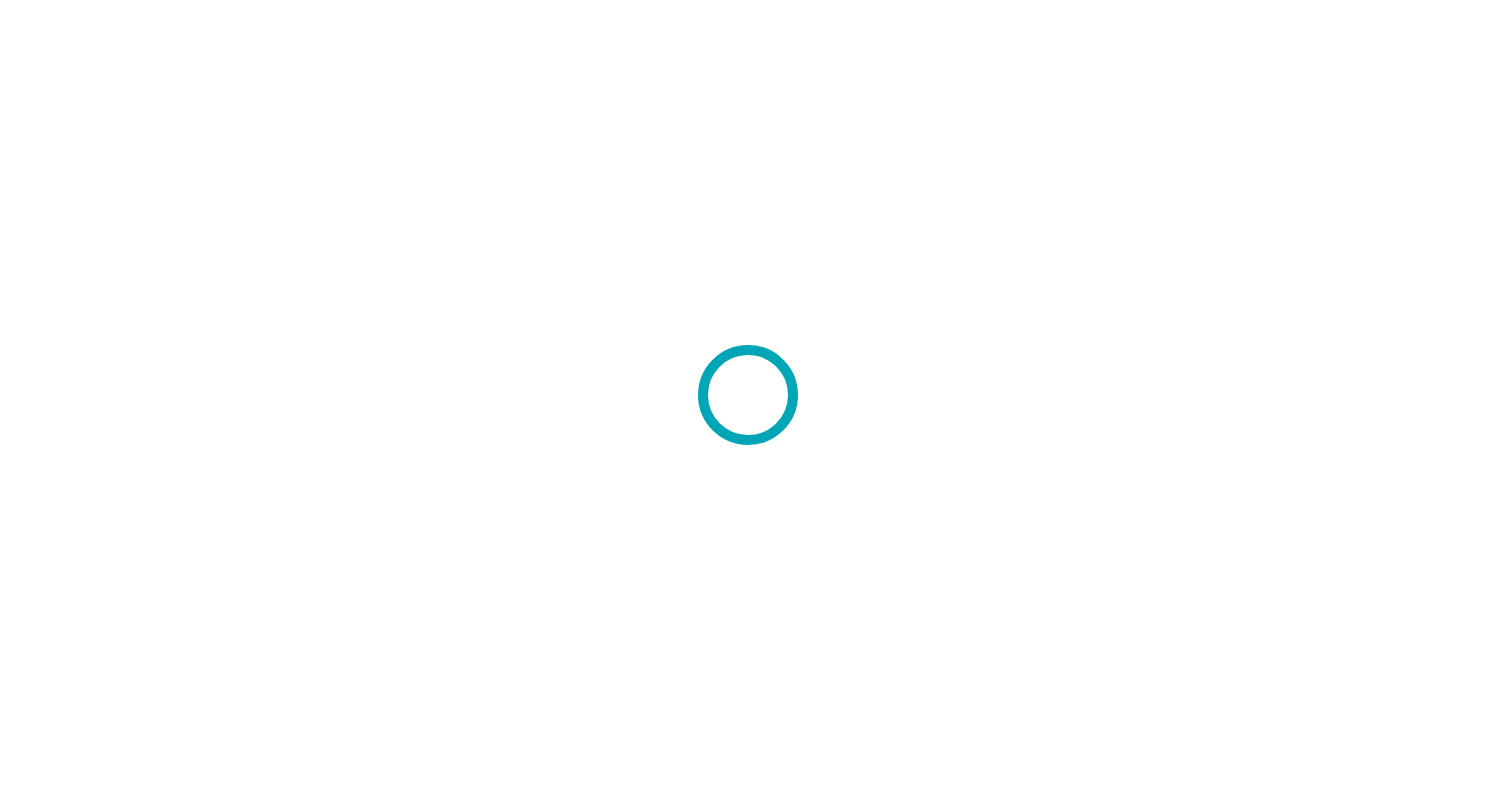 scroll, scrollTop: 0, scrollLeft: 0, axis: both 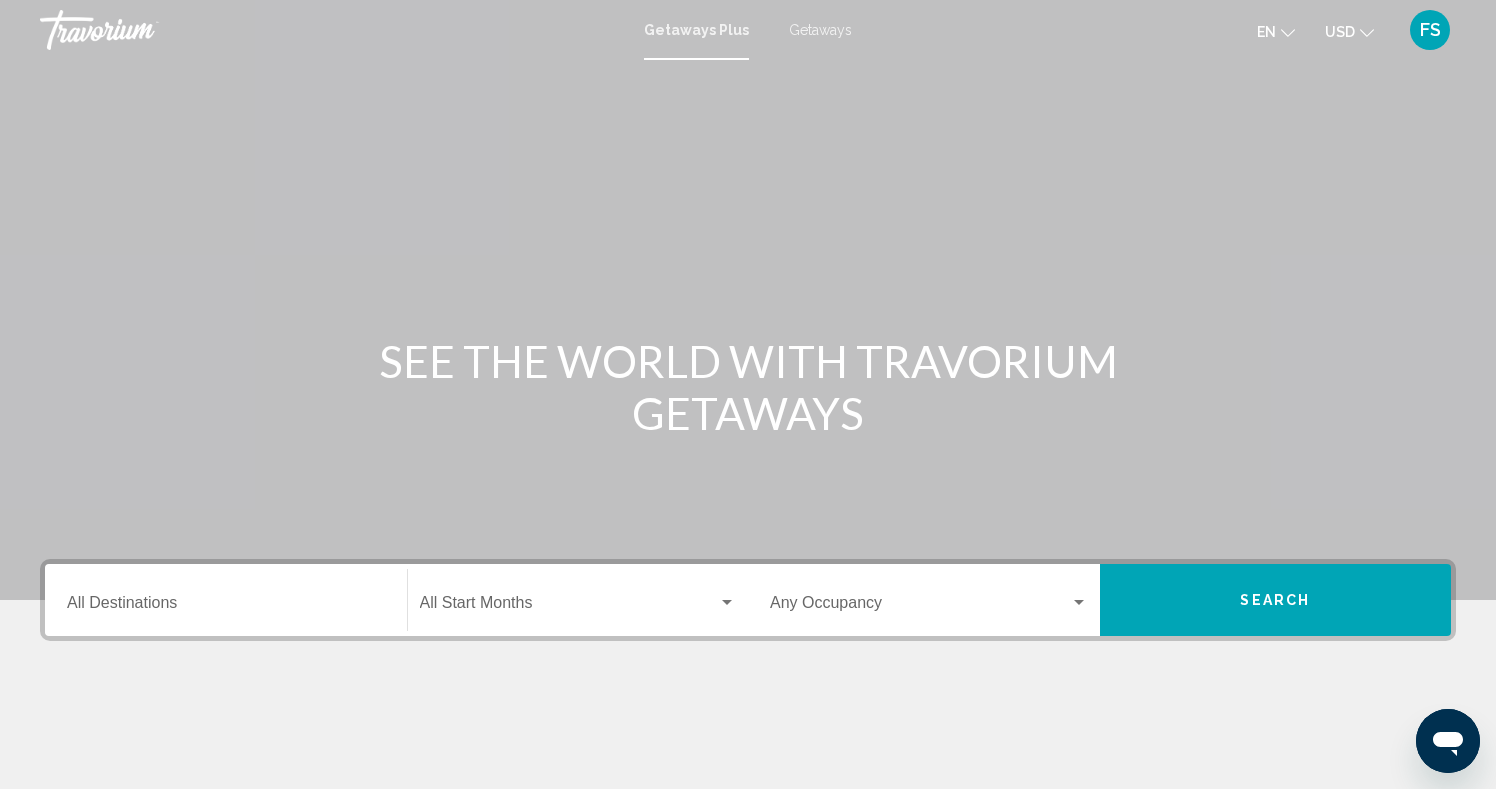 click on "Getaways" at bounding box center (820, 30) 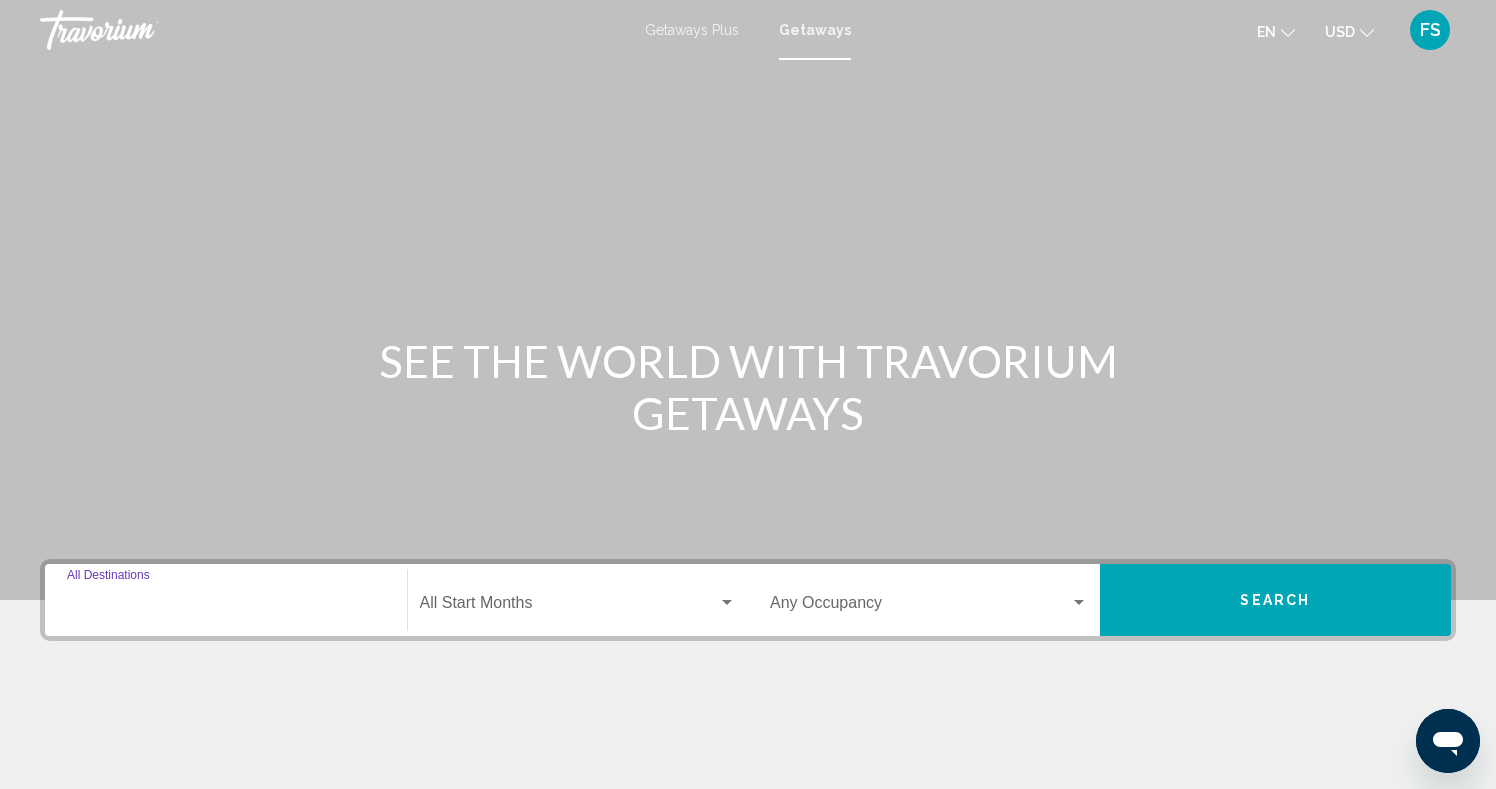 click on "Destination All Destinations" at bounding box center (226, 607) 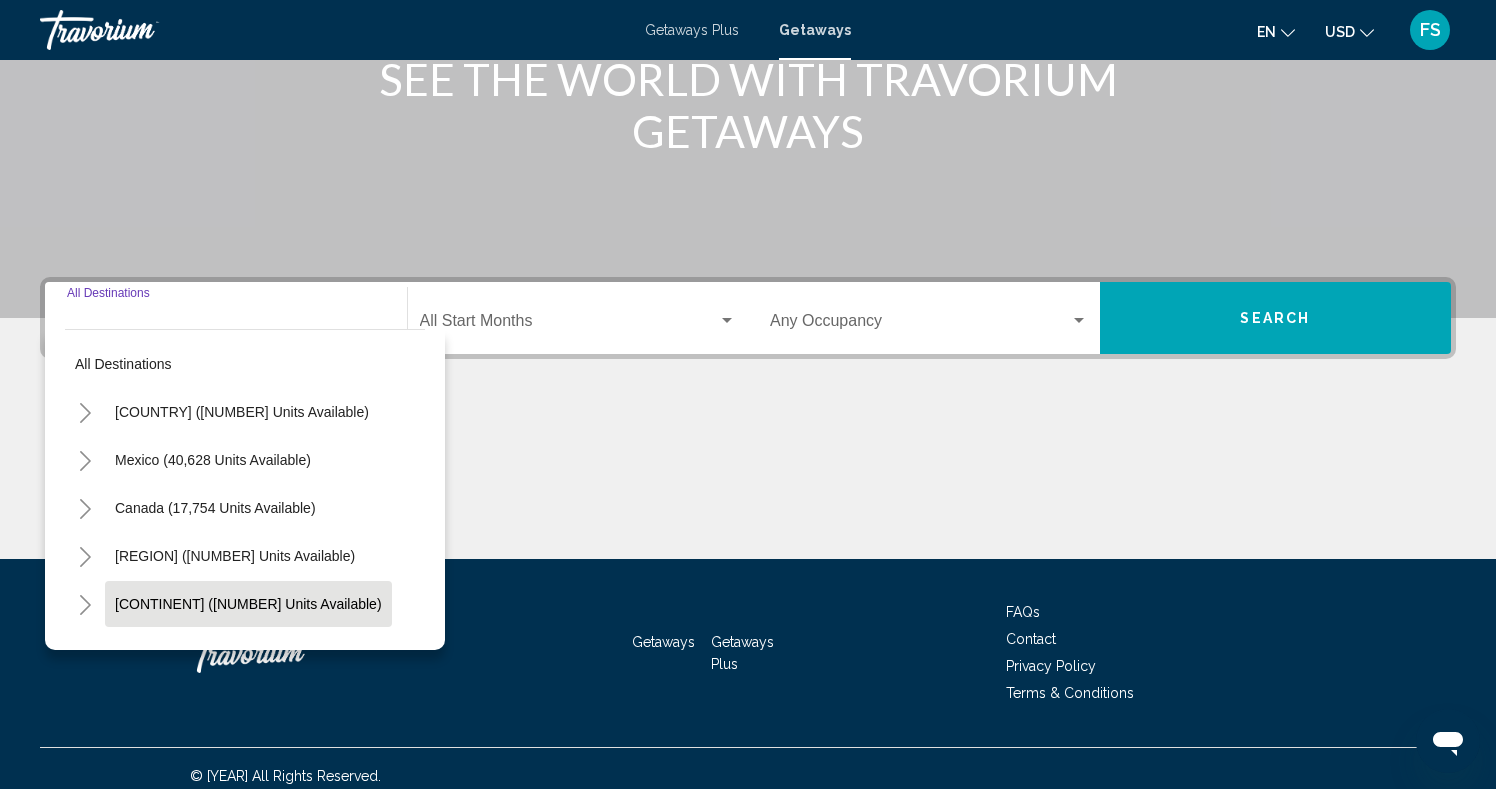 scroll, scrollTop: 297, scrollLeft: 0, axis: vertical 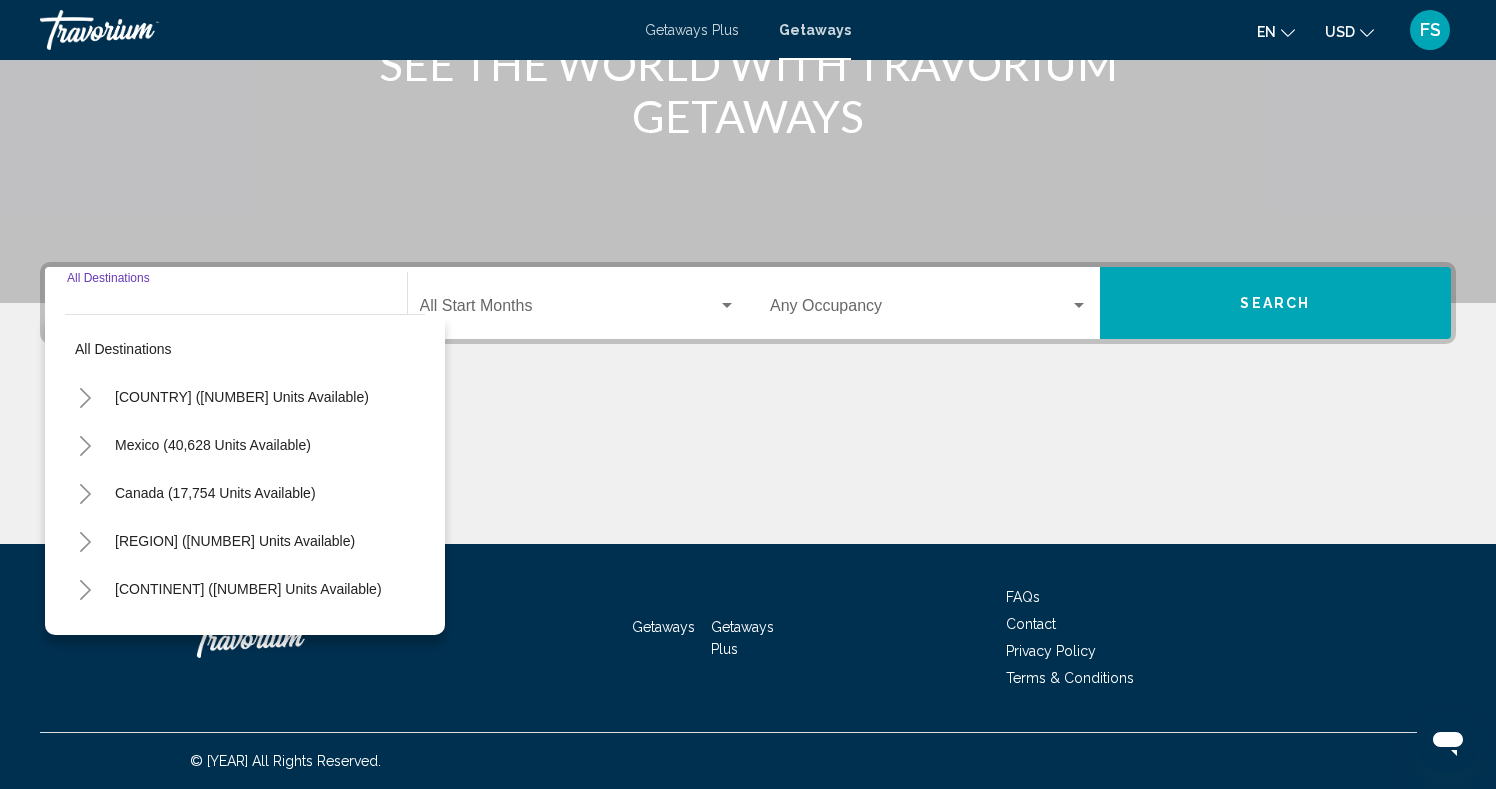 click at bounding box center [85, 398] 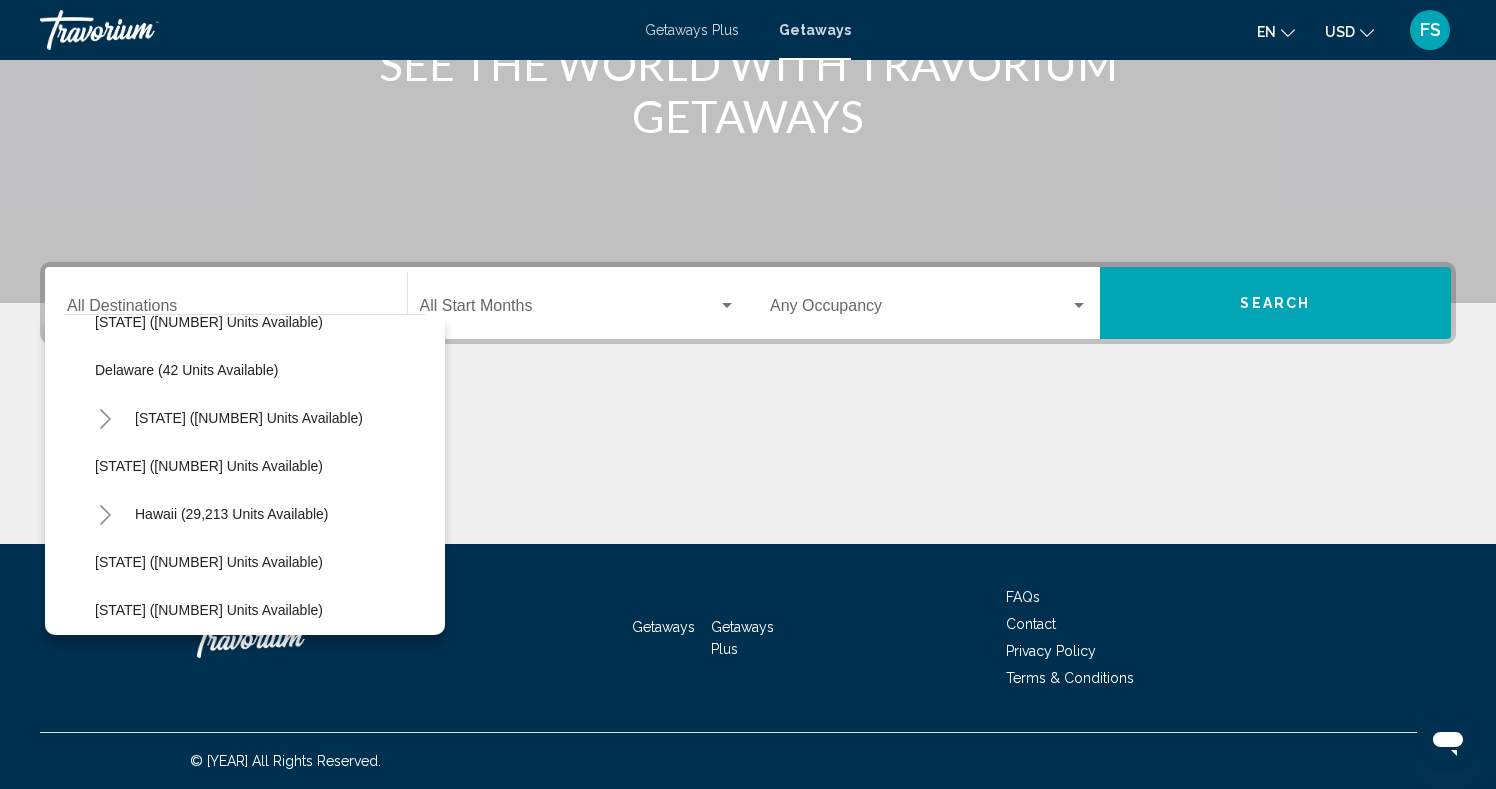scroll, scrollTop: 319, scrollLeft: 0, axis: vertical 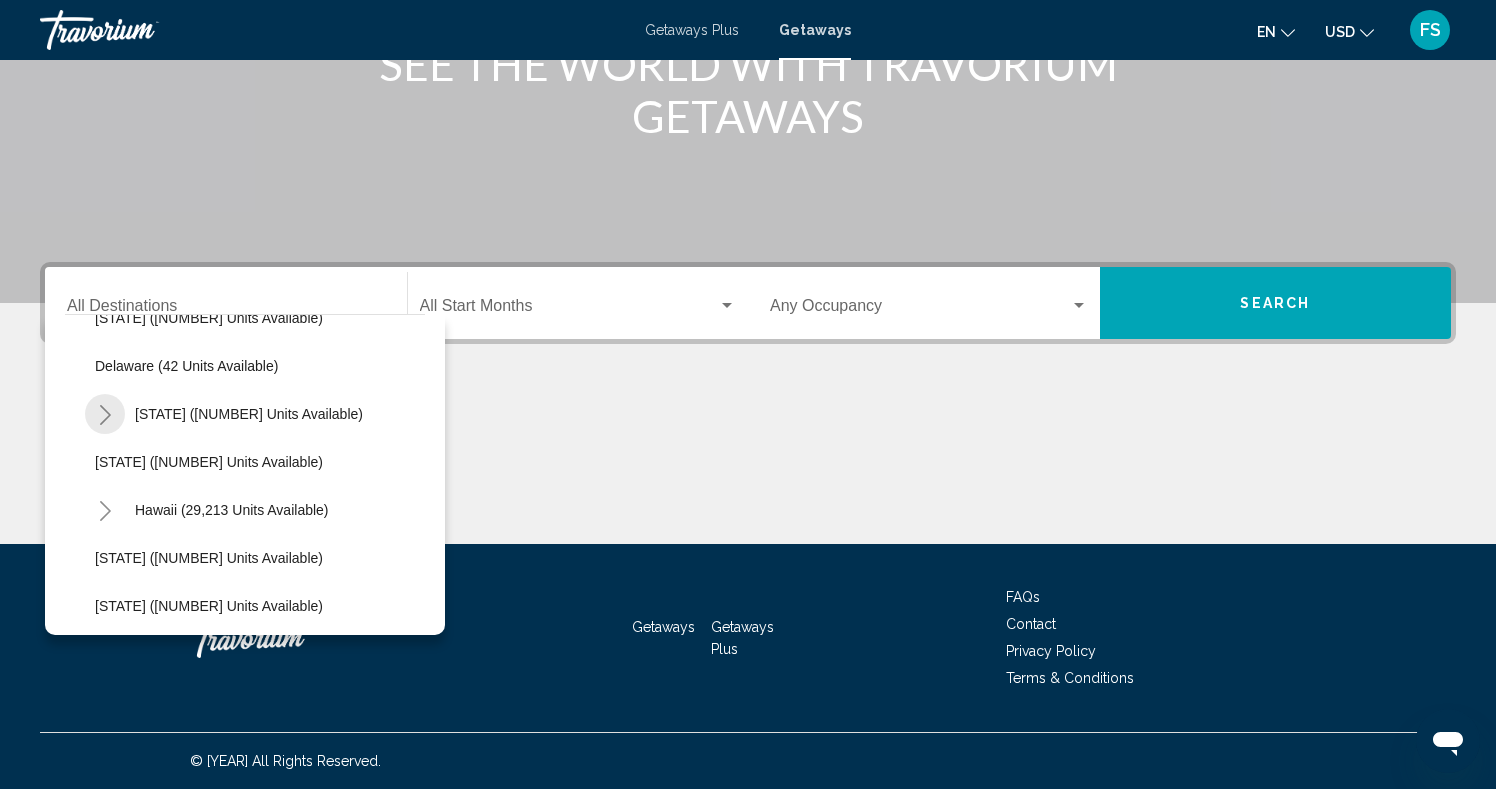 click at bounding box center (105, 415) 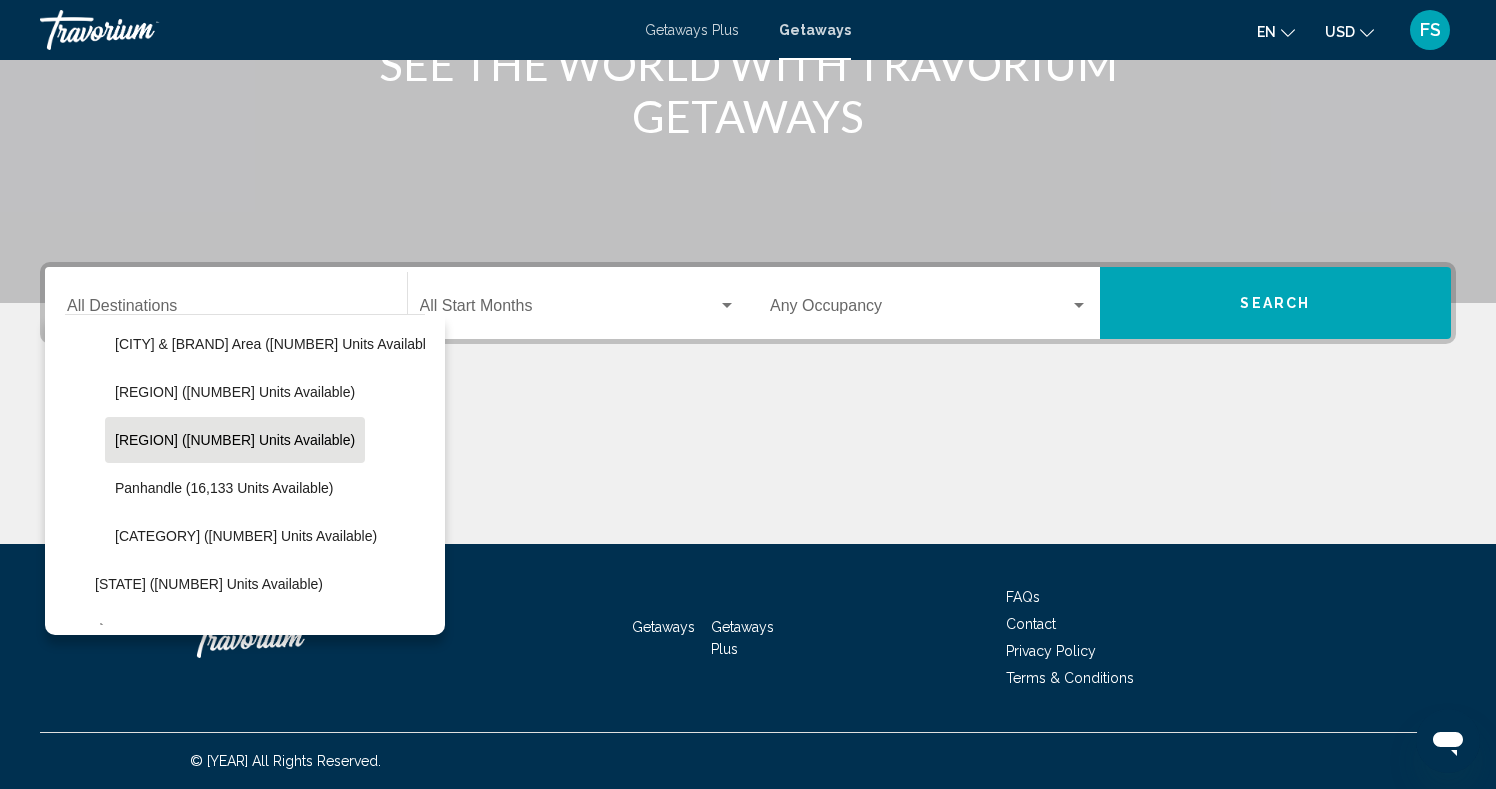 scroll, scrollTop: 419, scrollLeft: 0, axis: vertical 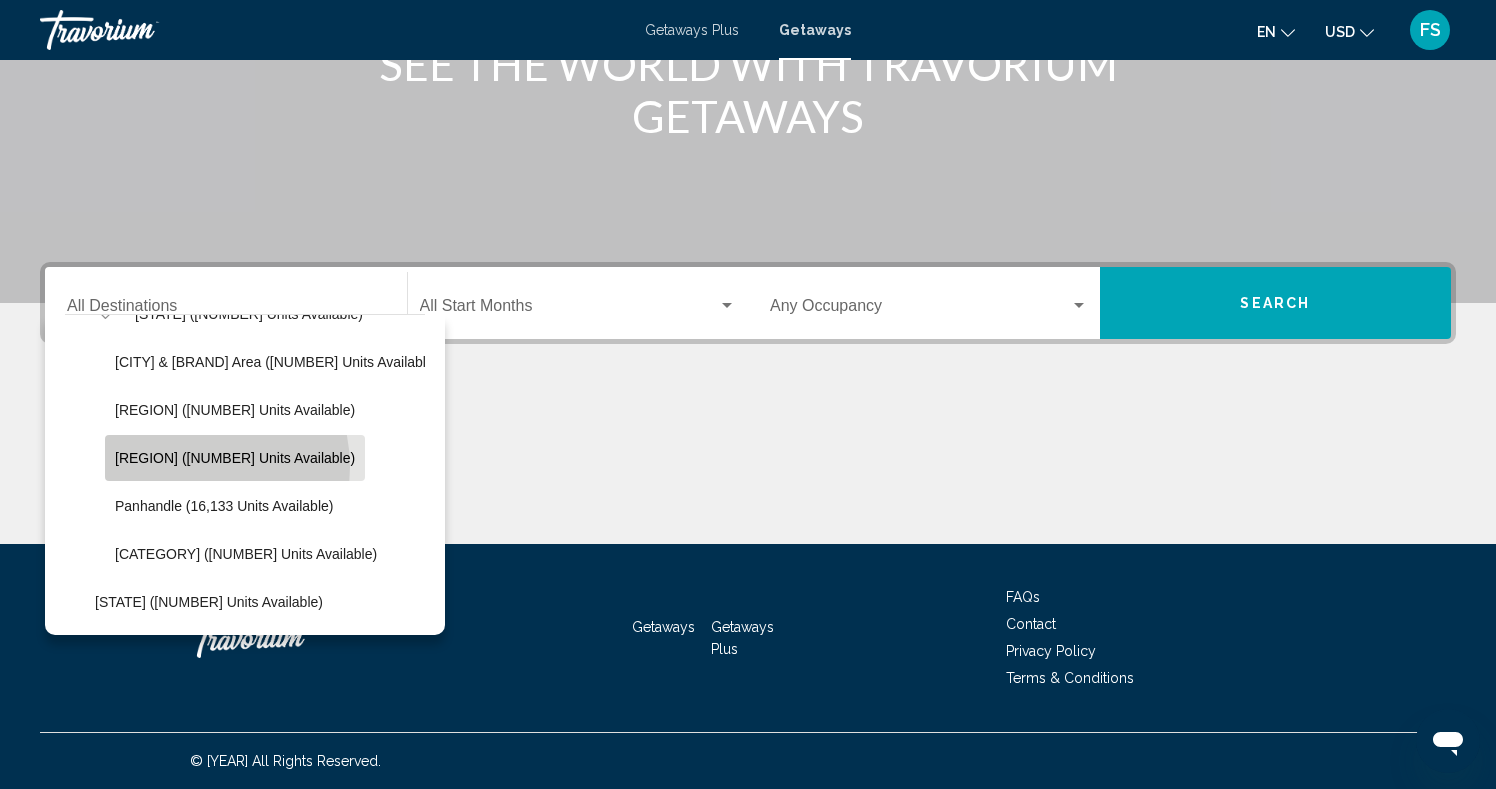 click on "West Coast (60,187 units available)" at bounding box center (235, 458) 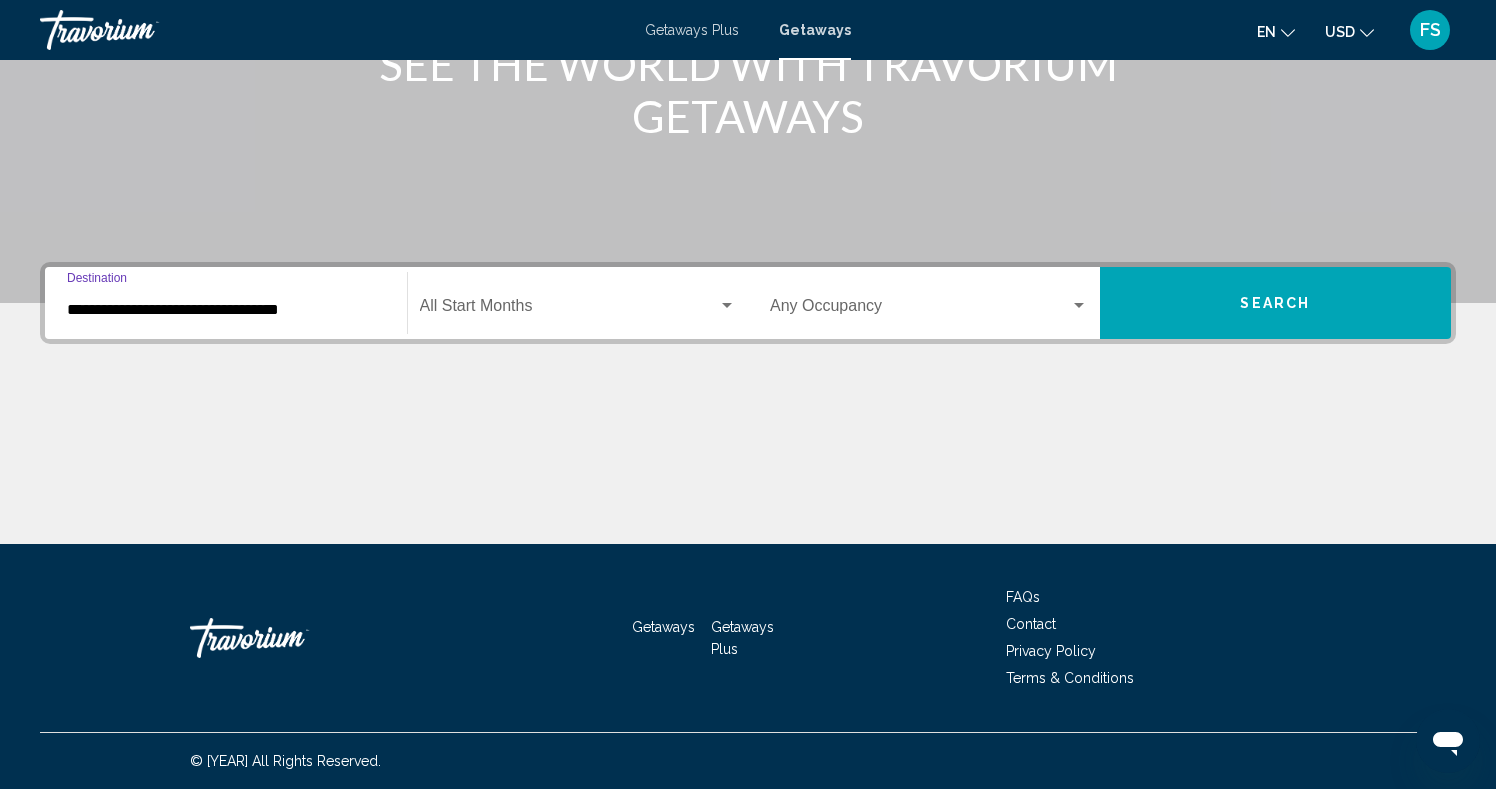 click on "Start Month All Start Months" at bounding box center (578, 303) 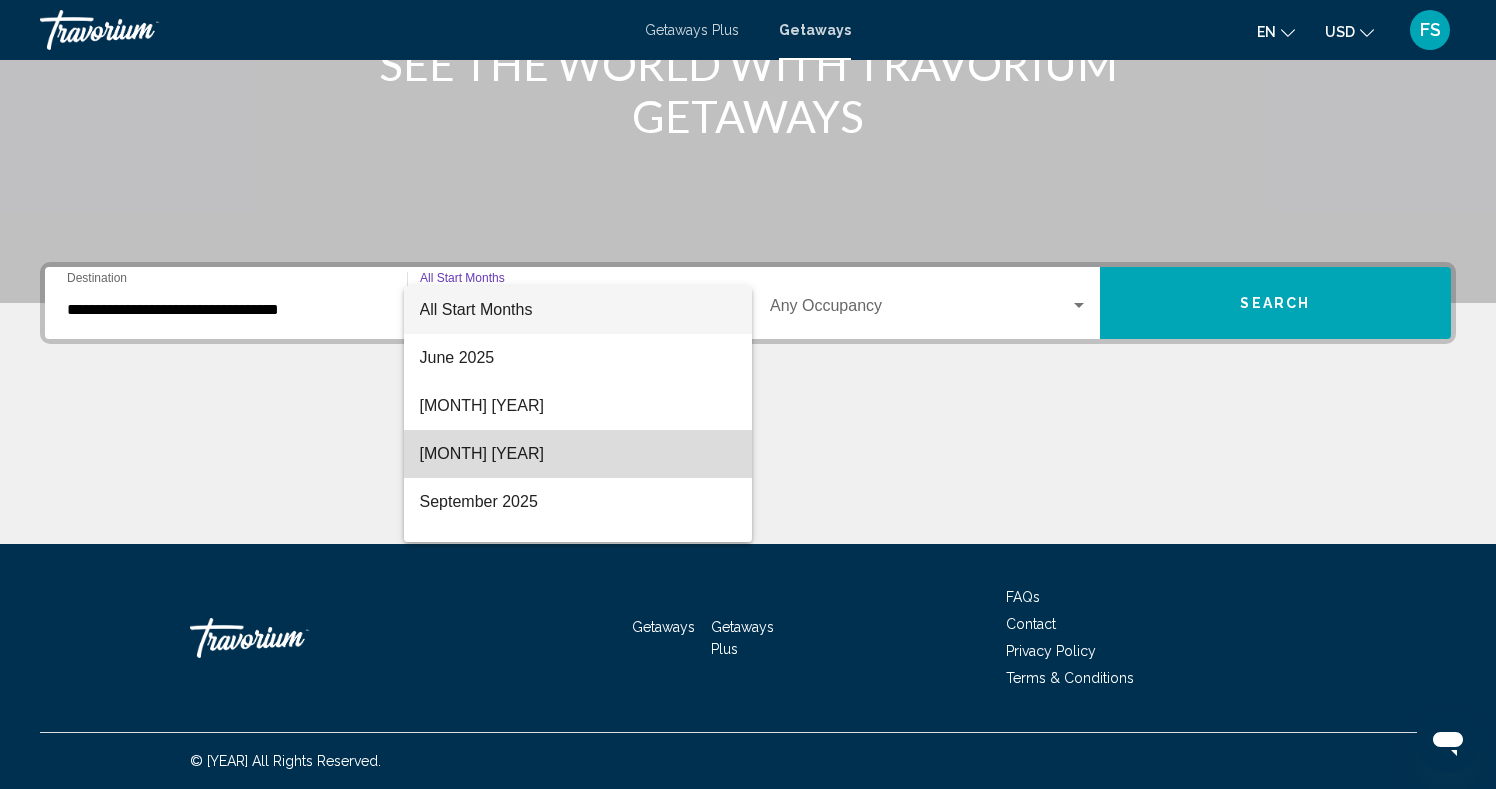 click on "[MONTH] [YEAR]" at bounding box center [578, 454] 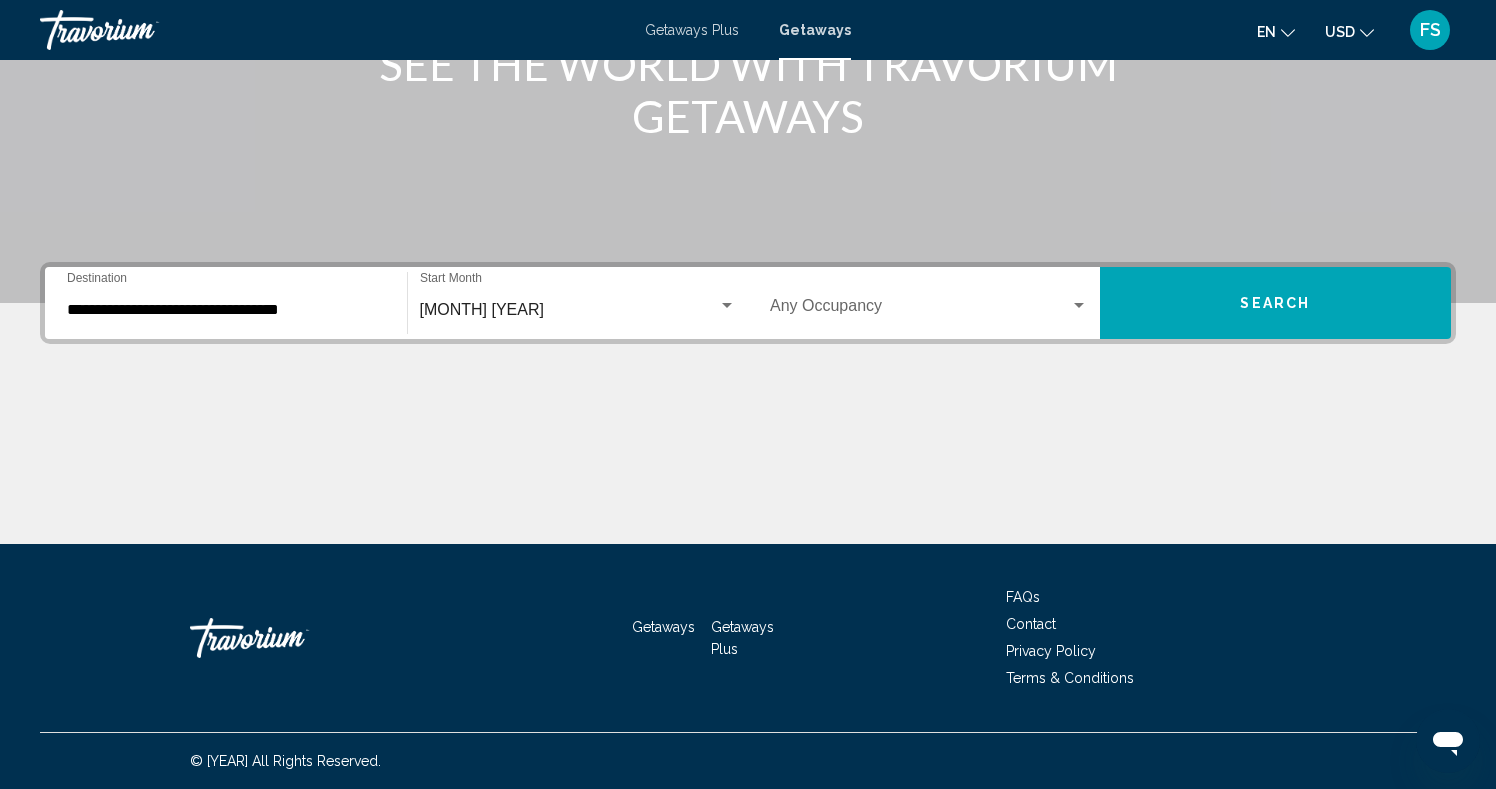 click on "Occupancy Any Occupancy" at bounding box center [929, 303] 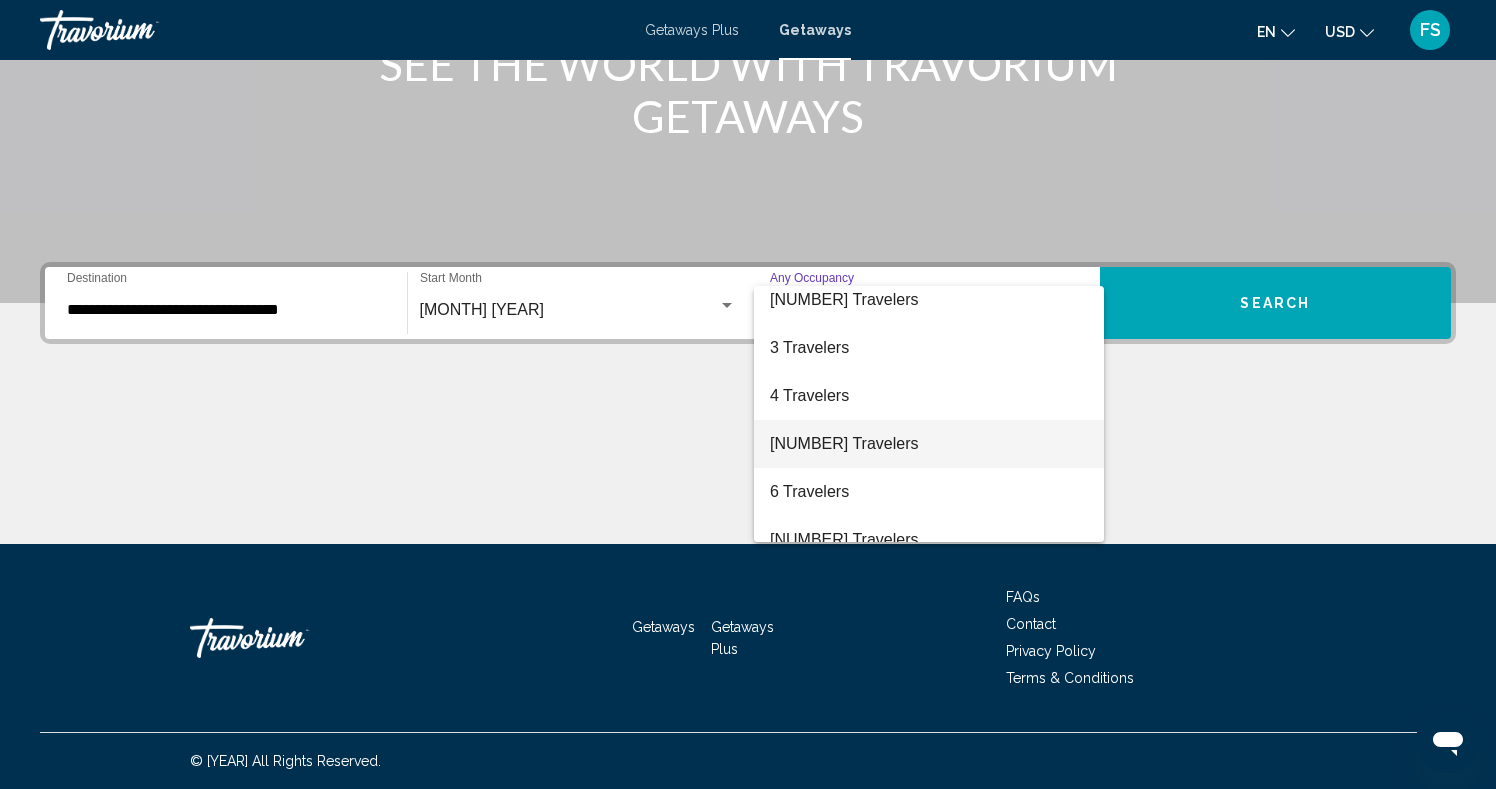 scroll, scrollTop: 75, scrollLeft: 0, axis: vertical 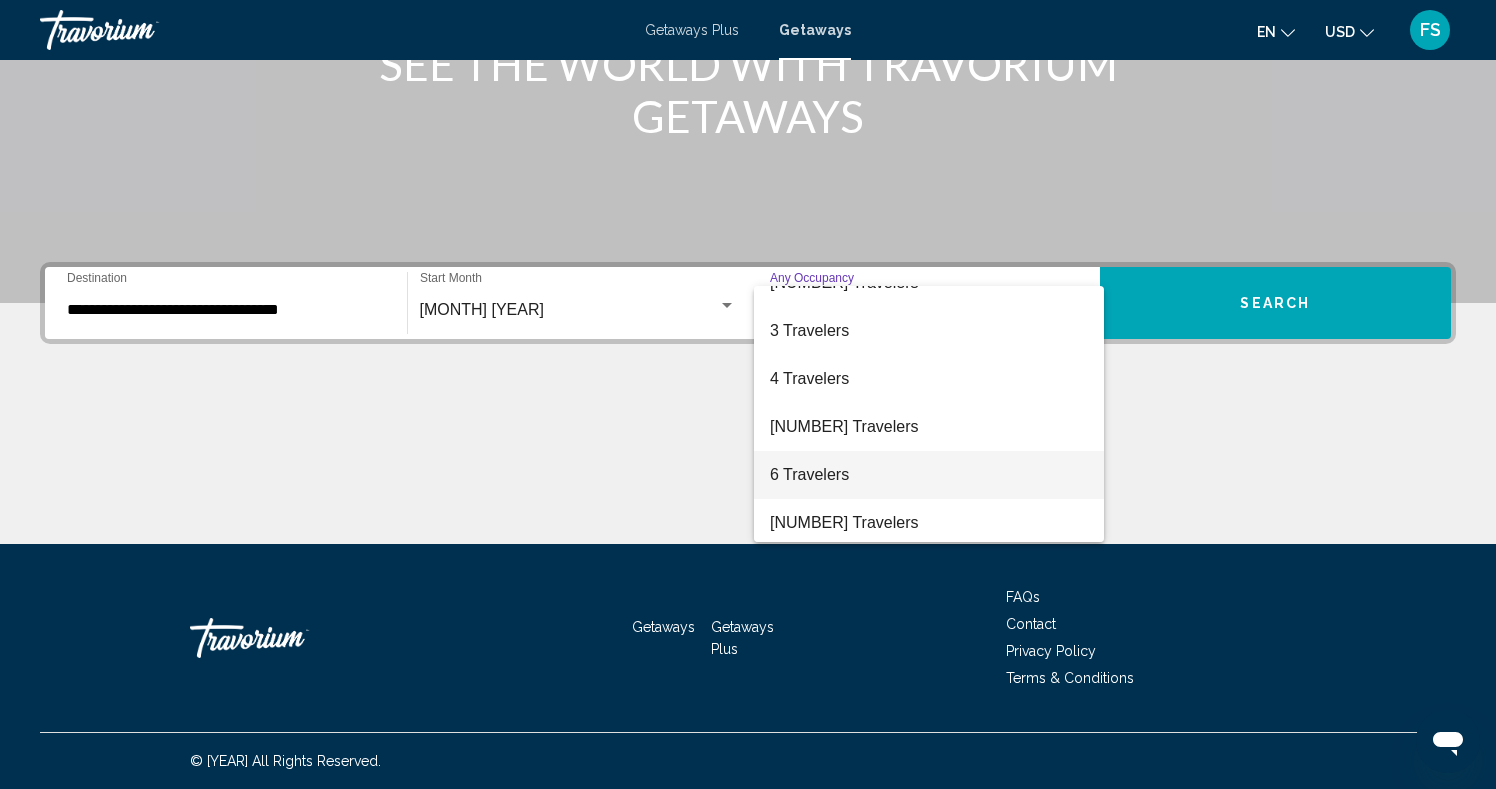 click on "[NUMBER] Travelers" at bounding box center (929, 475) 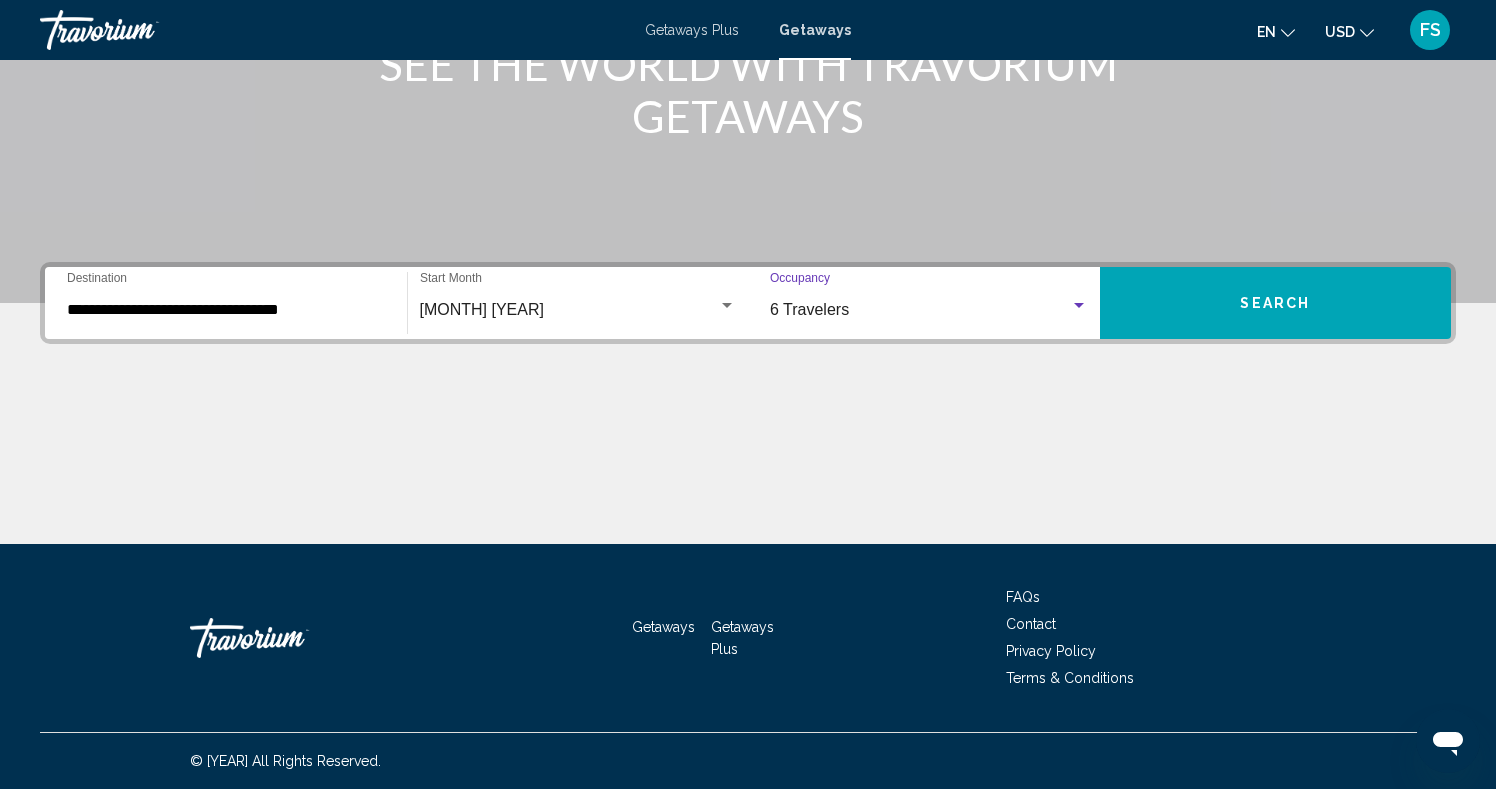 click on "Search" at bounding box center [1276, 303] 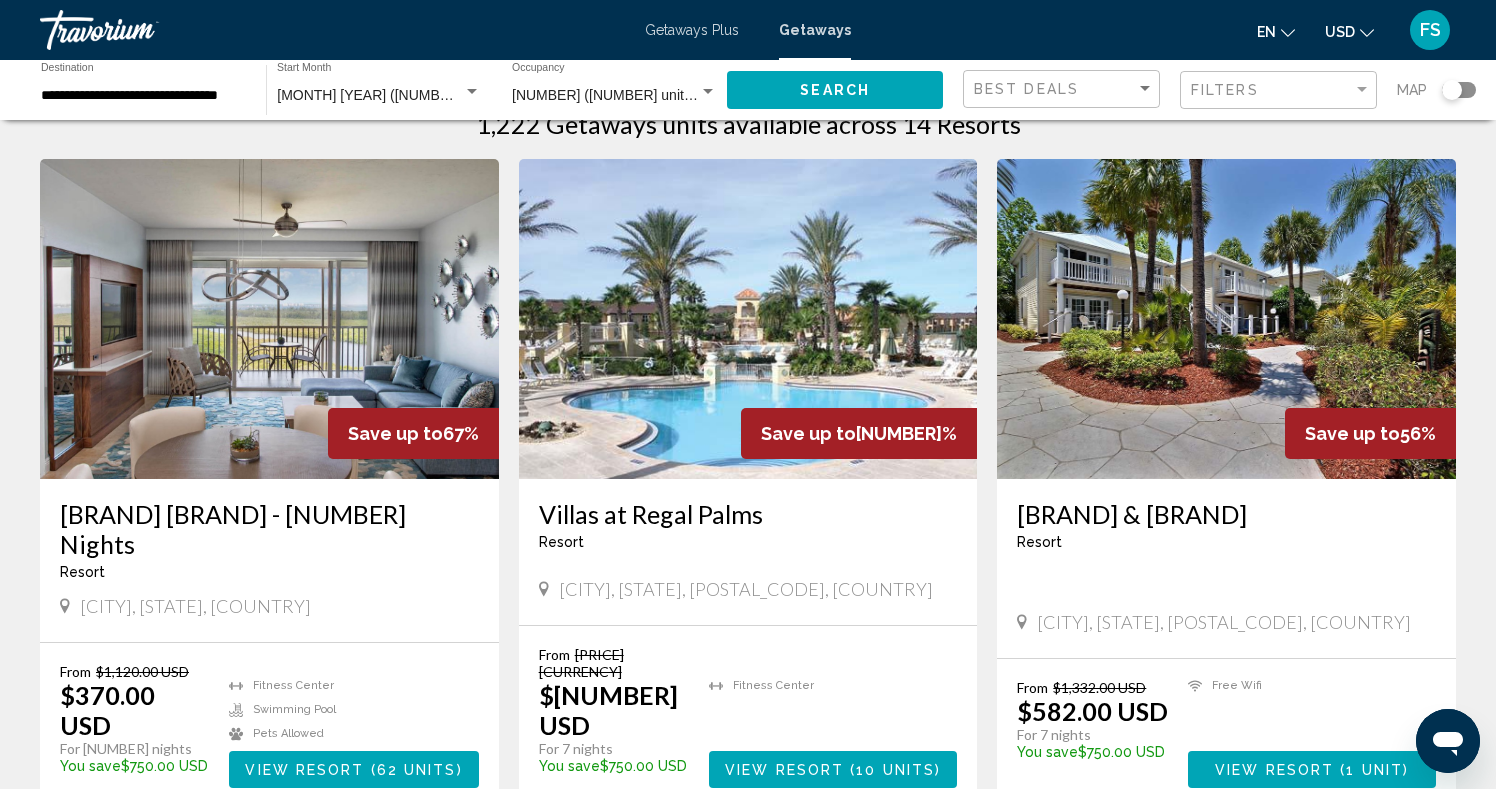 scroll, scrollTop: 0, scrollLeft: 0, axis: both 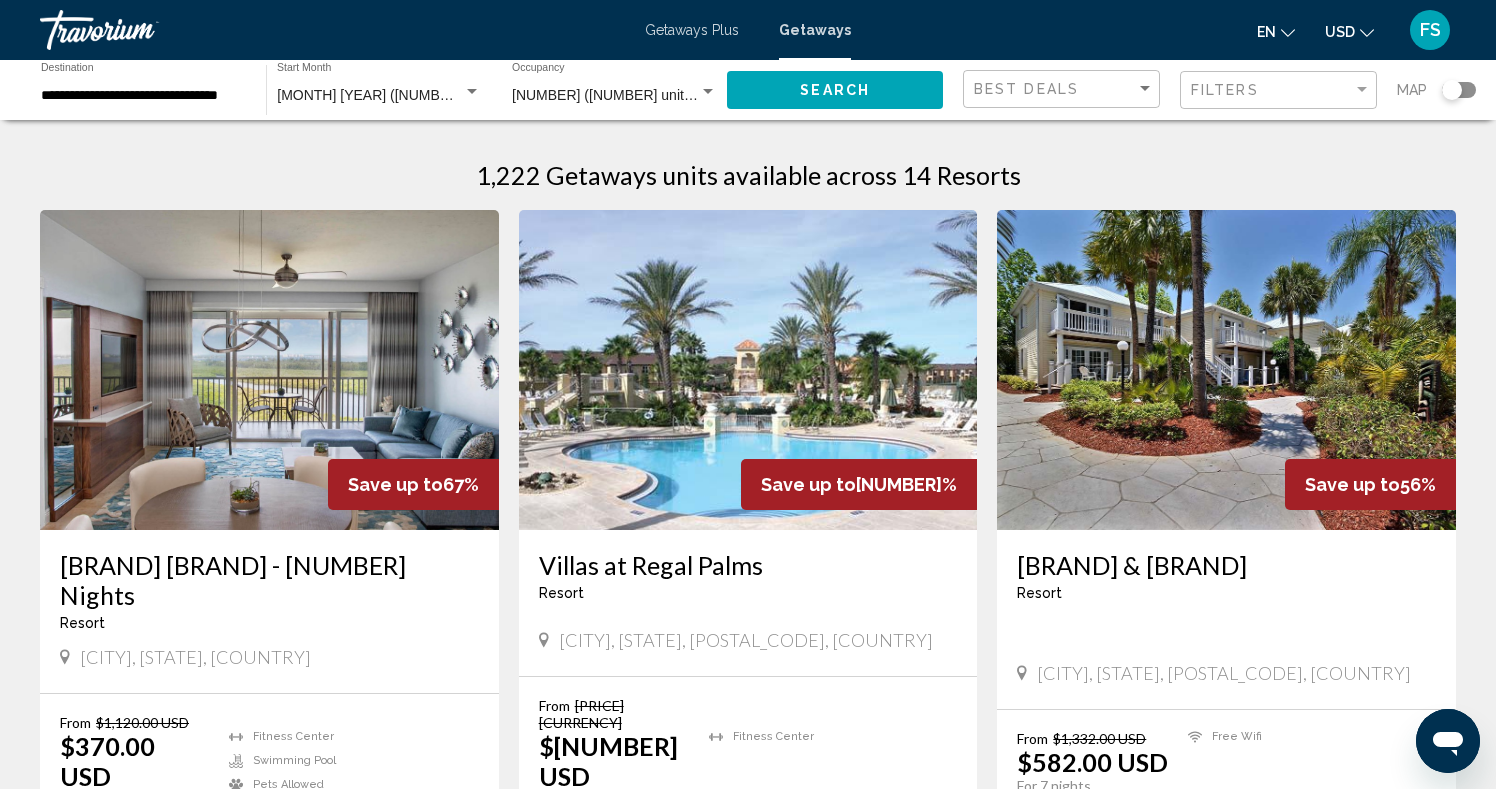 click on "**********" at bounding box center (143, 96) 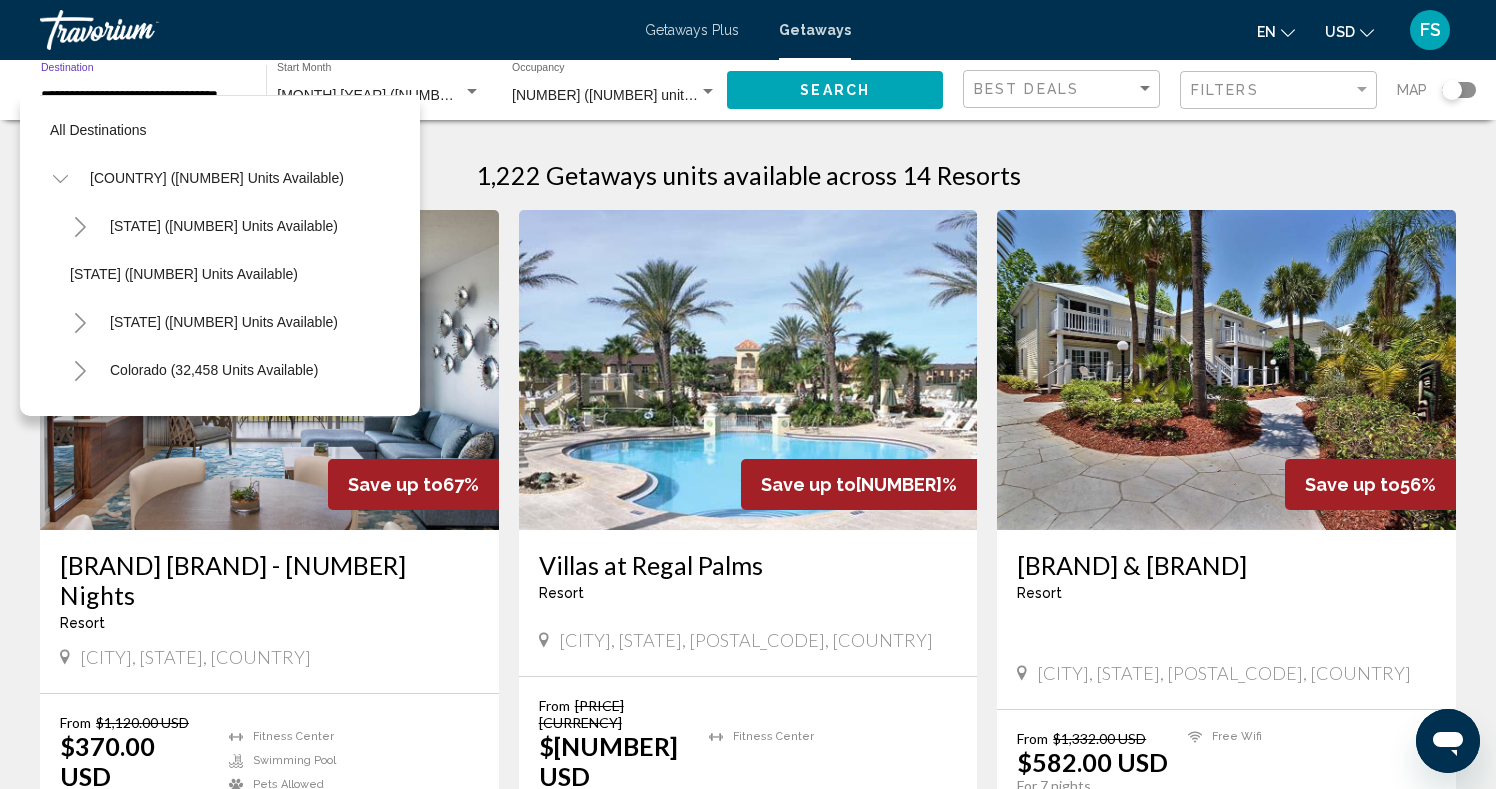scroll, scrollTop: 407, scrollLeft: 0, axis: vertical 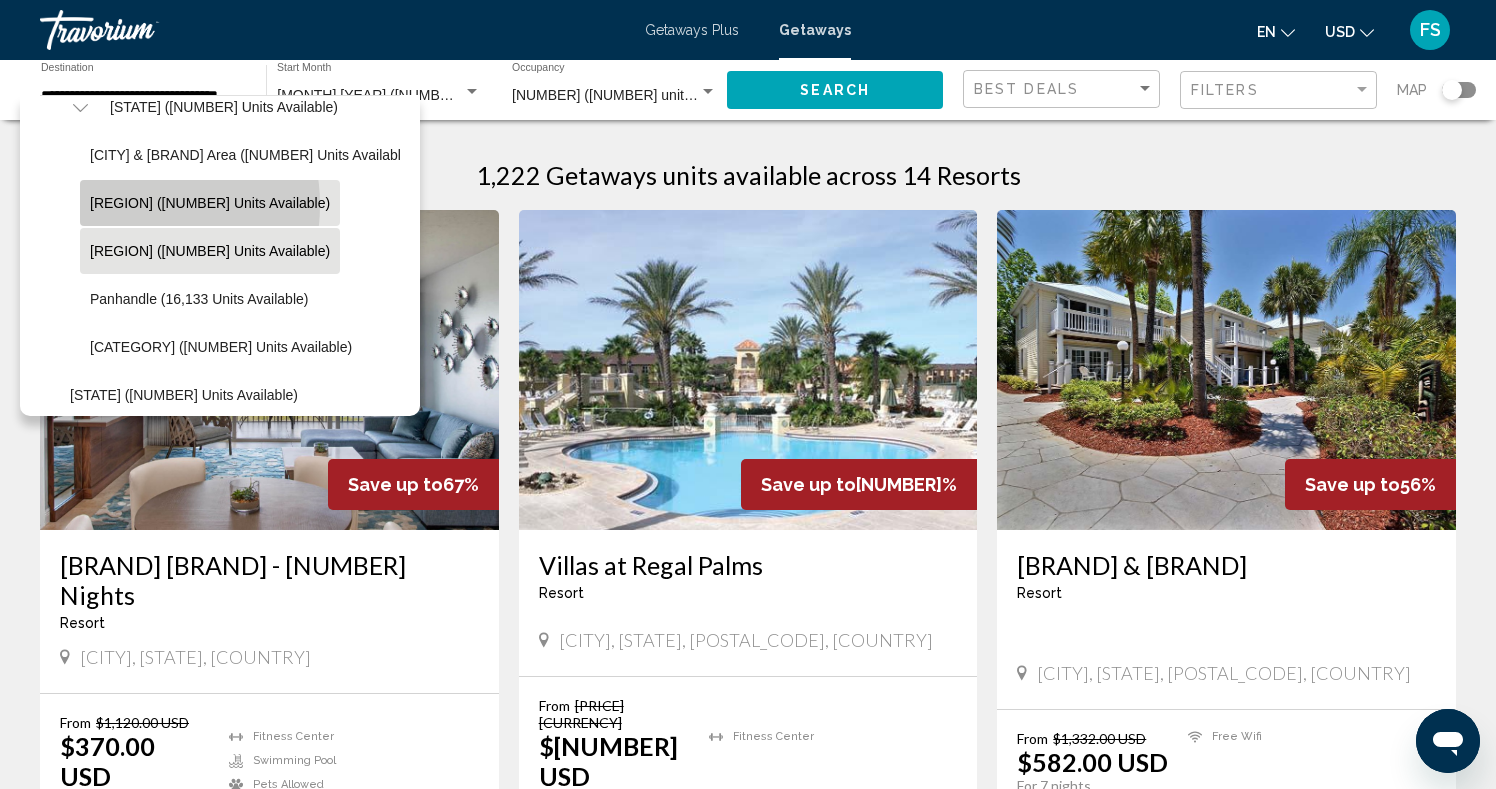 click on "East Coast (71,904 units available)" at bounding box center [210, 203] 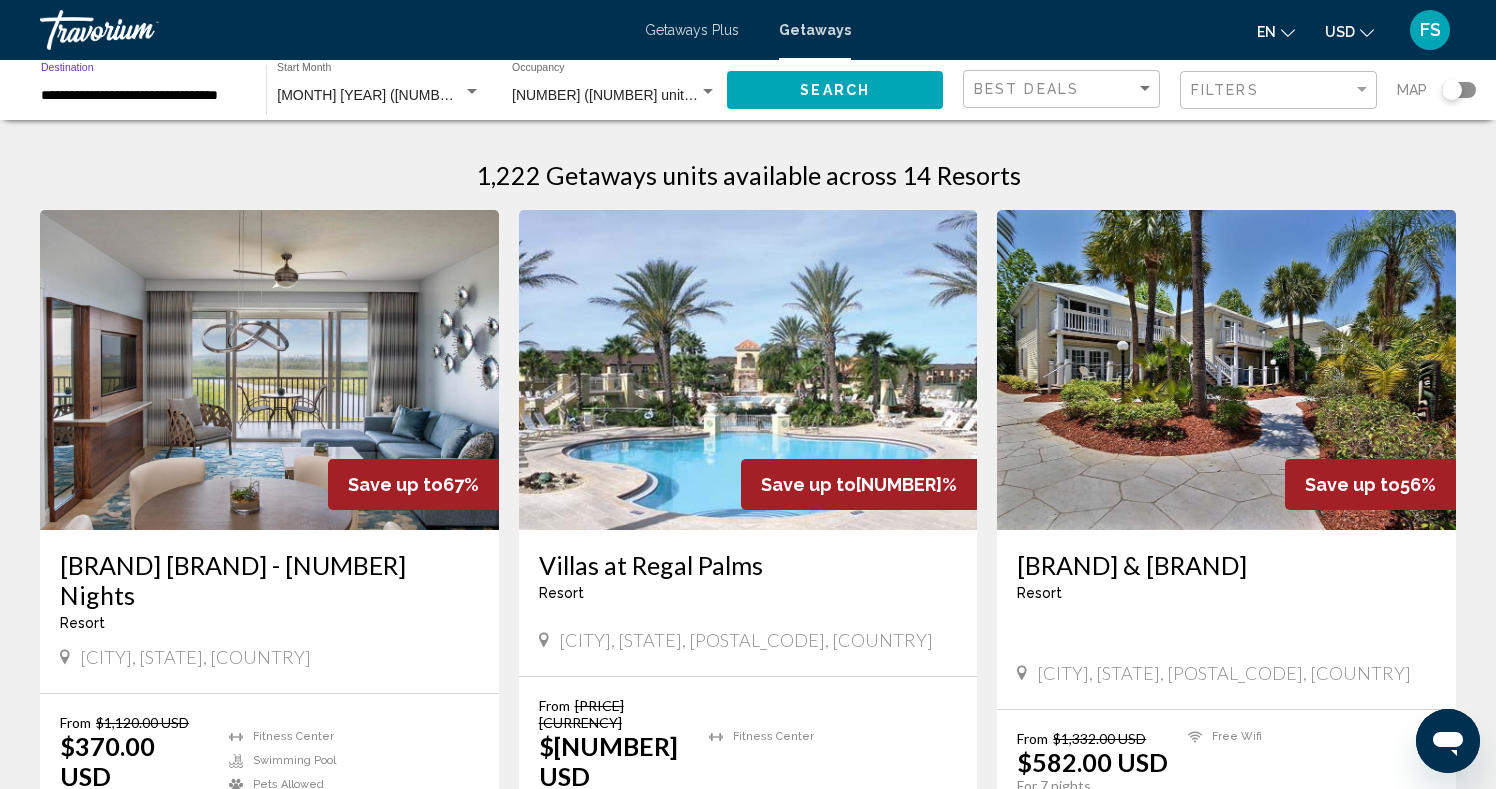 click on "Search" at bounding box center (835, 91) 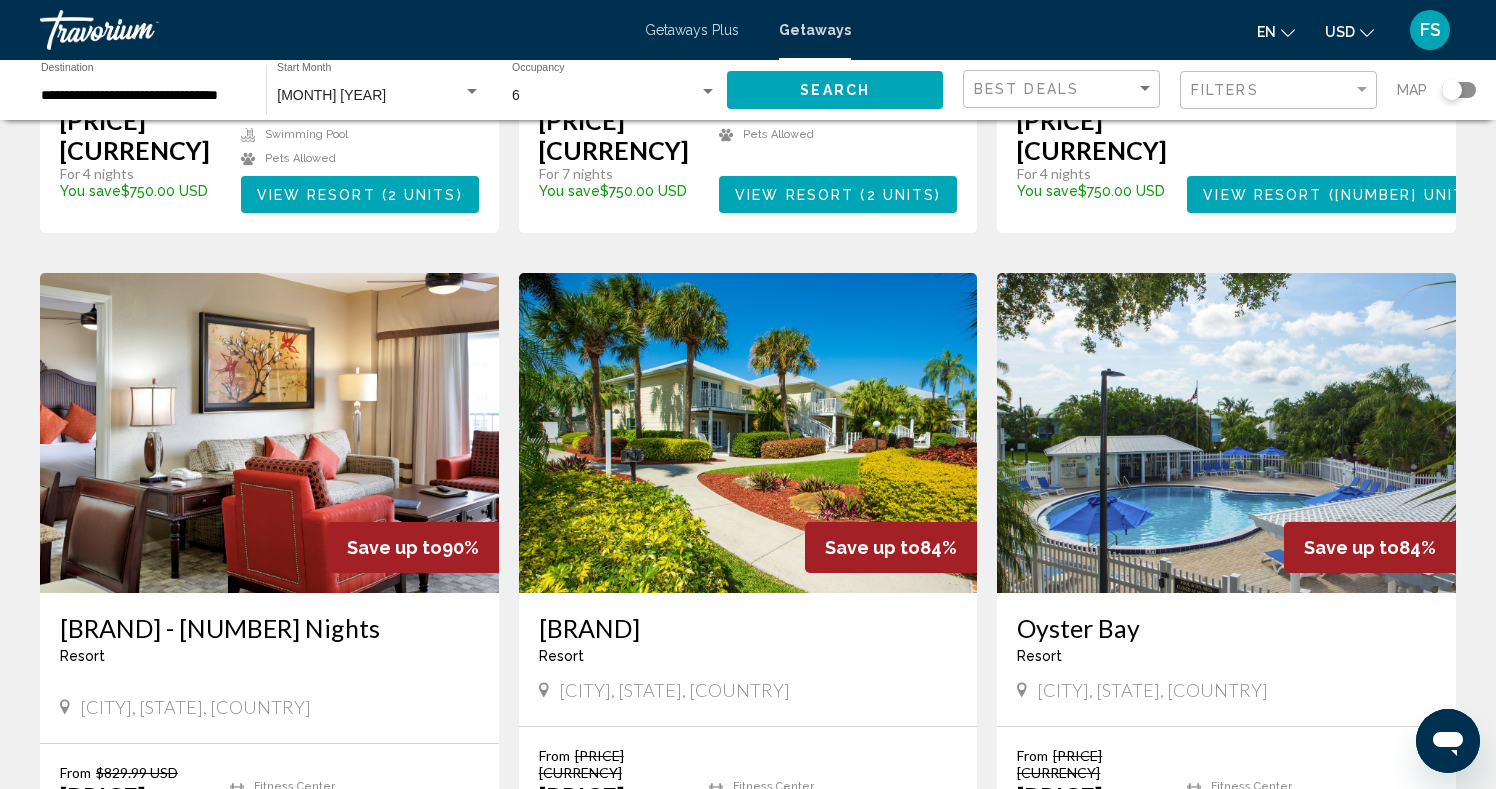 scroll, scrollTop: 2377, scrollLeft: 0, axis: vertical 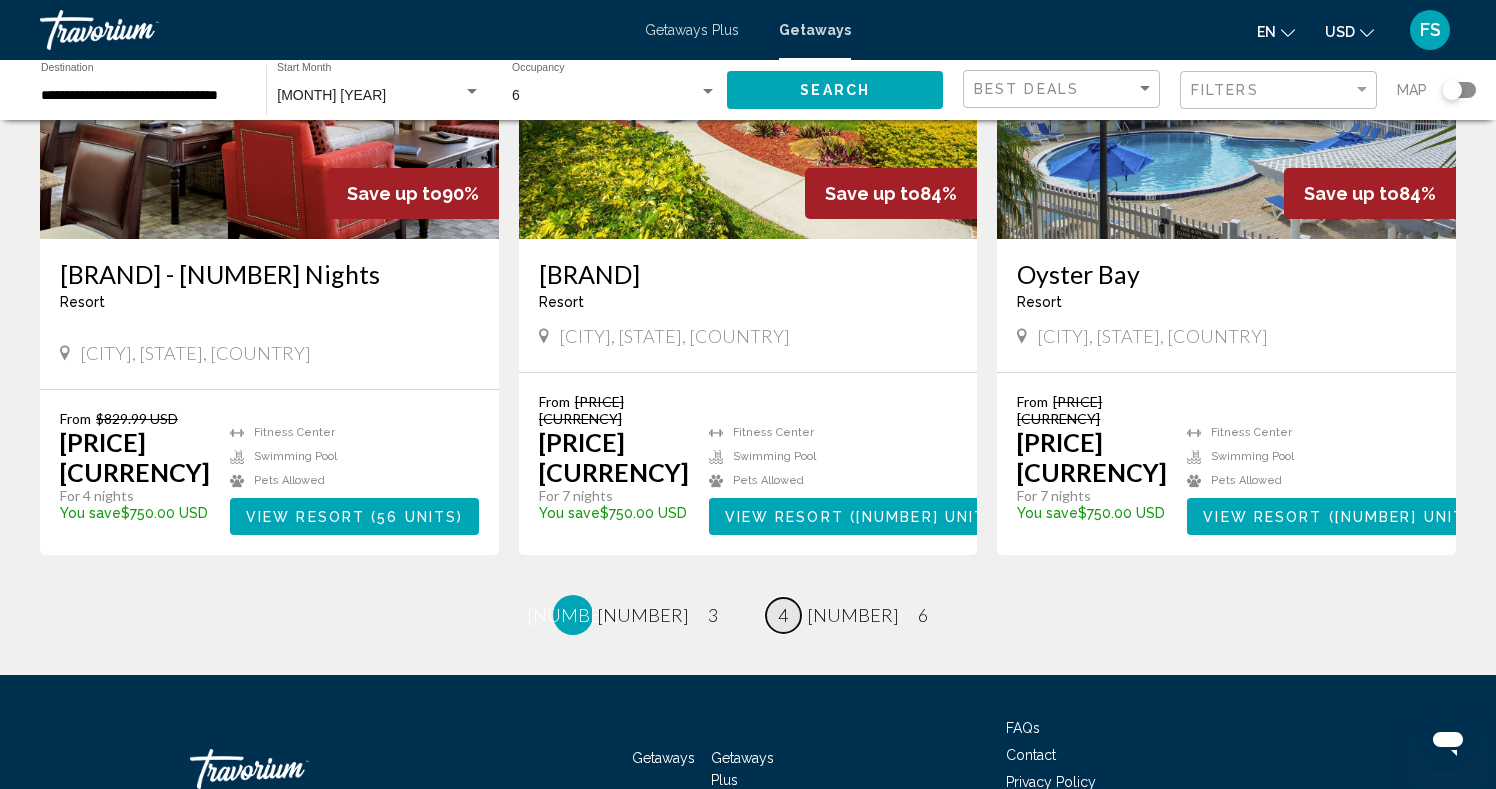 click on "page [NUMBER]" at bounding box center [643, 615] 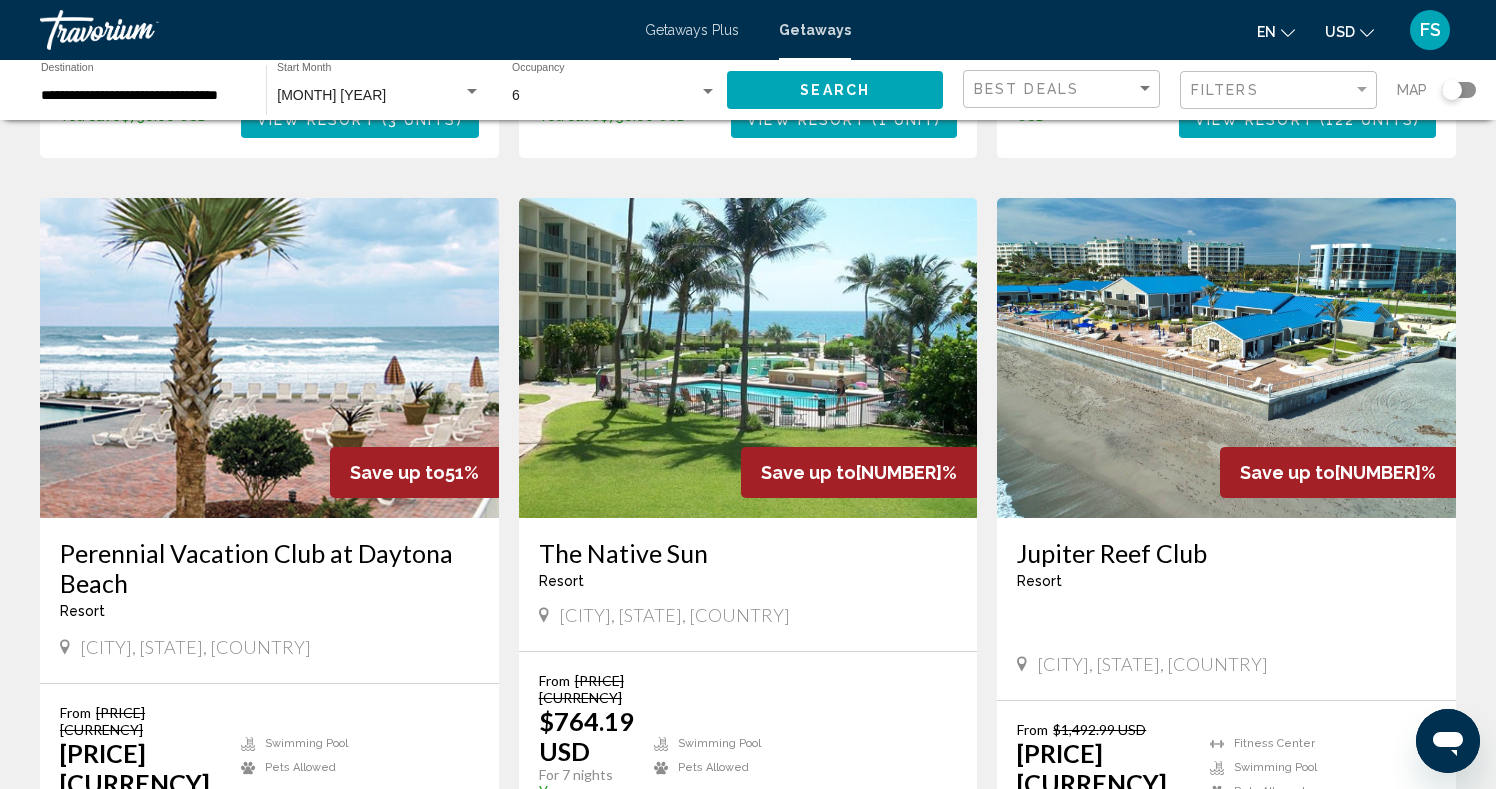scroll, scrollTop: 2409, scrollLeft: 0, axis: vertical 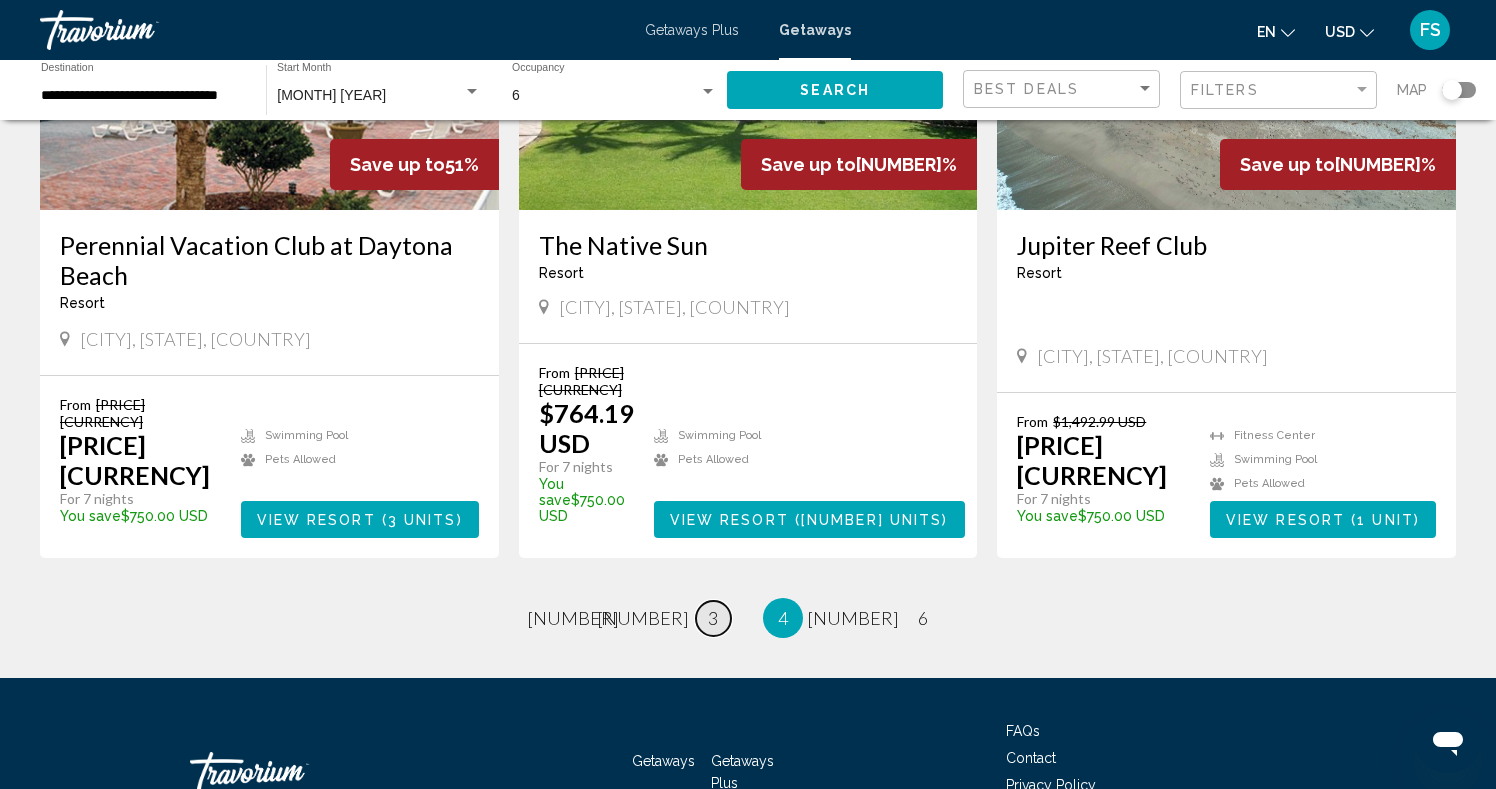 click on "3" at bounding box center (573, 618) 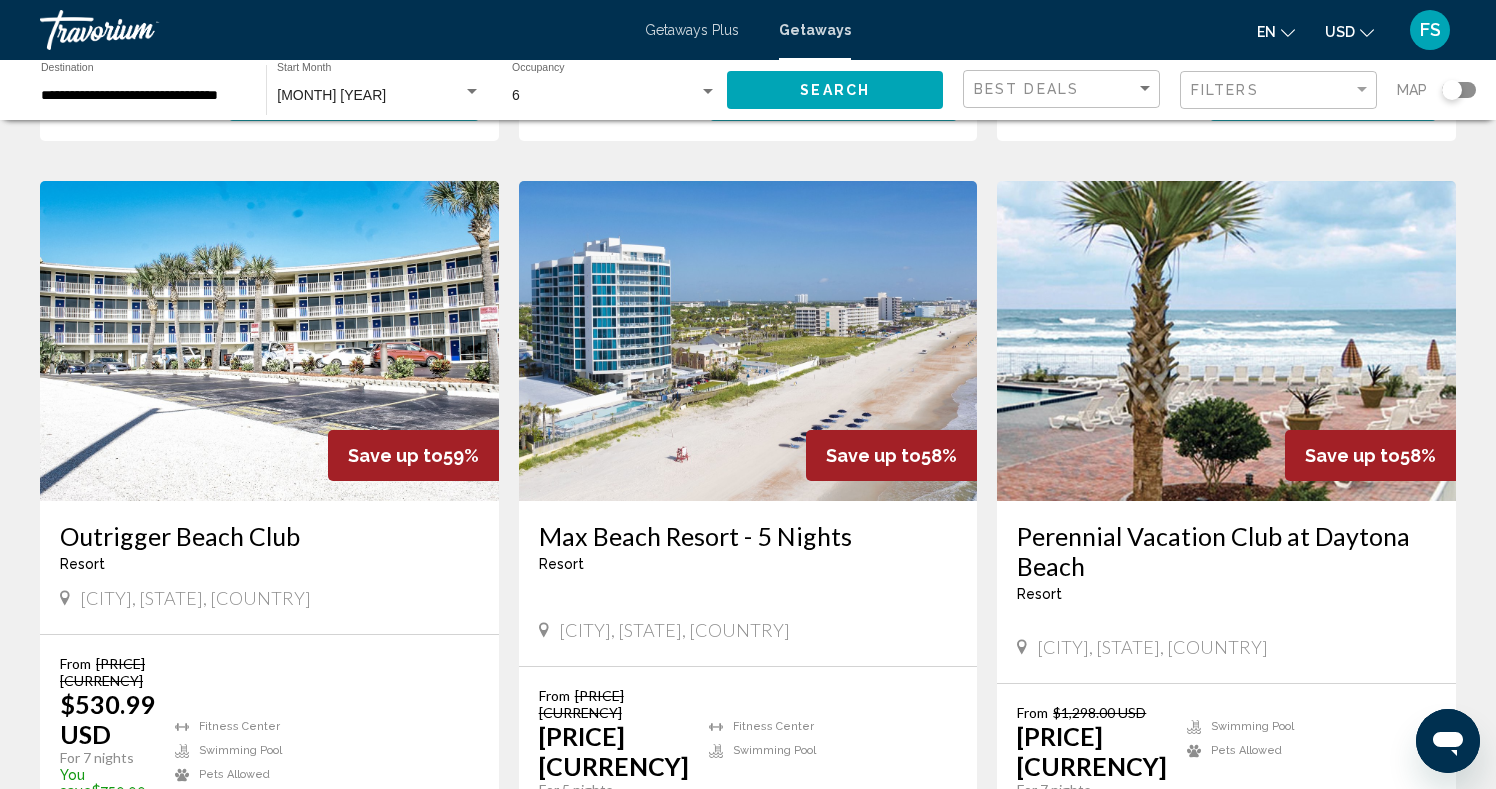 scroll, scrollTop: 2187, scrollLeft: 0, axis: vertical 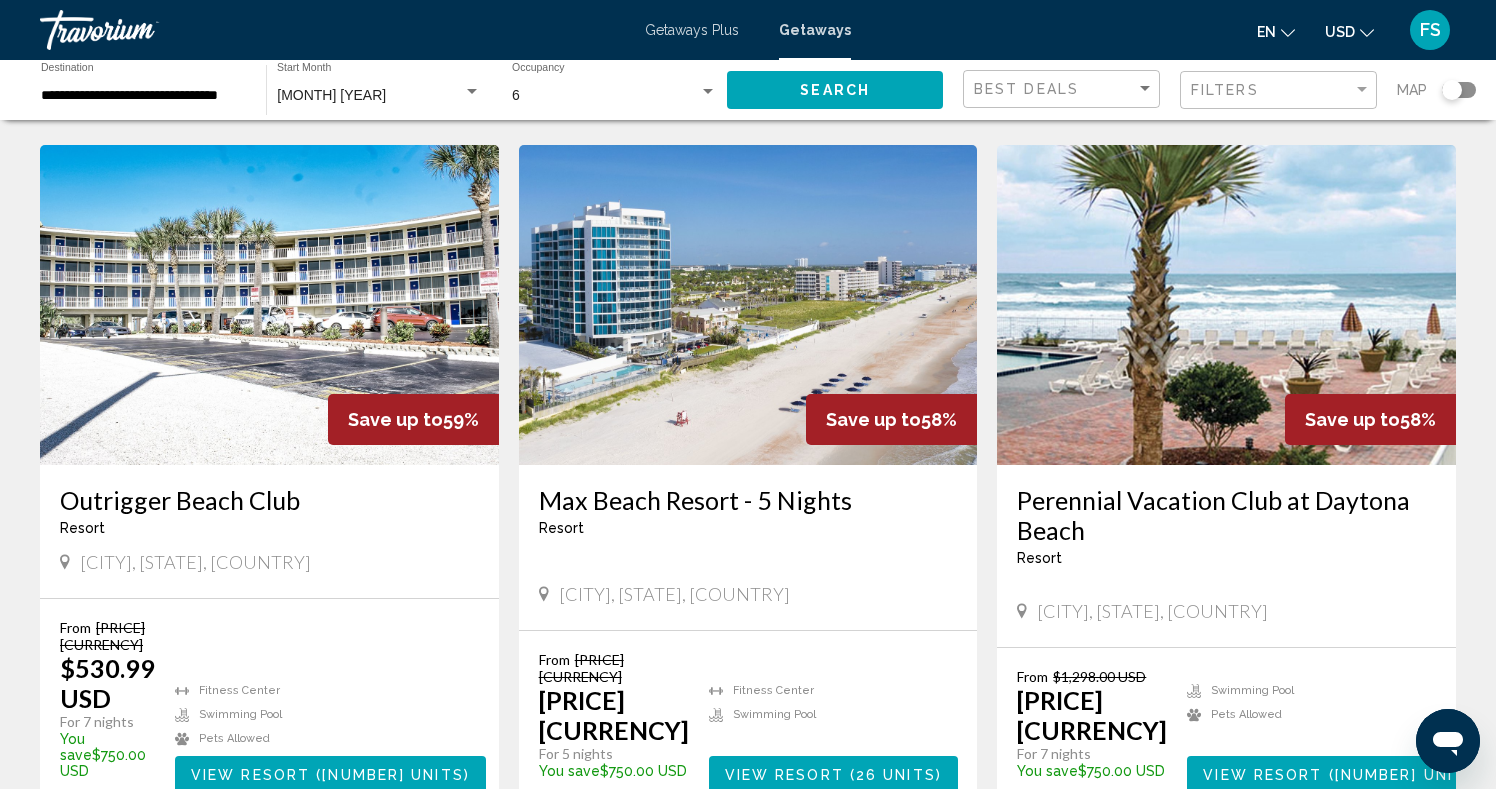 click on "2" at bounding box center [573, 873] 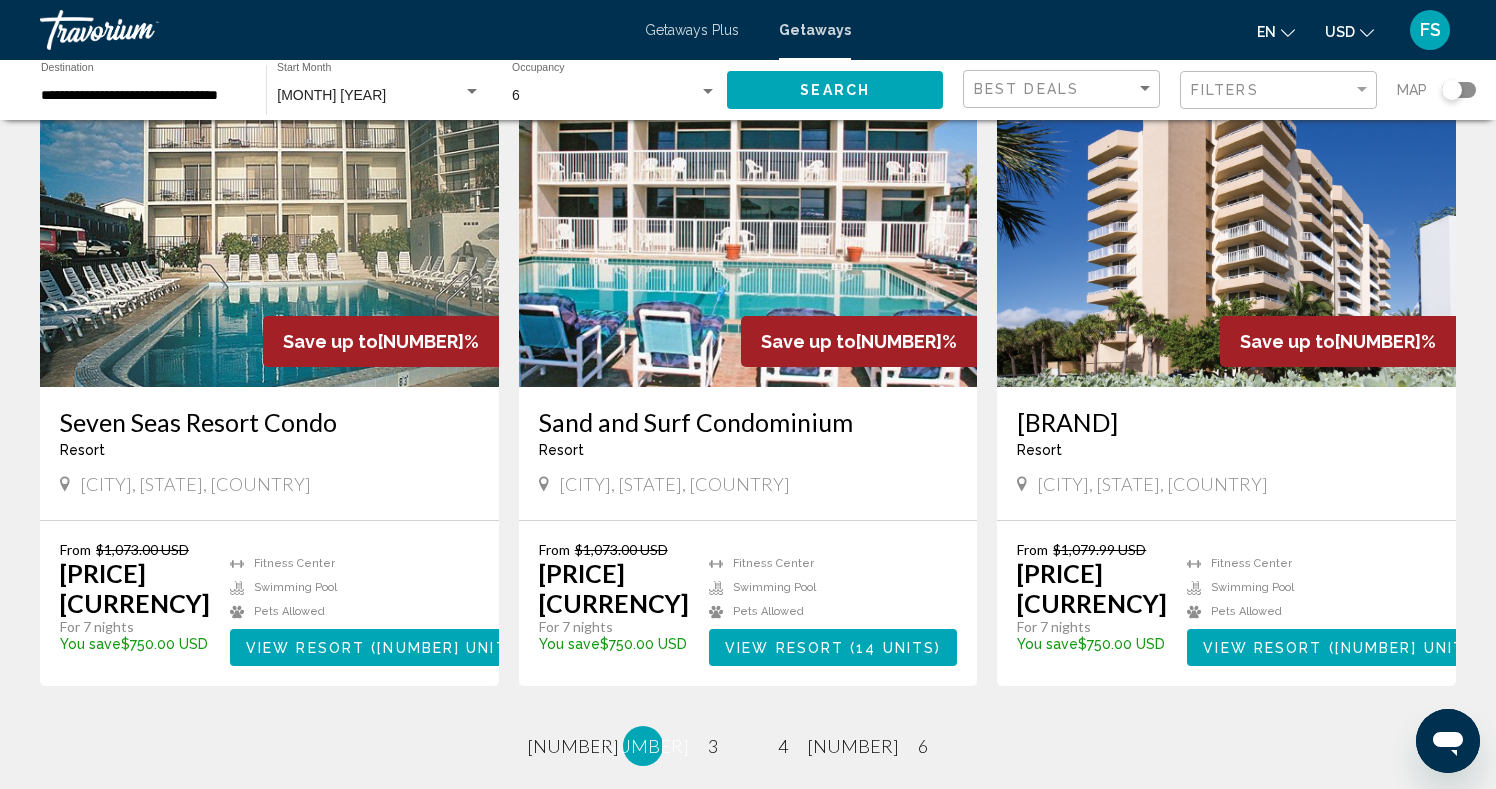 scroll, scrollTop: 2311, scrollLeft: 0, axis: vertical 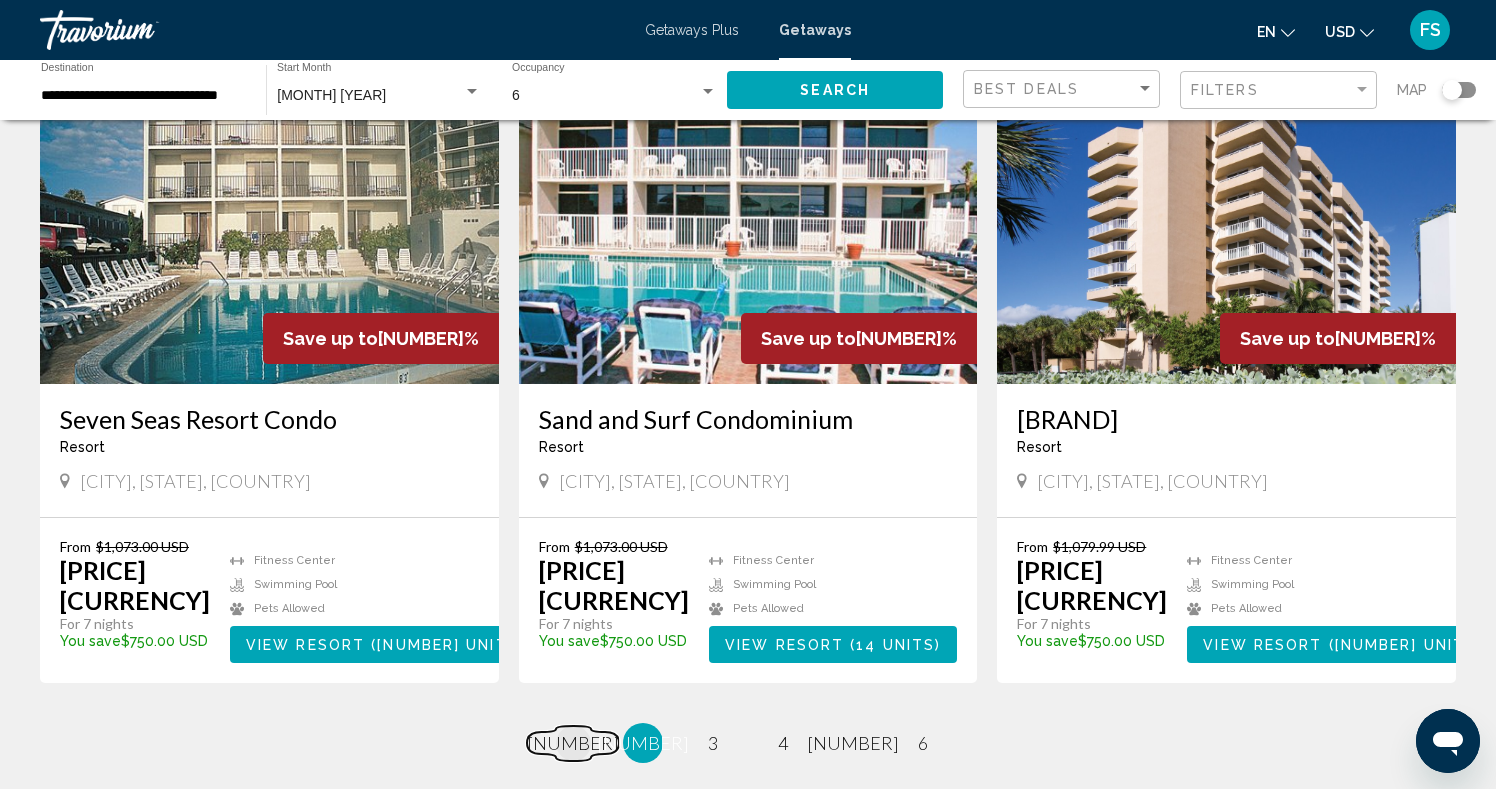 click on "page  1" at bounding box center [573, 743] 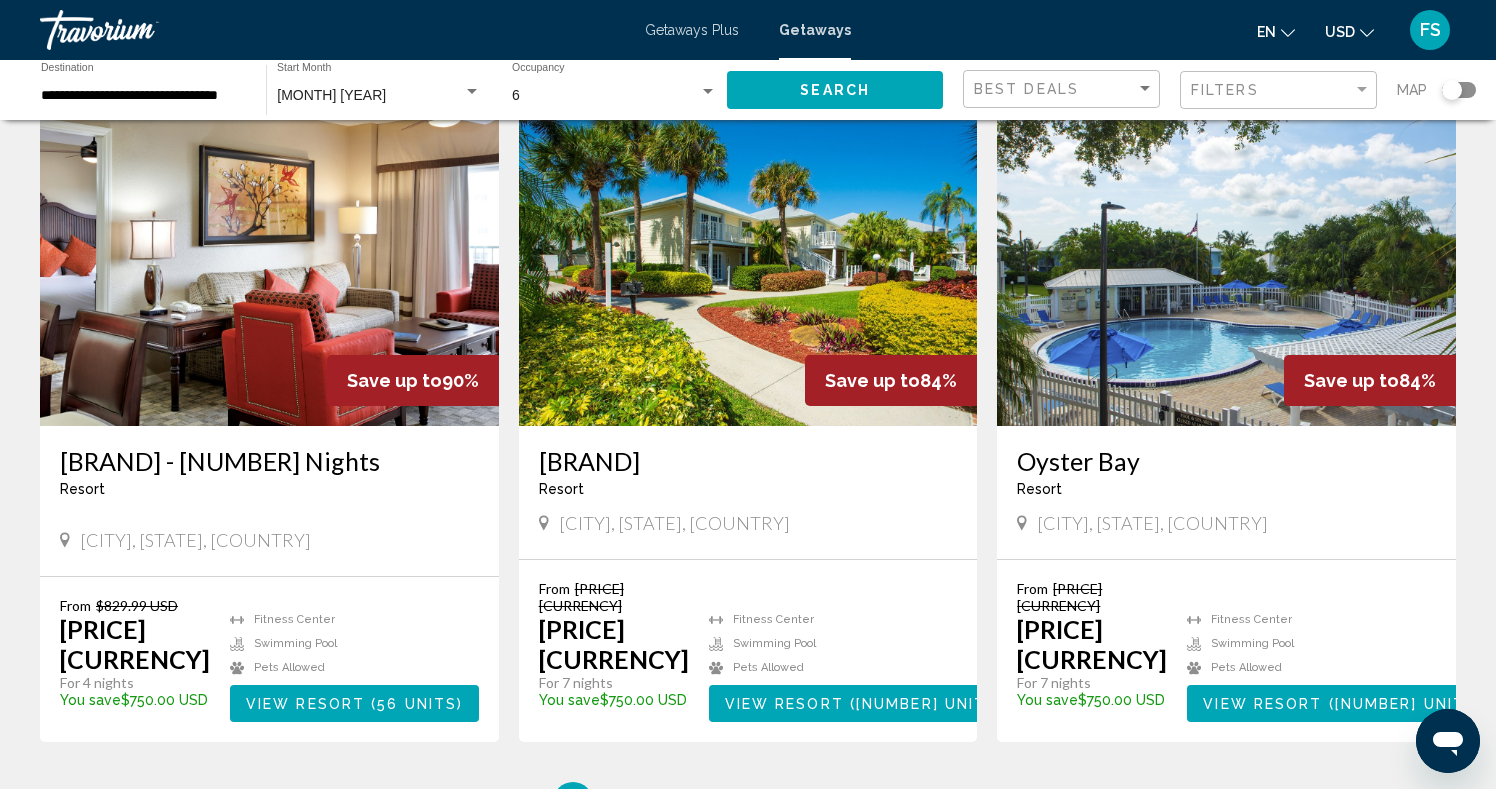 scroll, scrollTop: 2191, scrollLeft: 0, axis: vertical 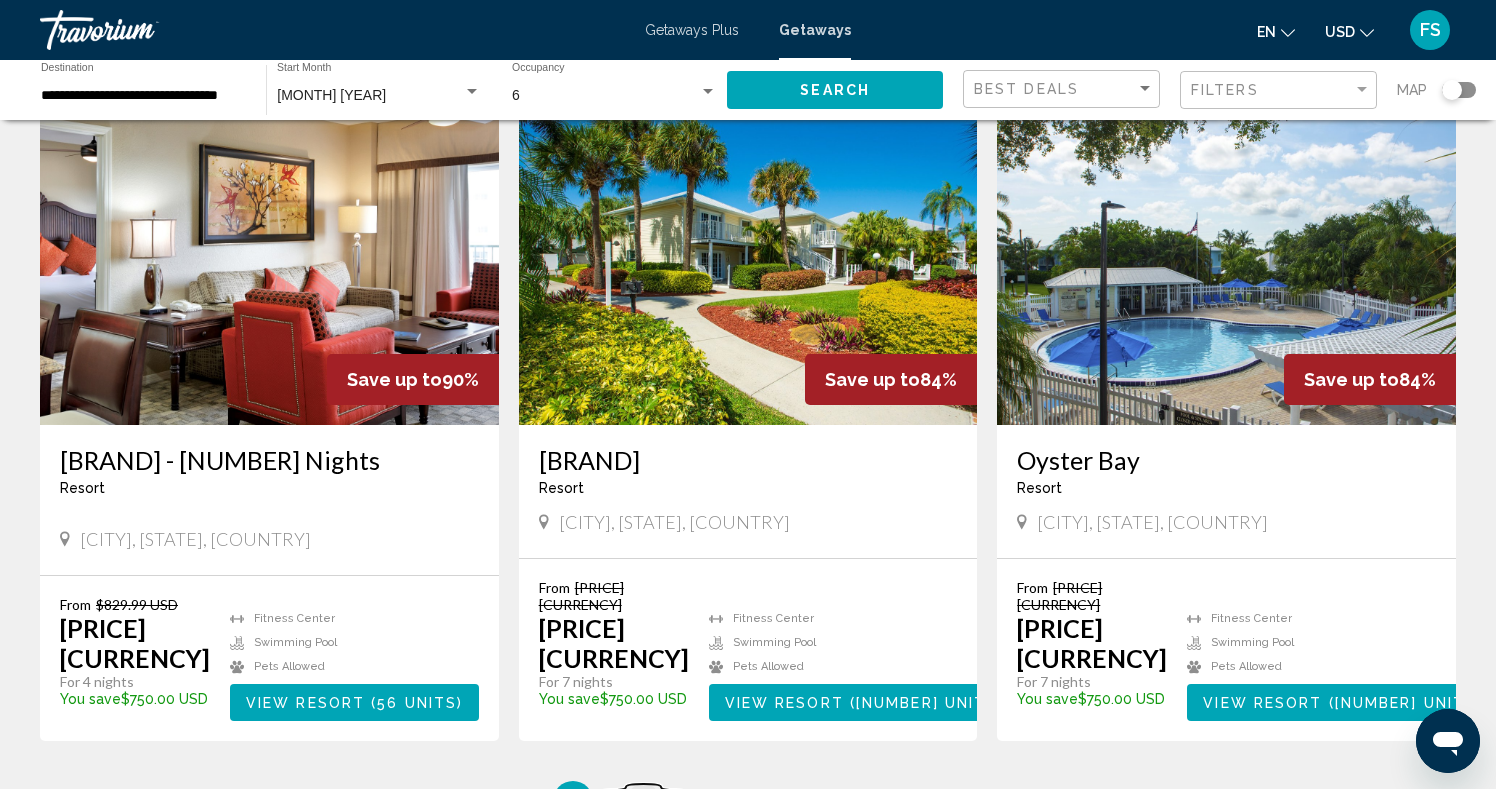 click on "2" at bounding box center [643, 801] 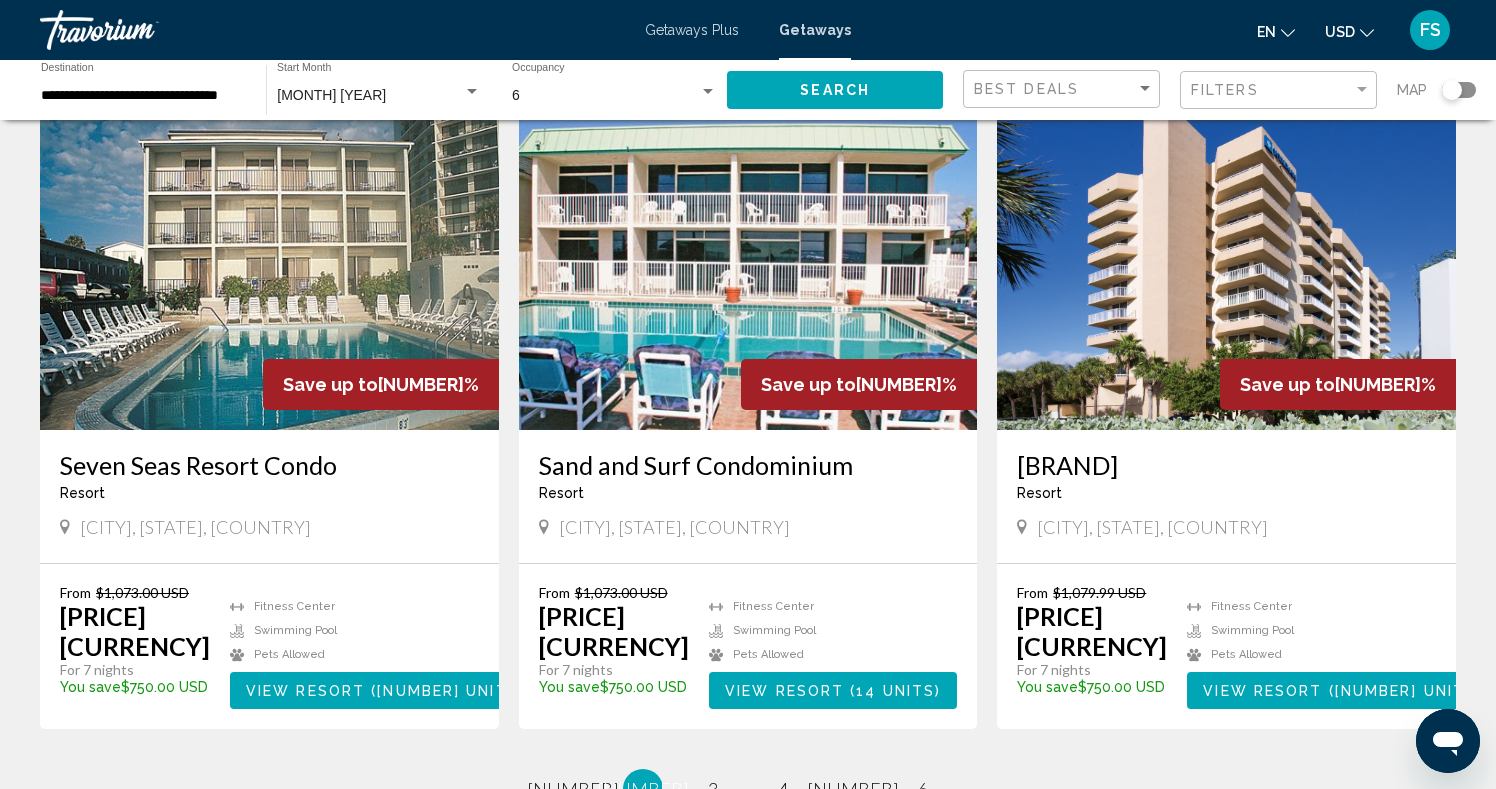 scroll, scrollTop: 2260, scrollLeft: 0, axis: vertical 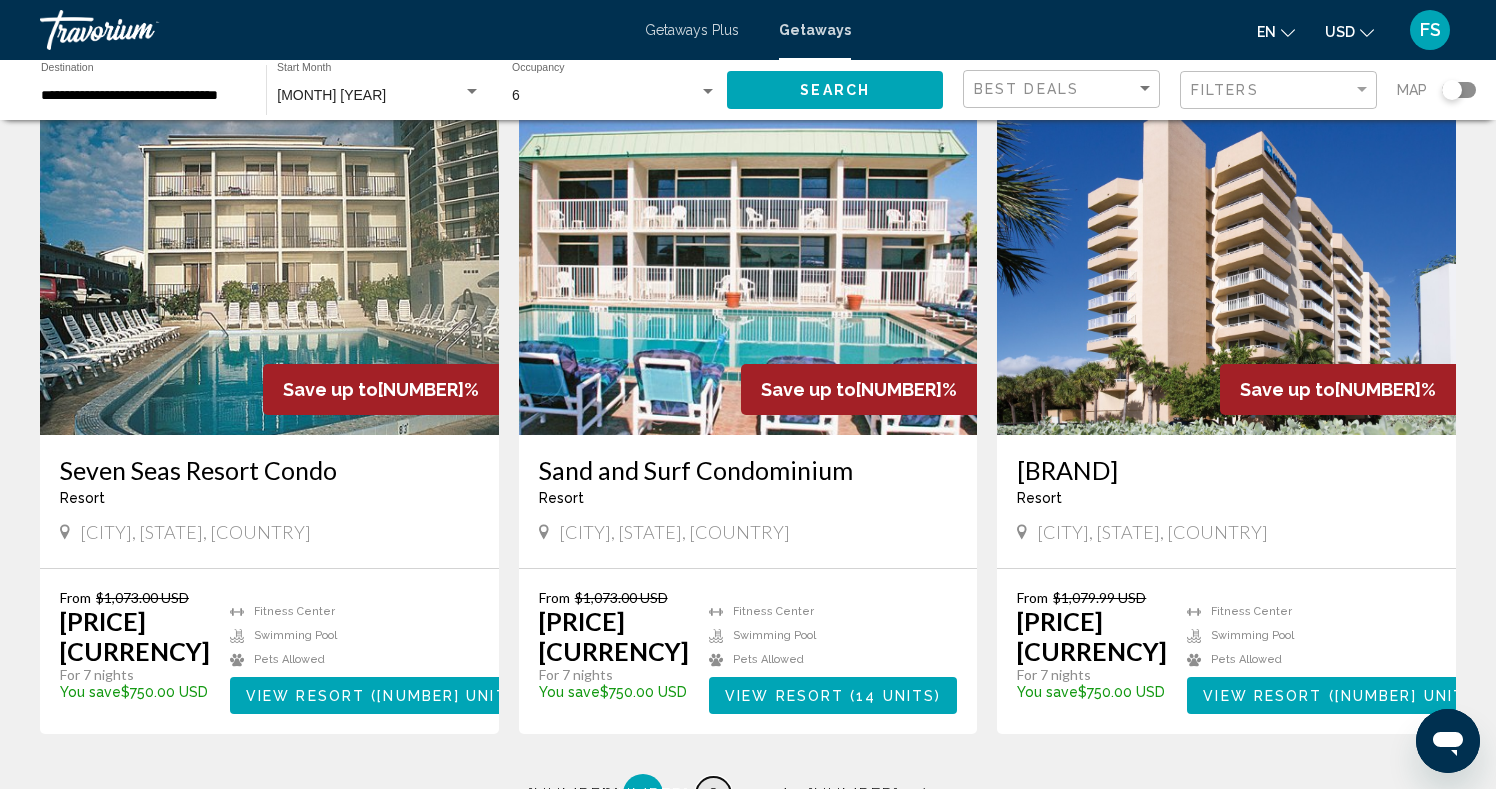 click on "3" at bounding box center (573, 794) 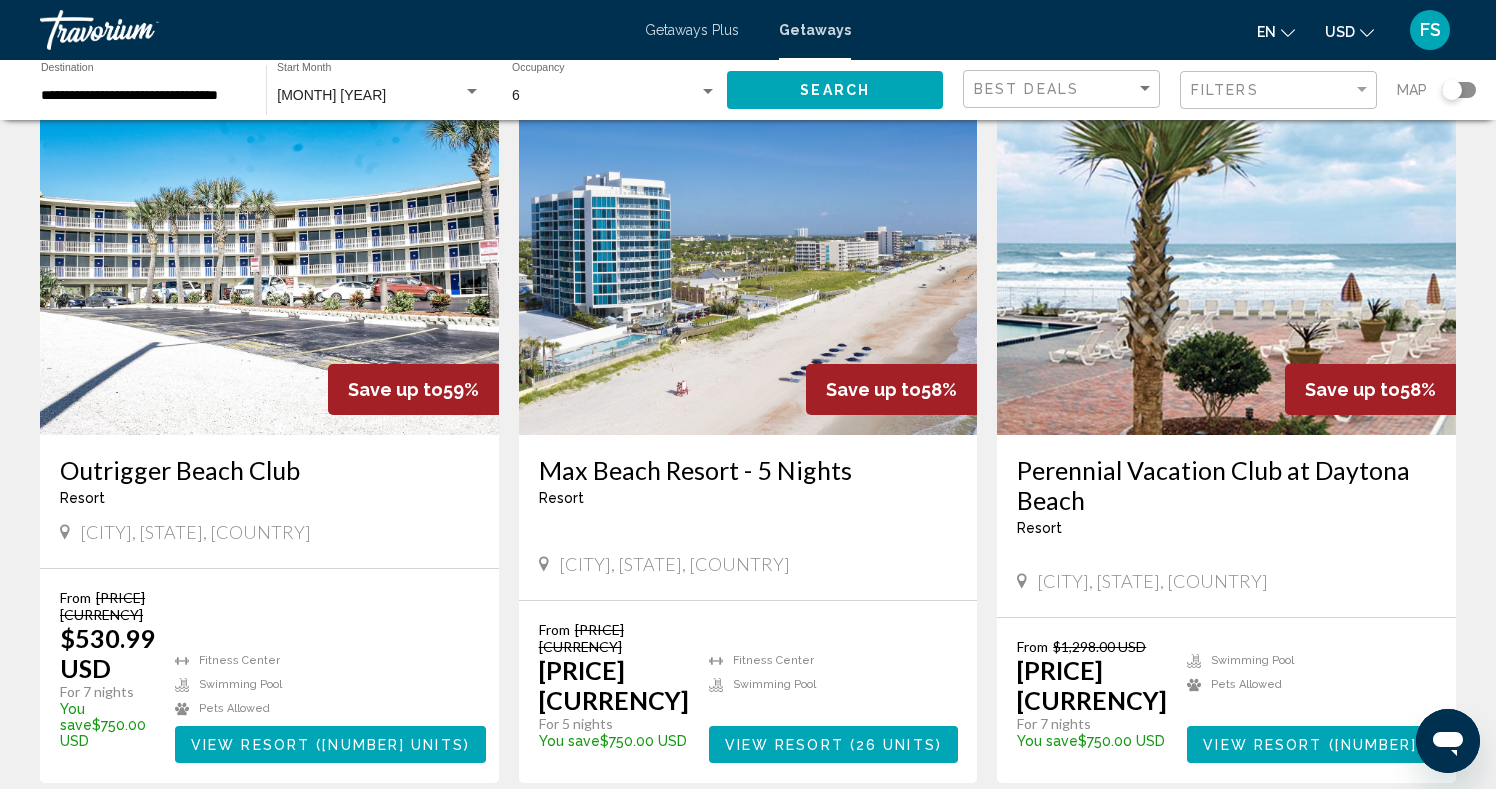 scroll, scrollTop: 2218, scrollLeft: 0, axis: vertical 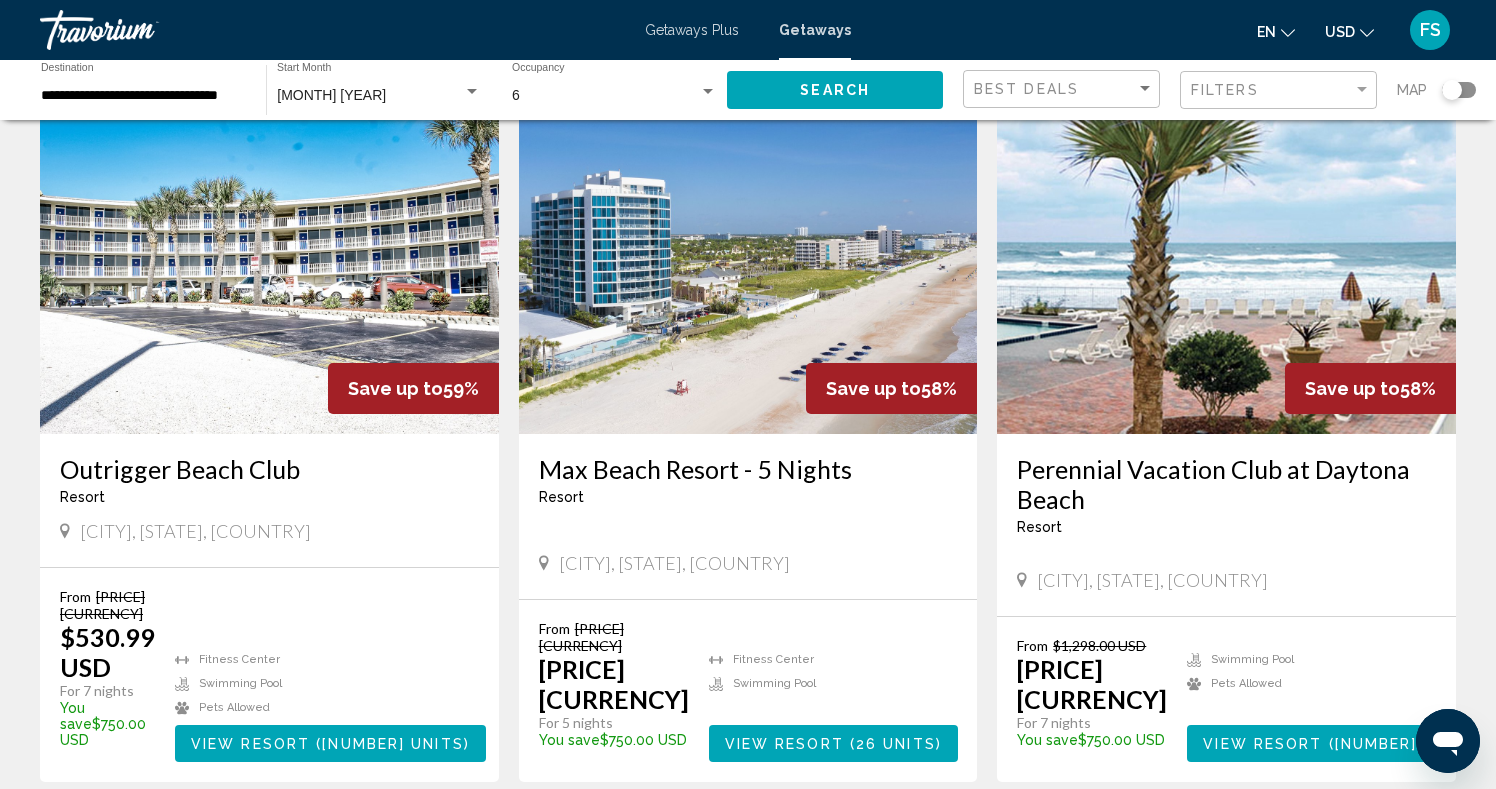 click on "4" at bounding box center [573, 842] 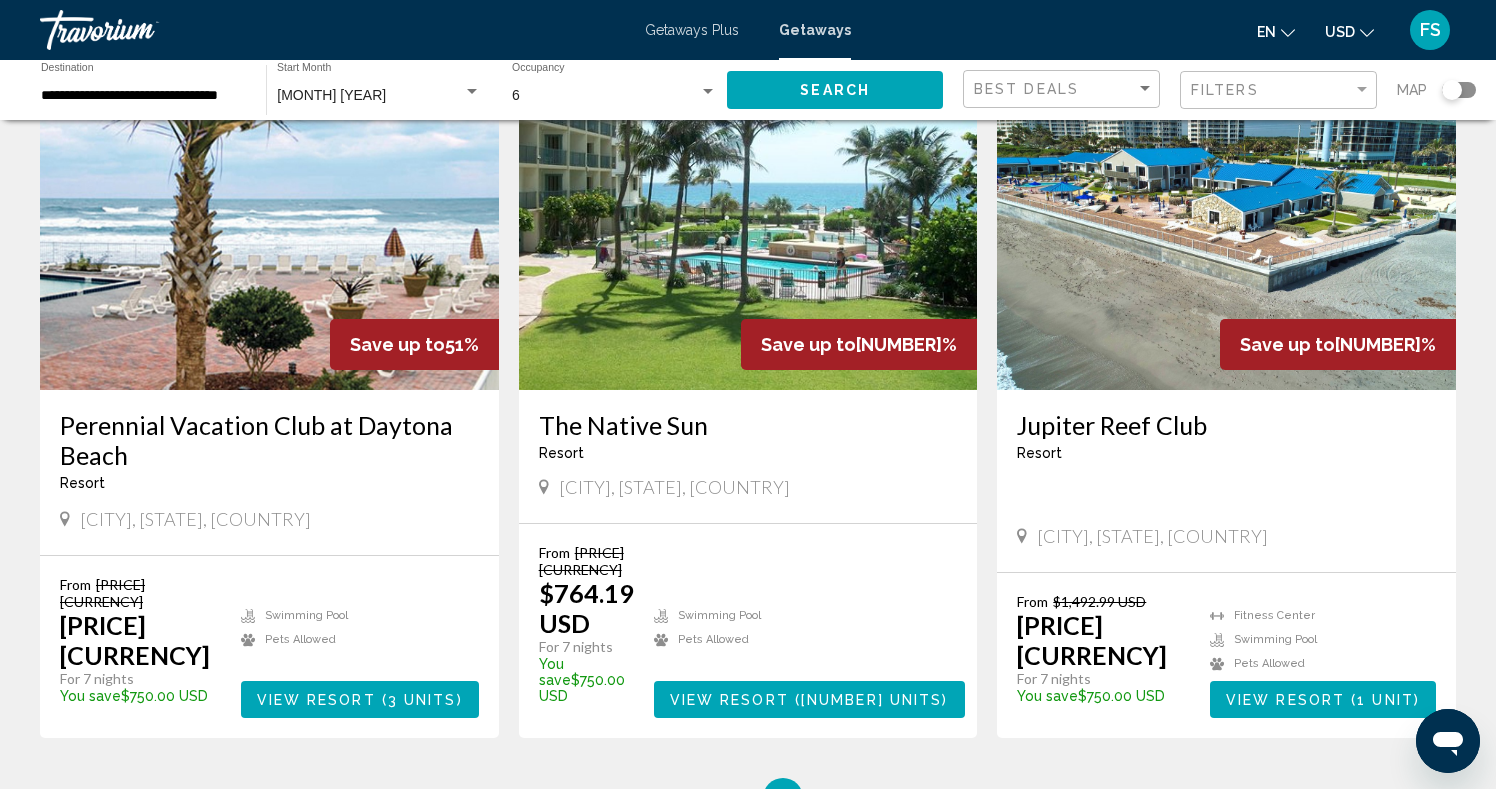 scroll, scrollTop: 2228, scrollLeft: 0, axis: vertical 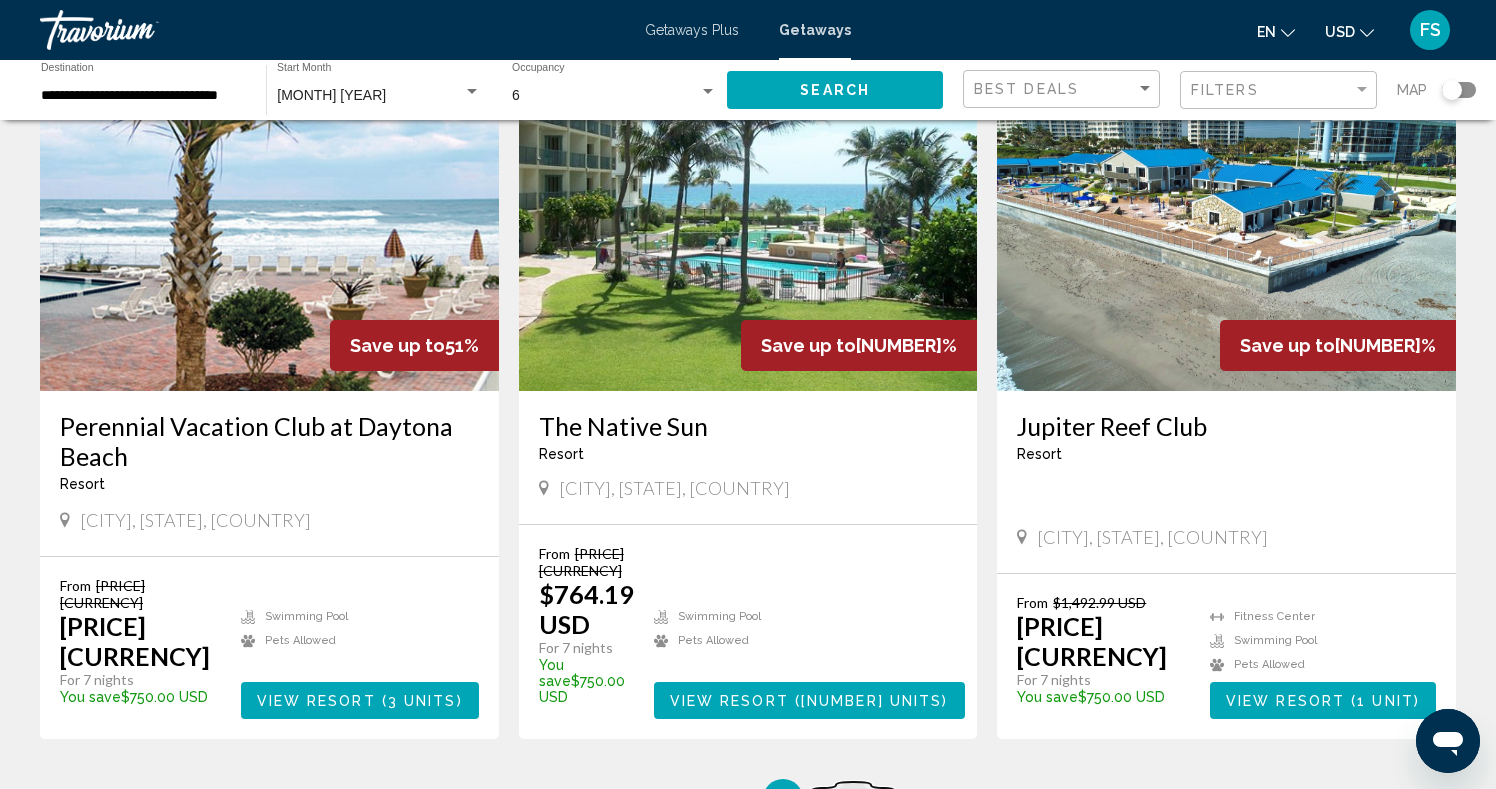 click on "5" at bounding box center (573, 799) 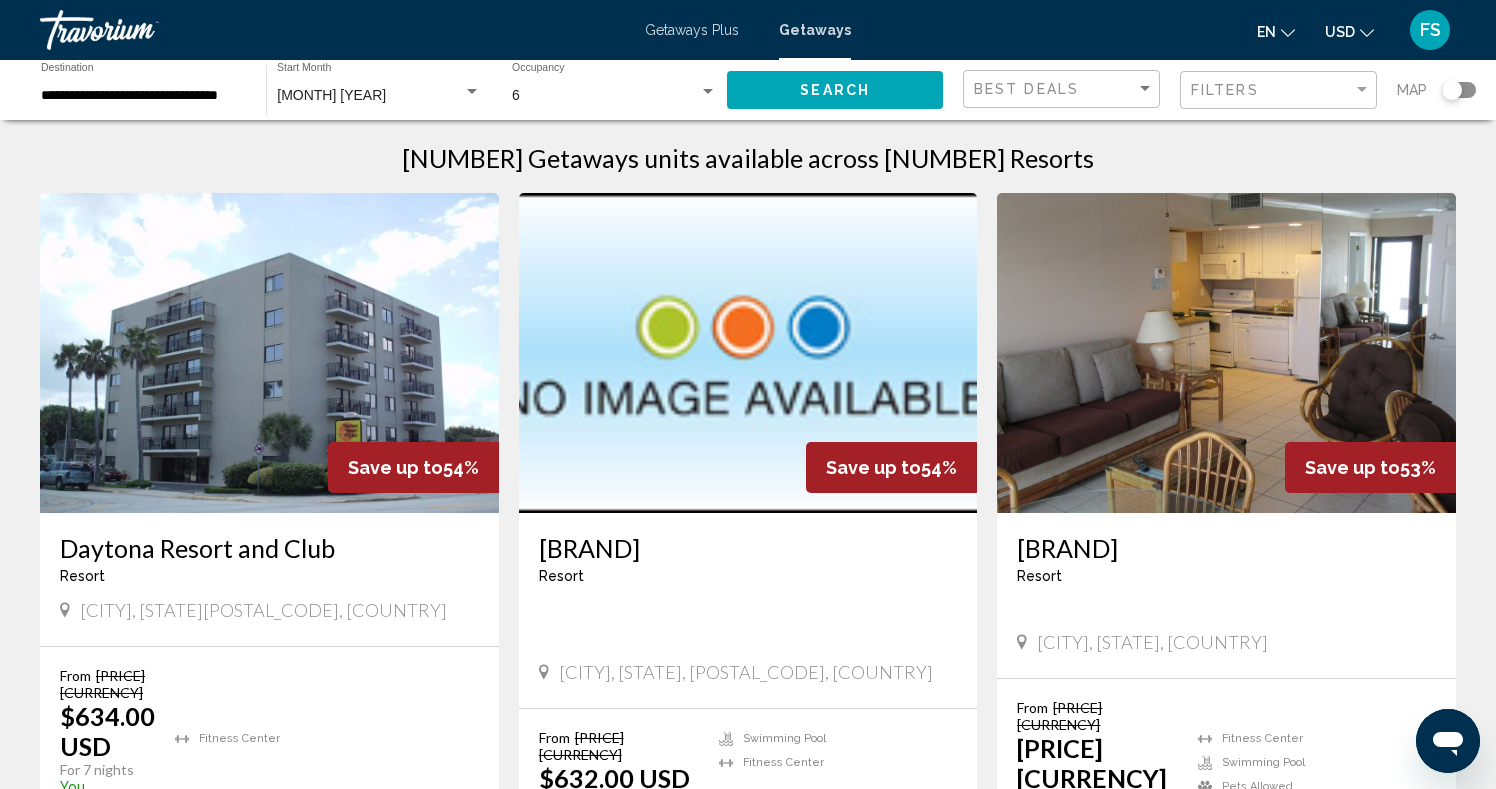 scroll, scrollTop: 0, scrollLeft: 0, axis: both 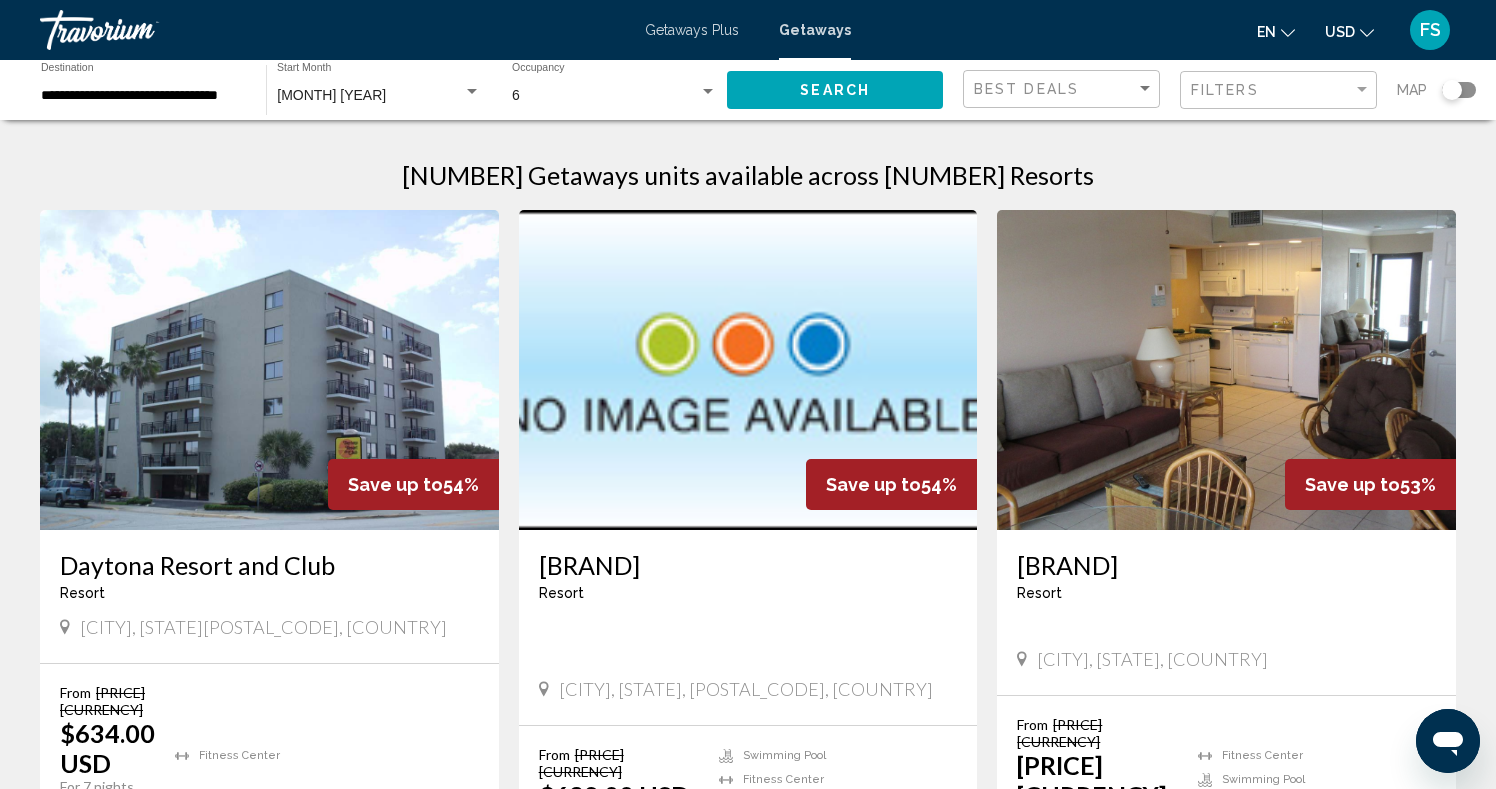 click on "**********" at bounding box center [143, 96] 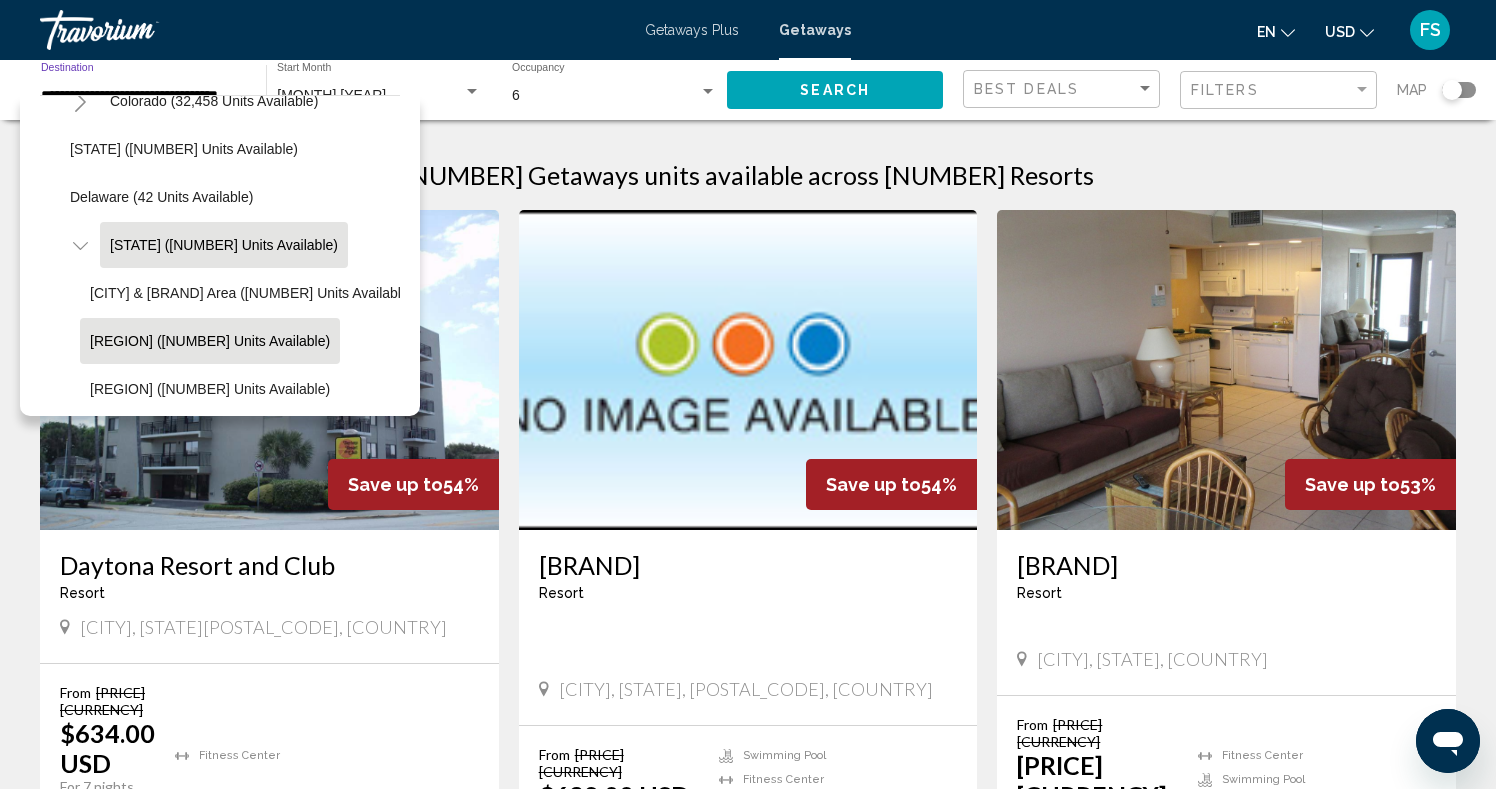 scroll, scrollTop: 267, scrollLeft: 0, axis: vertical 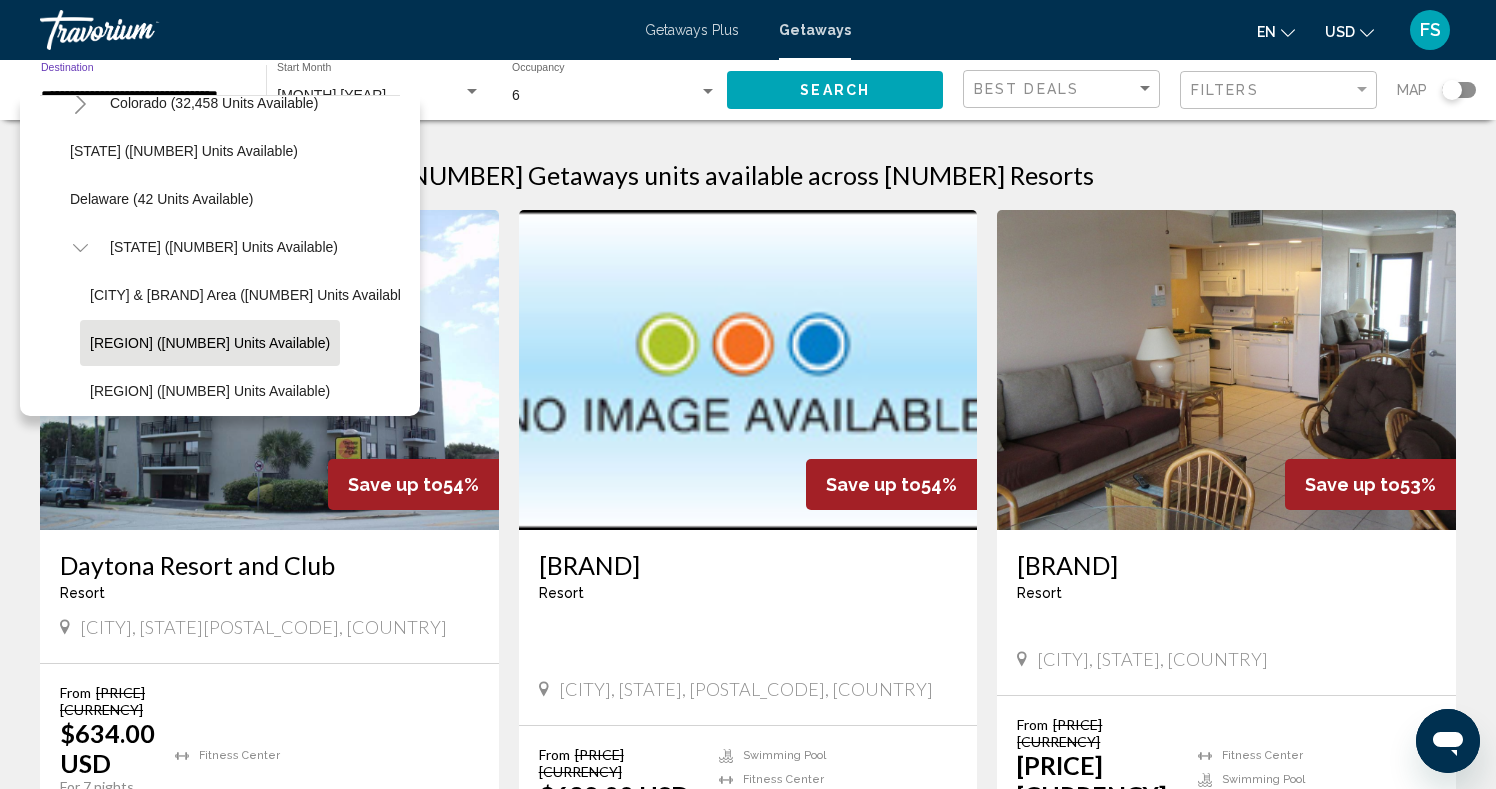 click at bounding box center [80, 247] 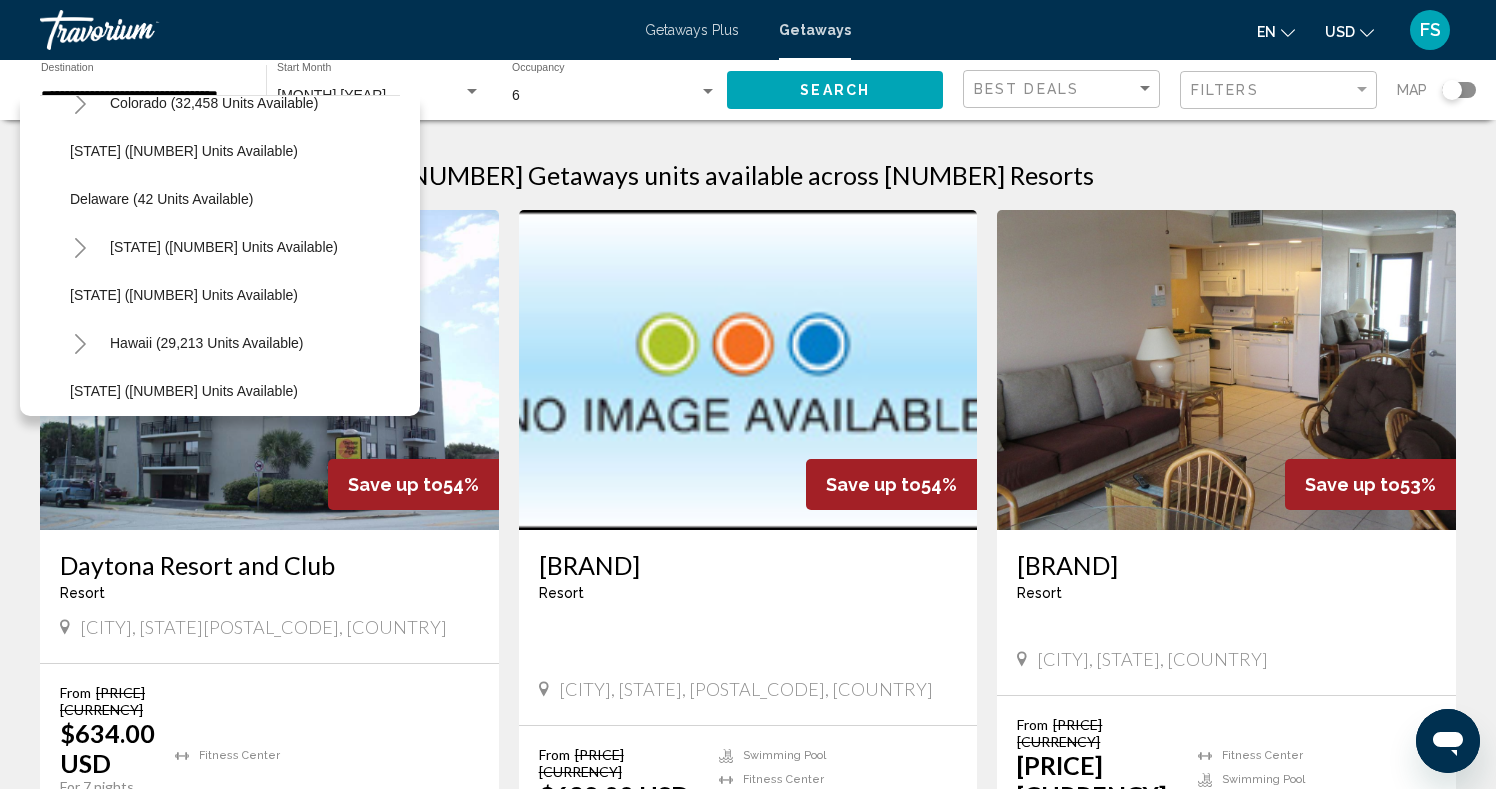 click at bounding box center (708, 92) 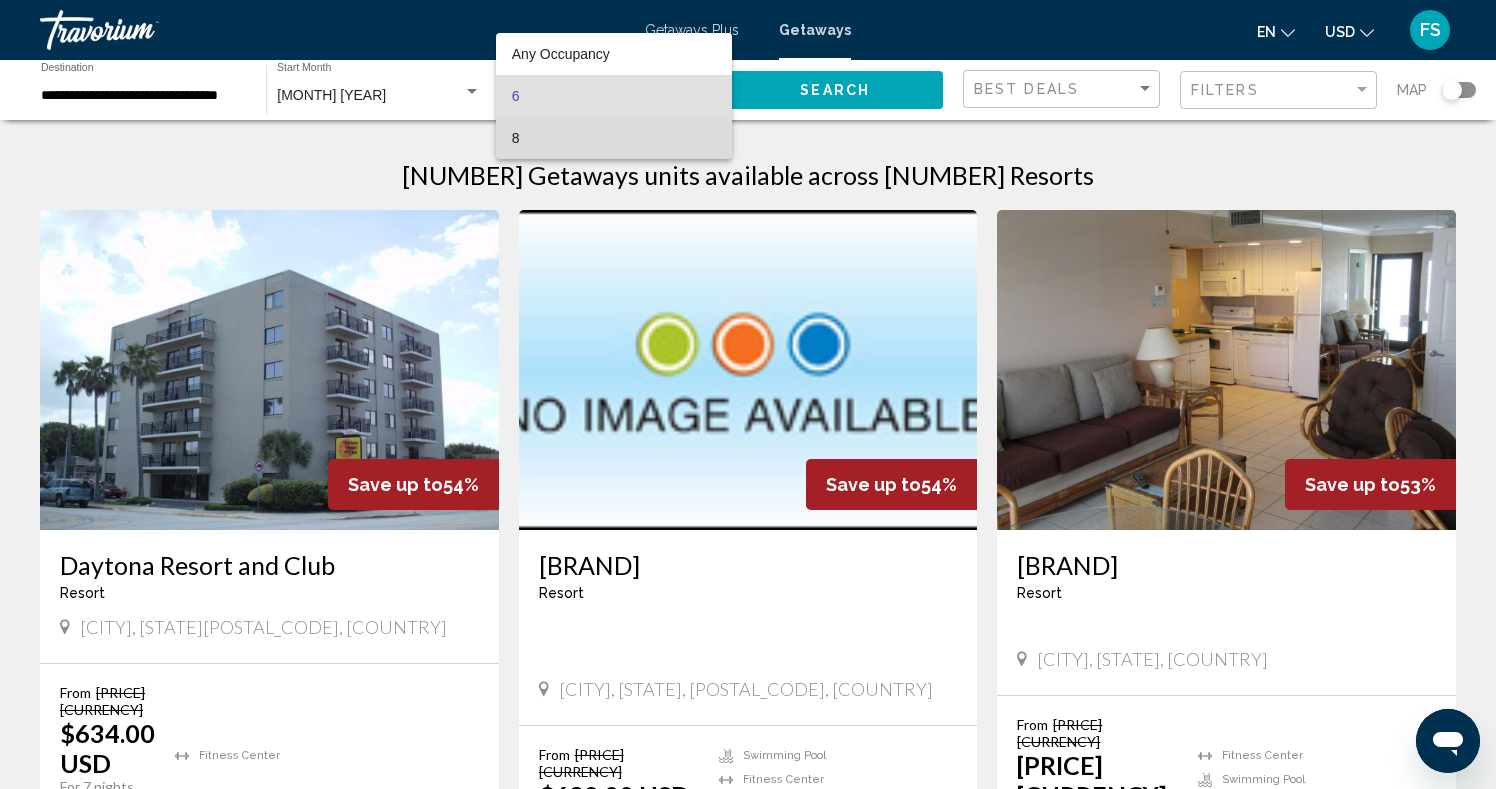 click on "8" at bounding box center [614, 138] 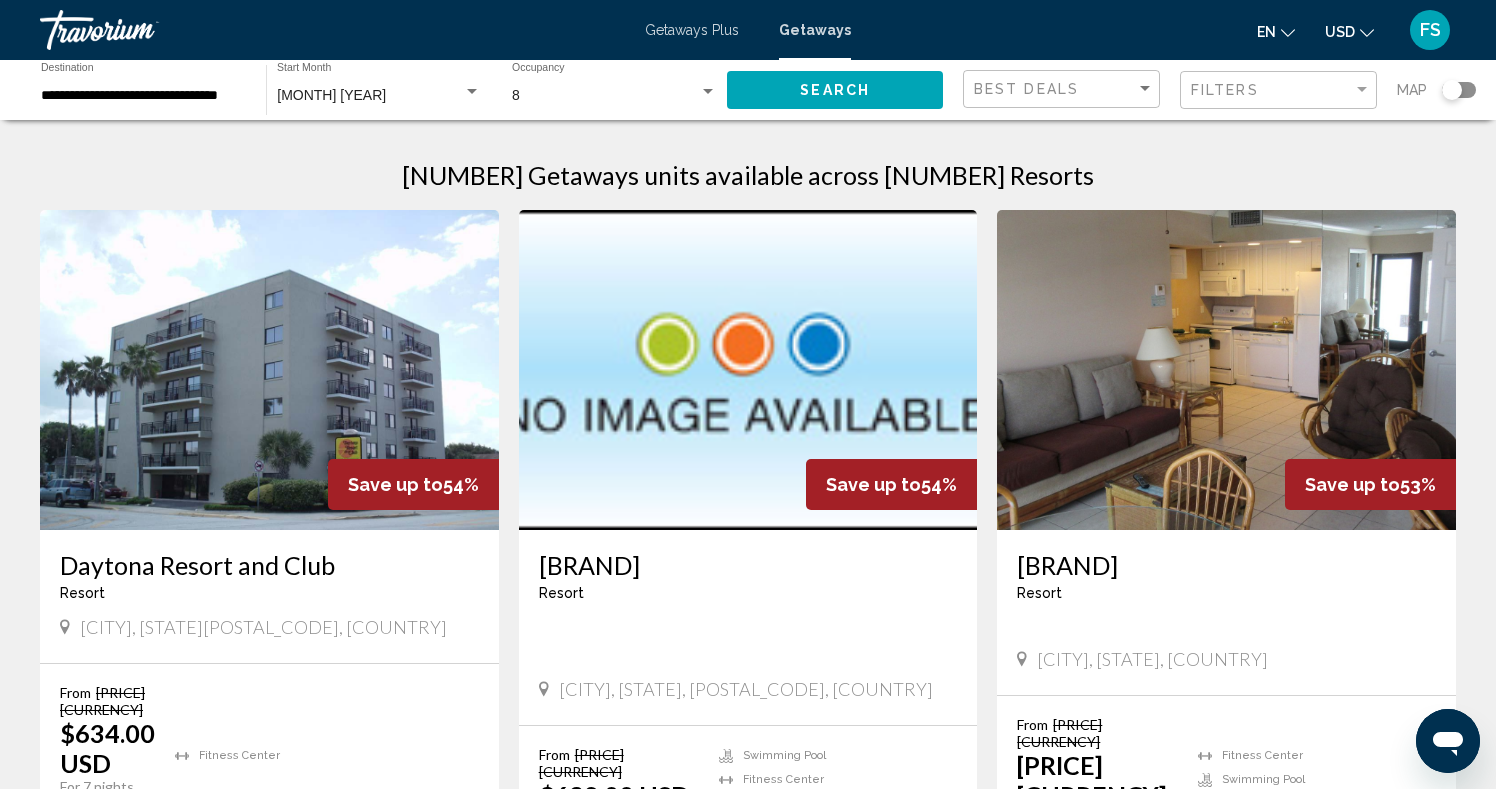click at bounding box center [1452, 90] 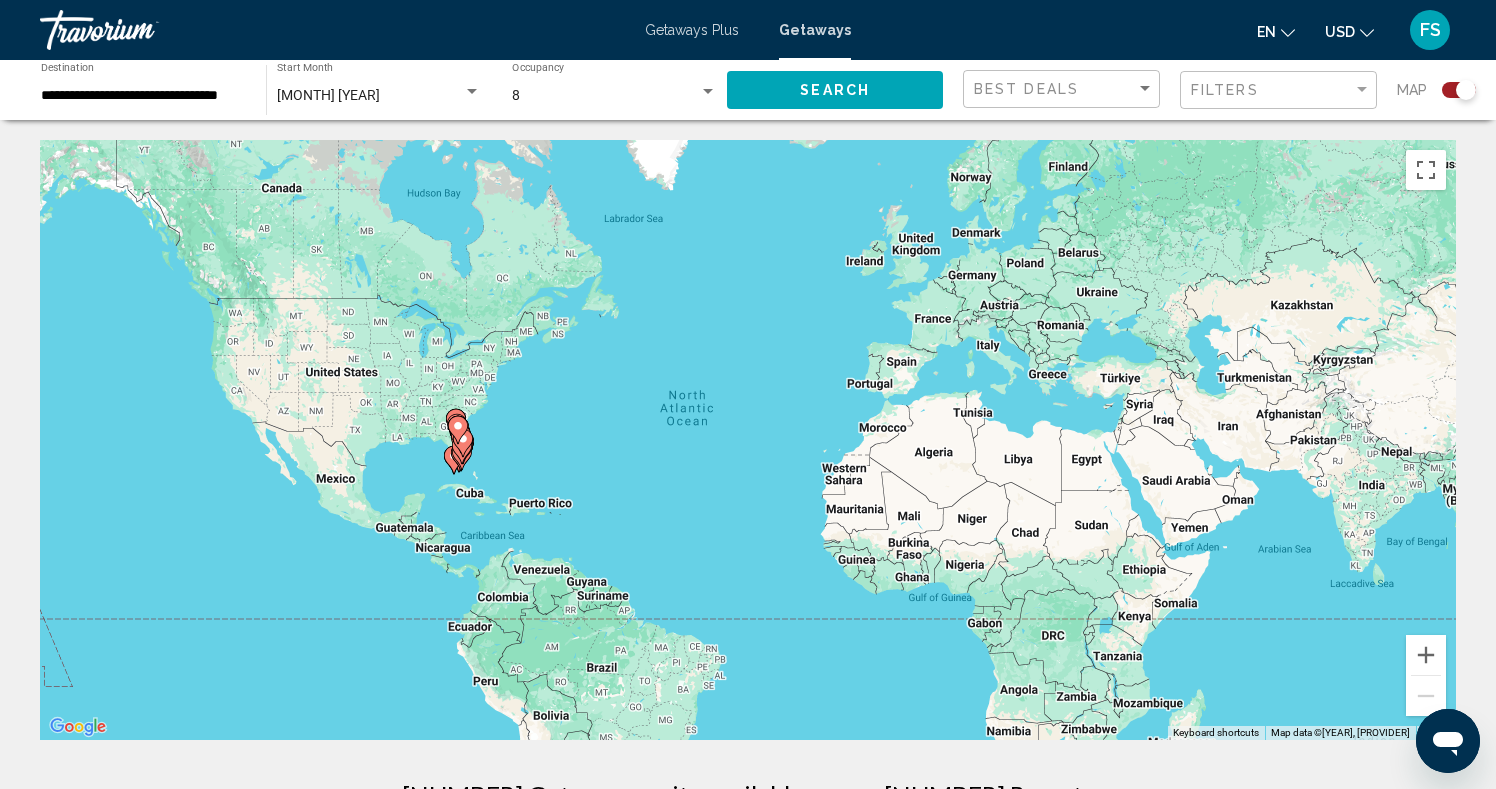 click at bounding box center (461, 439) 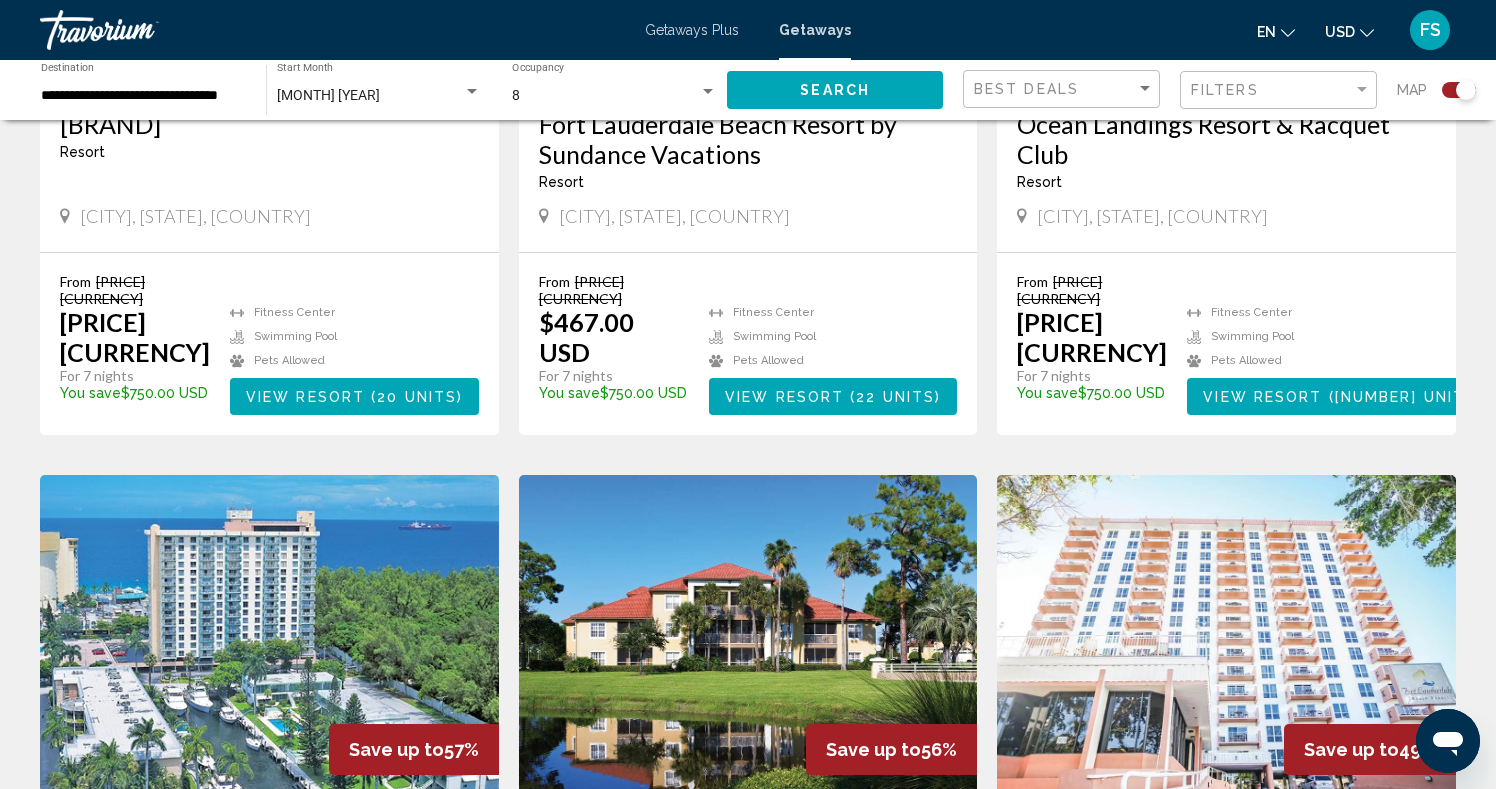 scroll, scrollTop: 1776, scrollLeft: 0, axis: vertical 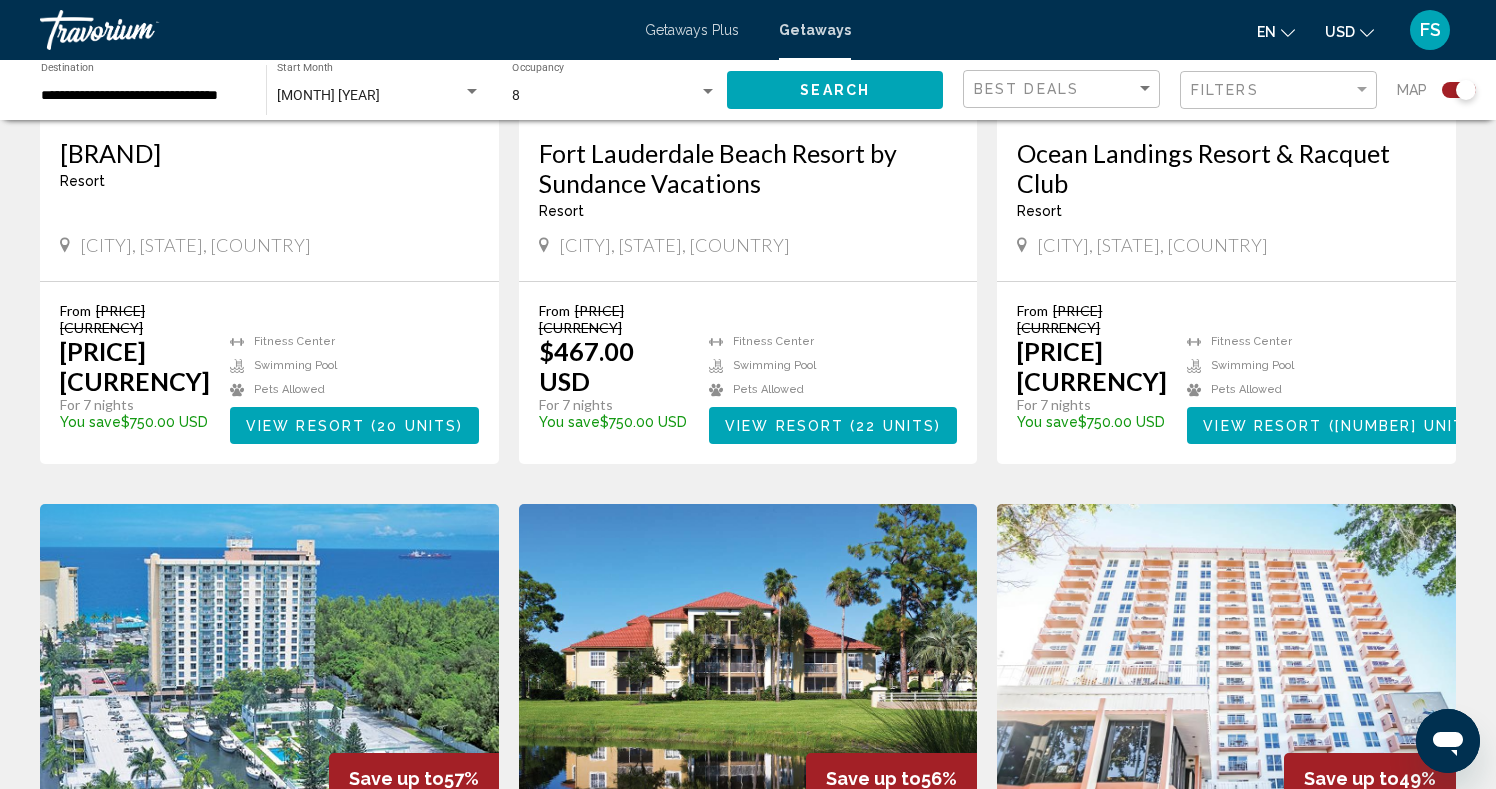 click at bounding box center (748, 664) 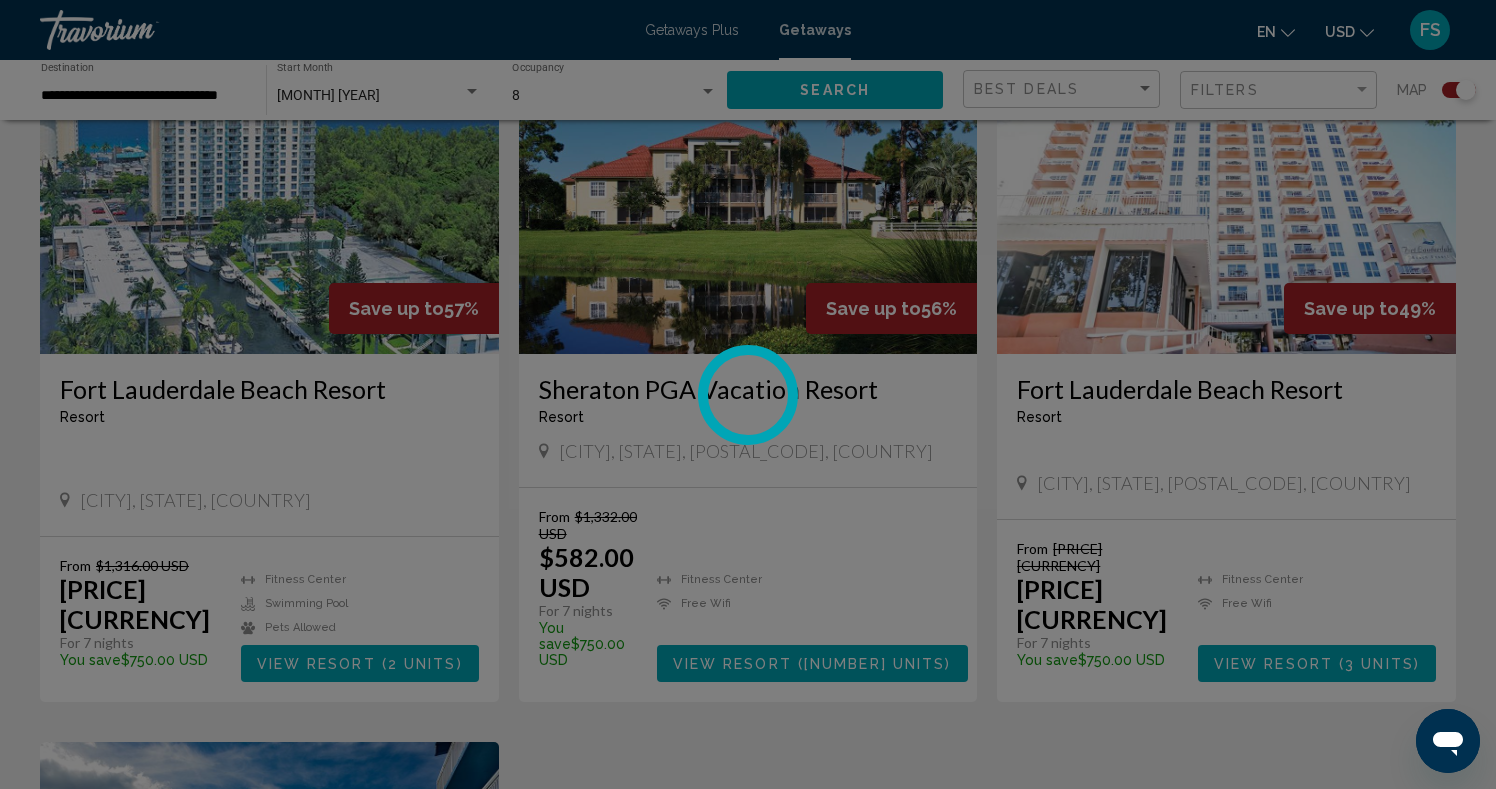 scroll, scrollTop: 2247, scrollLeft: 0, axis: vertical 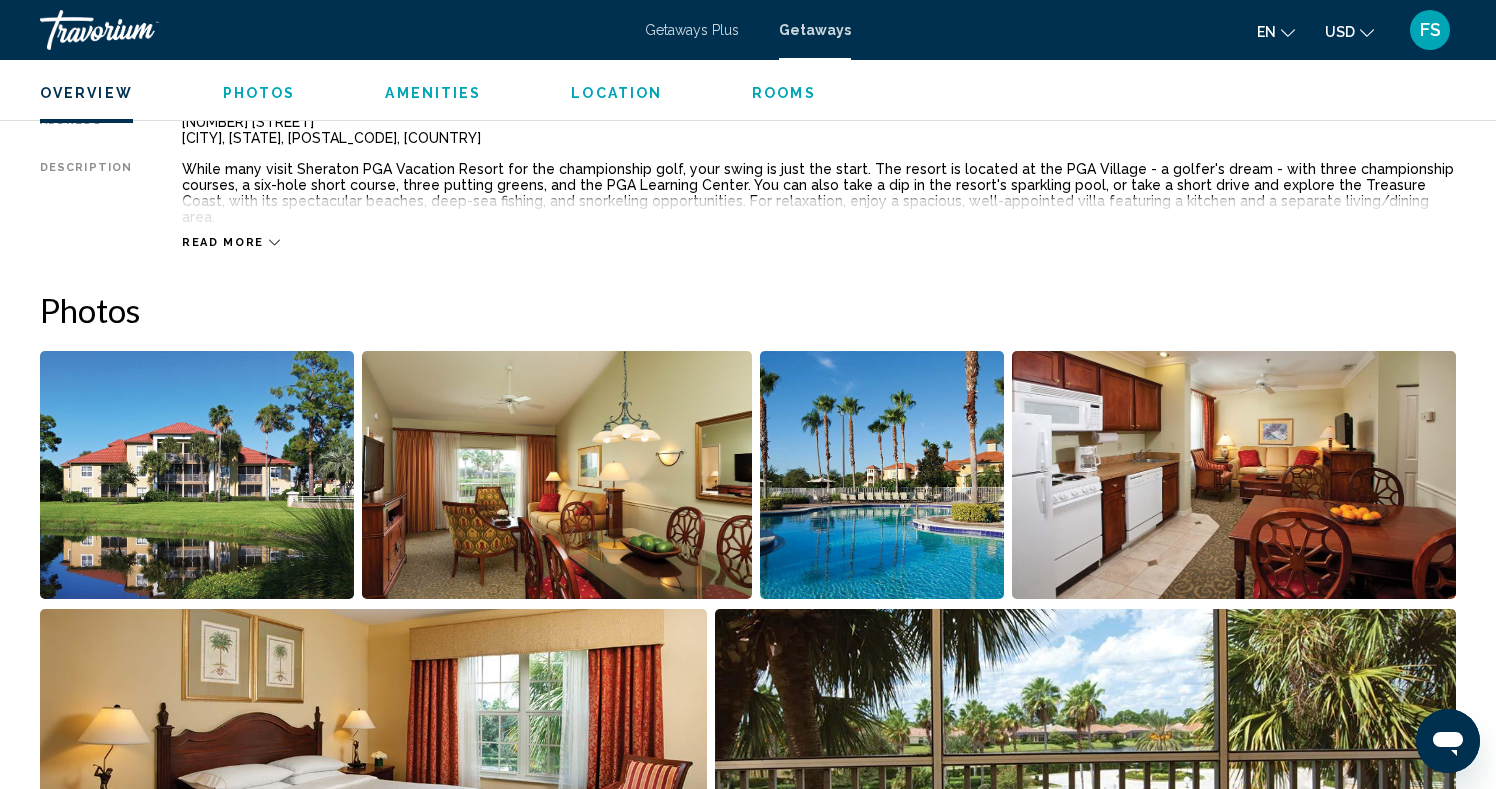 click at bounding box center (197, 475) 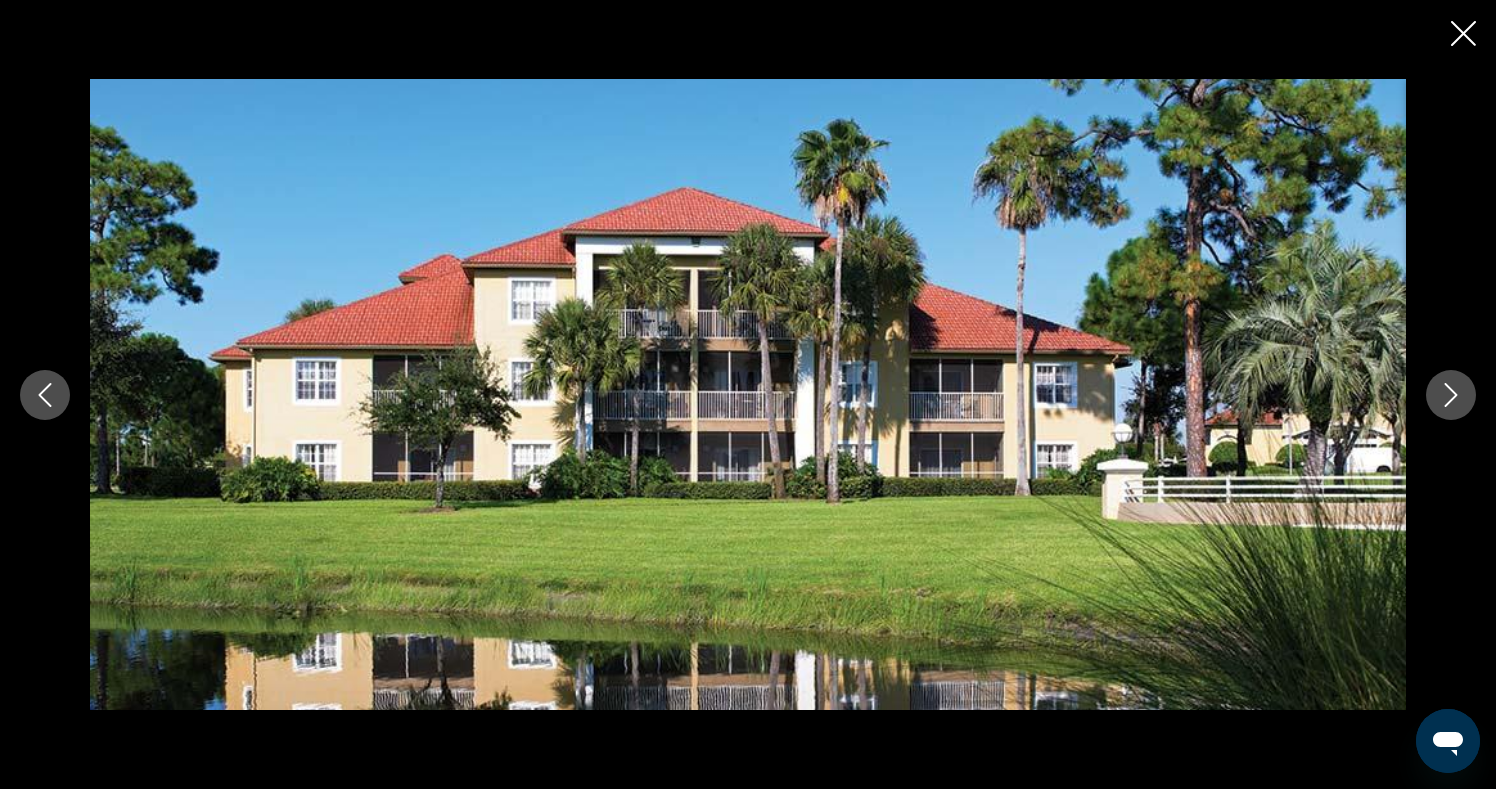 click at bounding box center [1451, 395] 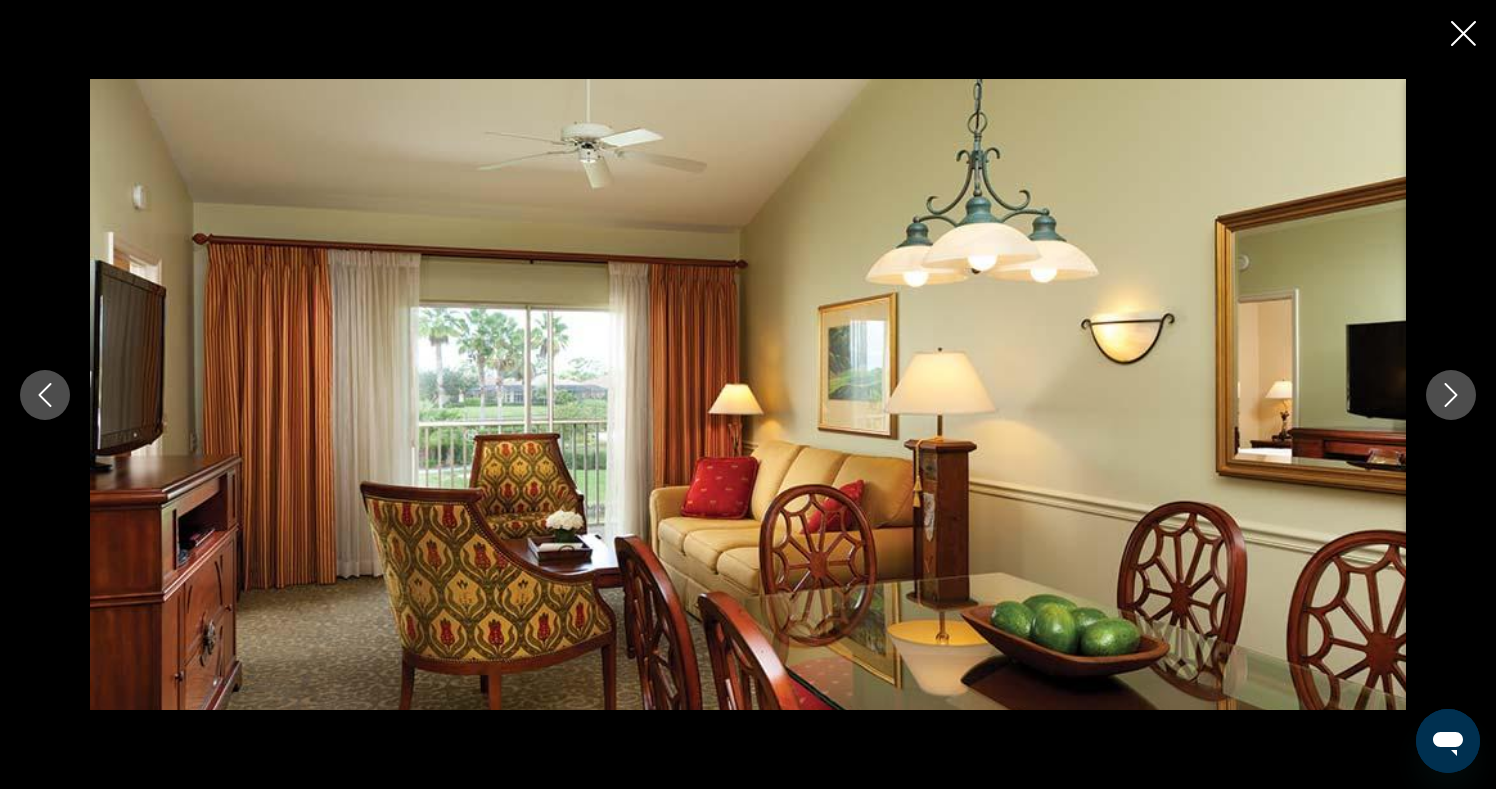 click at bounding box center (1451, 395) 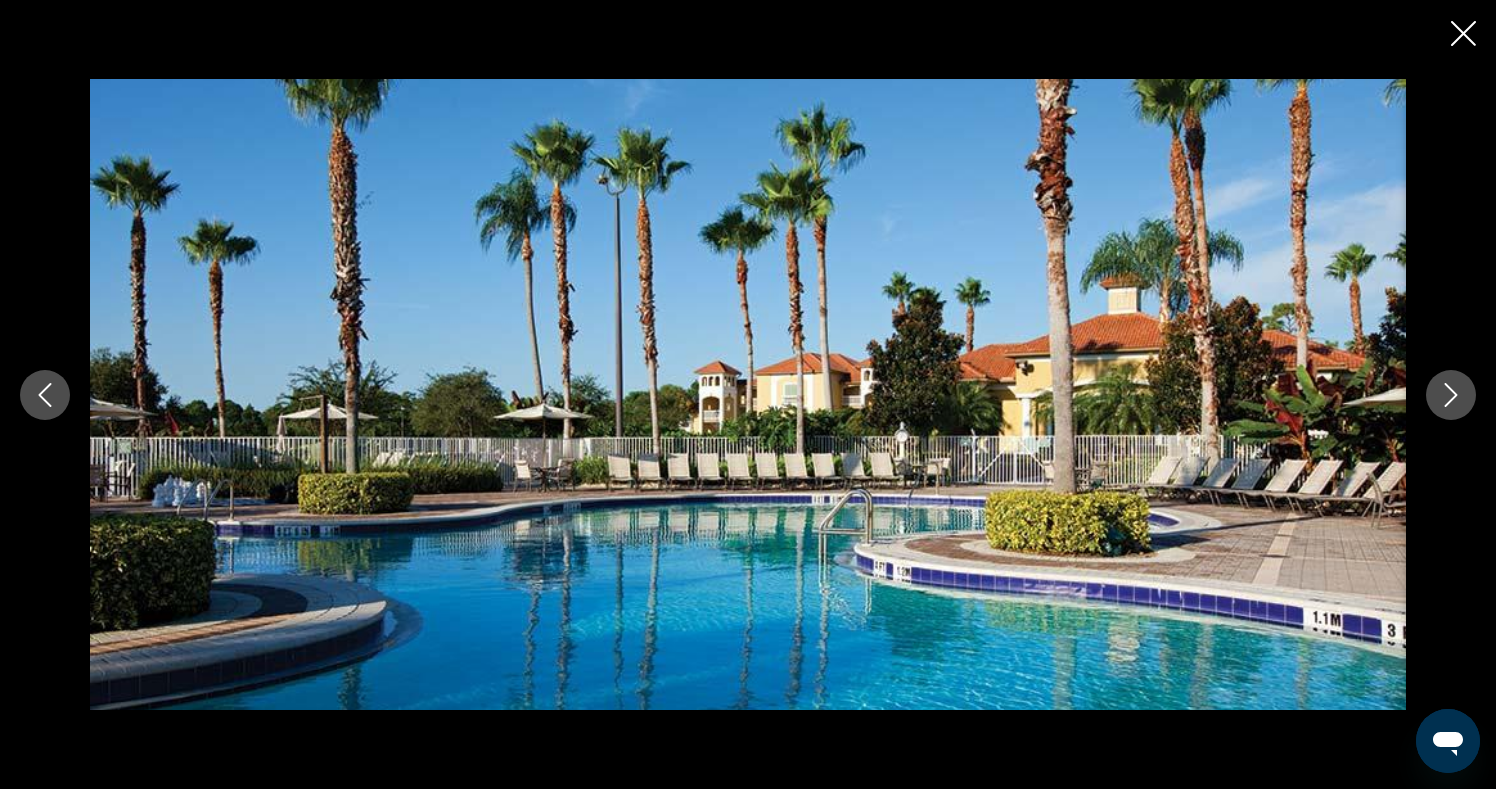 click at bounding box center (1451, 395) 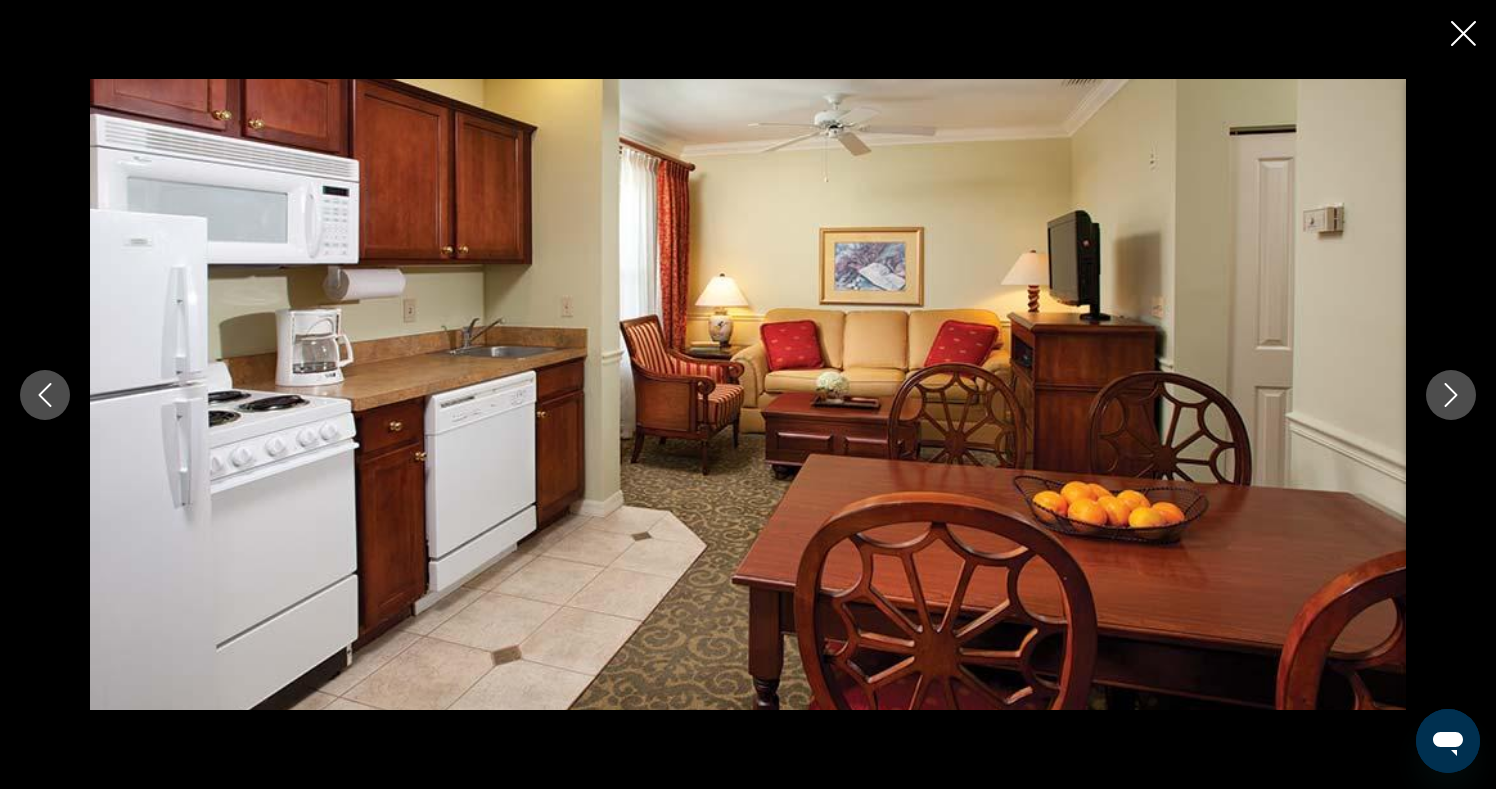click at bounding box center (1451, 395) 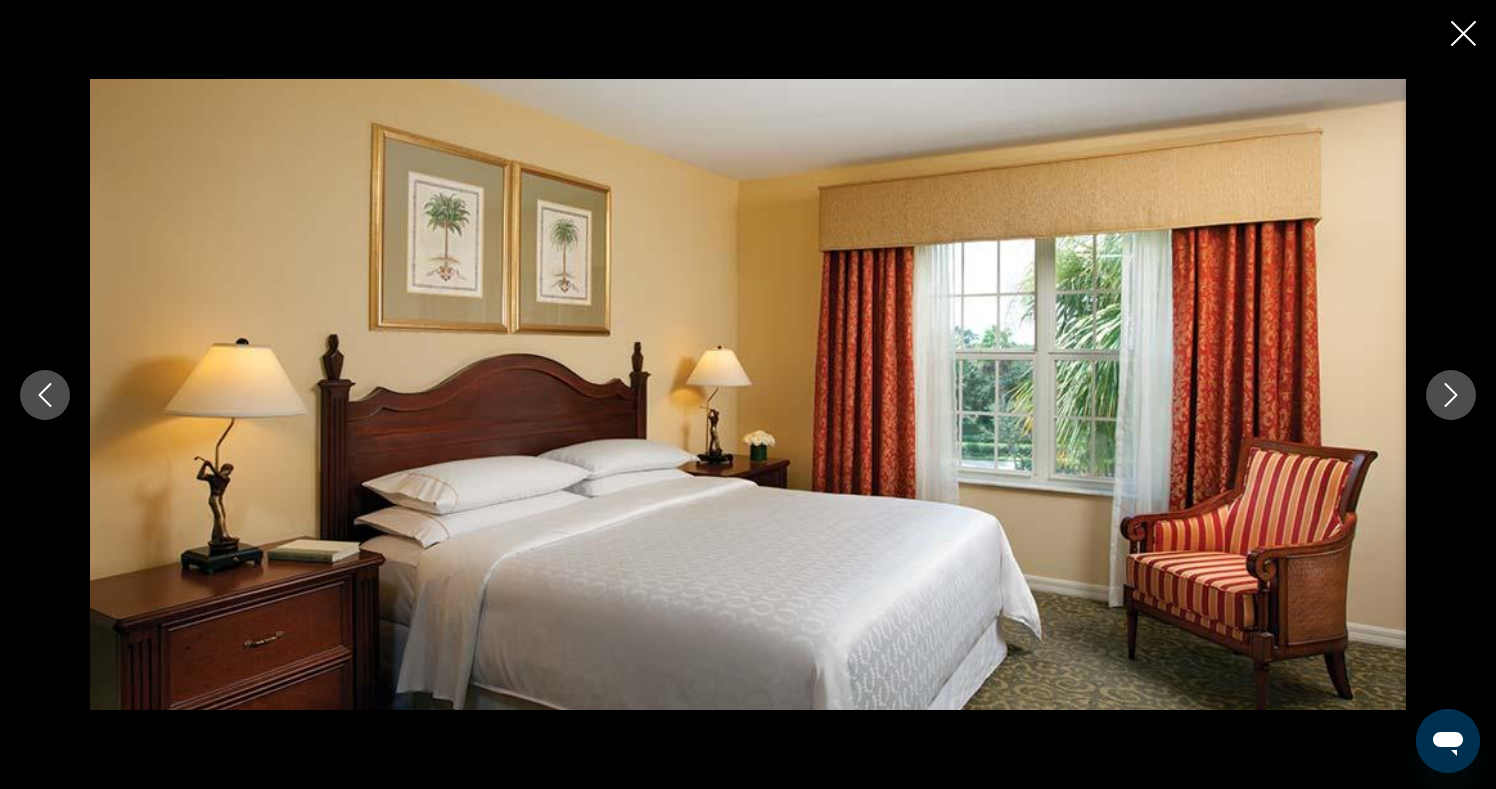 click at bounding box center (1451, 395) 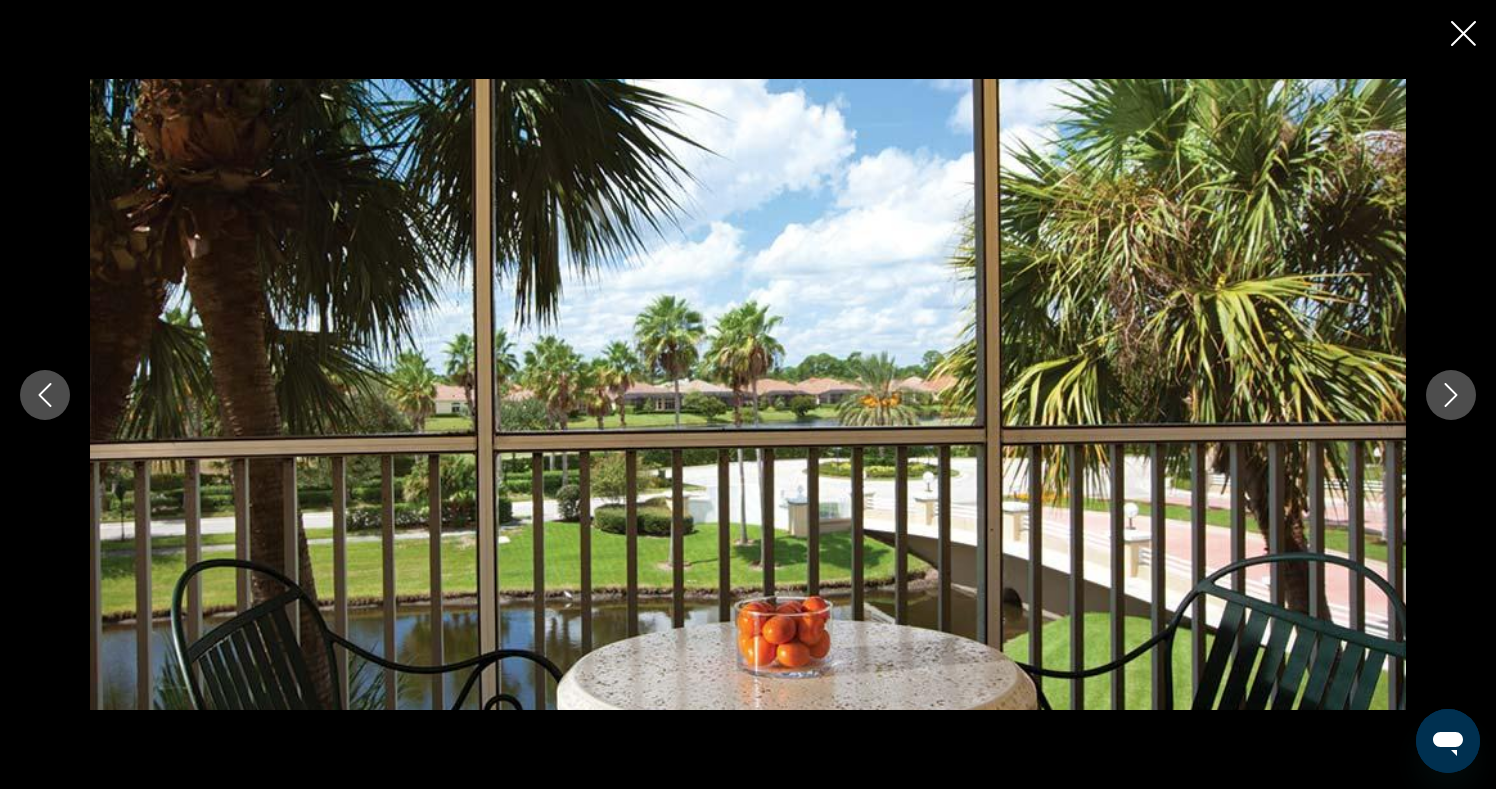 click at bounding box center [1451, 395] 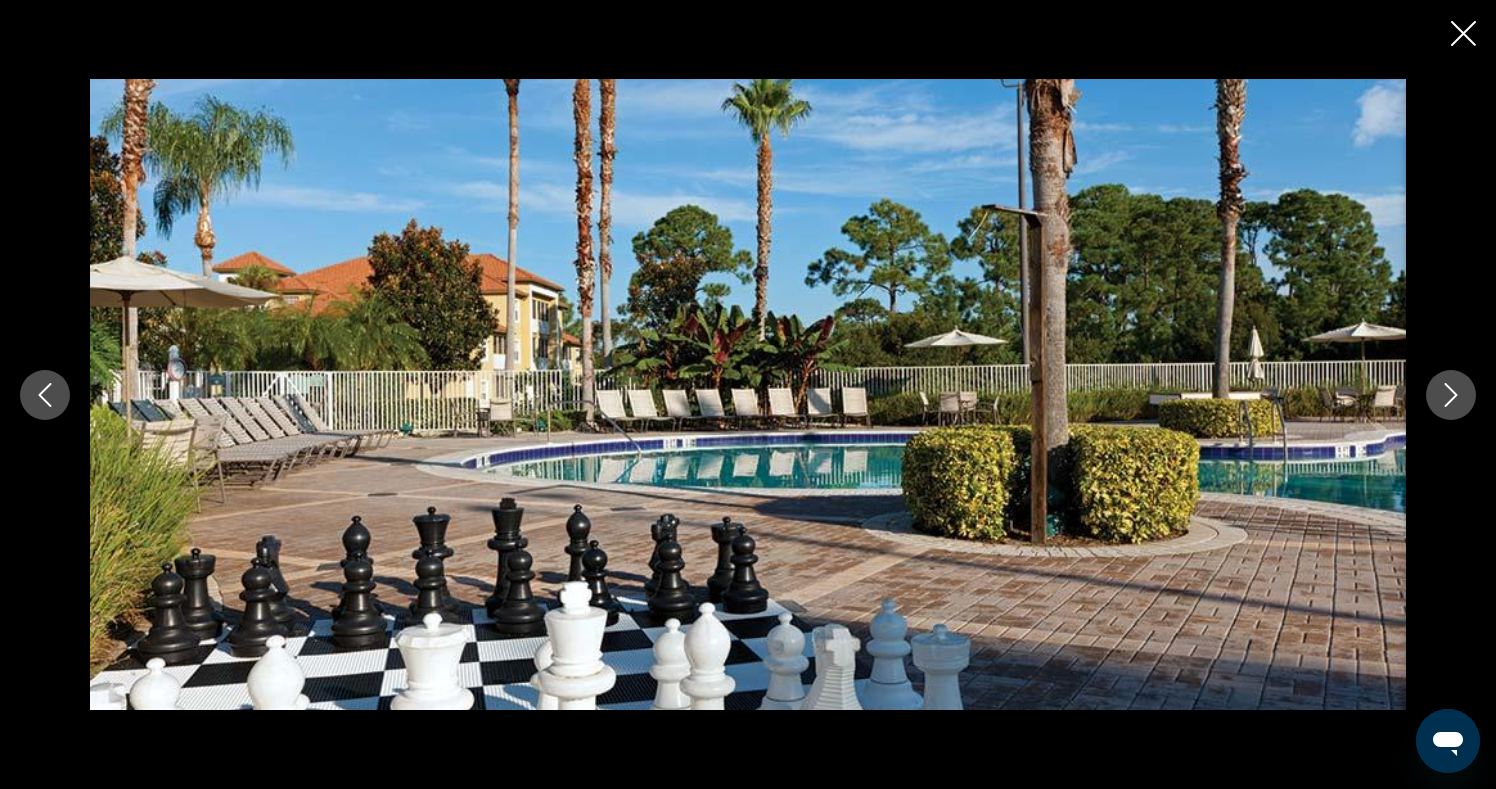 click at bounding box center [1451, 395] 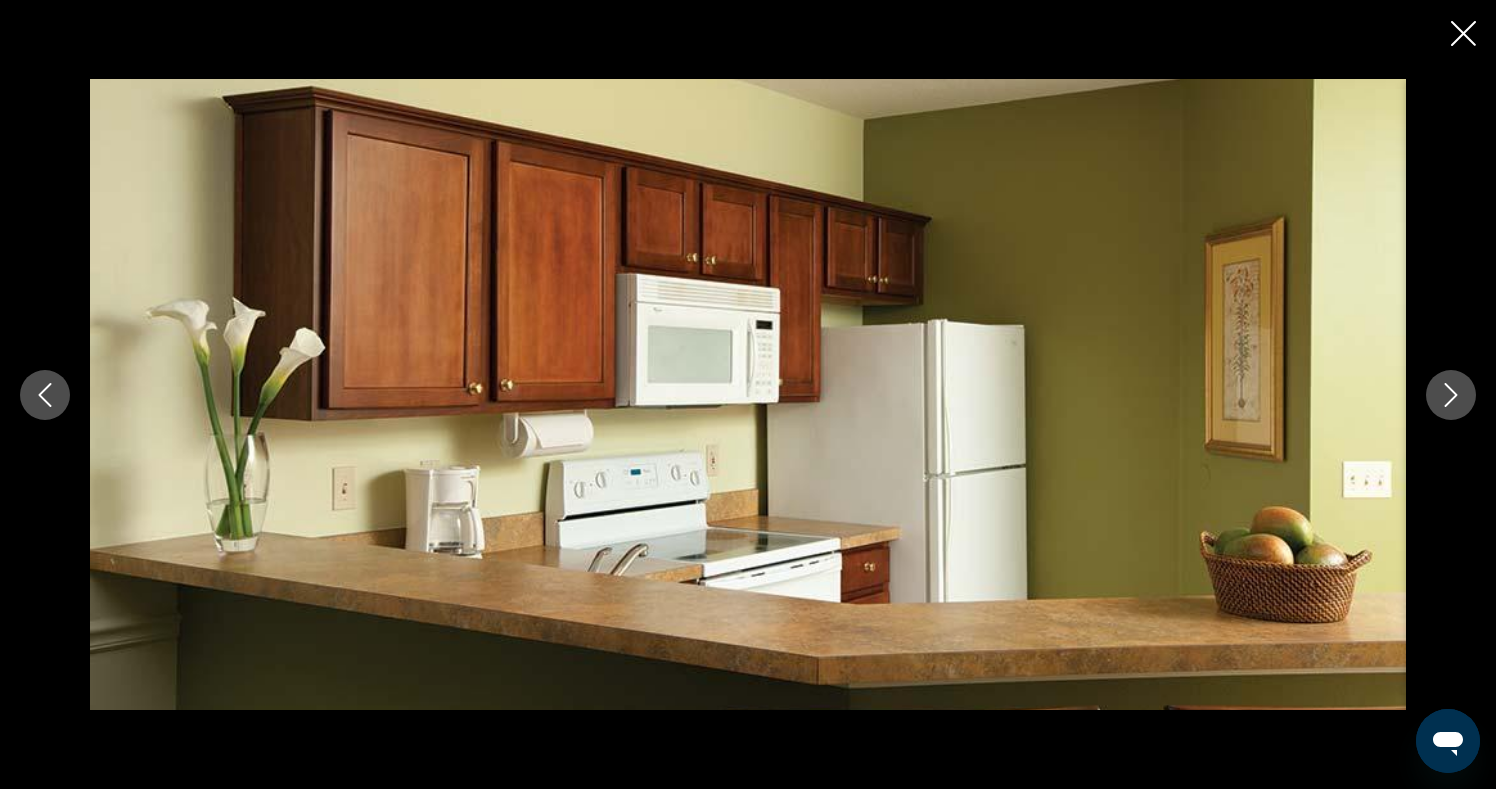 scroll, scrollTop: 1540, scrollLeft: 0, axis: vertical 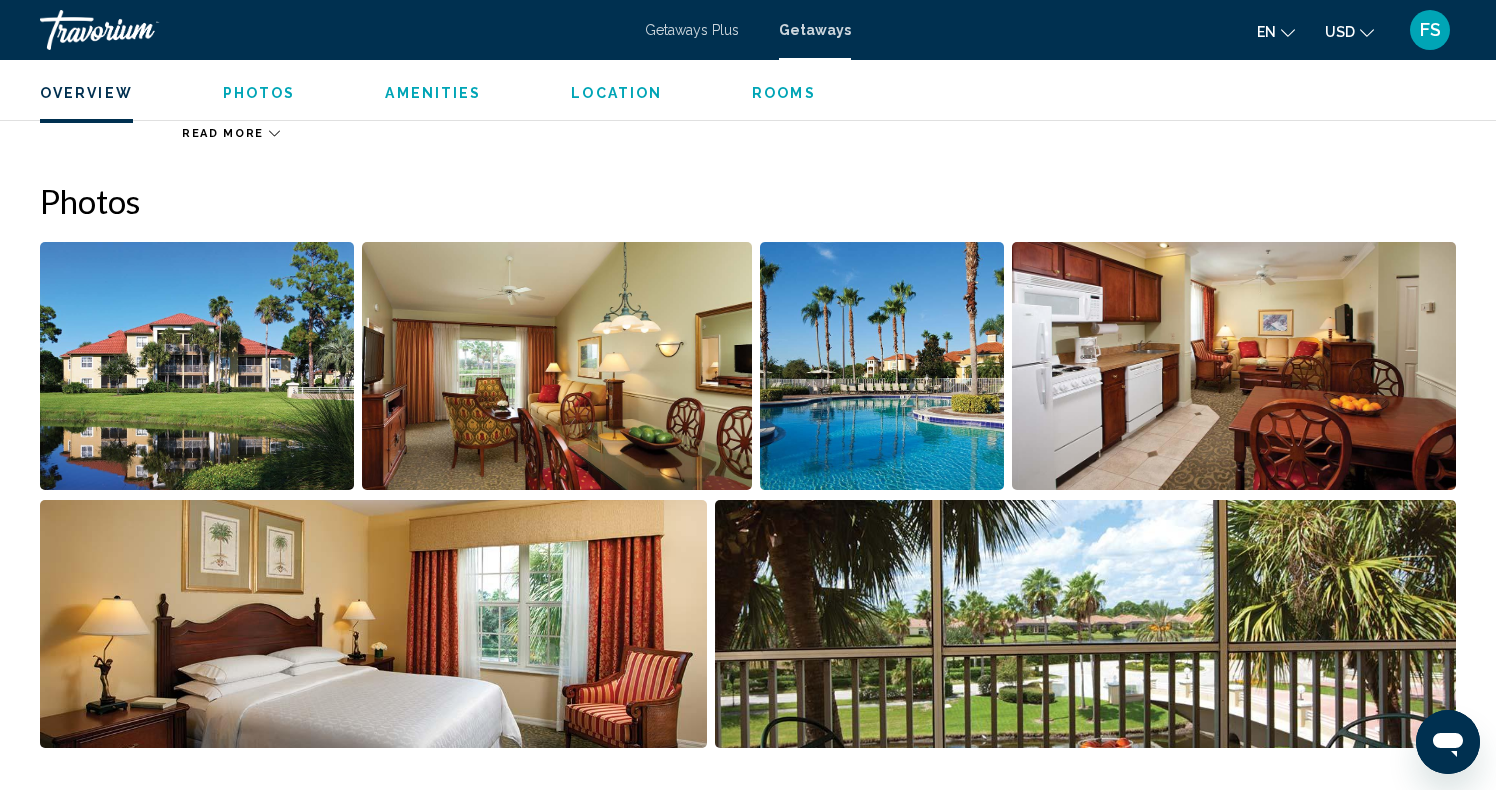 click at bounding box center (882, 366) 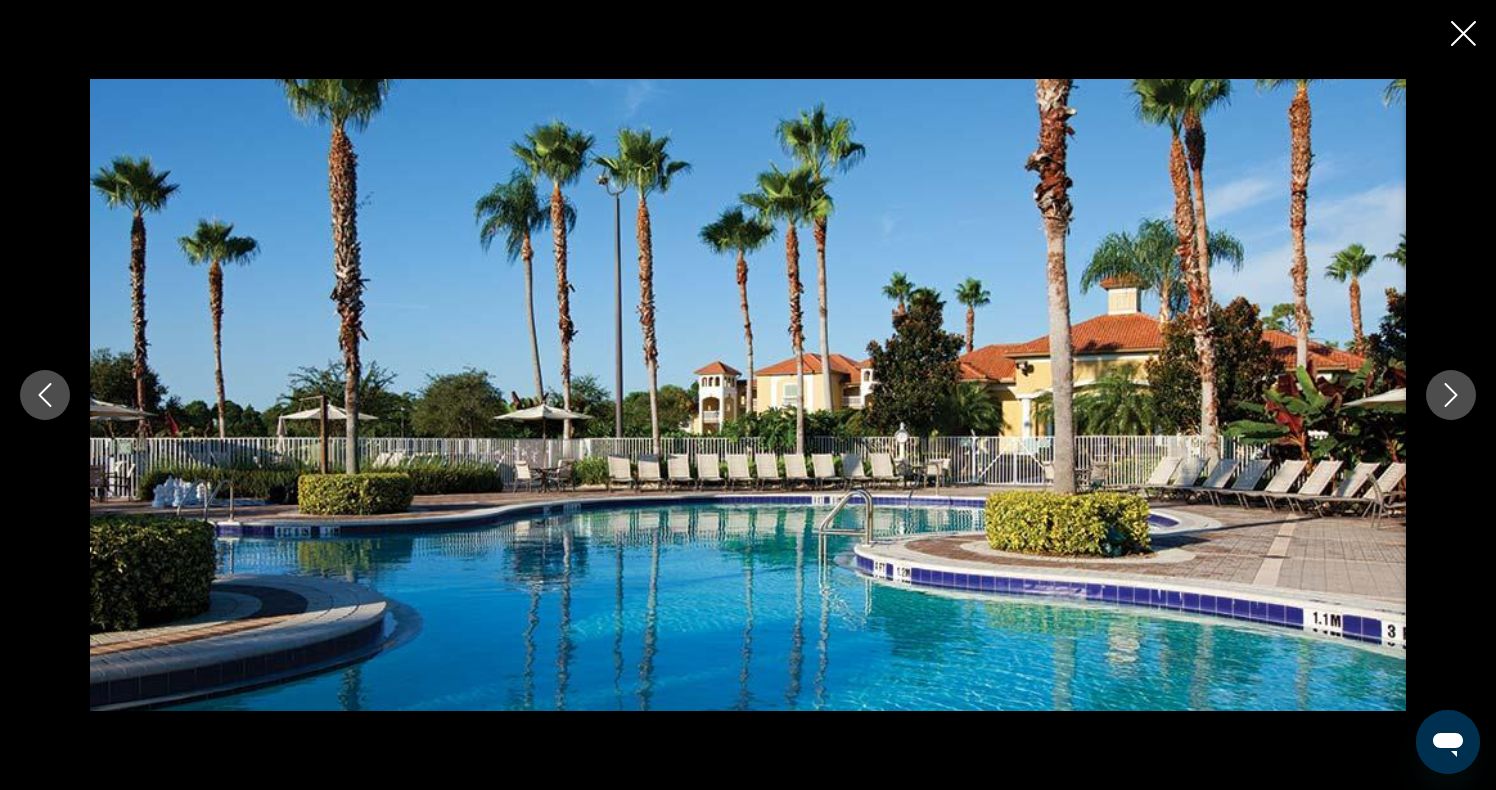 click at bounding box center [1451, 395] 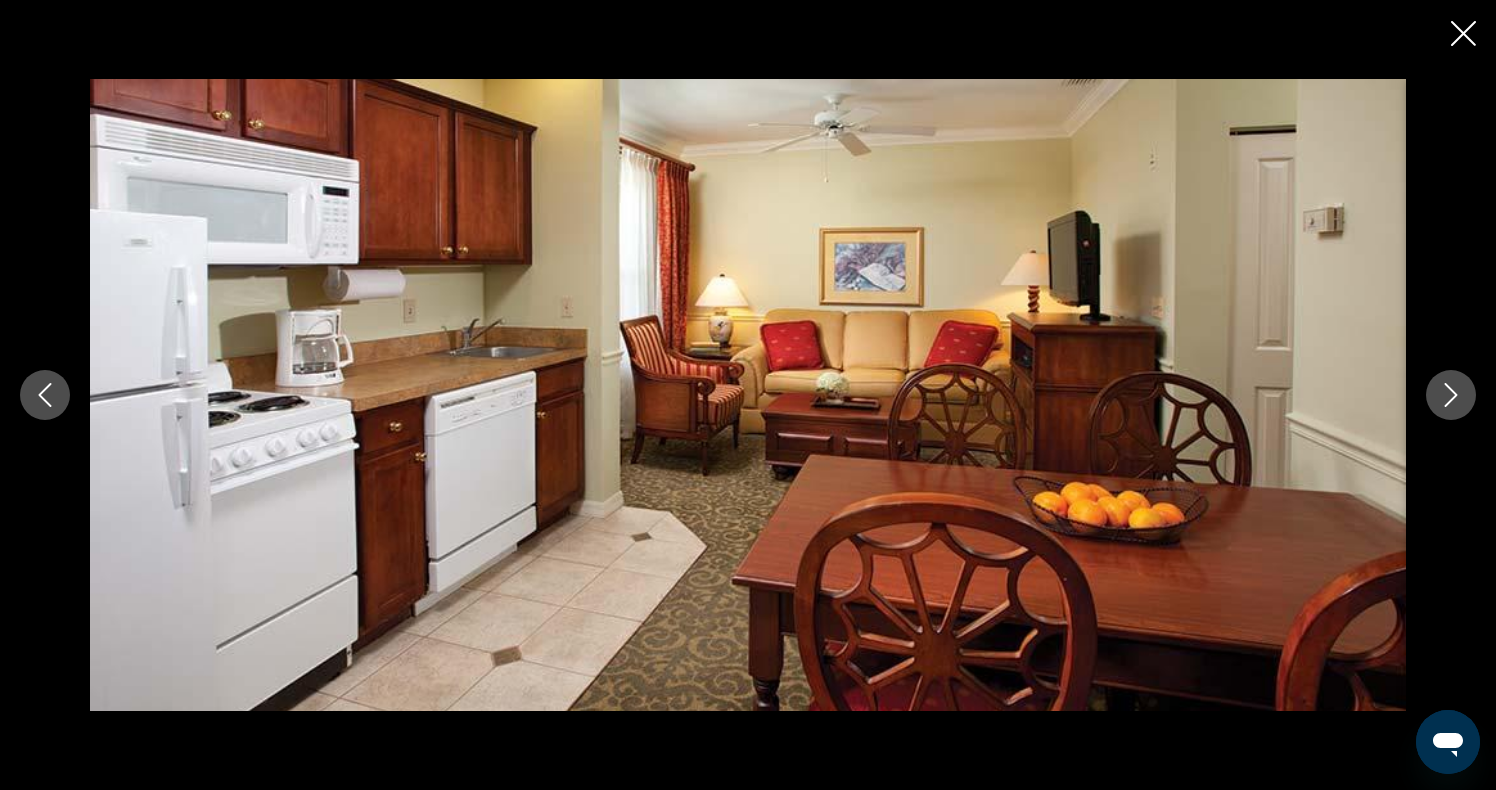 click at bounding box center [1451, 395] 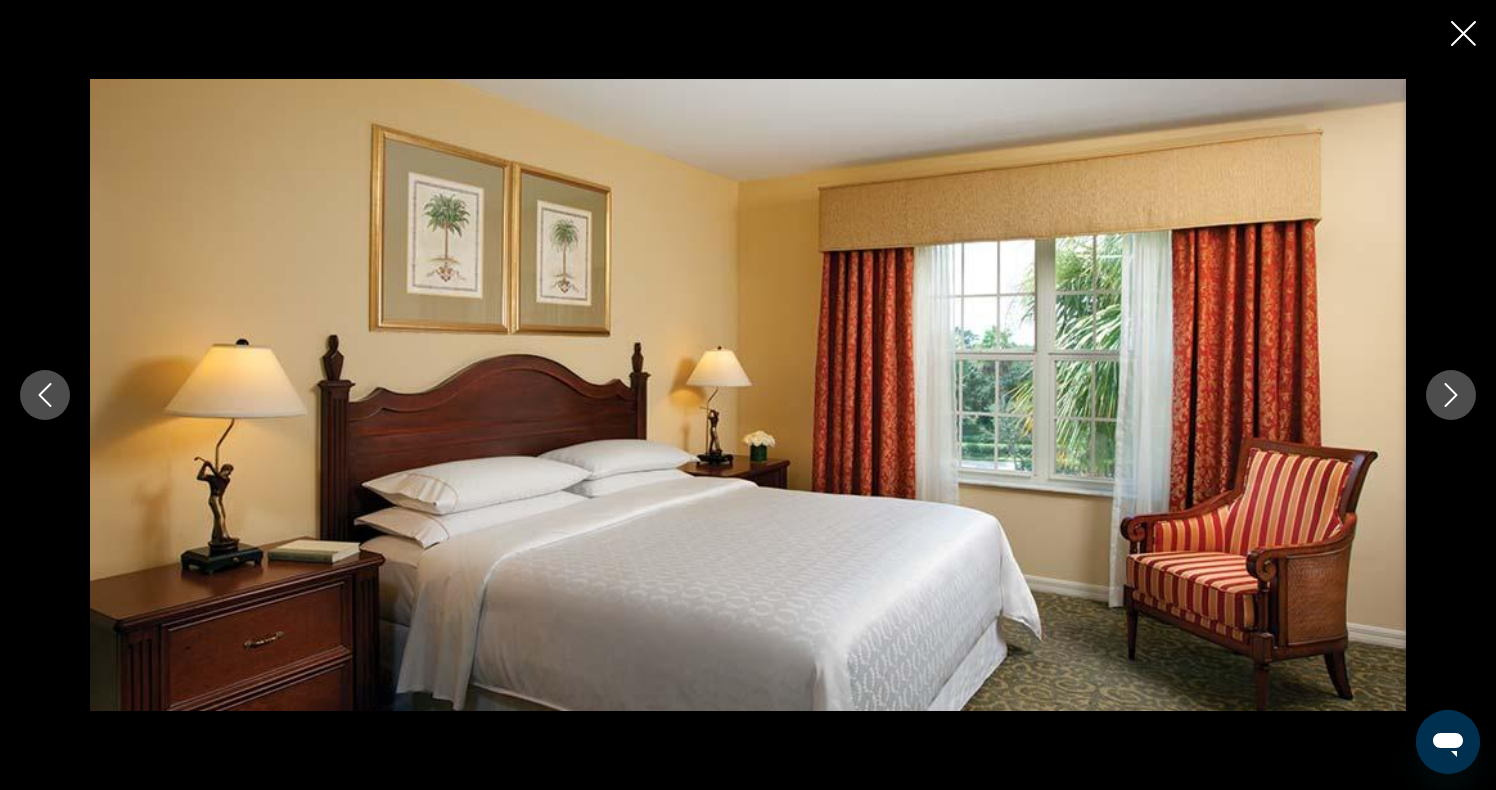 click at bounding box center [1463, 33] 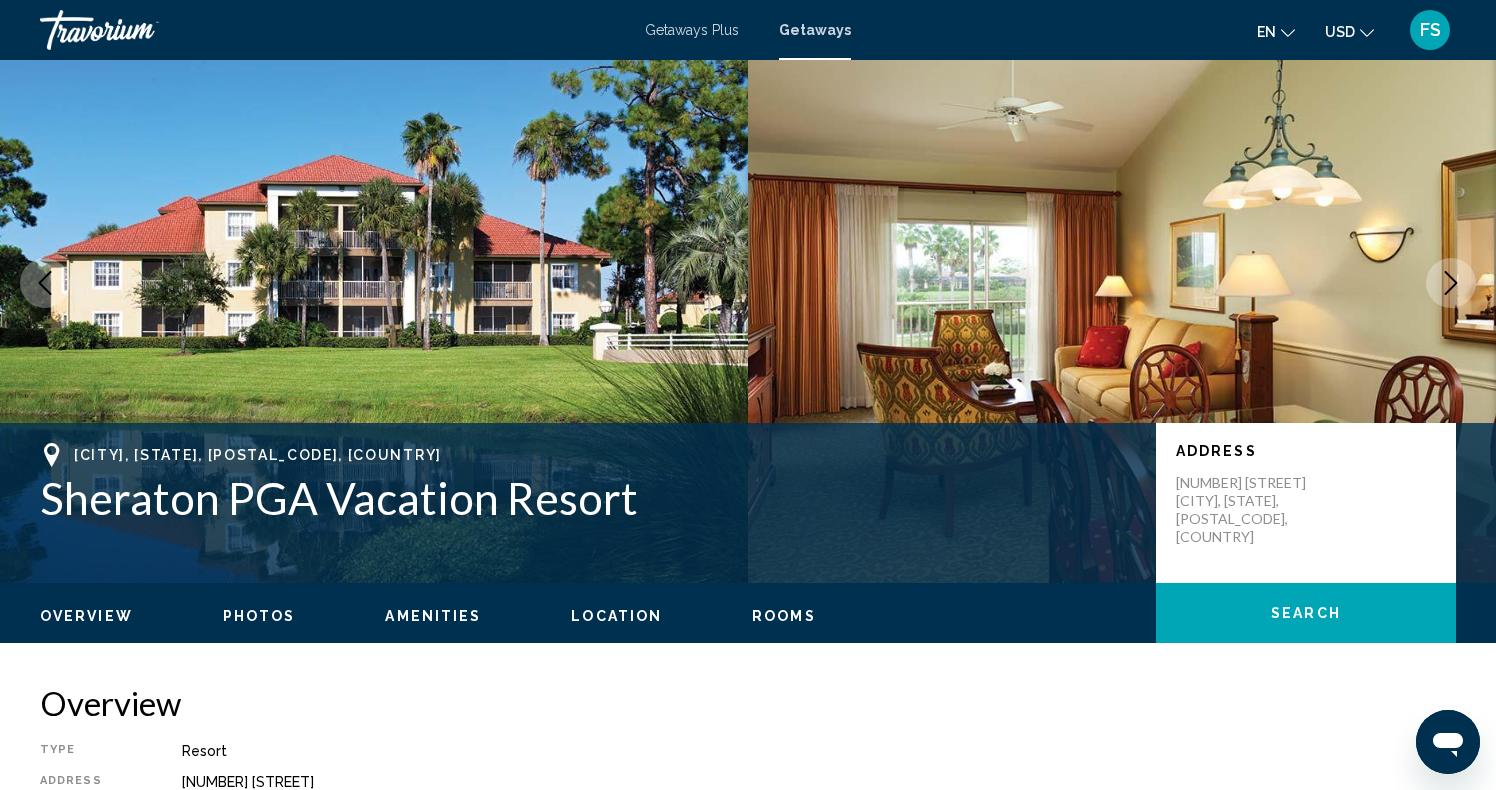 scroll, scrollTop: 0, scrollLeft: 0, axis: both 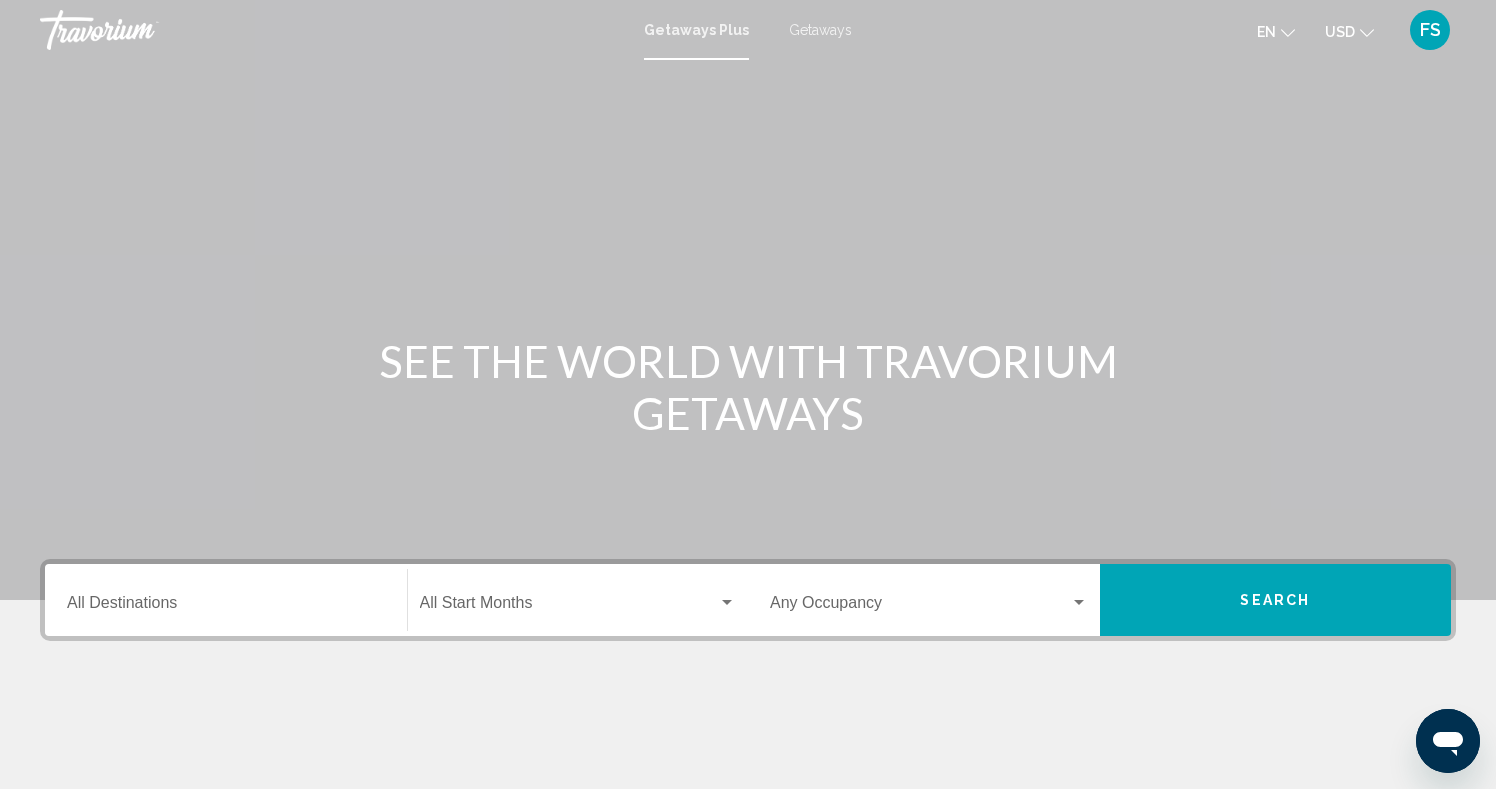 click on "Getaways" at bounding box center [820, 30] 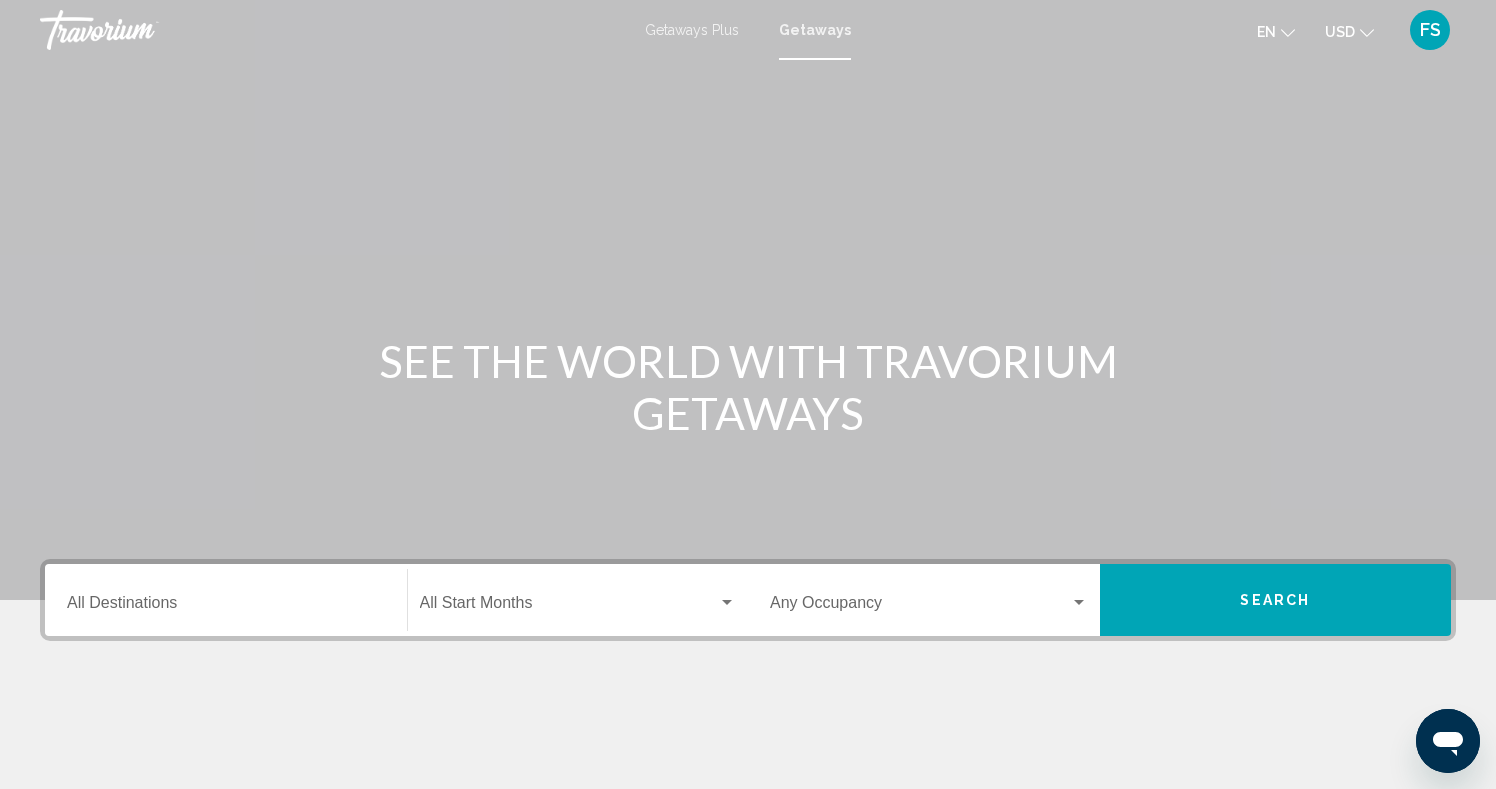 click on "Getaways Plus" at bounding box center [692, 30] 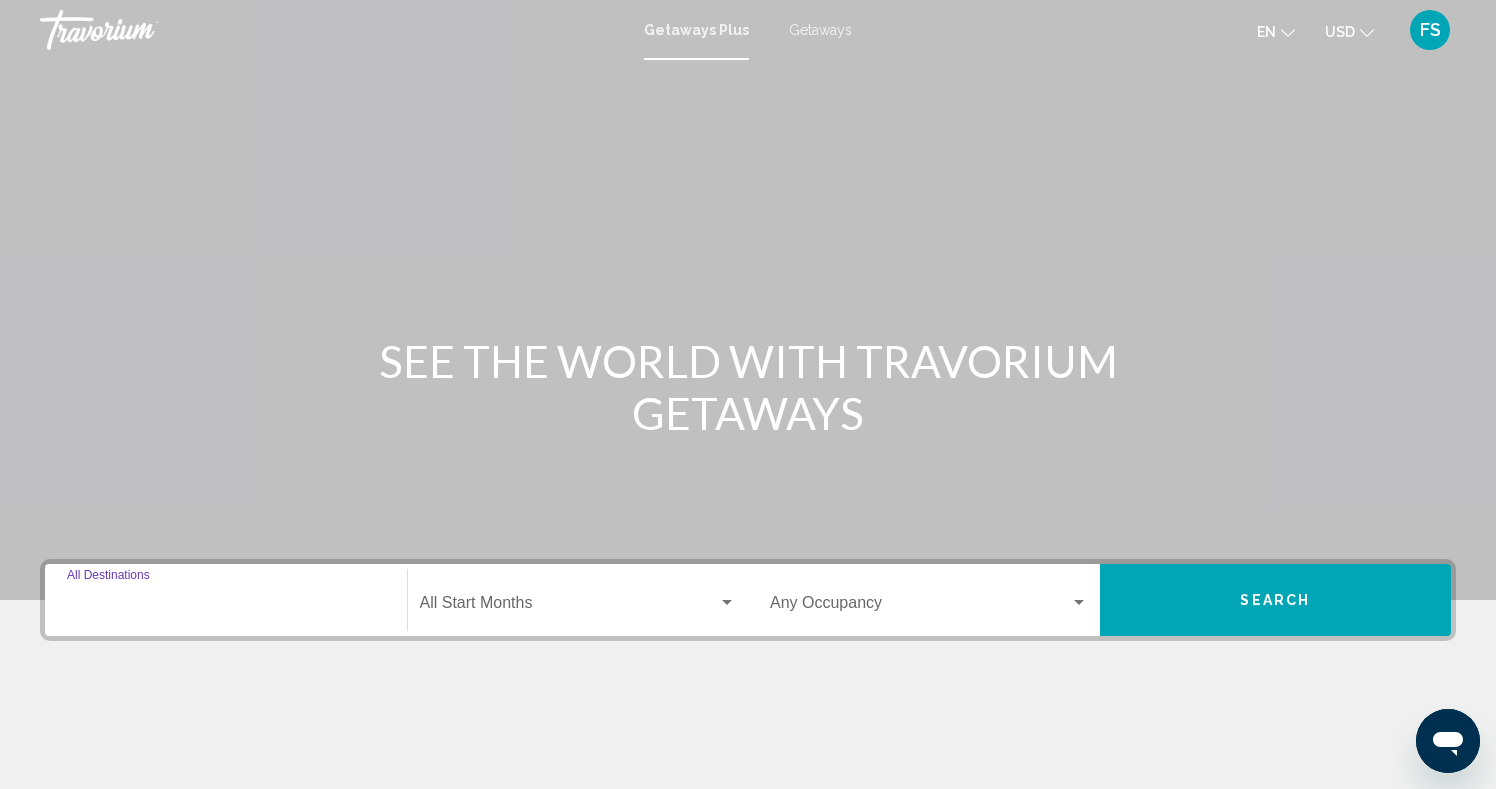 click on "Destination All Destinations" at bounding box center [226, 607] 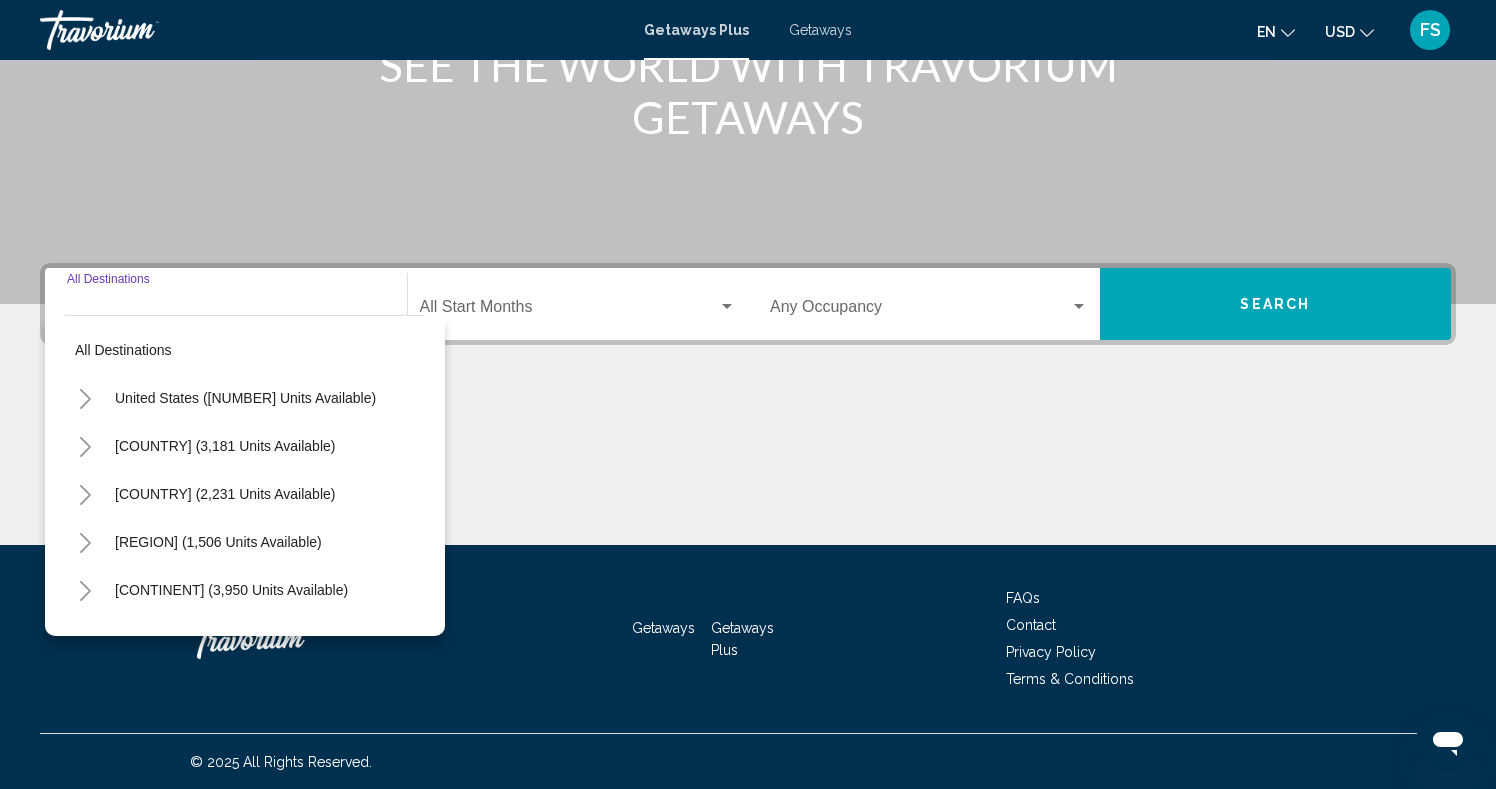 scroll, scrollTop: 297, scrollLeft: 0, axis: vertical 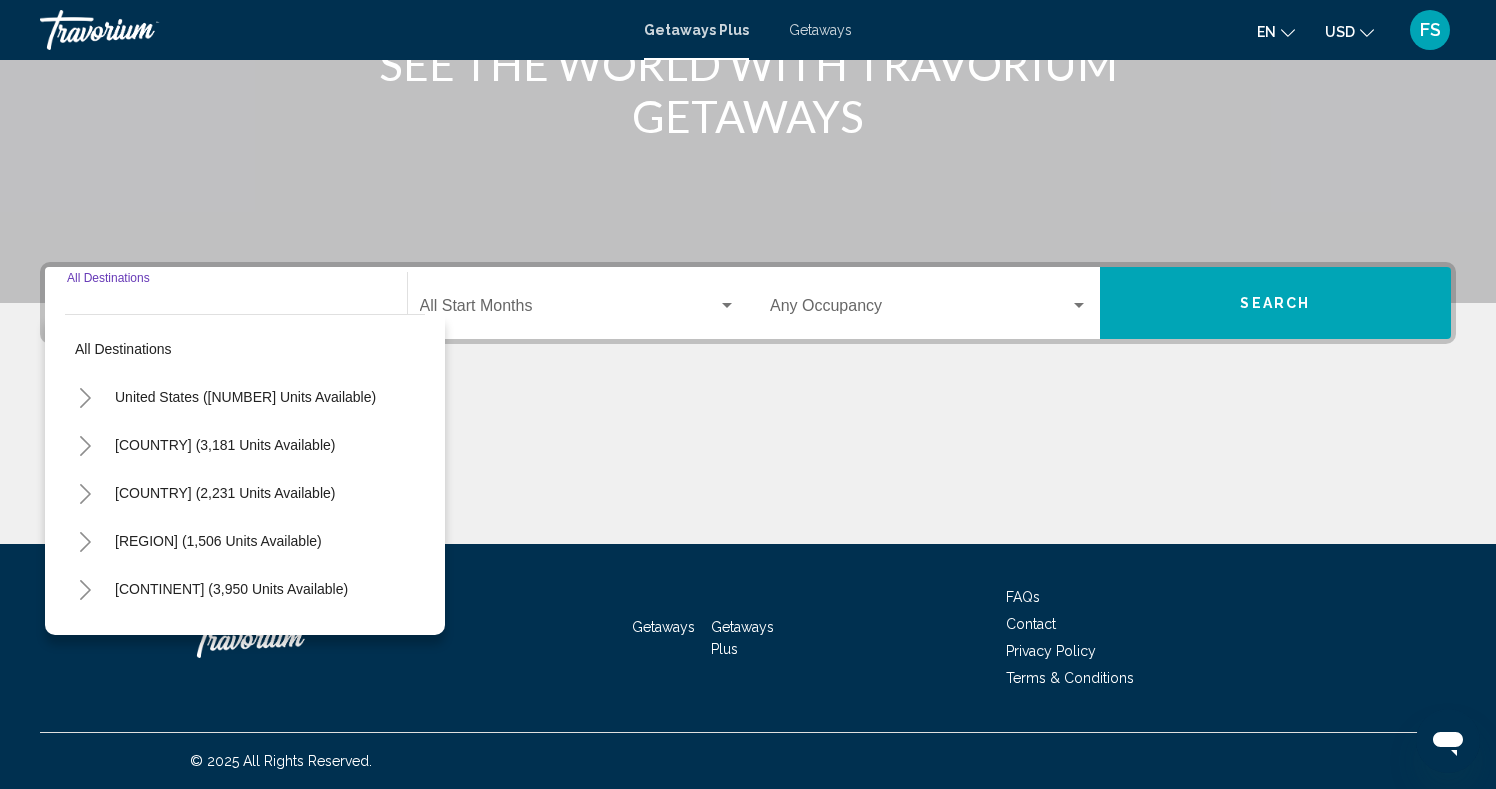 click at bounding box center (85, 398) 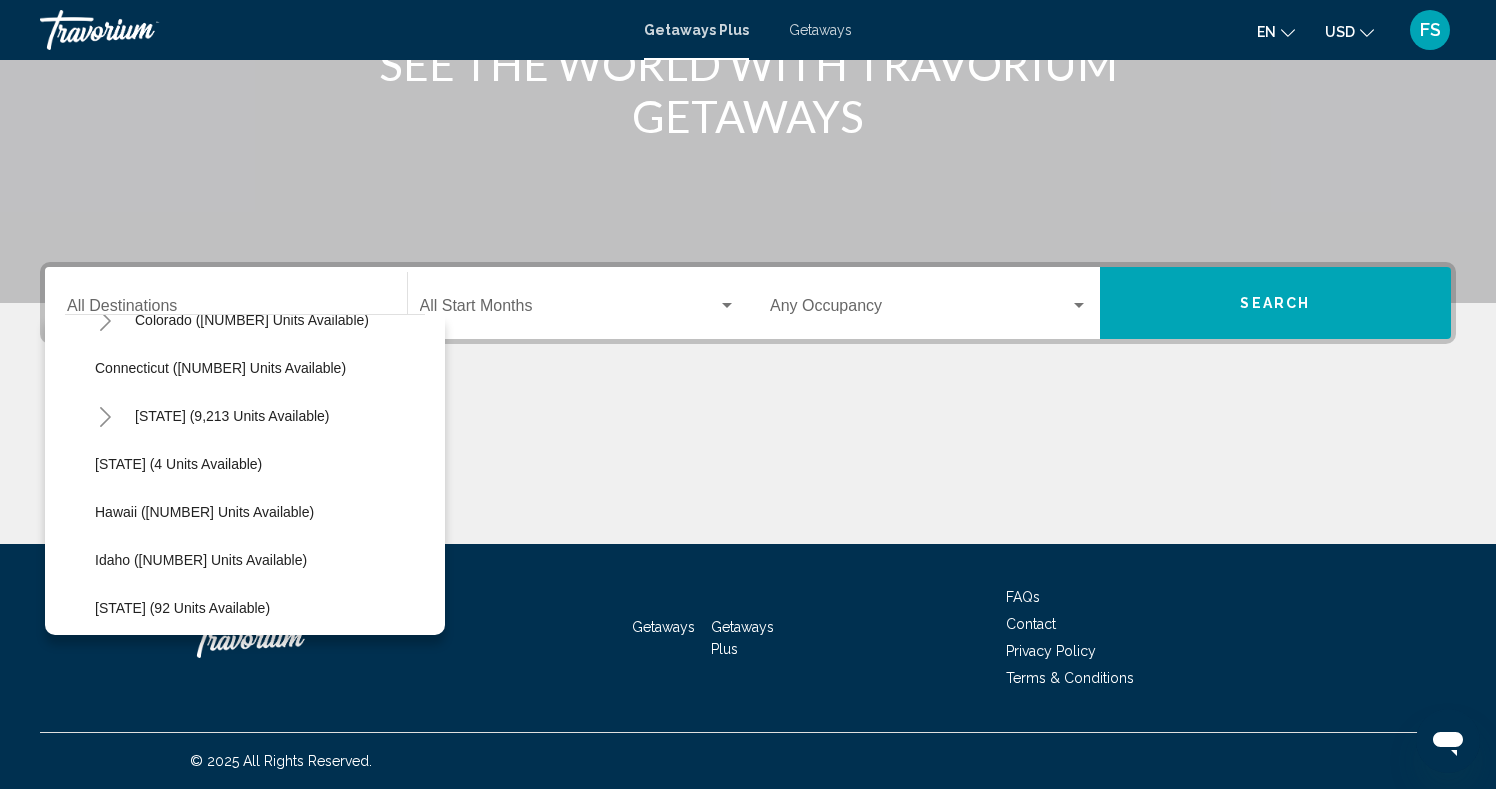 scroll, scrollTop: 270, scrollLeft: 0, axis: vertical 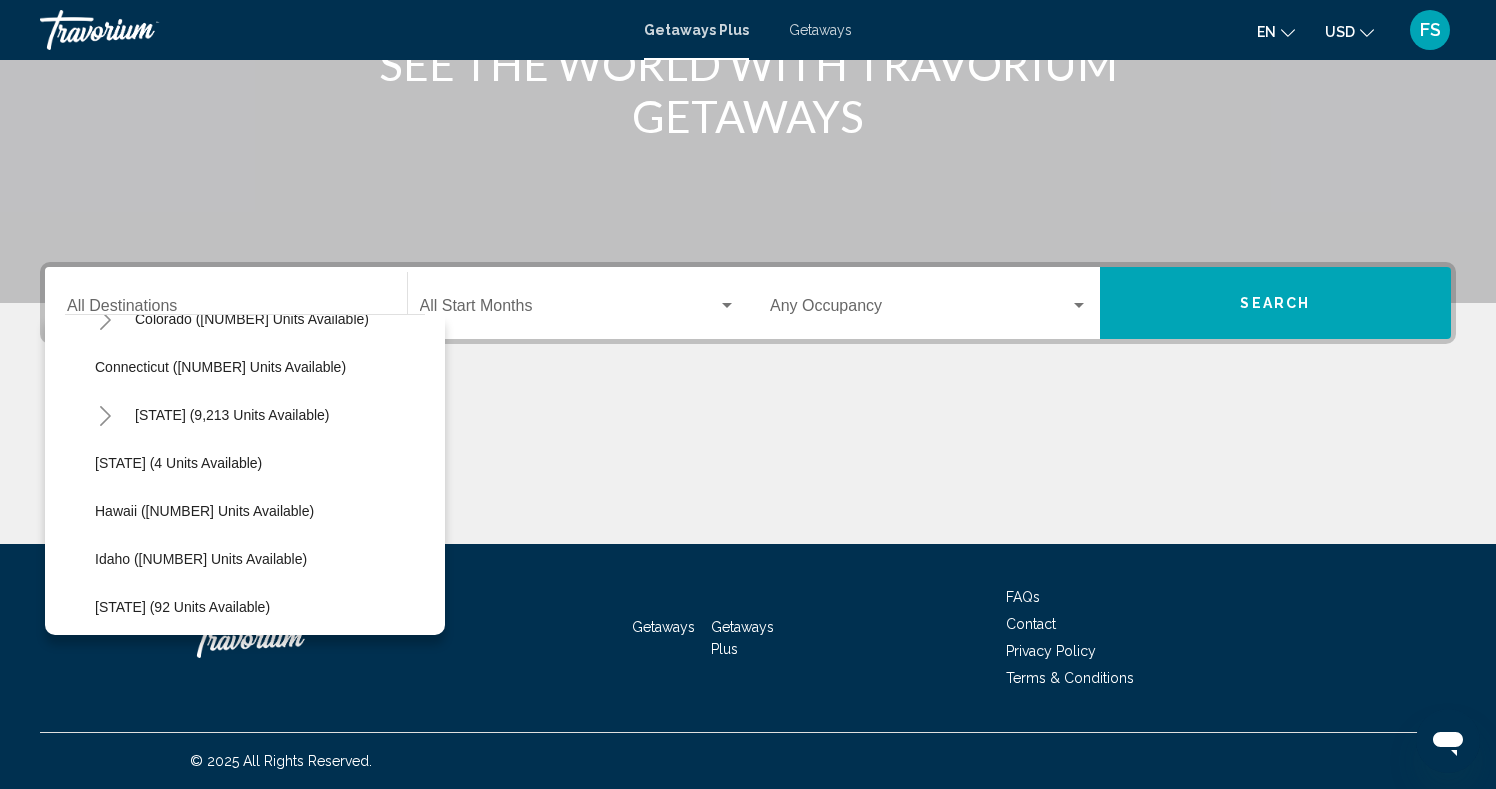 click at bounding box center (105, 416) 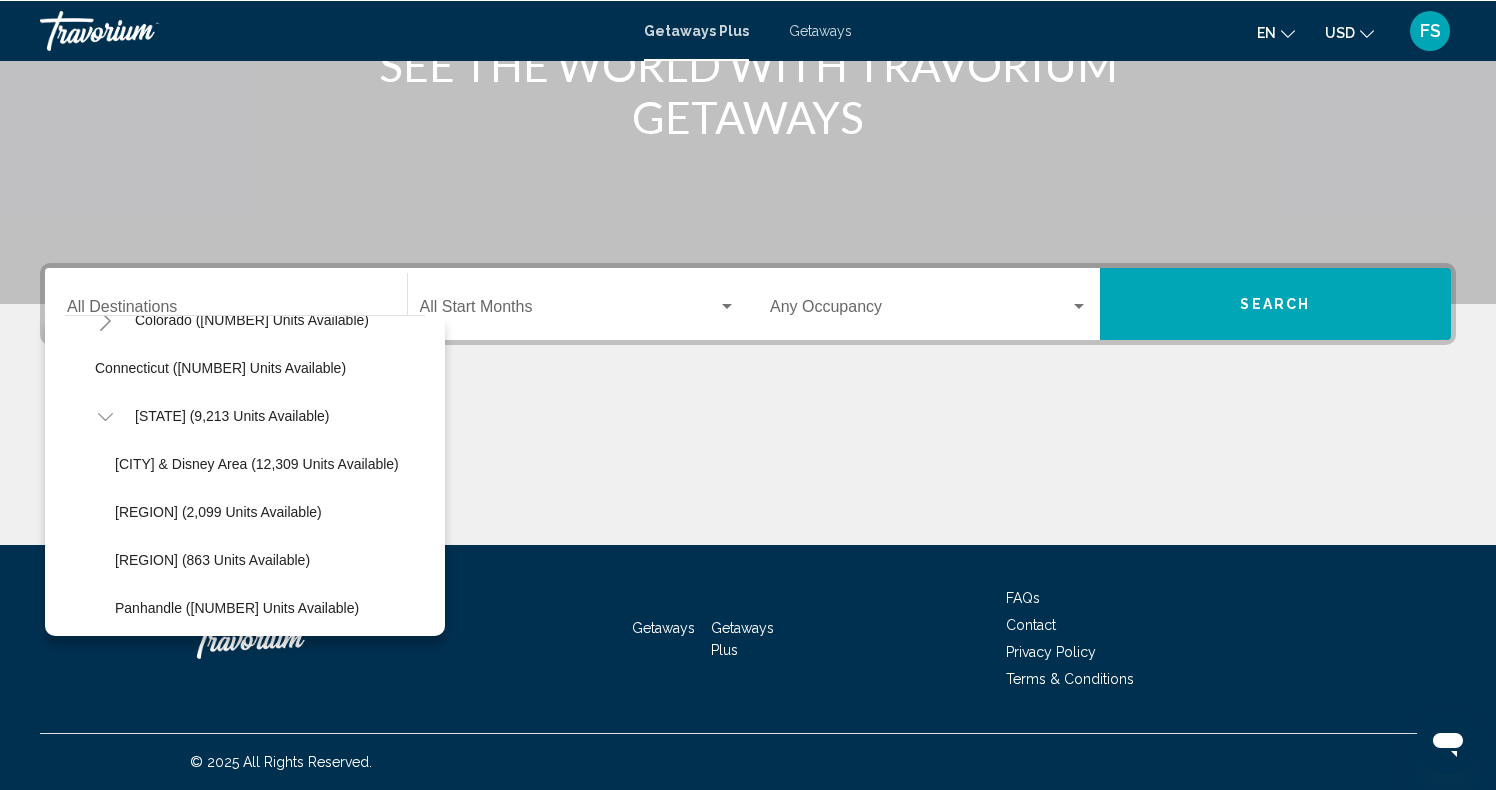 scroll, scrollTop: 296, scrollLeft: 0, axis: vertical 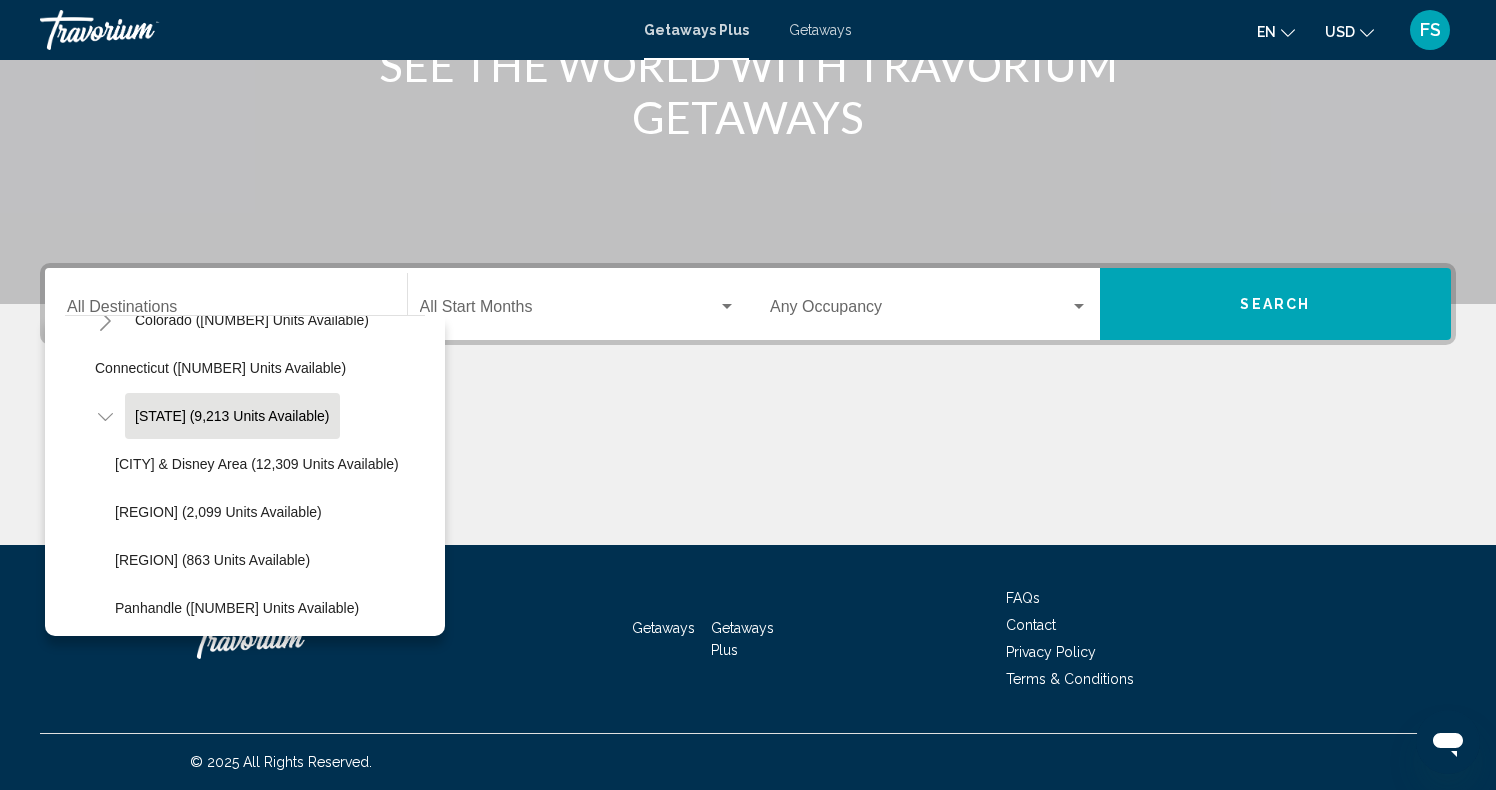 click on "[STATE] ([NUMBER] units available)" at bounding box center (232, 176) 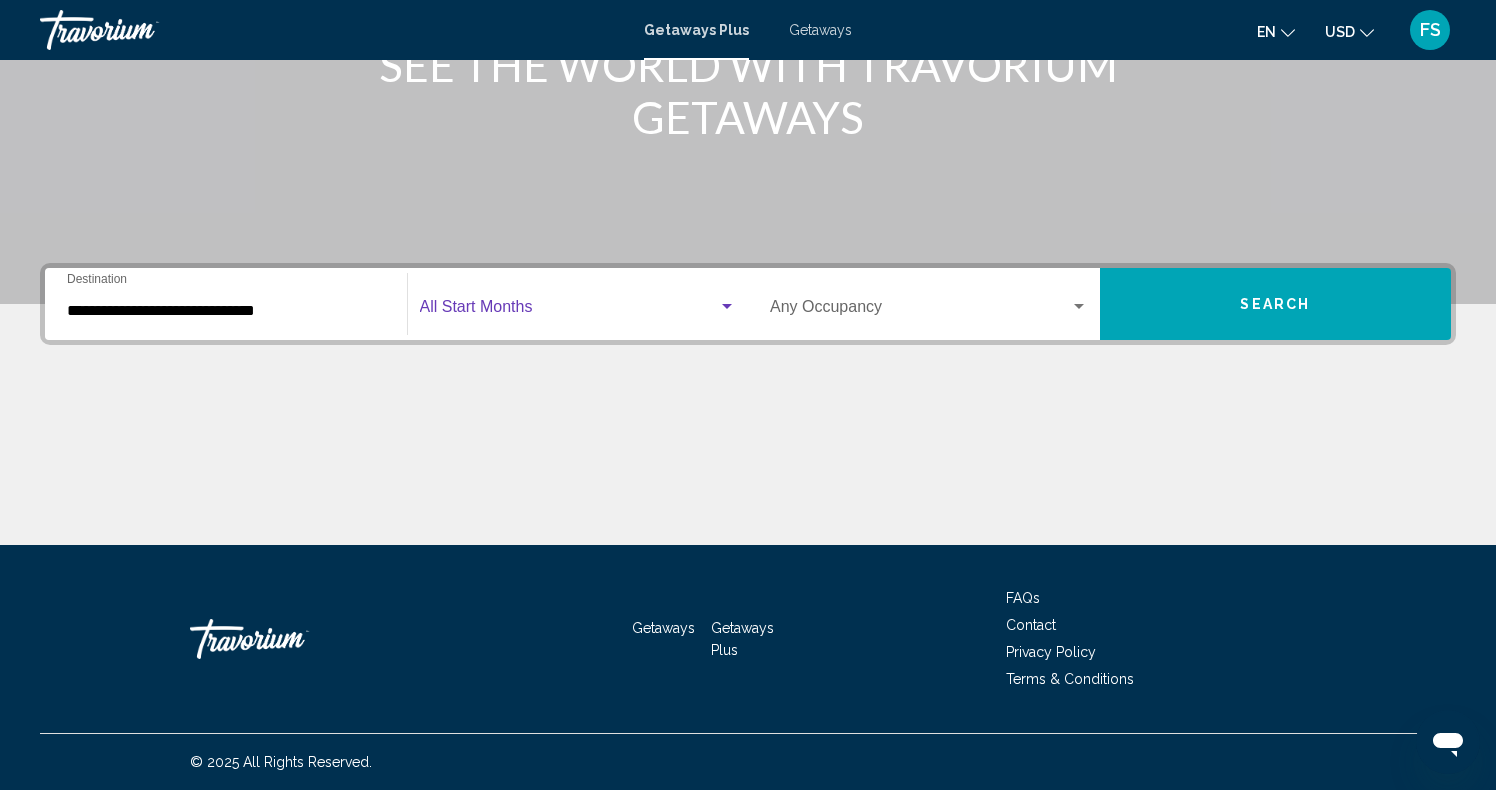 click at bounding box center (569, 311) 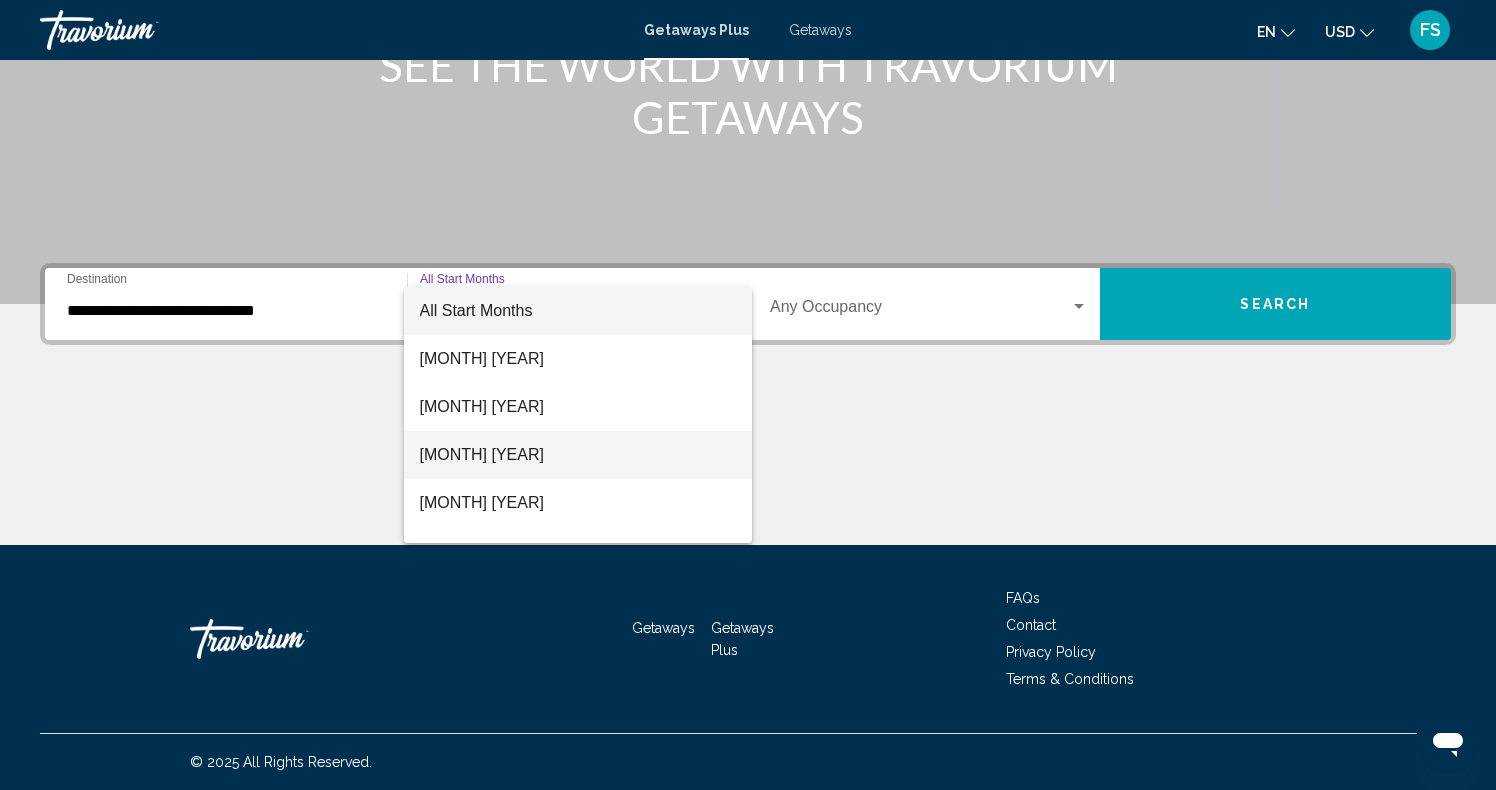 click on "[MONTH] [YEAR]" at bounding box center (578, 455) 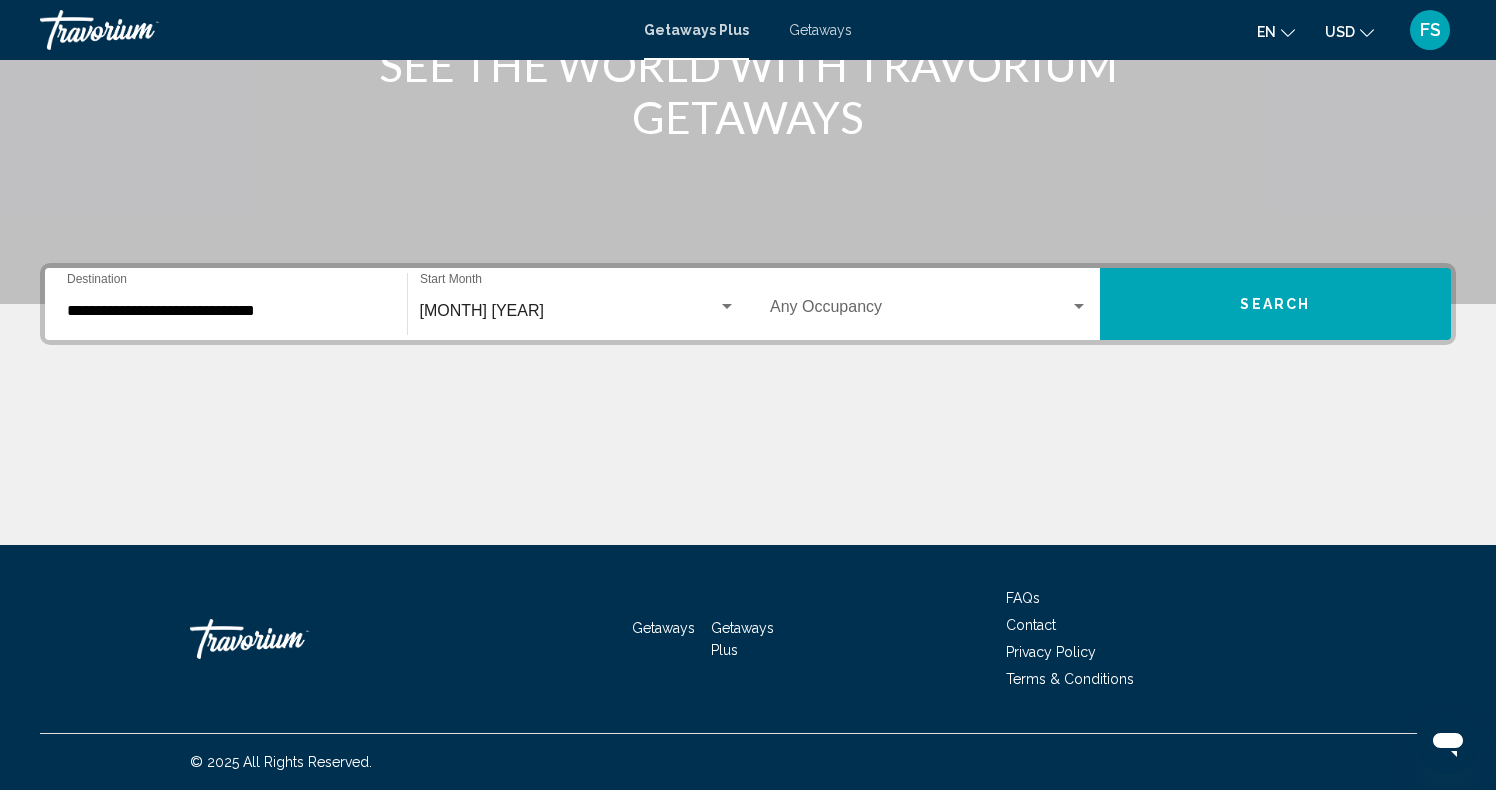 click on "Occupancy Any Occupancy" at bounding box center (929, 304) 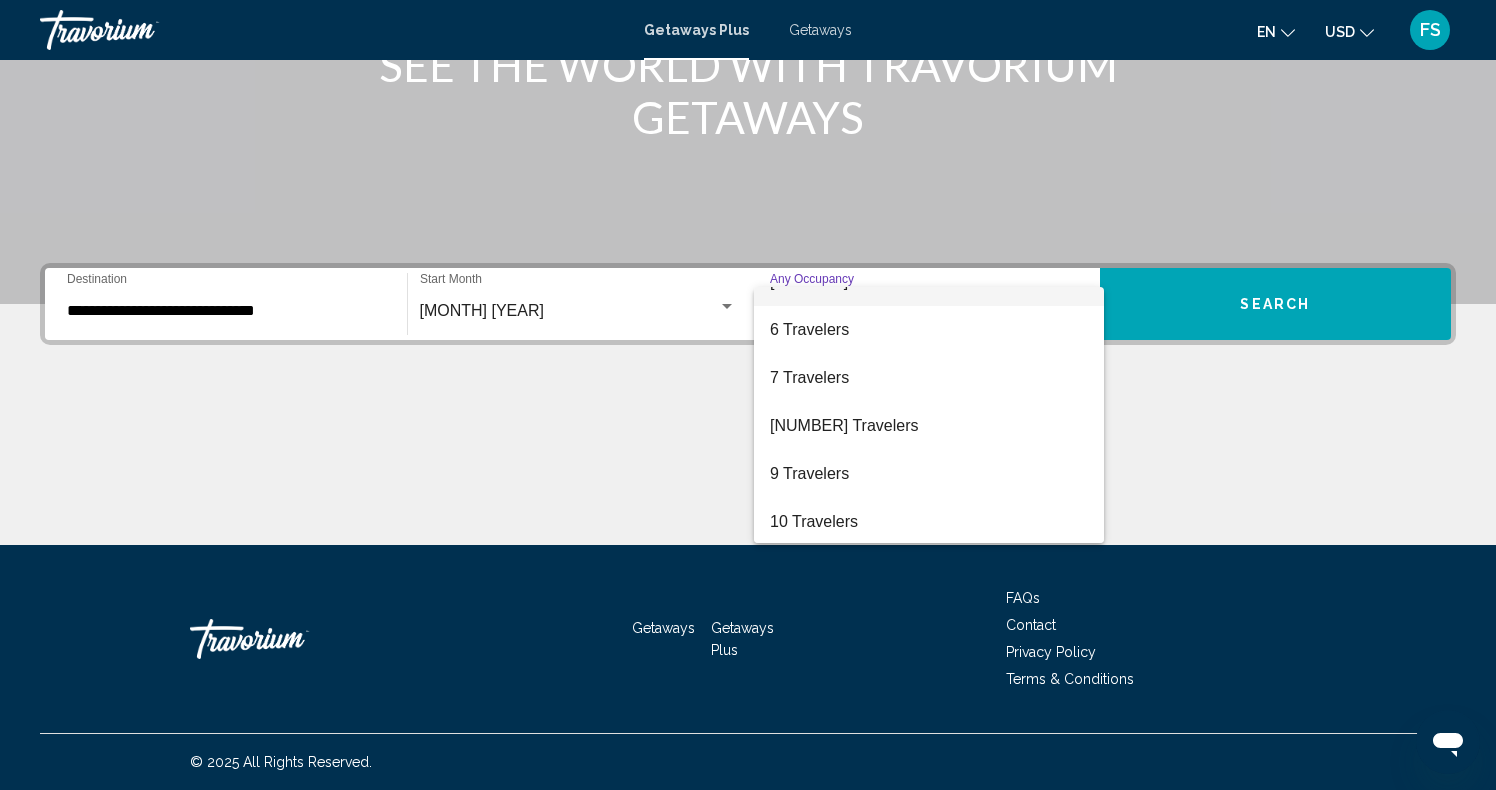 scroll, scrollTop: 224, scrollLeft: 0, axis: vertical 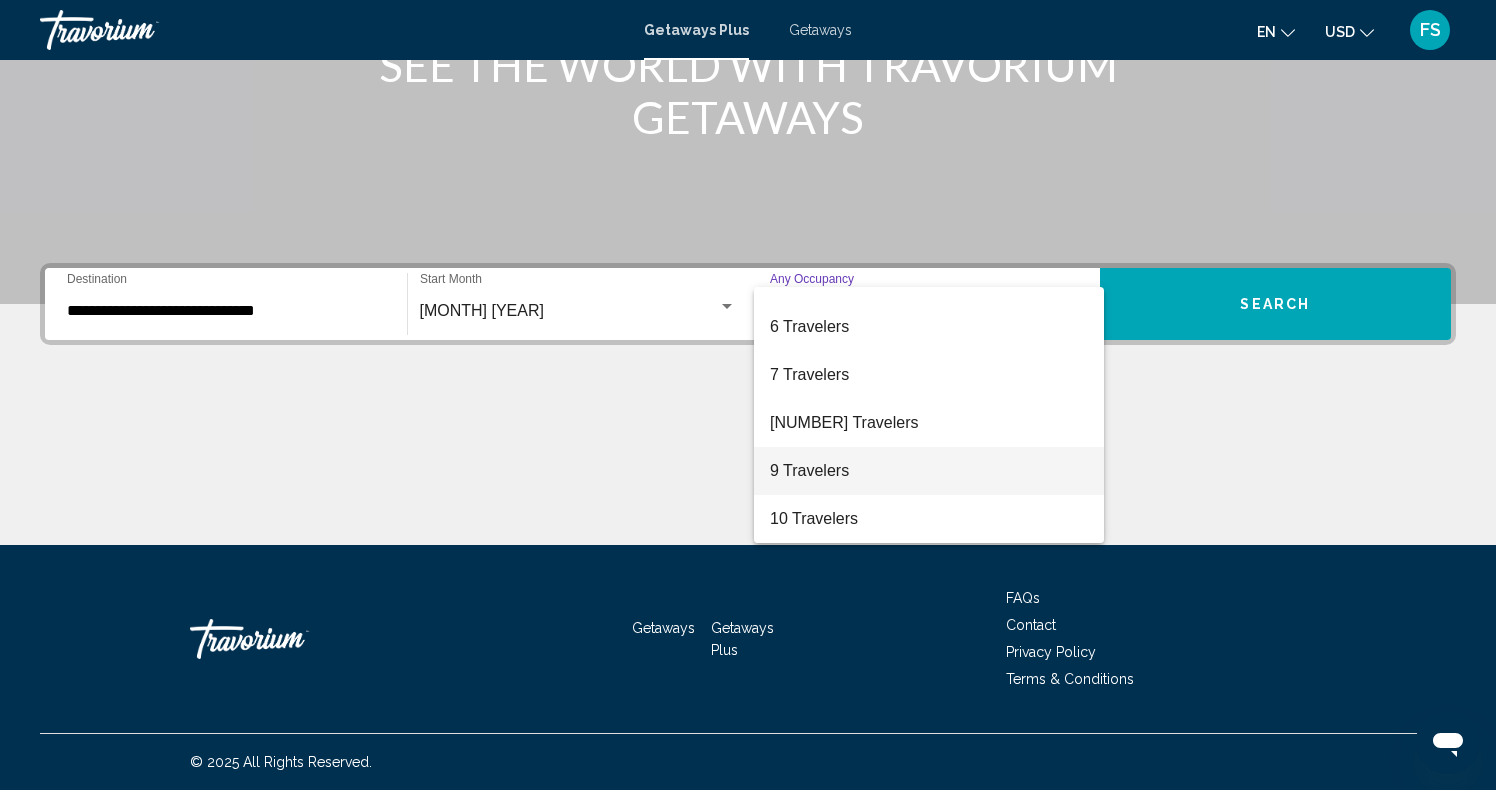 click on "[NUMBER] Travelers" at bounding box center (929, 471) 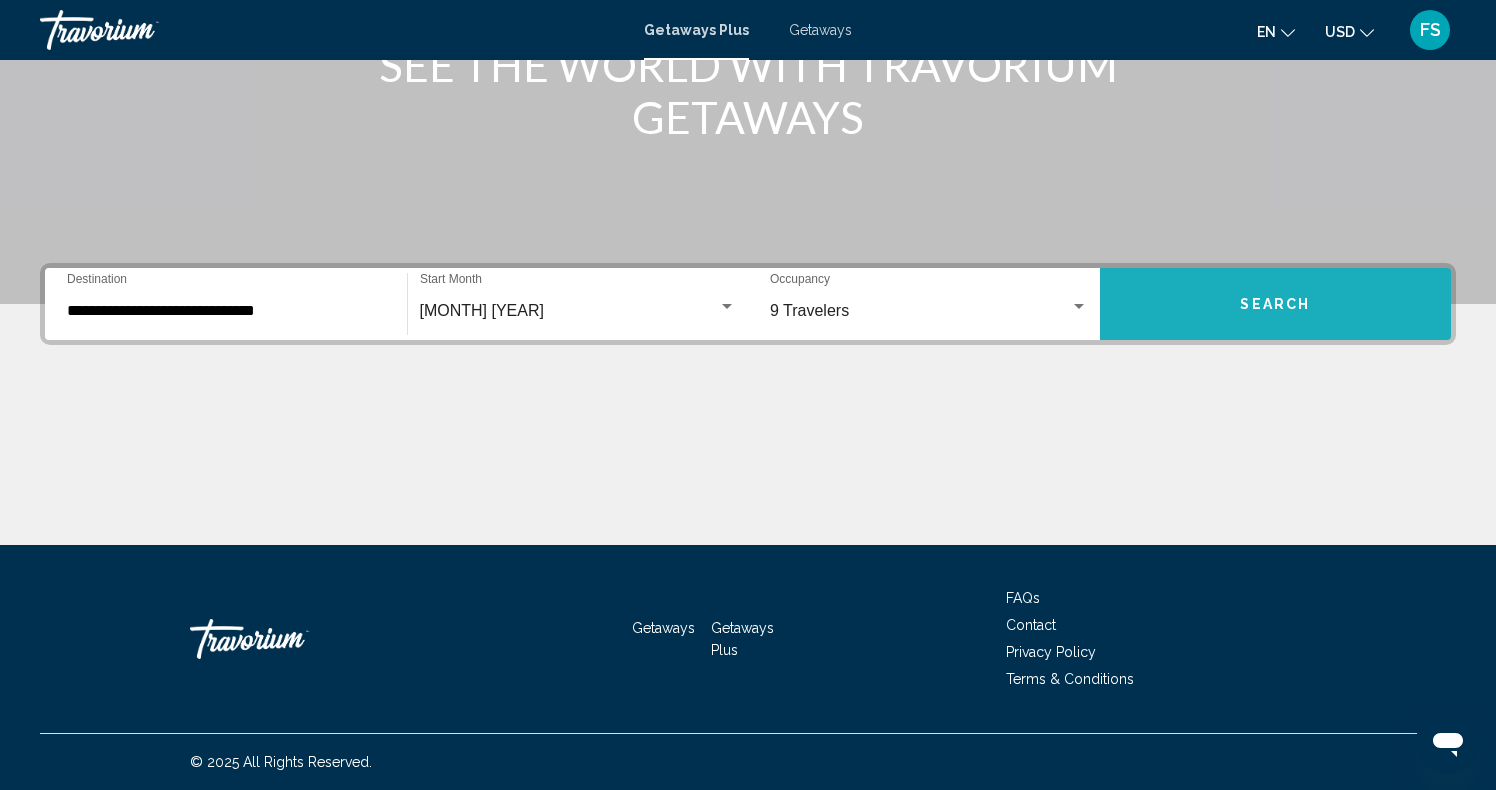 click on "Search" at bounding box center [1276, 304] 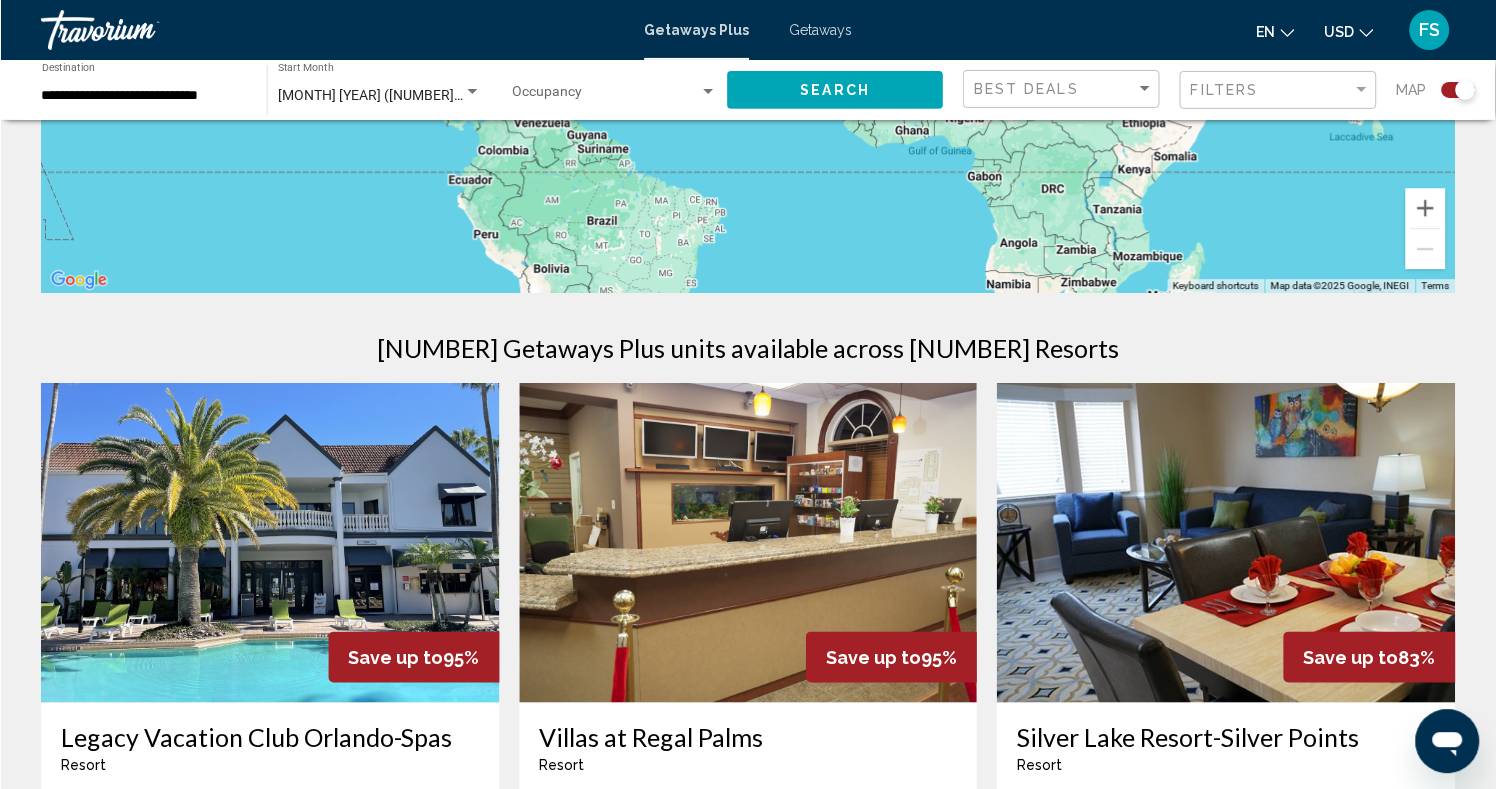 scroll, scrollTop: 0, scrollLeft: 0, axis: both 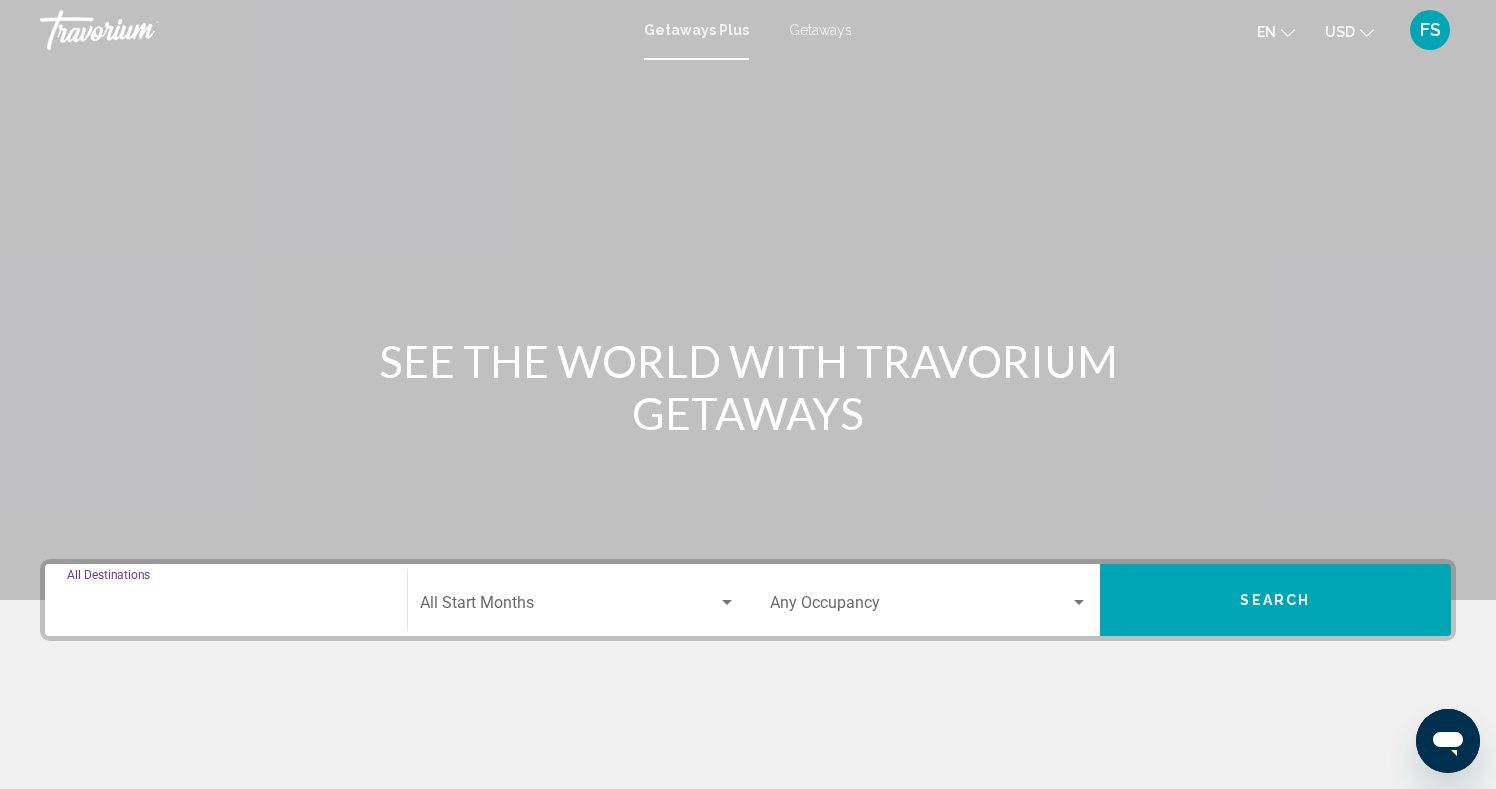 click on "Destination All Destinations" at bounding box center (226, 607) 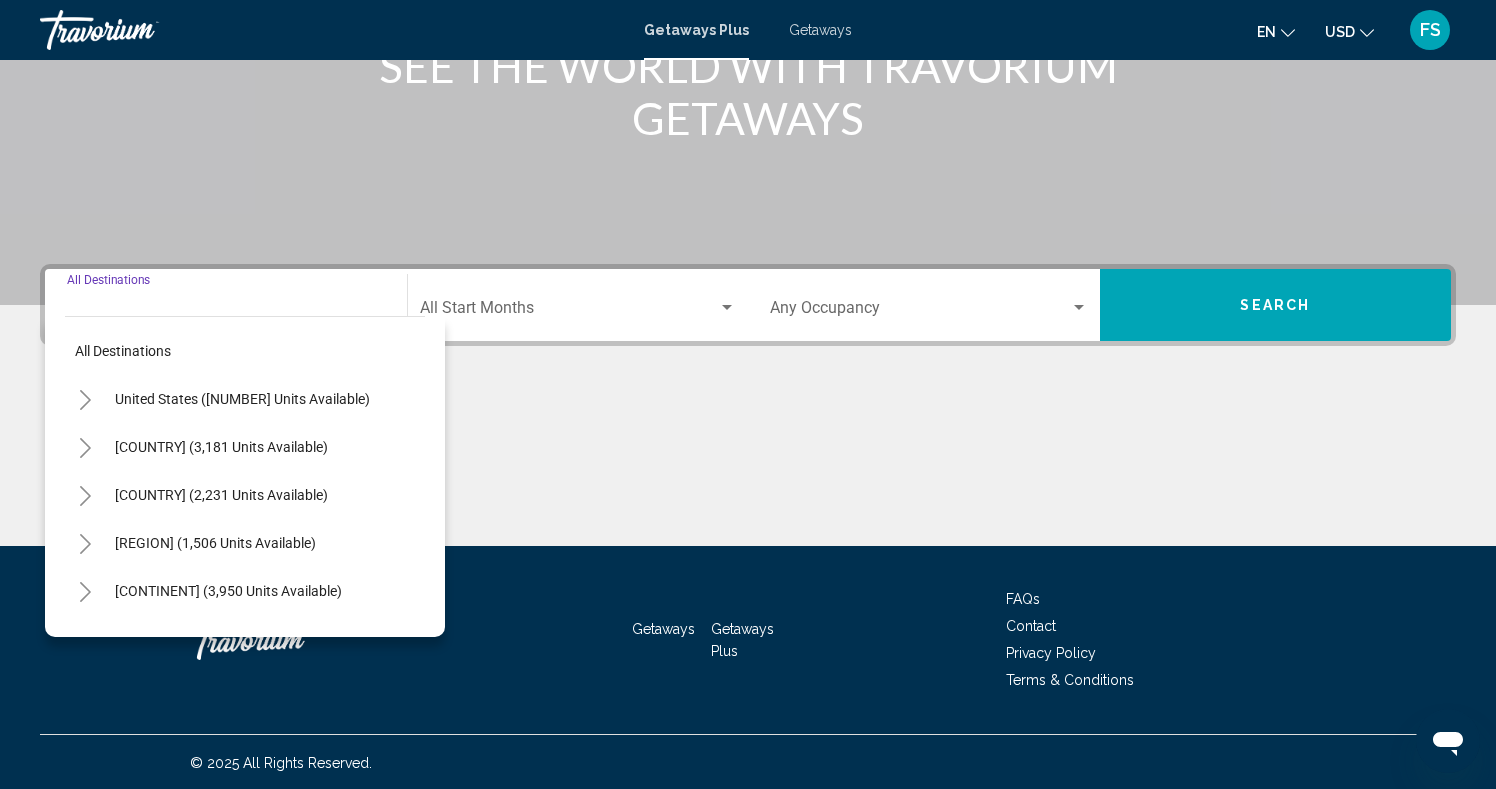 scroll, scrollTop: 297, scrollLeft: 0, axis: vertical 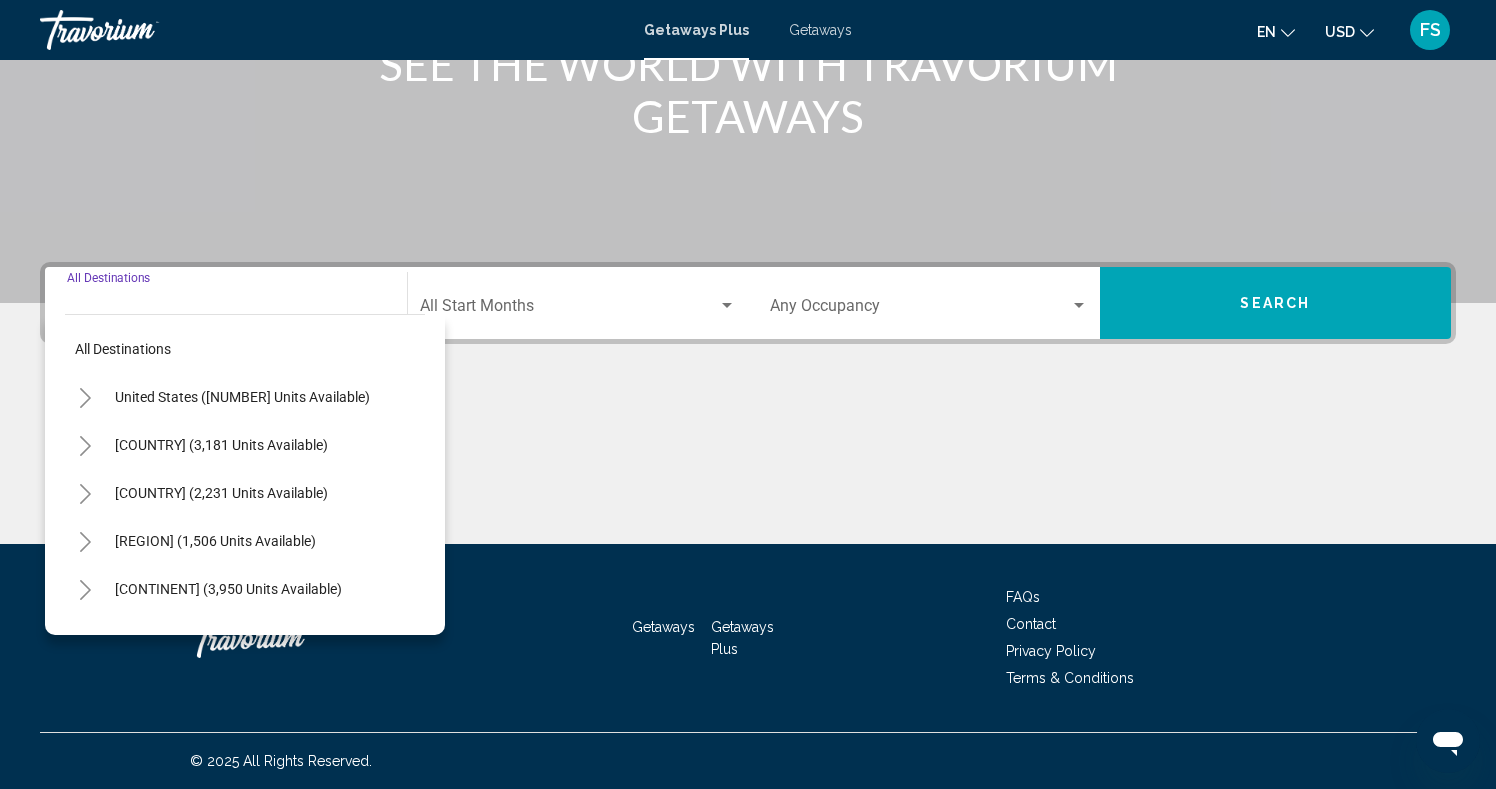 click at bounding box center (85, 398) 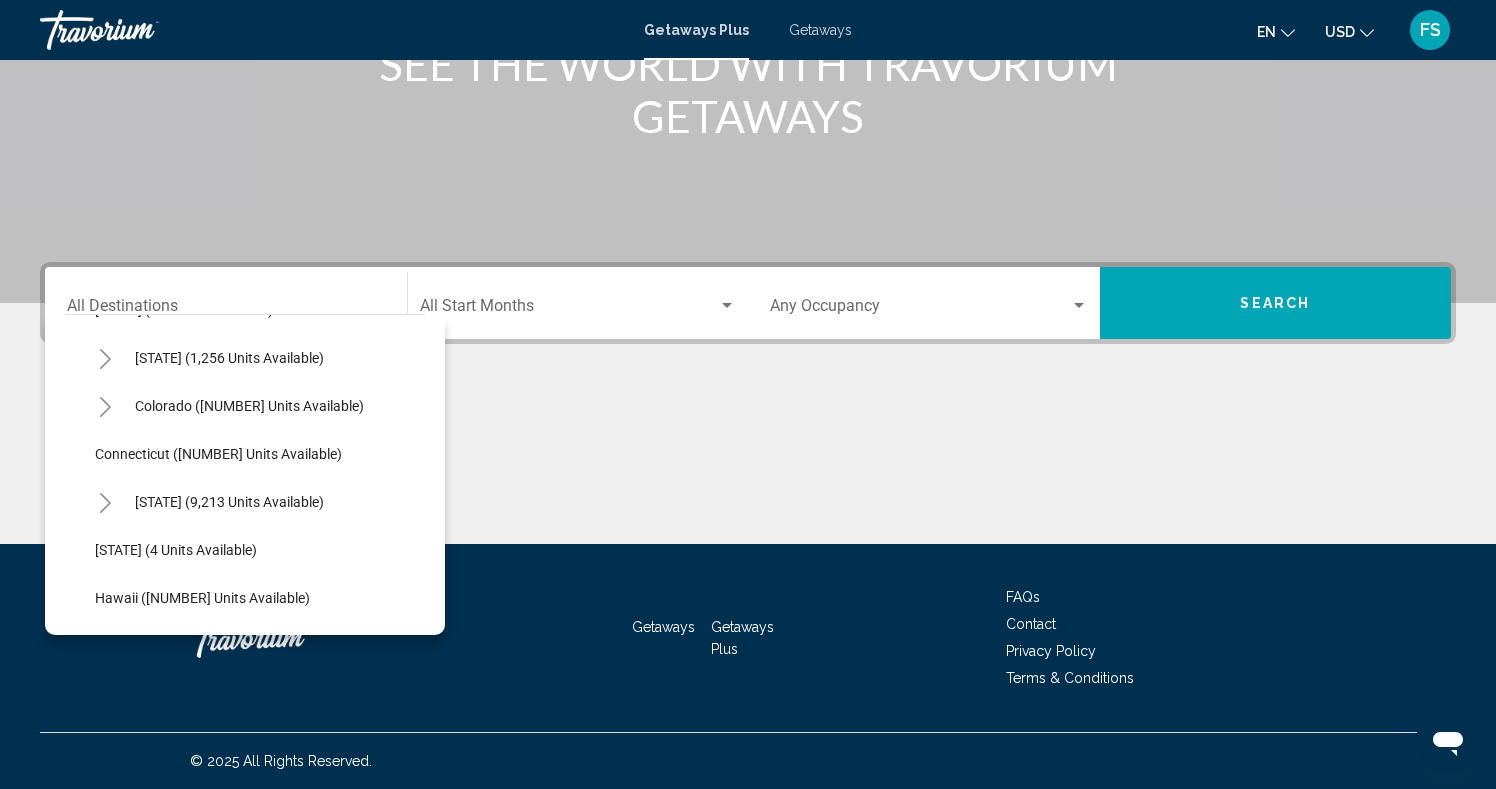 scroll, scrollTop: 188, scrollLeft: 0, axis: vertical 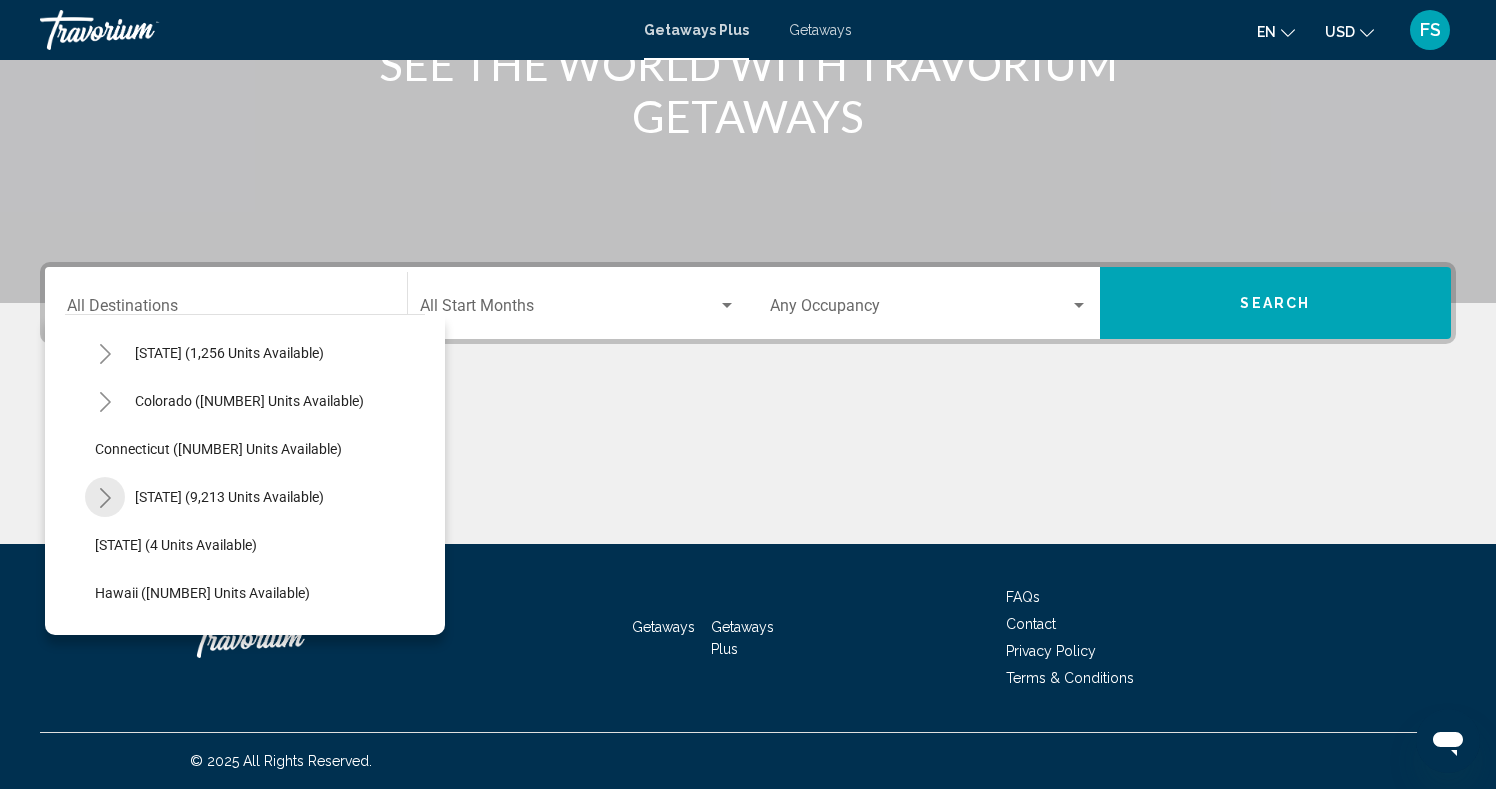 click at bounding box center [105, 498] 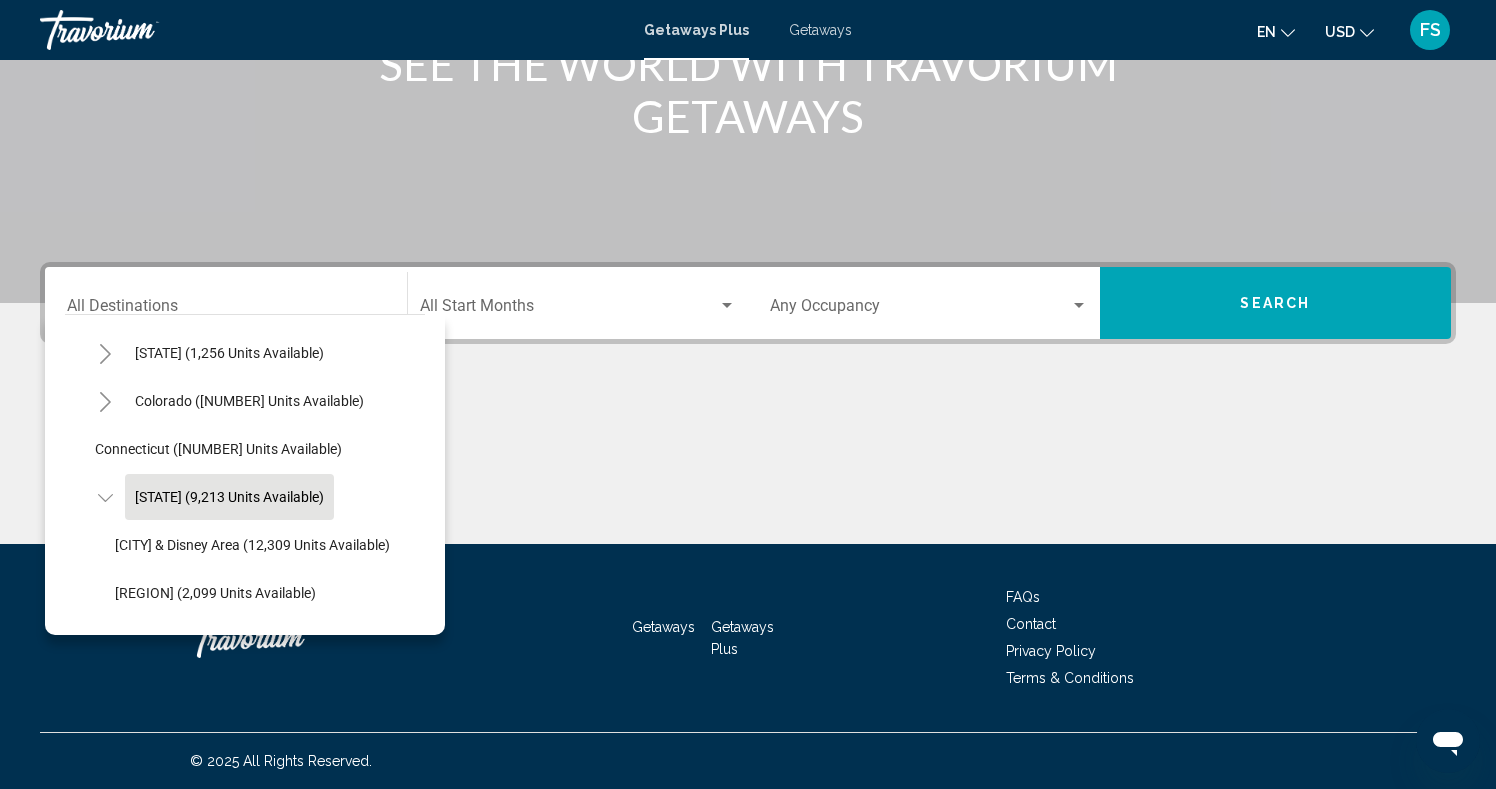 click on "[STATE] ([NUMBER] units available)" at bounding box center (229, 257) 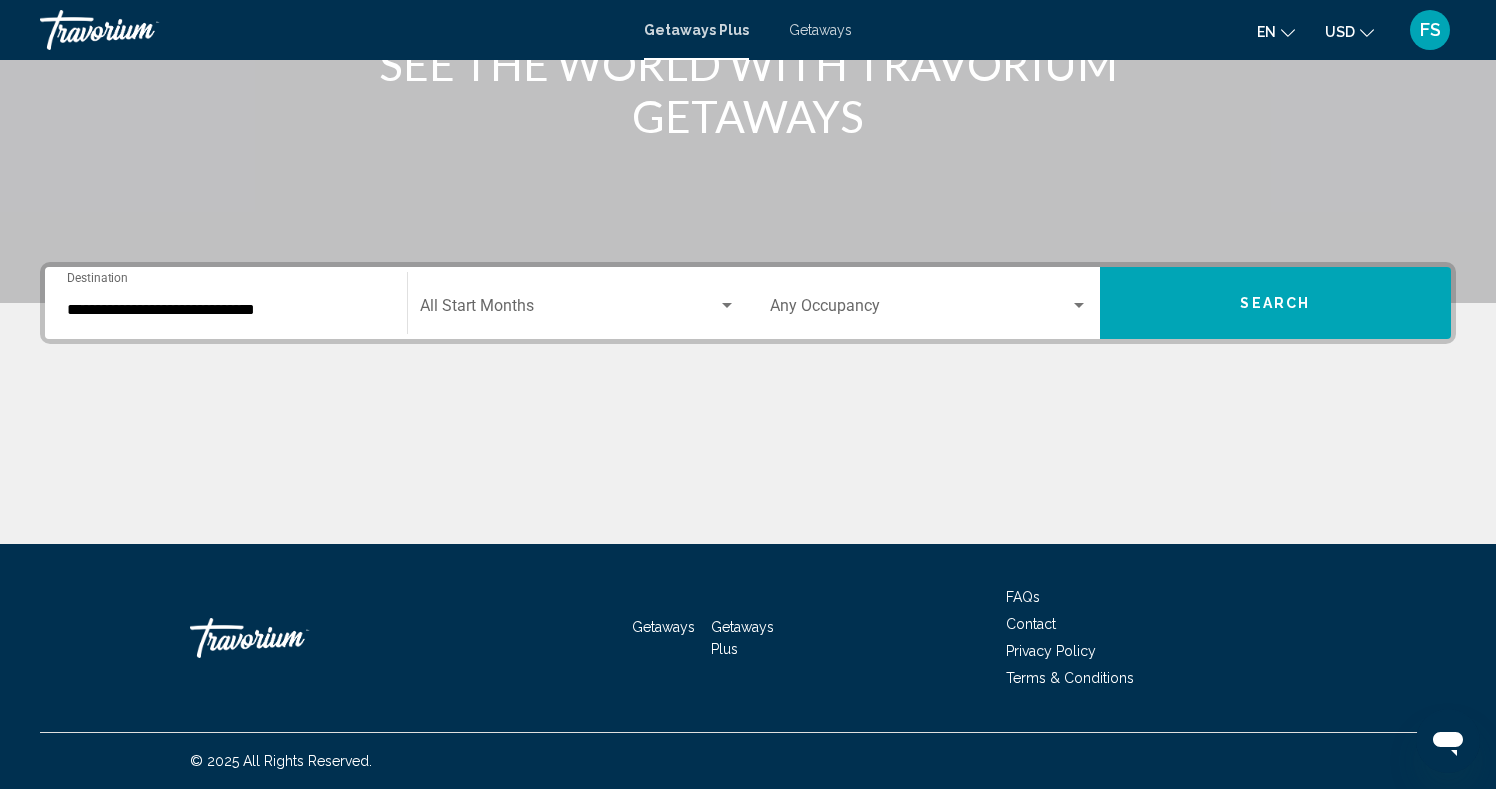 click on "Start Month All Start Months" at bounding box center [578, 303] 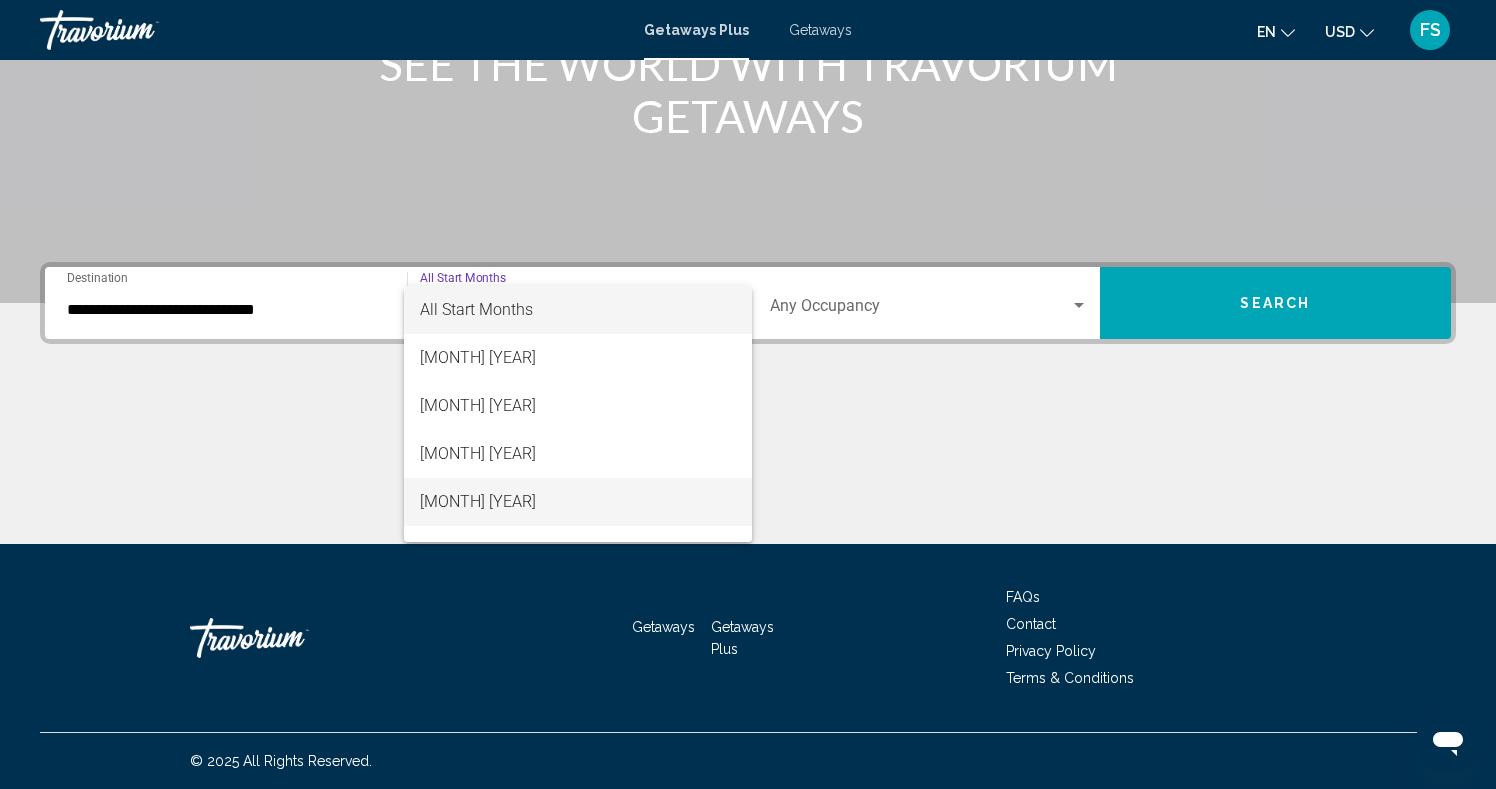 click on "[MONTH] [YEAR]" at bounding box center [578, 502] 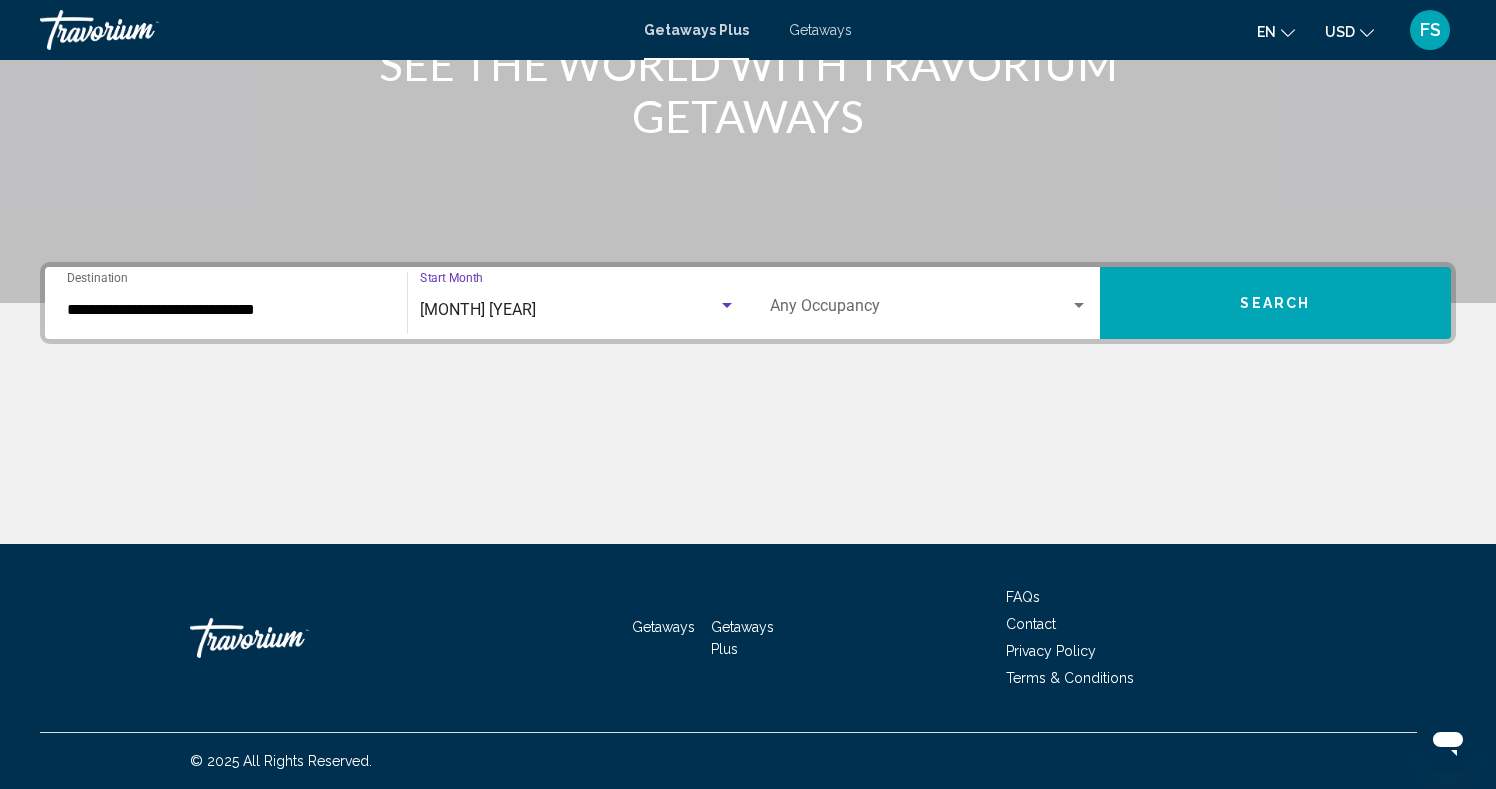 click on "Occupancy Any Occupancy" at bounding box center [929, 303] 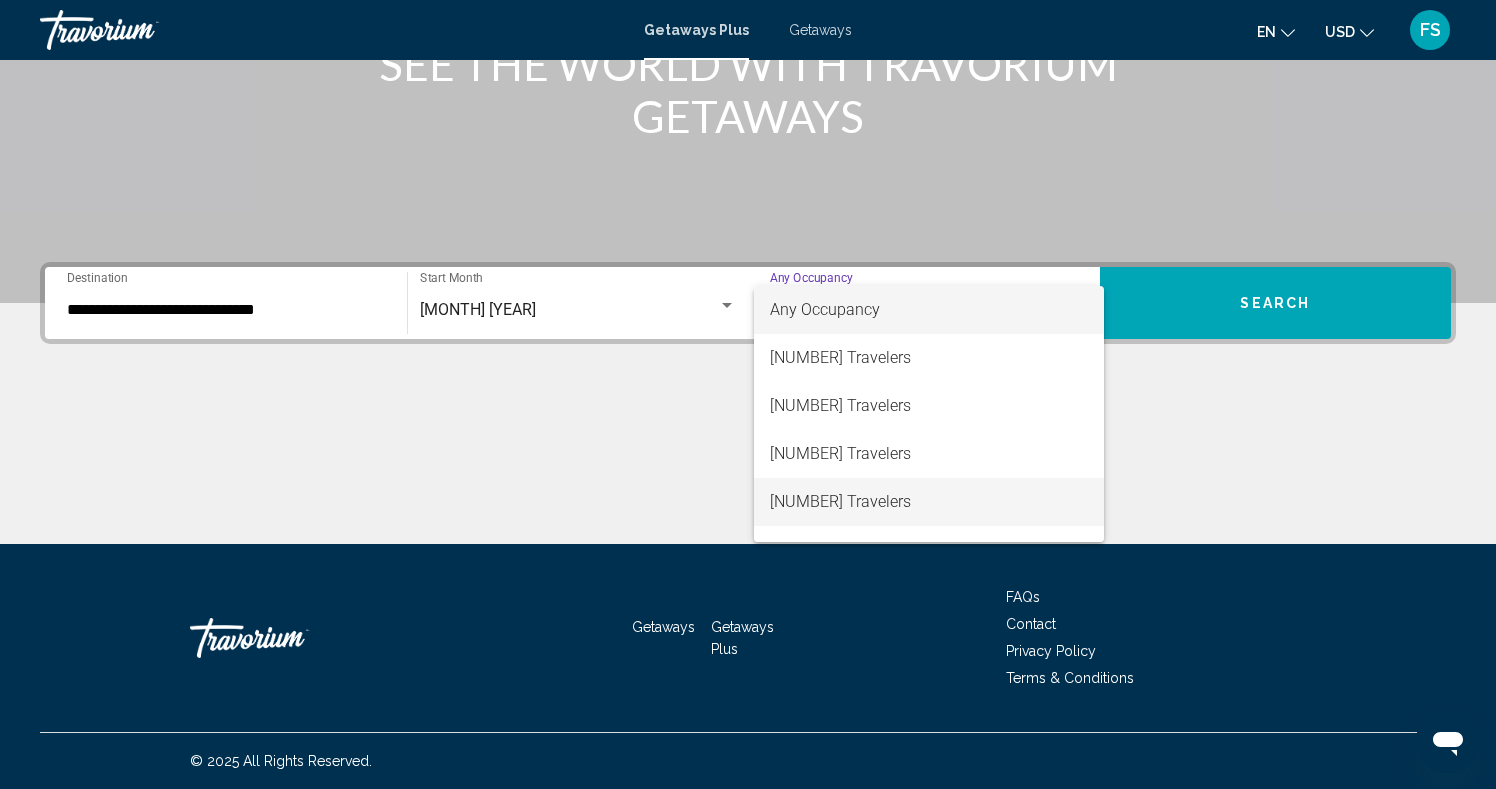 click on "5 Travelers" at bounding box center (929, 502) 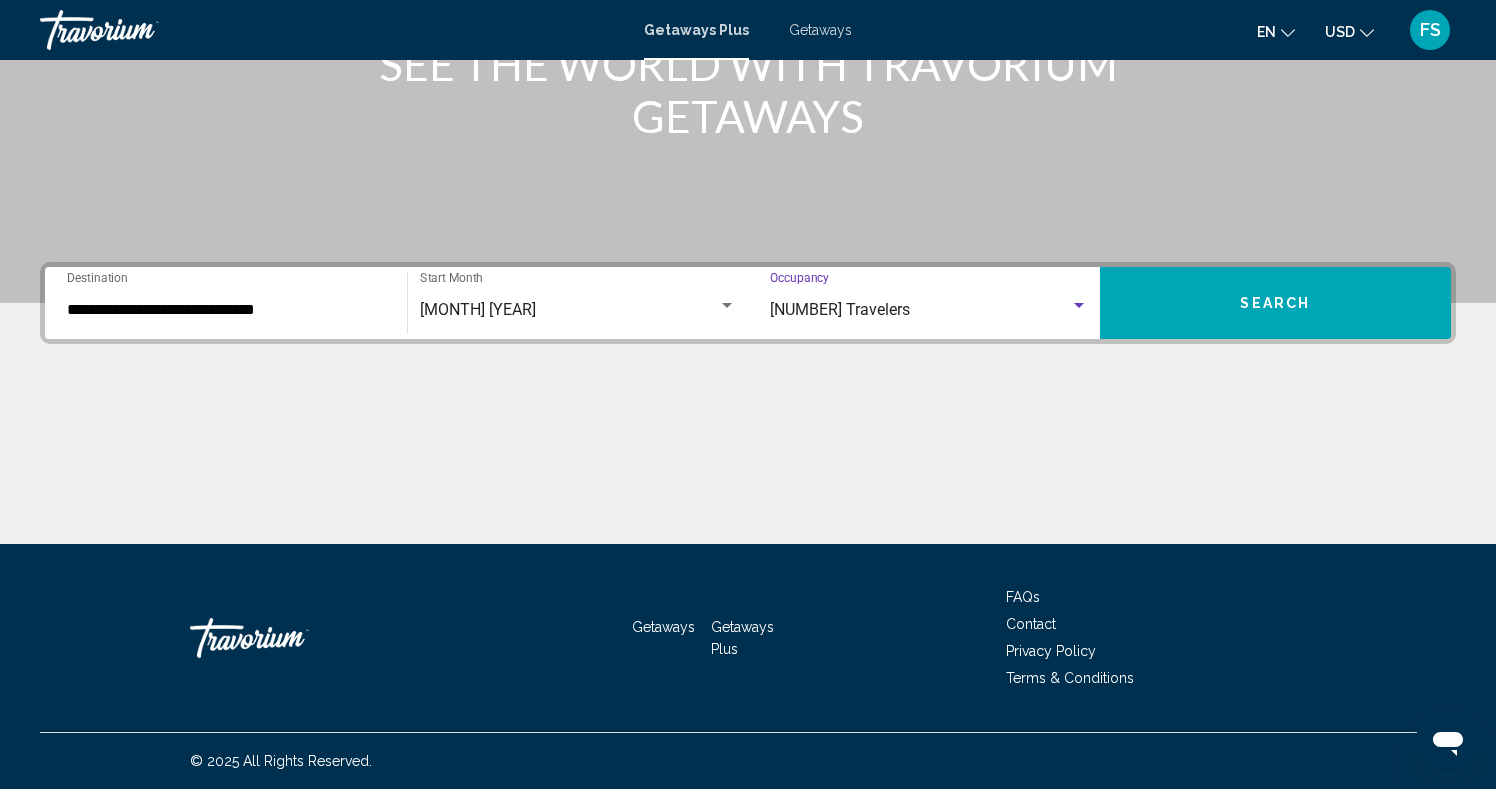 click on "Search" at bounding box center [1276, 303] 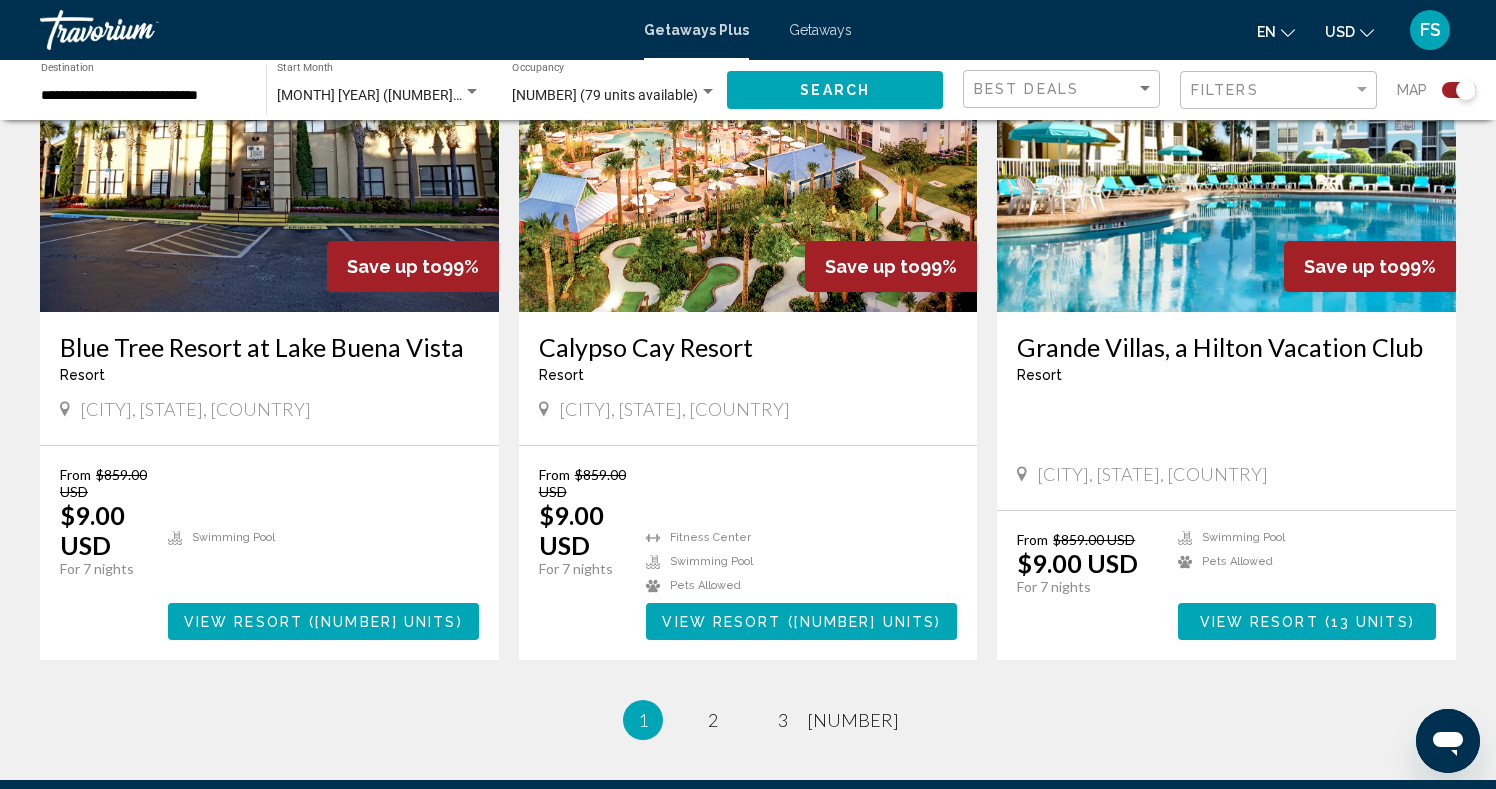 scroll, scrollTop: 3029, scrollLeft: 0, axis: vertical 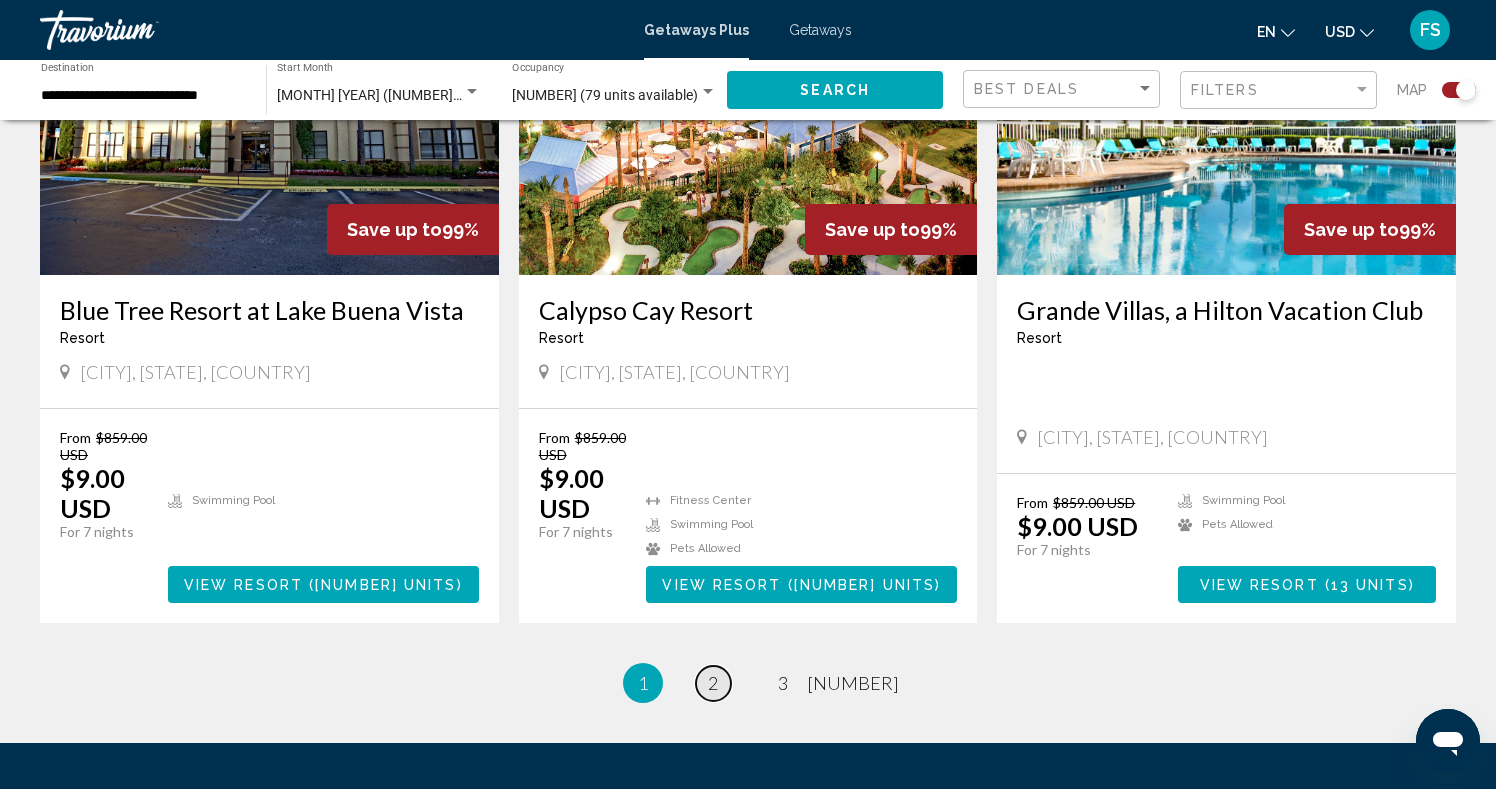 click on "2" at bounding box center (713, 683) 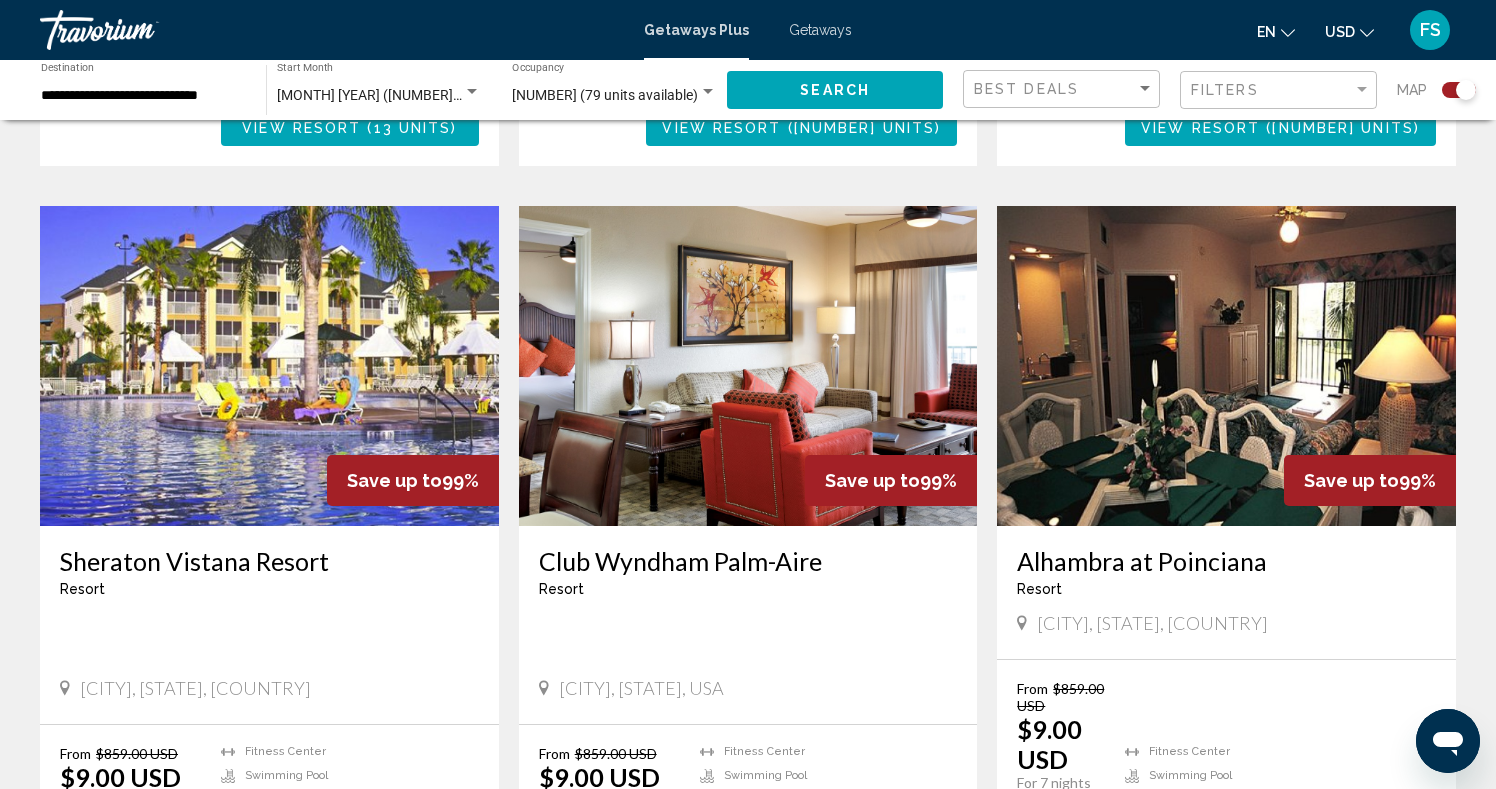 scroll, scrollTop: 2782, scrollLeft: 0, axis: vertical 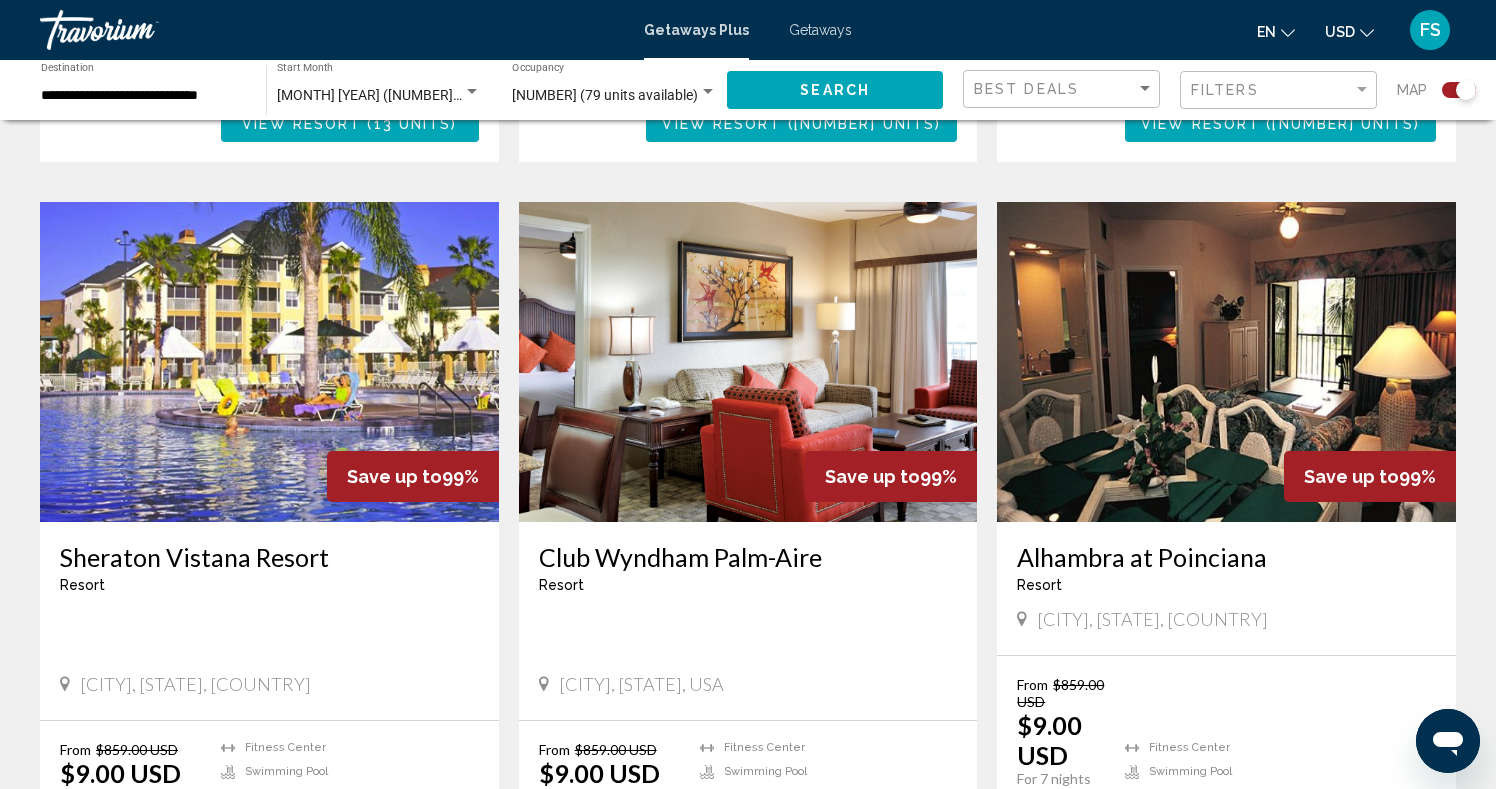 click on "3" at bounding box center (643, 930) 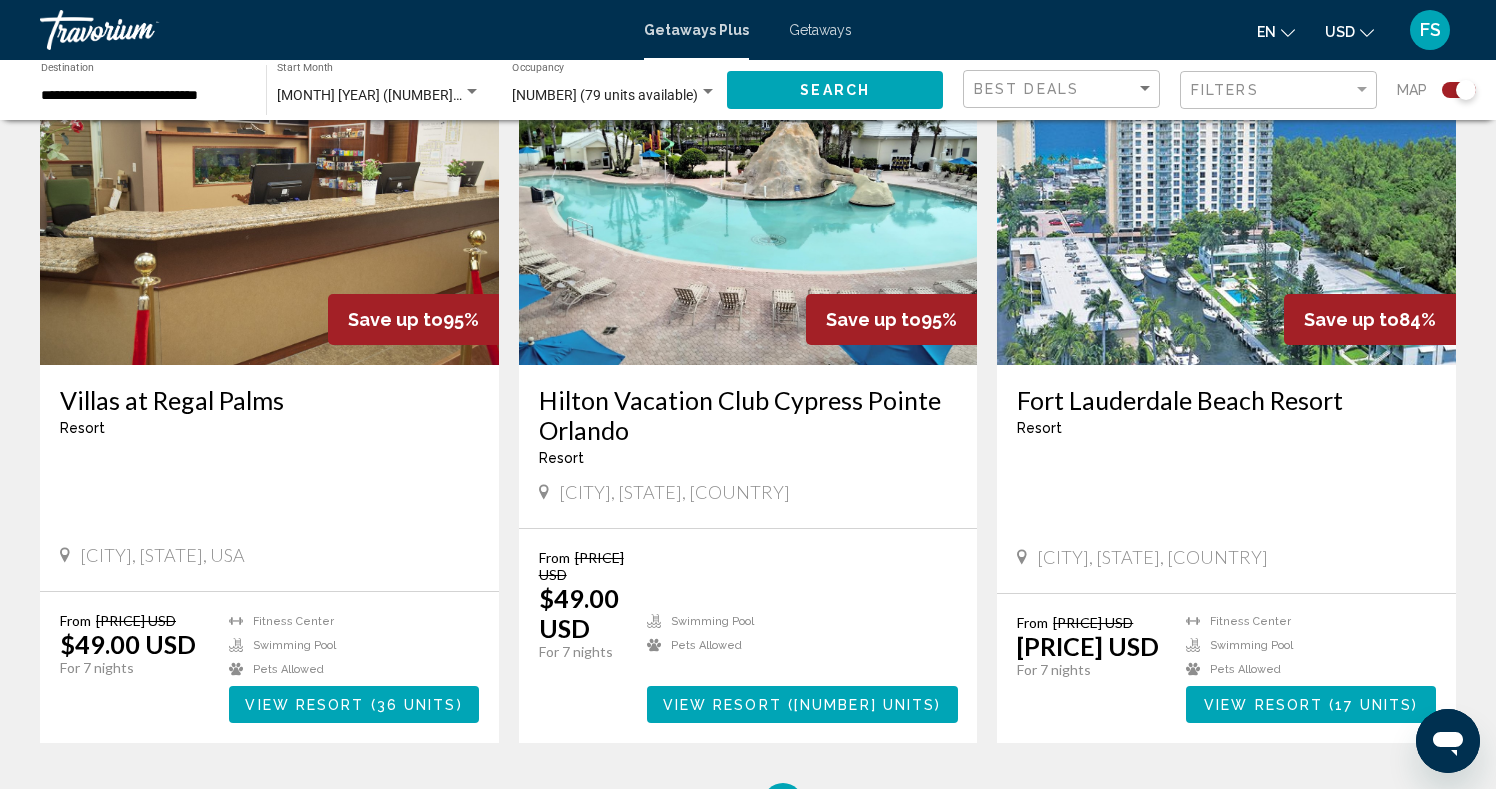 scroll, scrollTop: 2845, scrollLeft: 0, axis: vertical 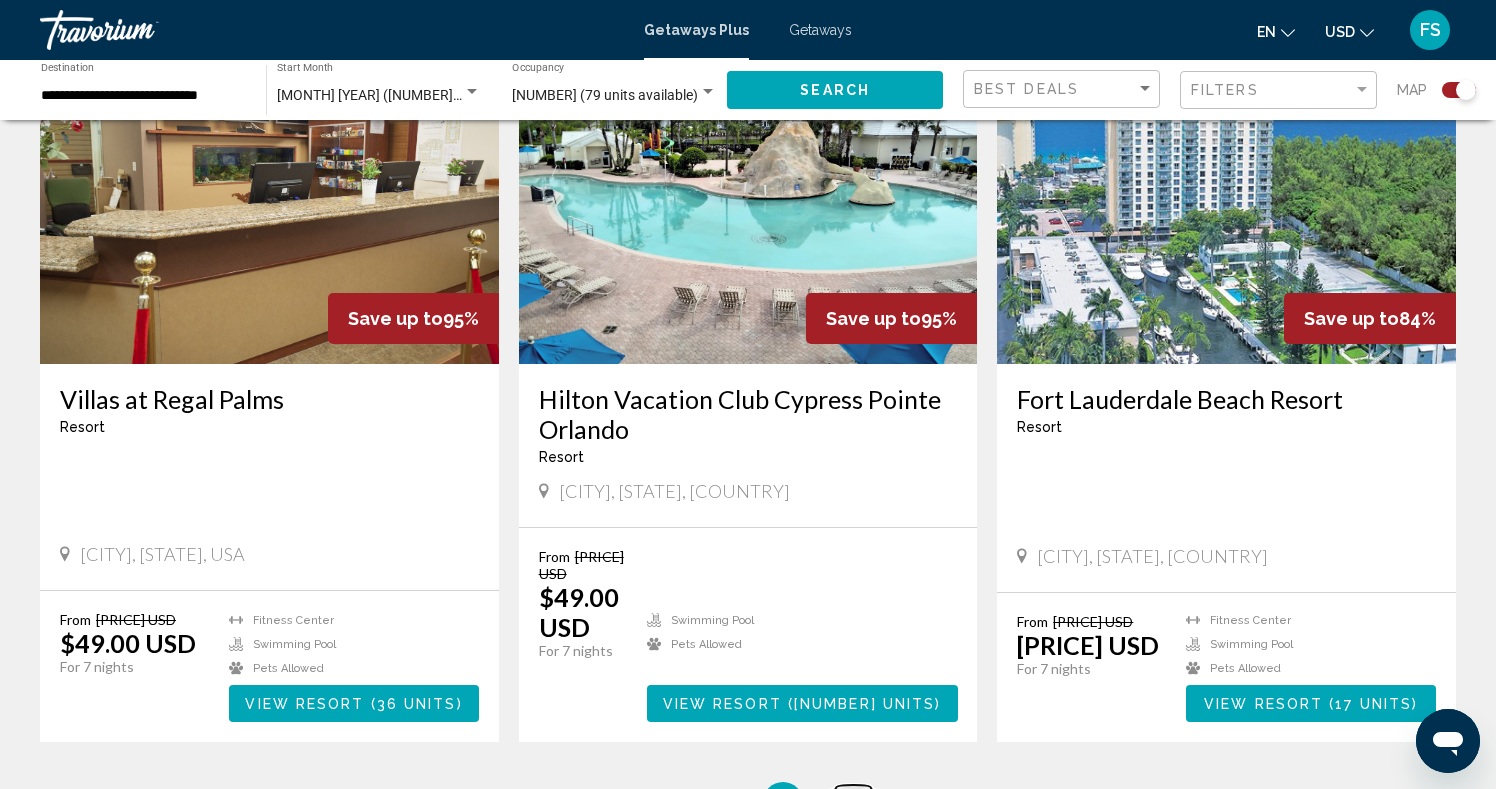 click on "4" at bounding box center [643, 802] 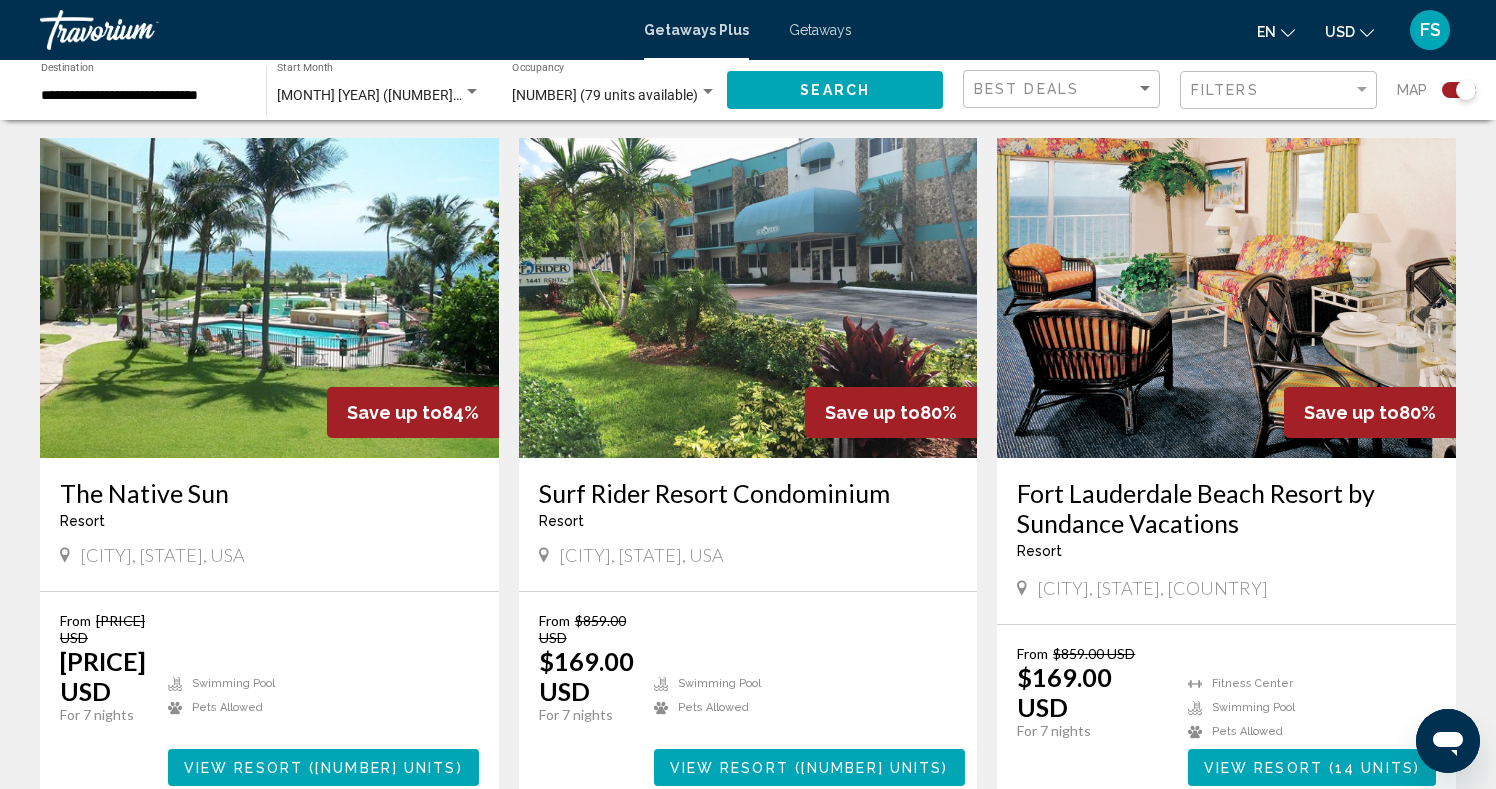 scroll, scrollTop: 694, scrollLeft: 0, axis: vertical 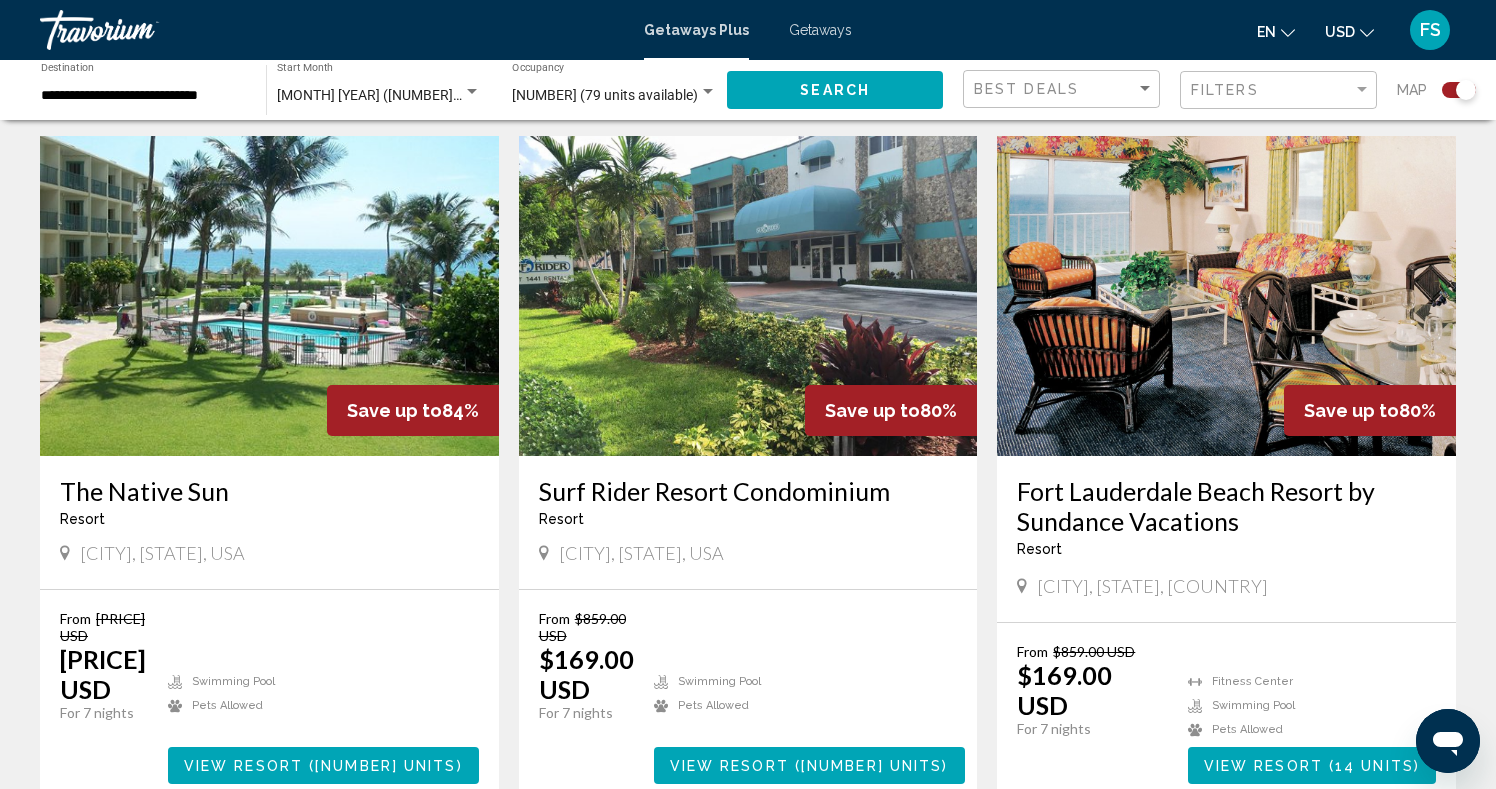 click at bounding box center [1226, 296] 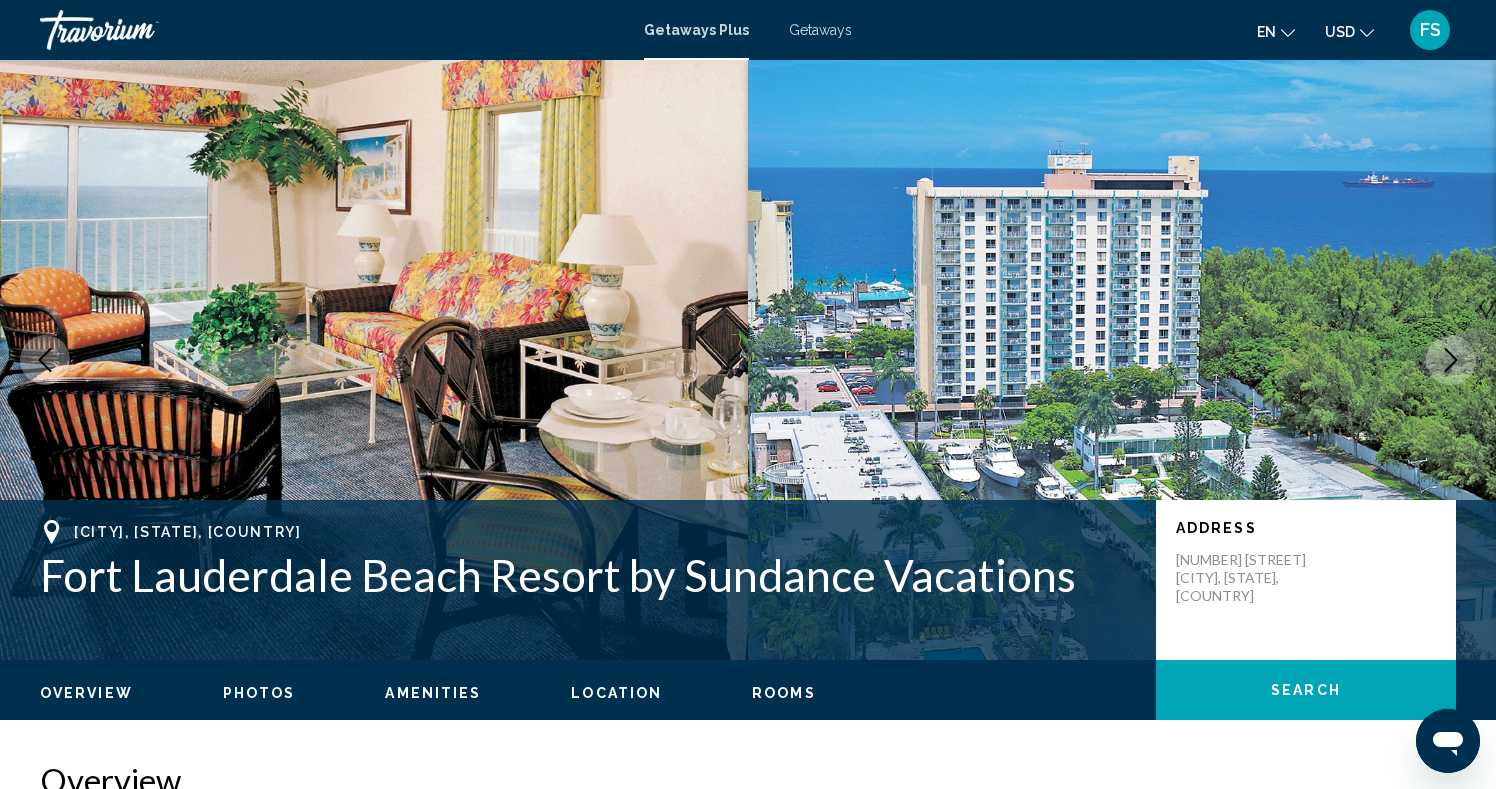 scroll, scrollTop: 2574, scrollLeft: 0, axis: vertical 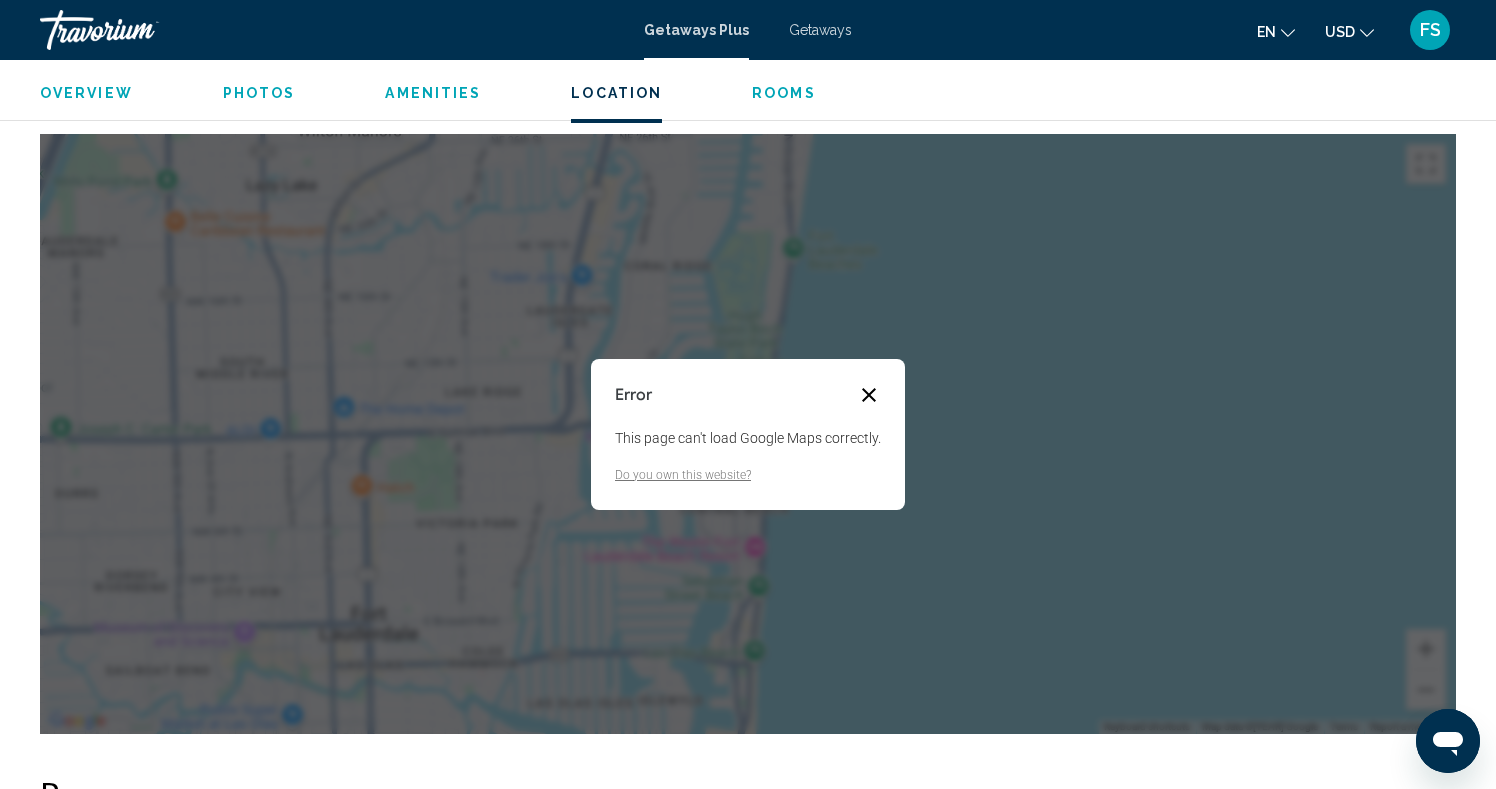 click at bounding box center (869, 395) 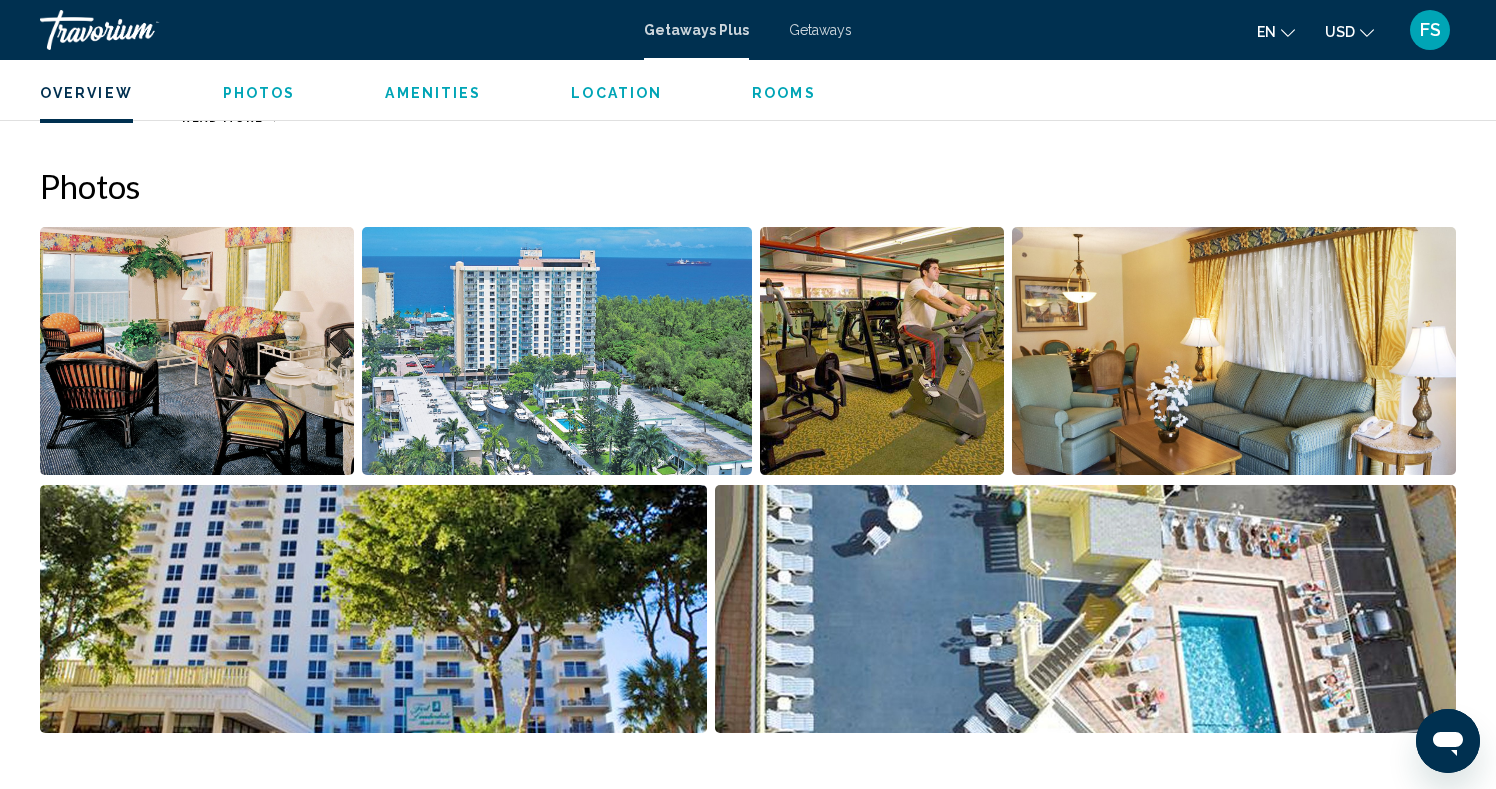scroll, scrollTop: 847, scrollLeft: 0, axis: vertical 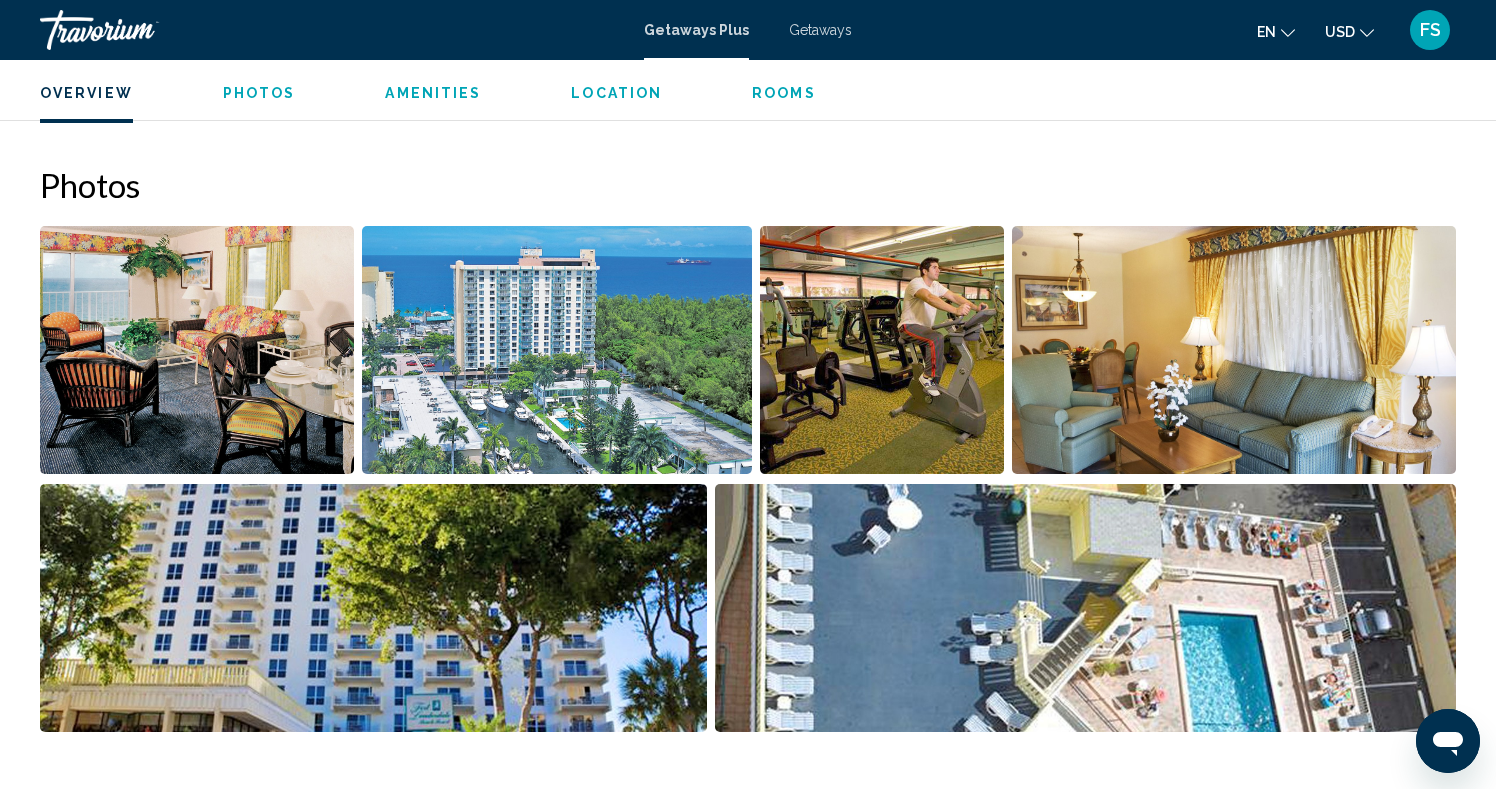 click at bounding box center [197, 350] 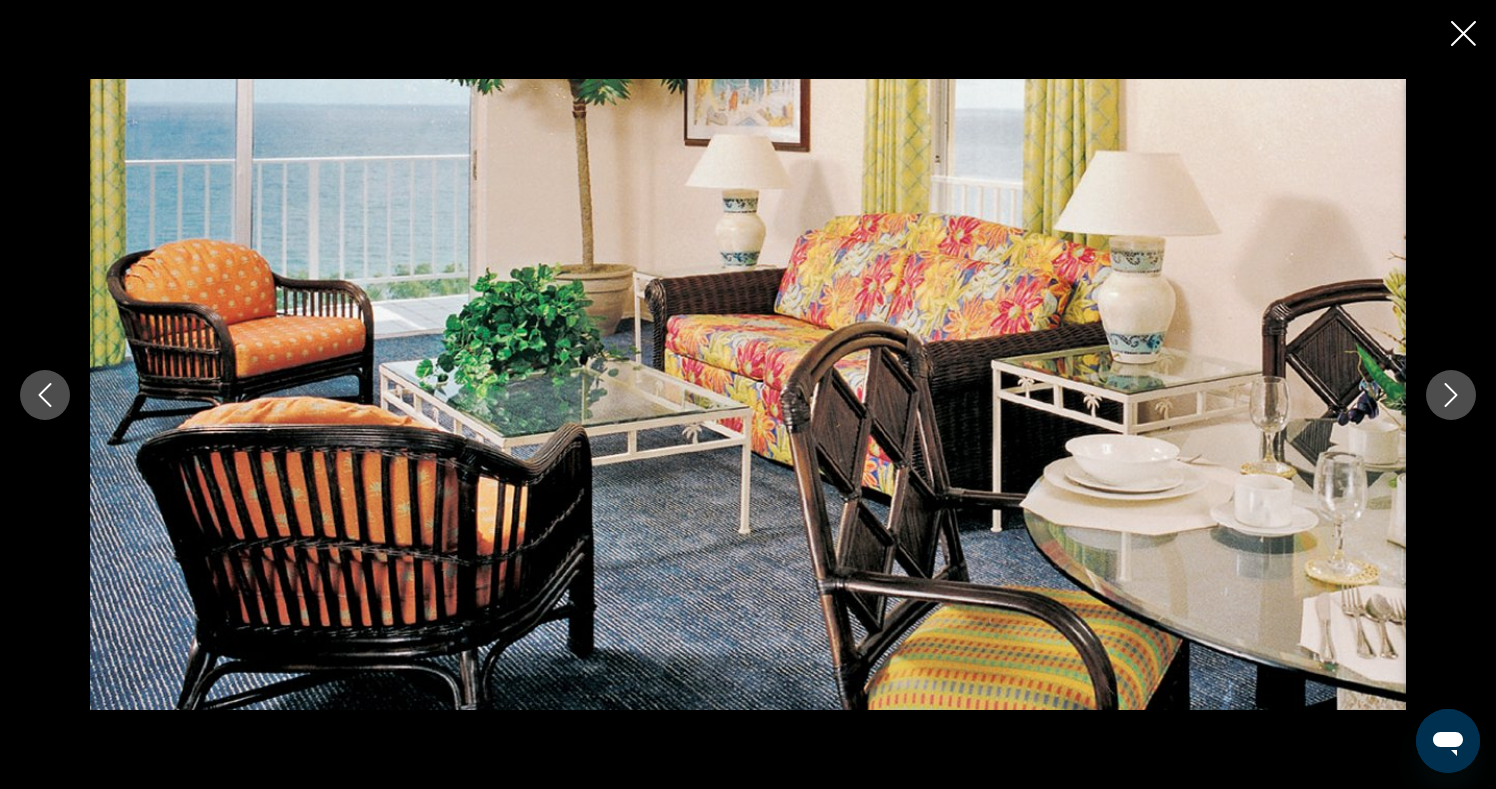 click at bounding box center (1451, 395) 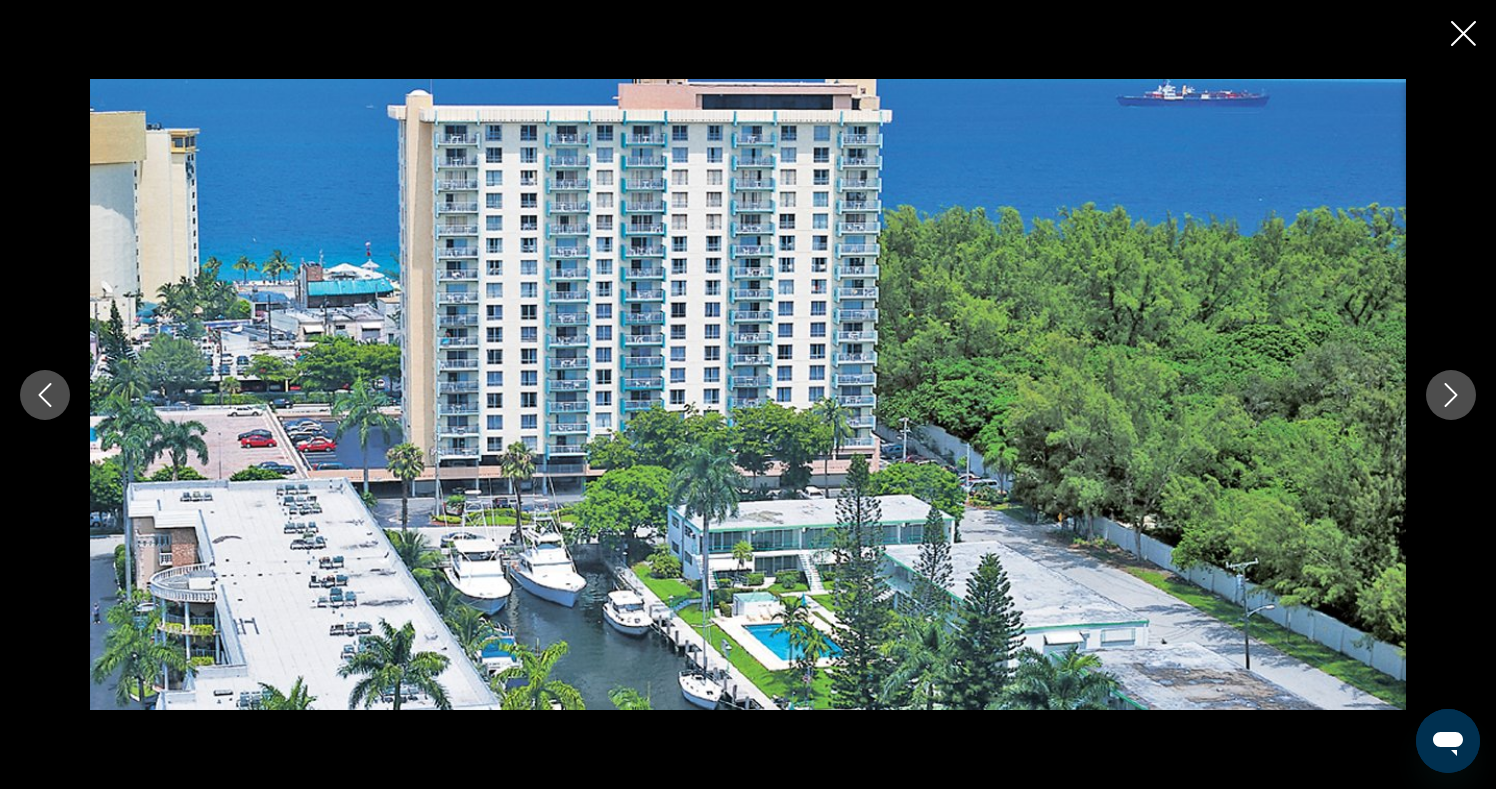 click at bounding box center (1451, 395) 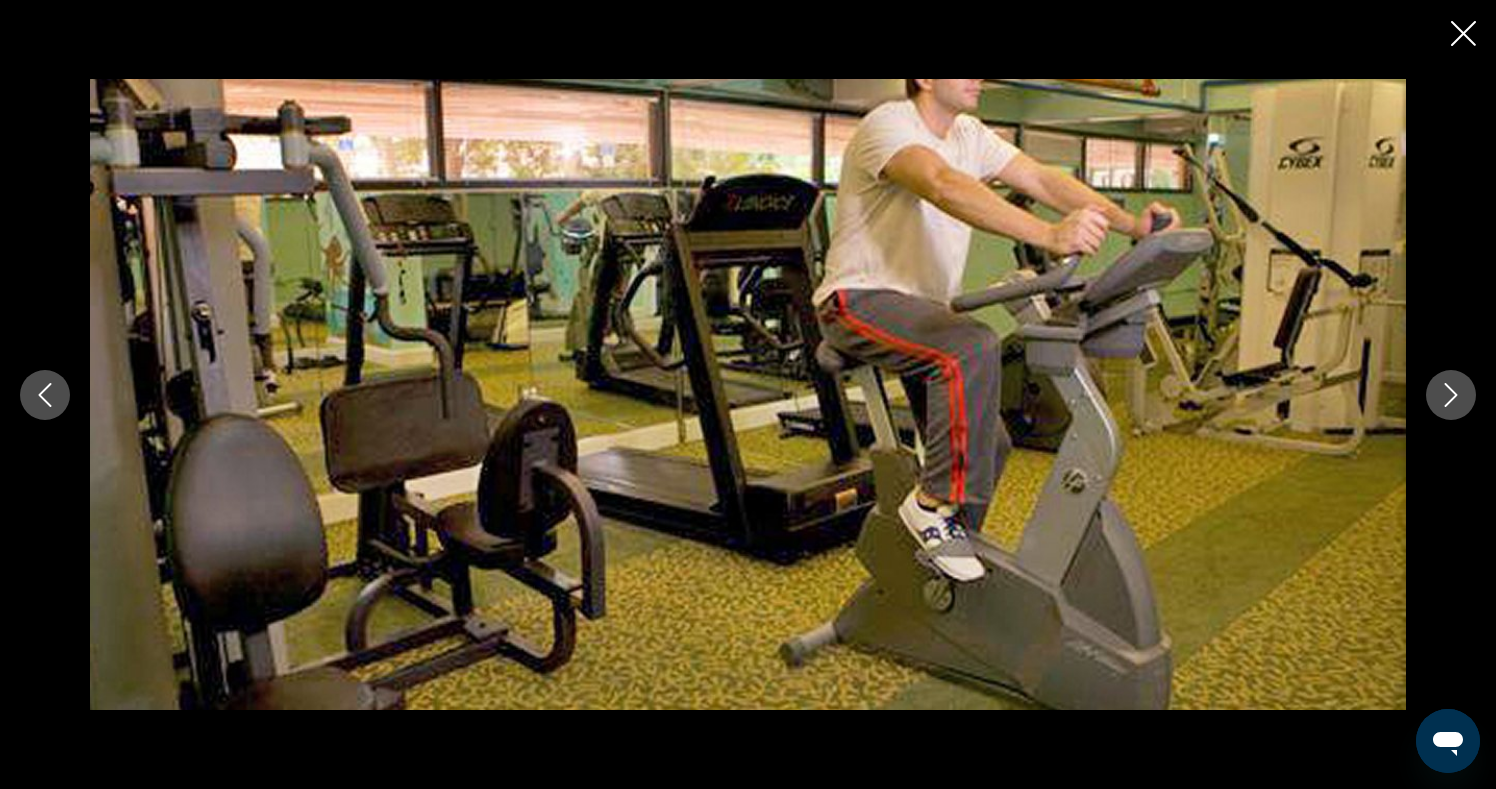 click at bounding box center (1451, 395) 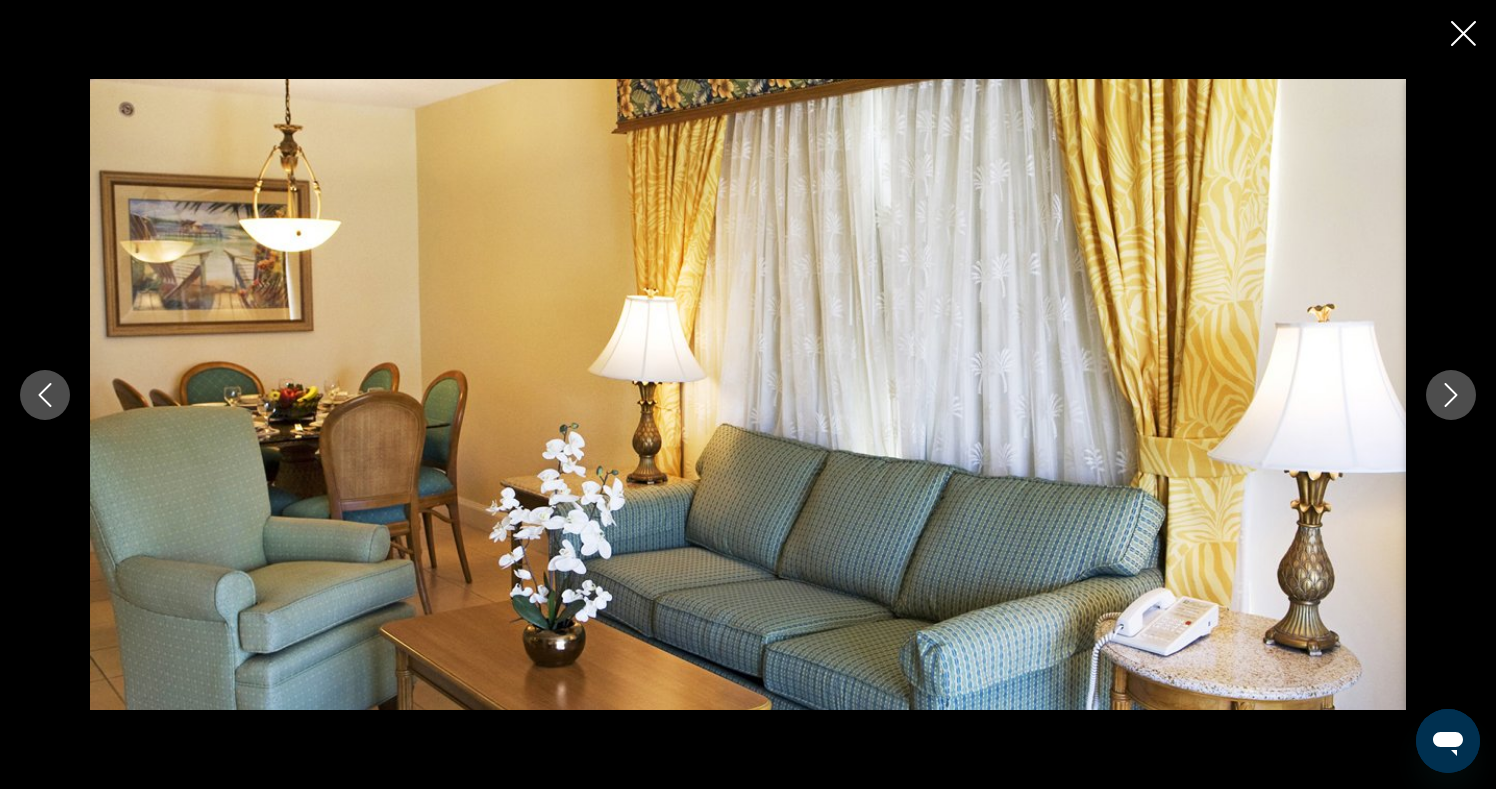 click at bounding box center (1451, 395) 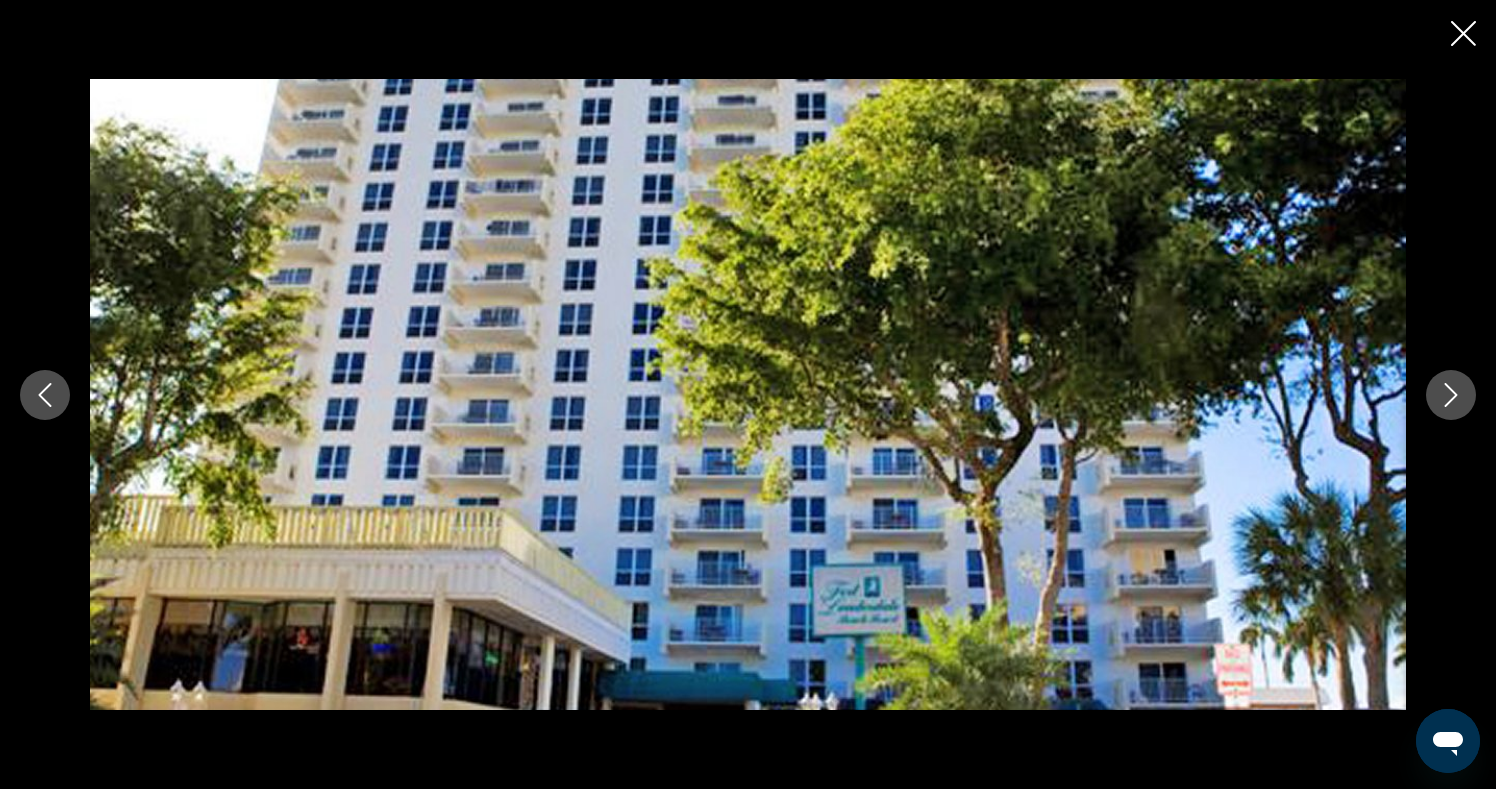 click at bounding box center [1451, 395] 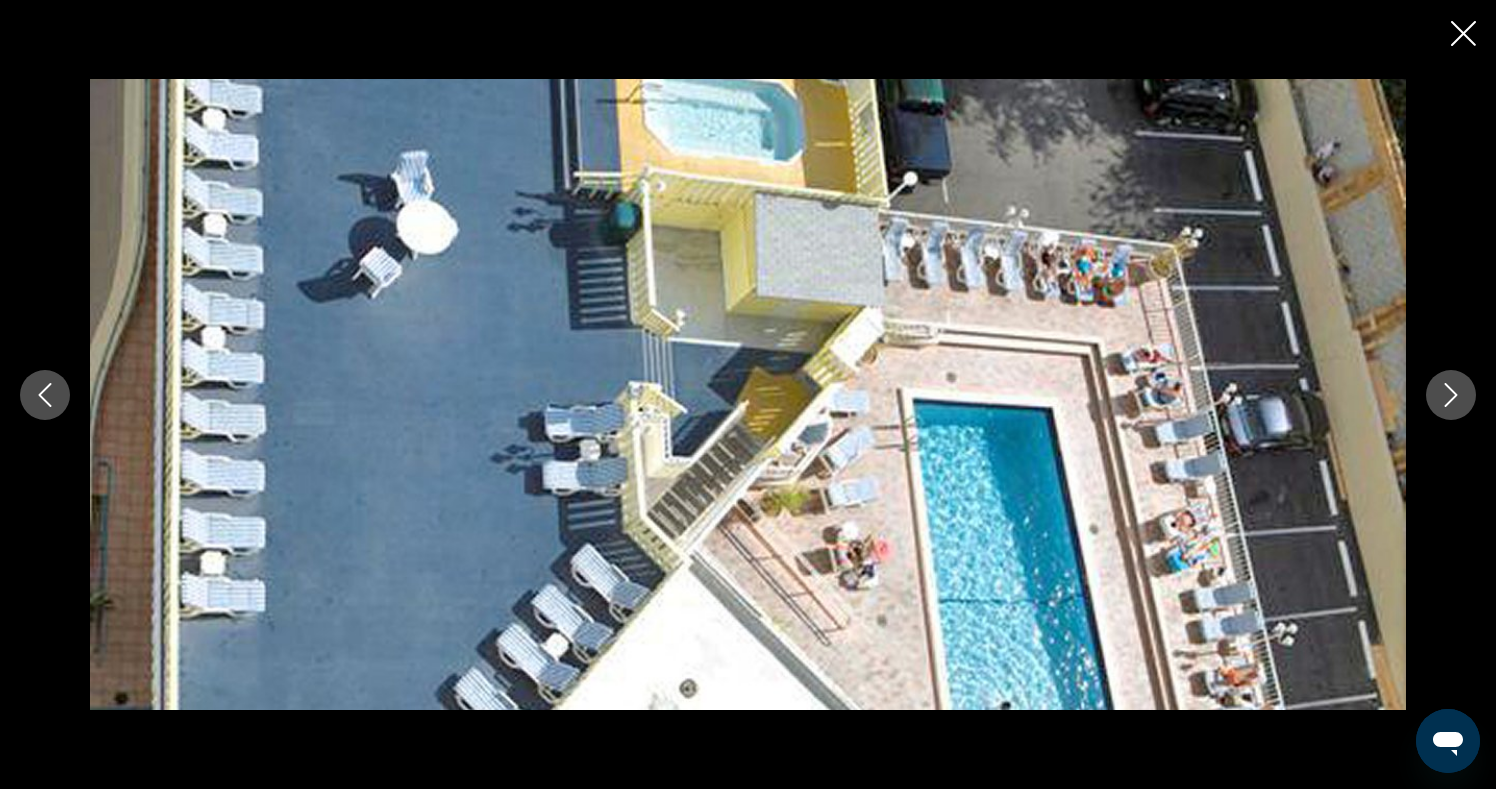 click at bounding box center (1463, 35) 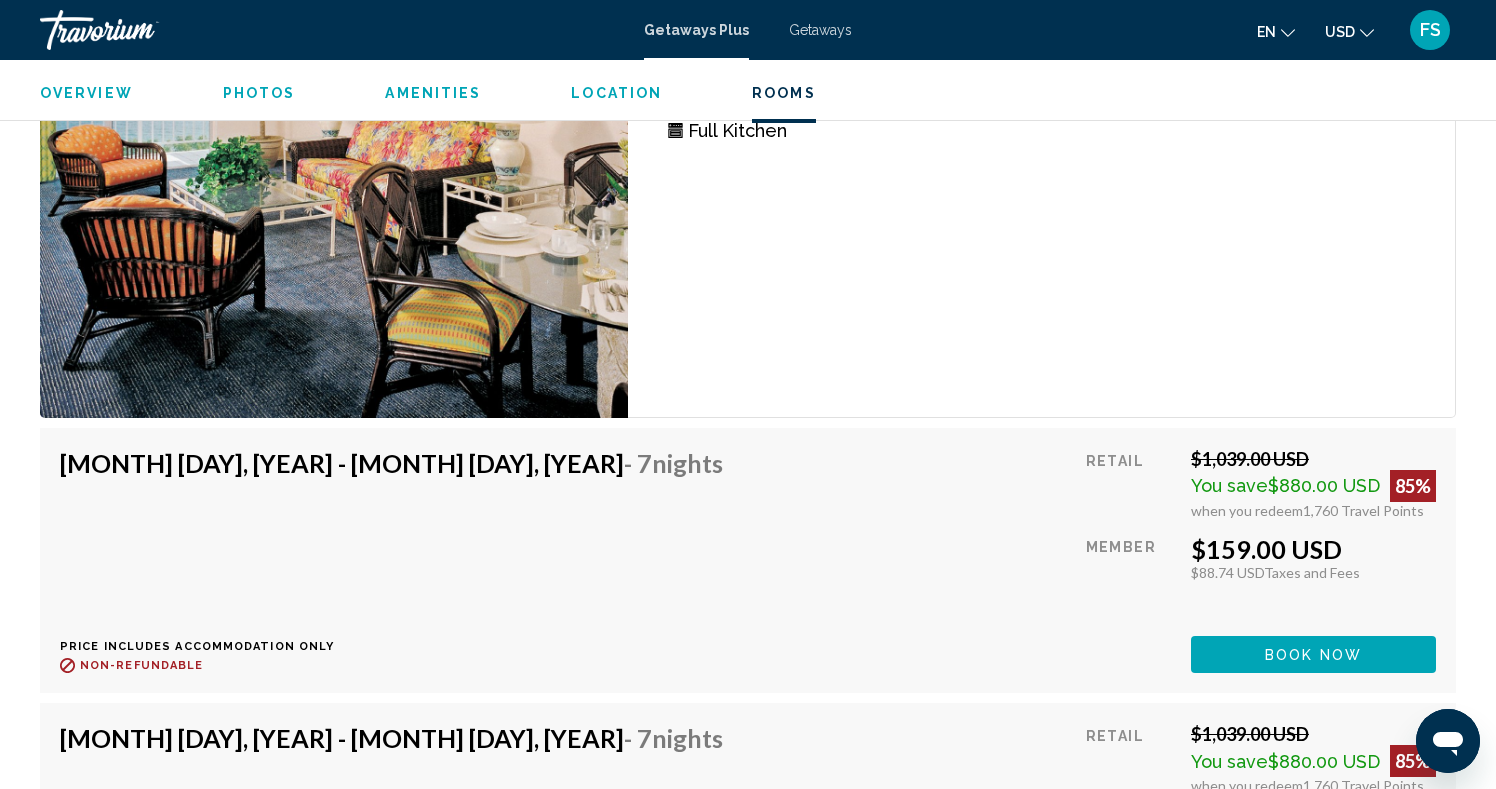 scroll, scrollTop: 3611, scrollLeft: 0, axis: vertical 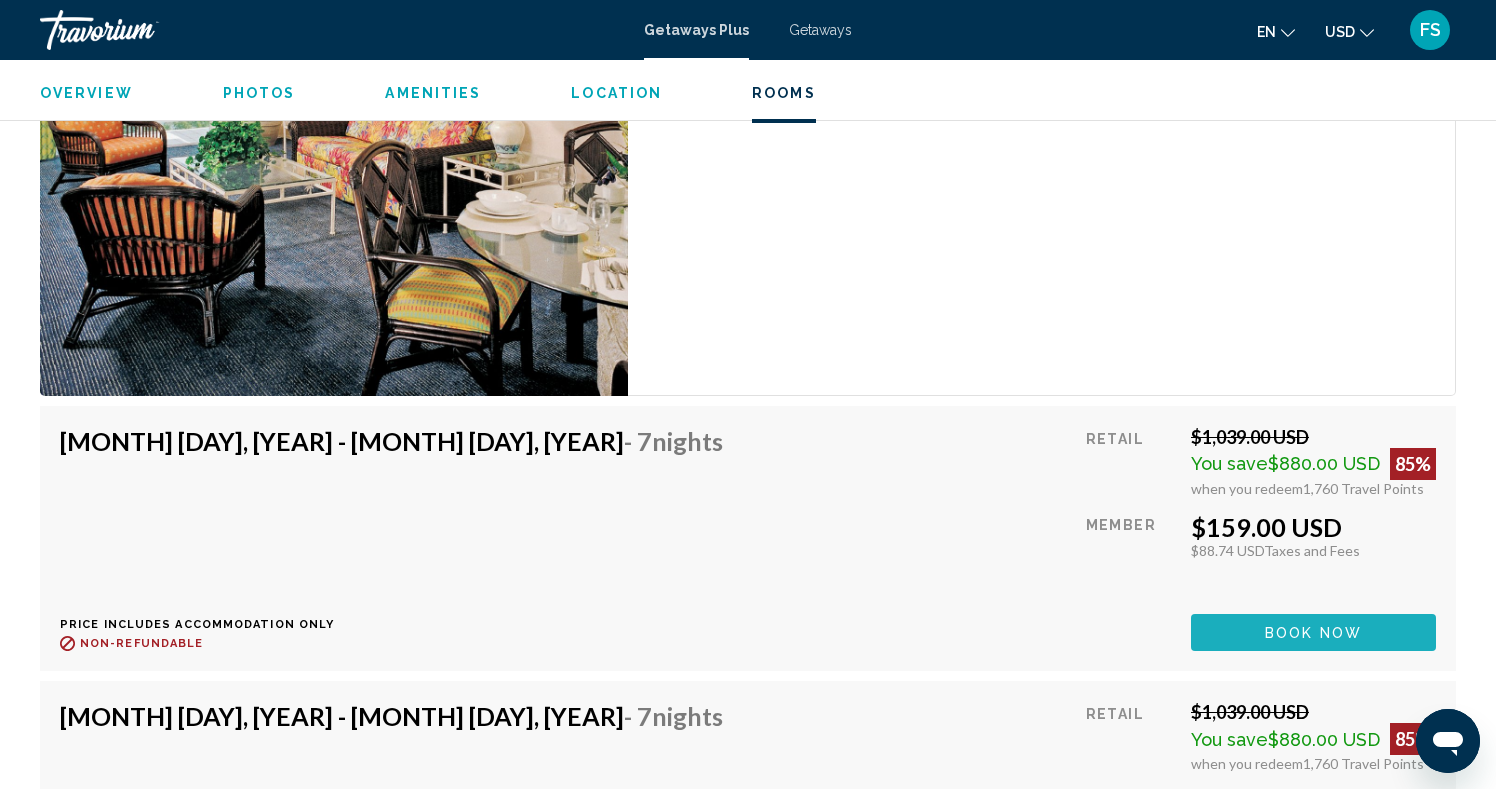 click on "Book now" at bounding box center [1313, 633] 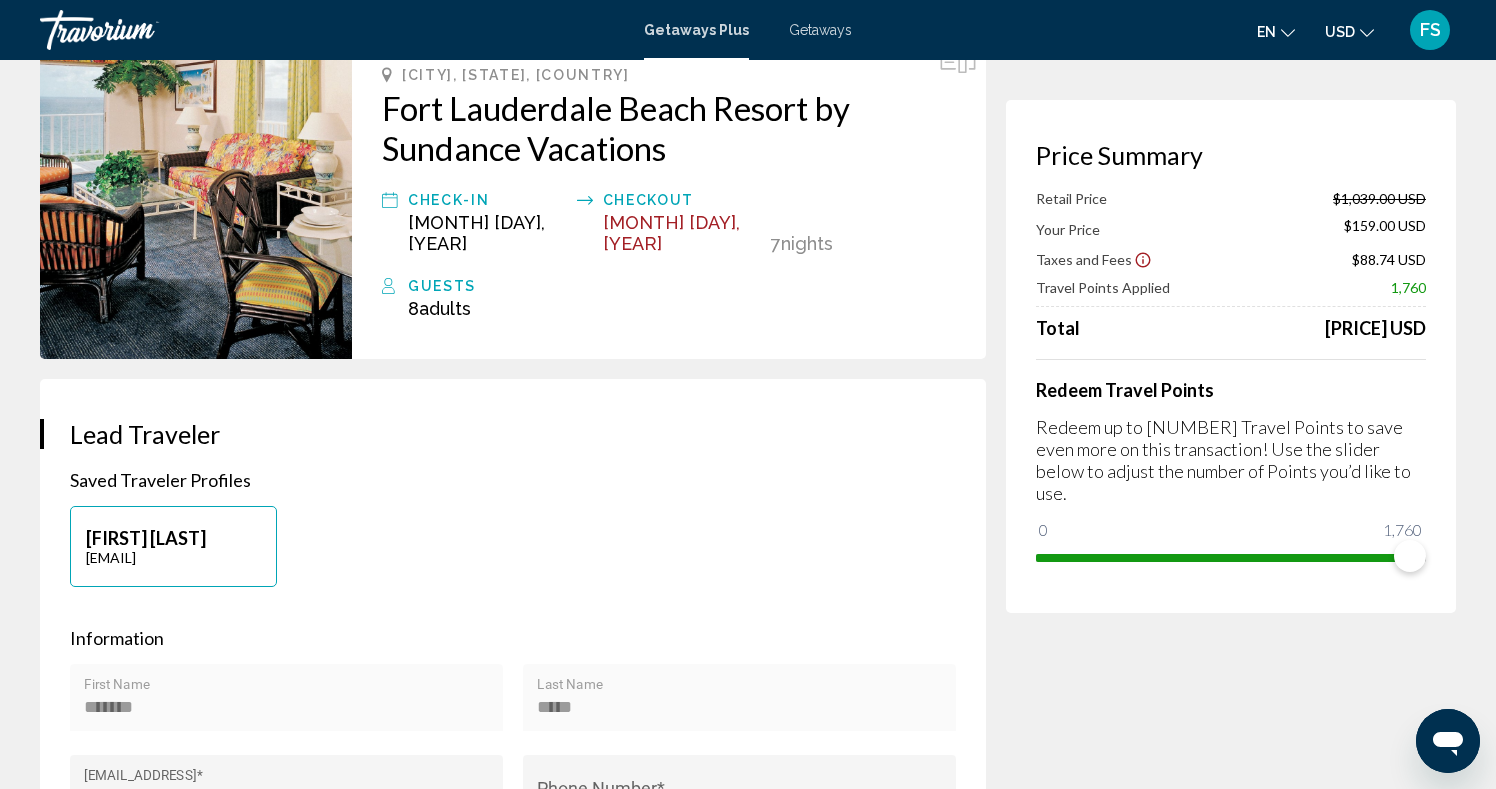 scroll, scrollTop: 0, scrollLeft: 0, axis: both 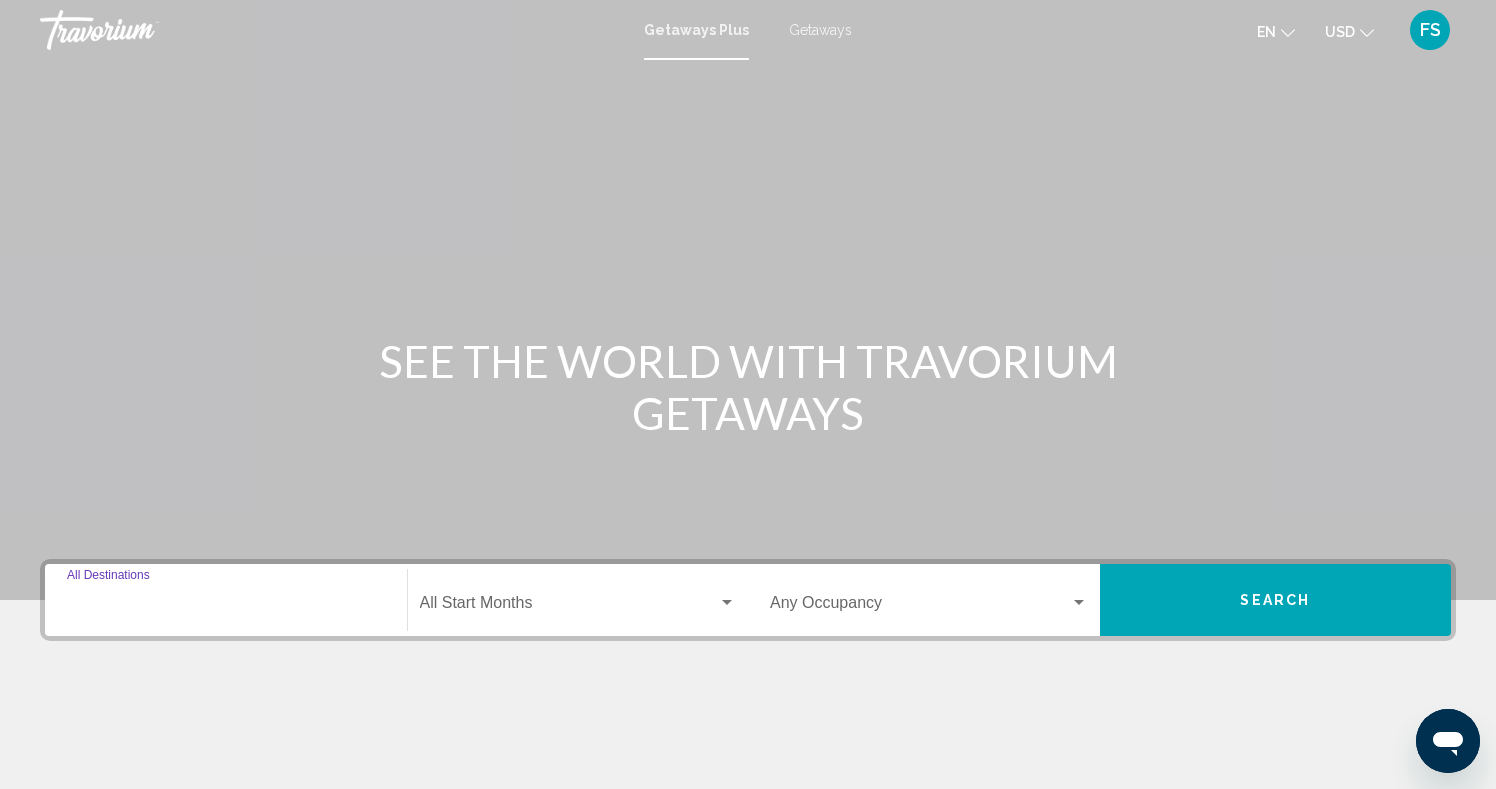 click on "Destination All Destinations" at bounding box center (226, 607) 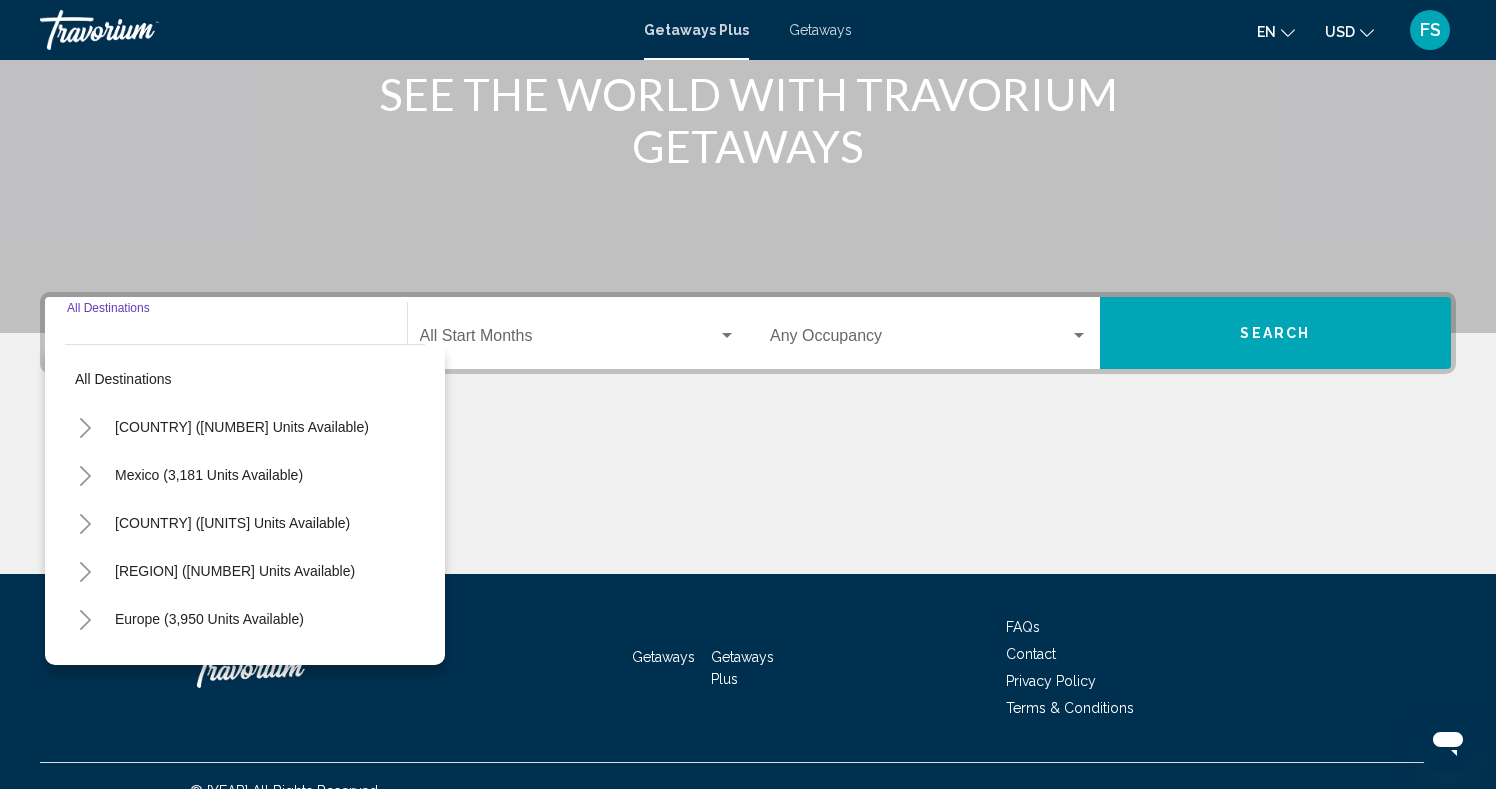 scroll, scrollTop: 297, scrollLeft: 0, axis: vertical 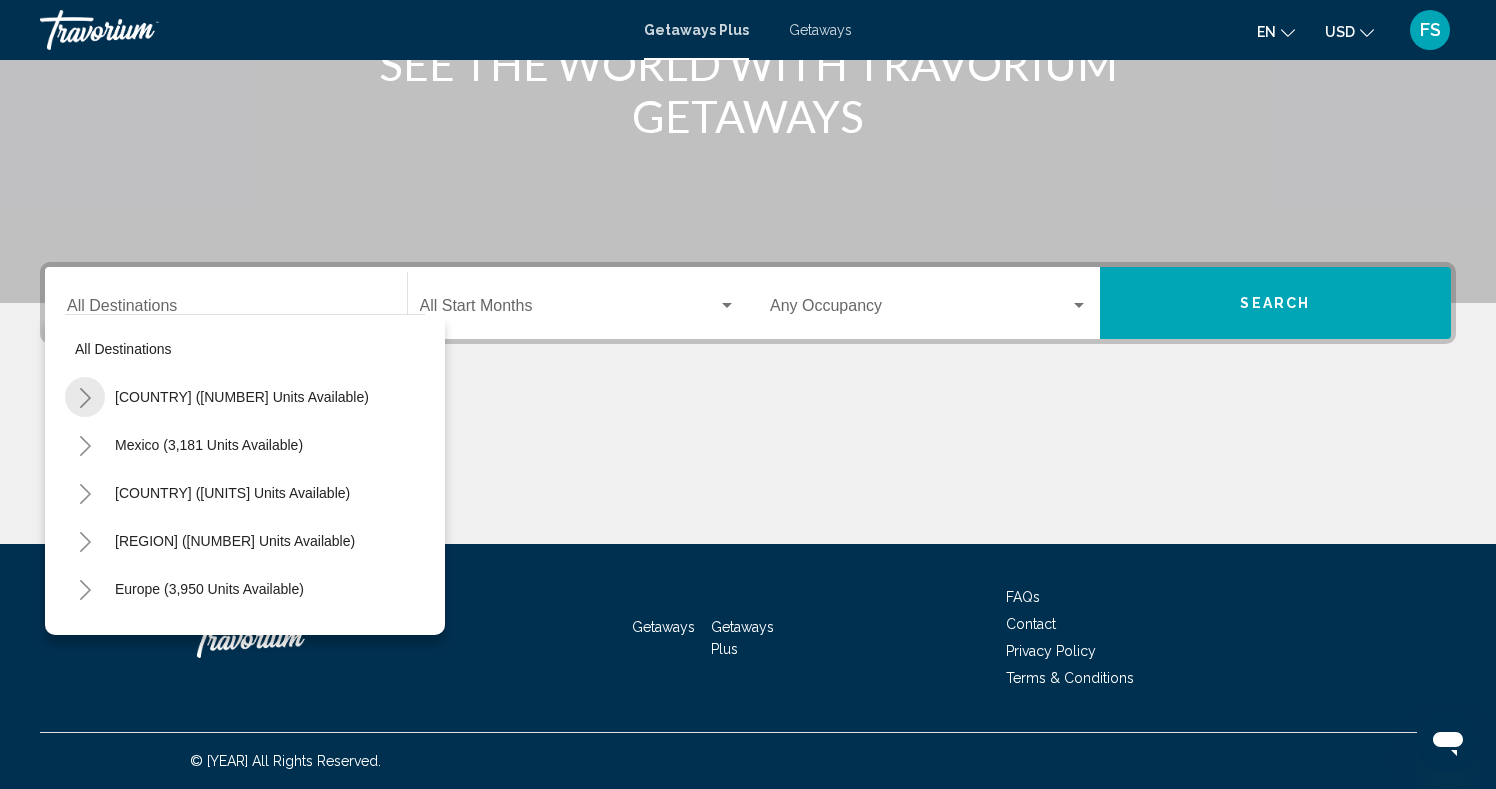 click at bounding box center [85, 398] 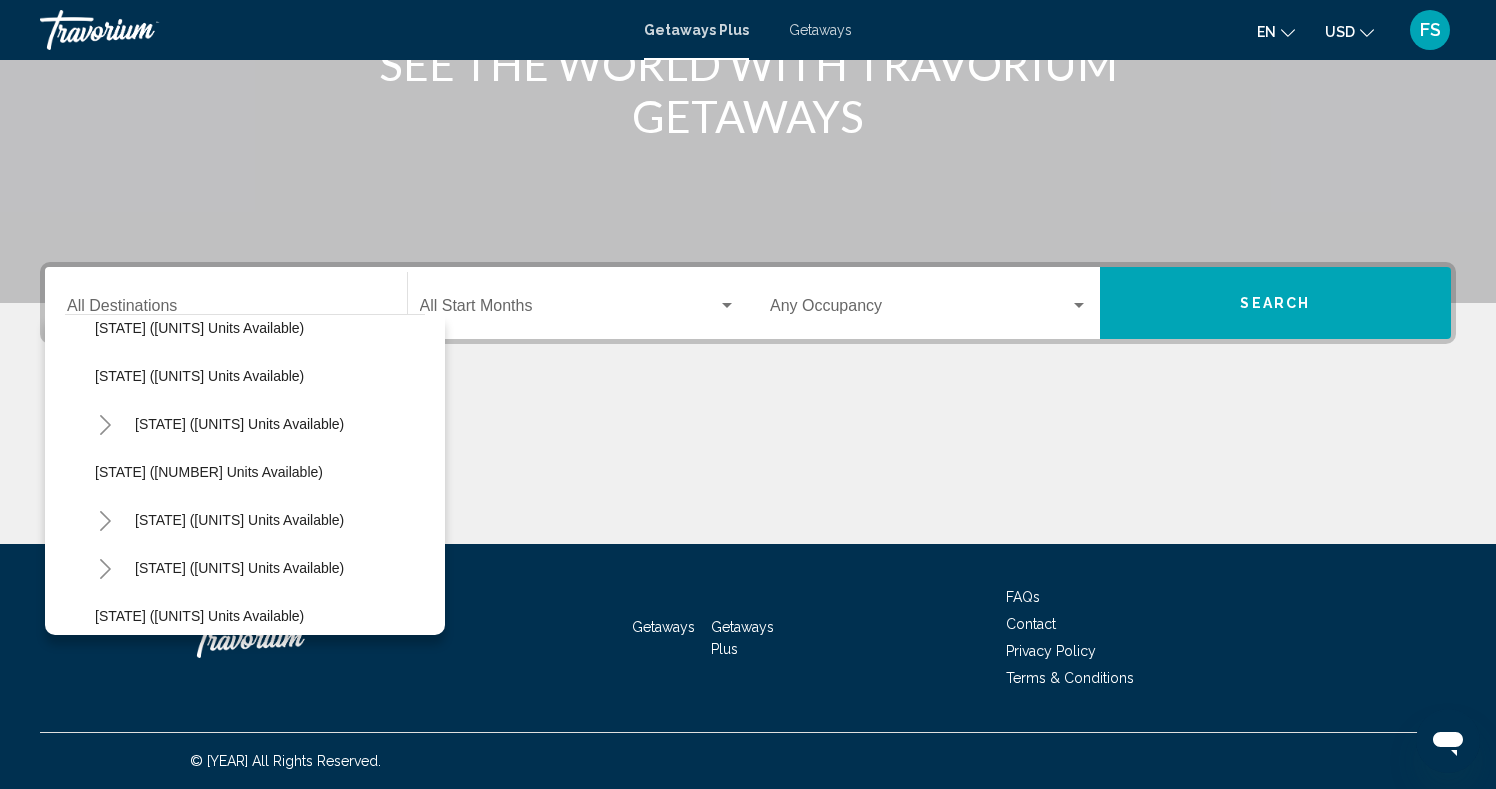 scroll, scrollTop: 887, scrollLeft: 0, axis: vertical 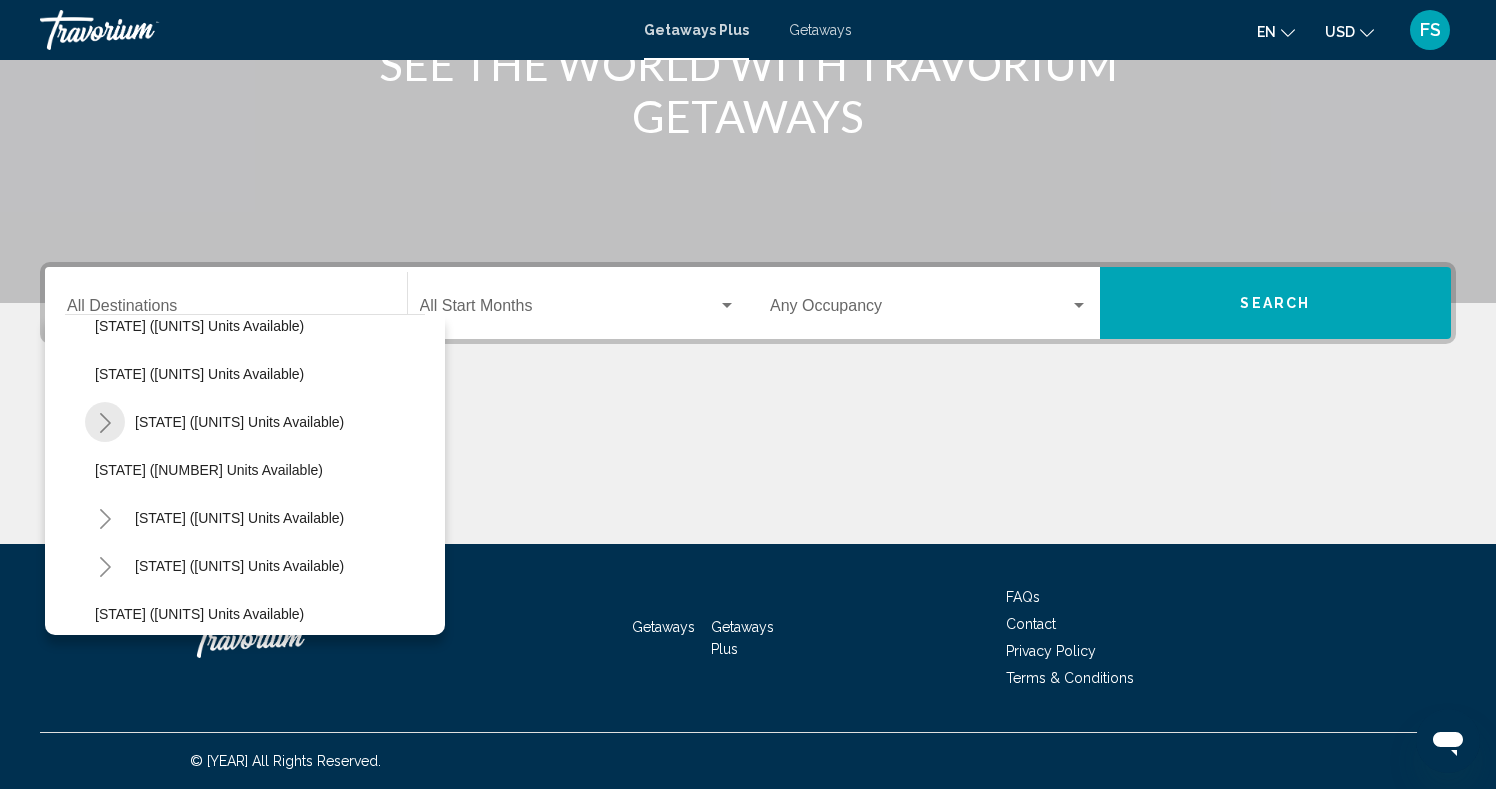 click at bounding box center (105, 423) 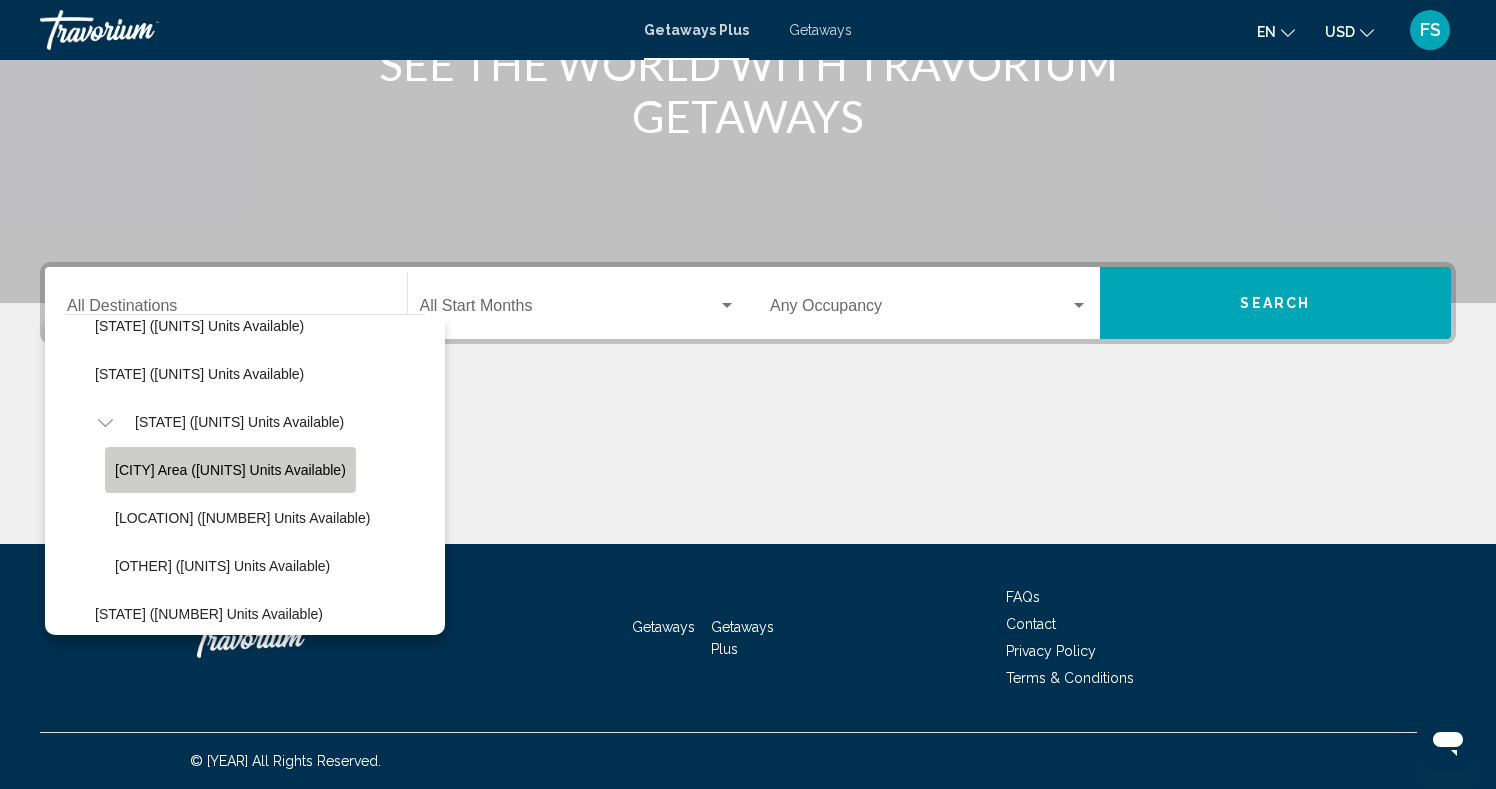 click on "Branson Area (2,163 units available)" at bounding box center [230, 470] 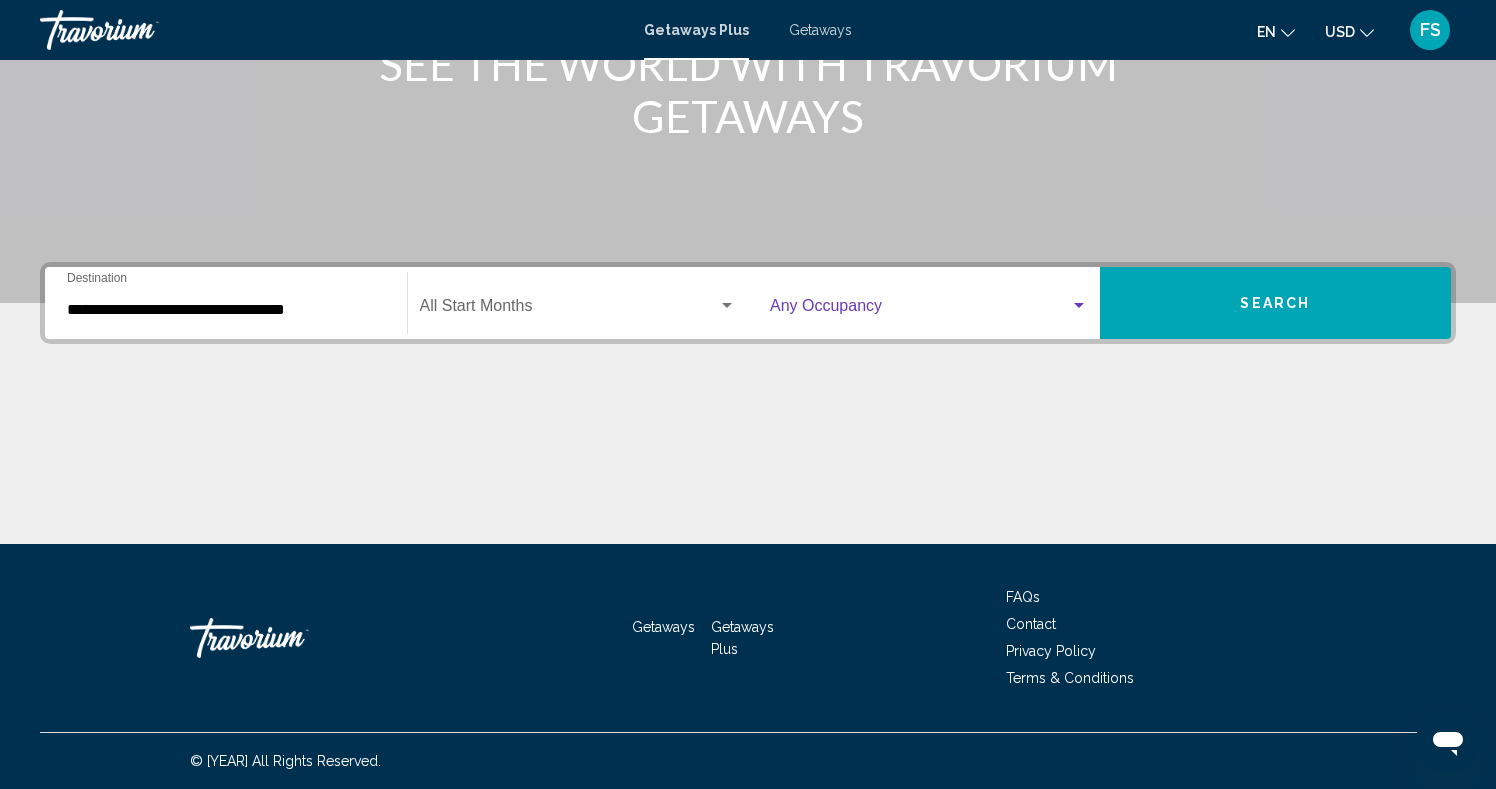 click at bounding box center (920, 310) 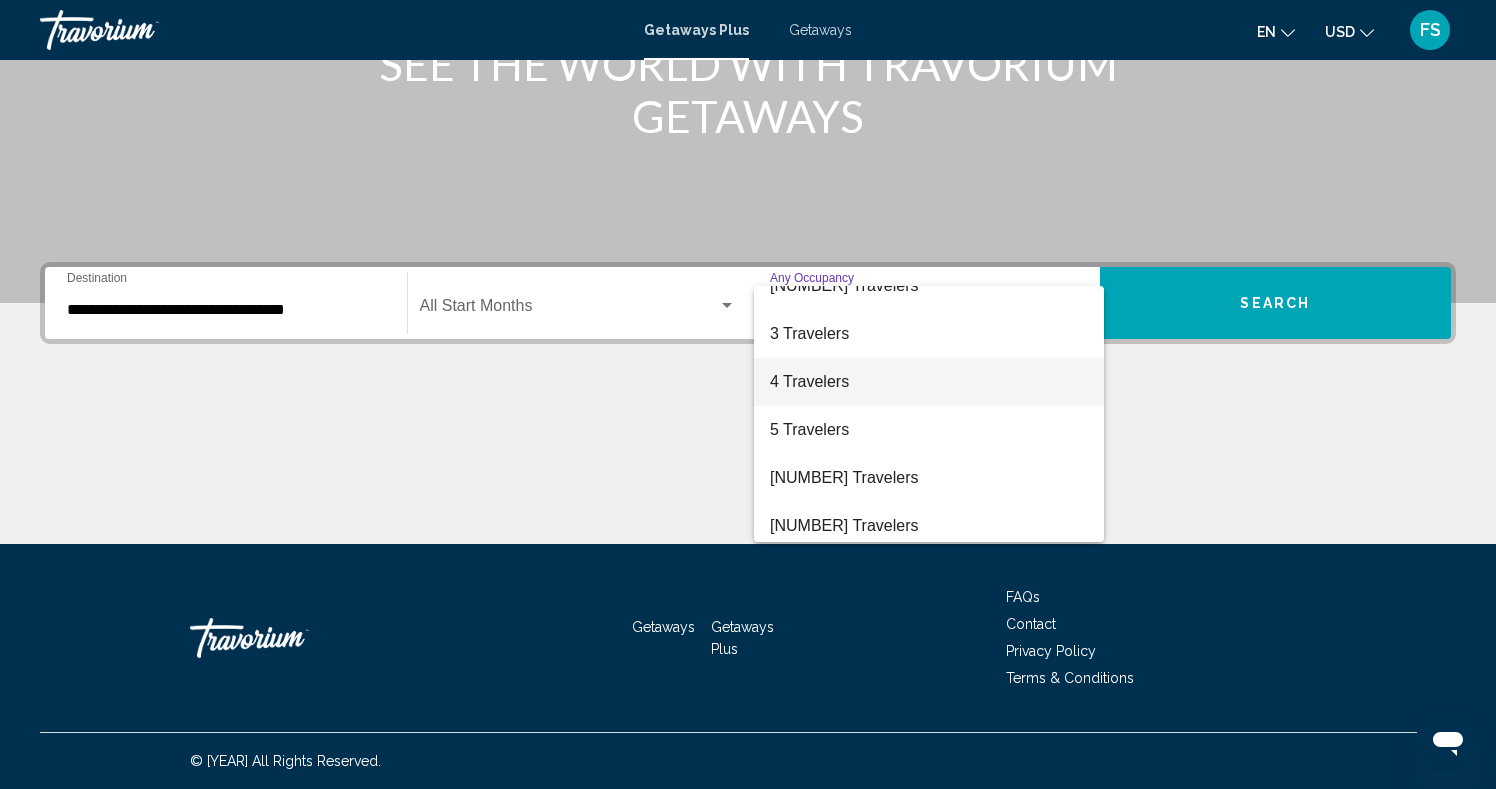 scroll, scrollTop: 73, scrollLeft: 0, axis: vertical 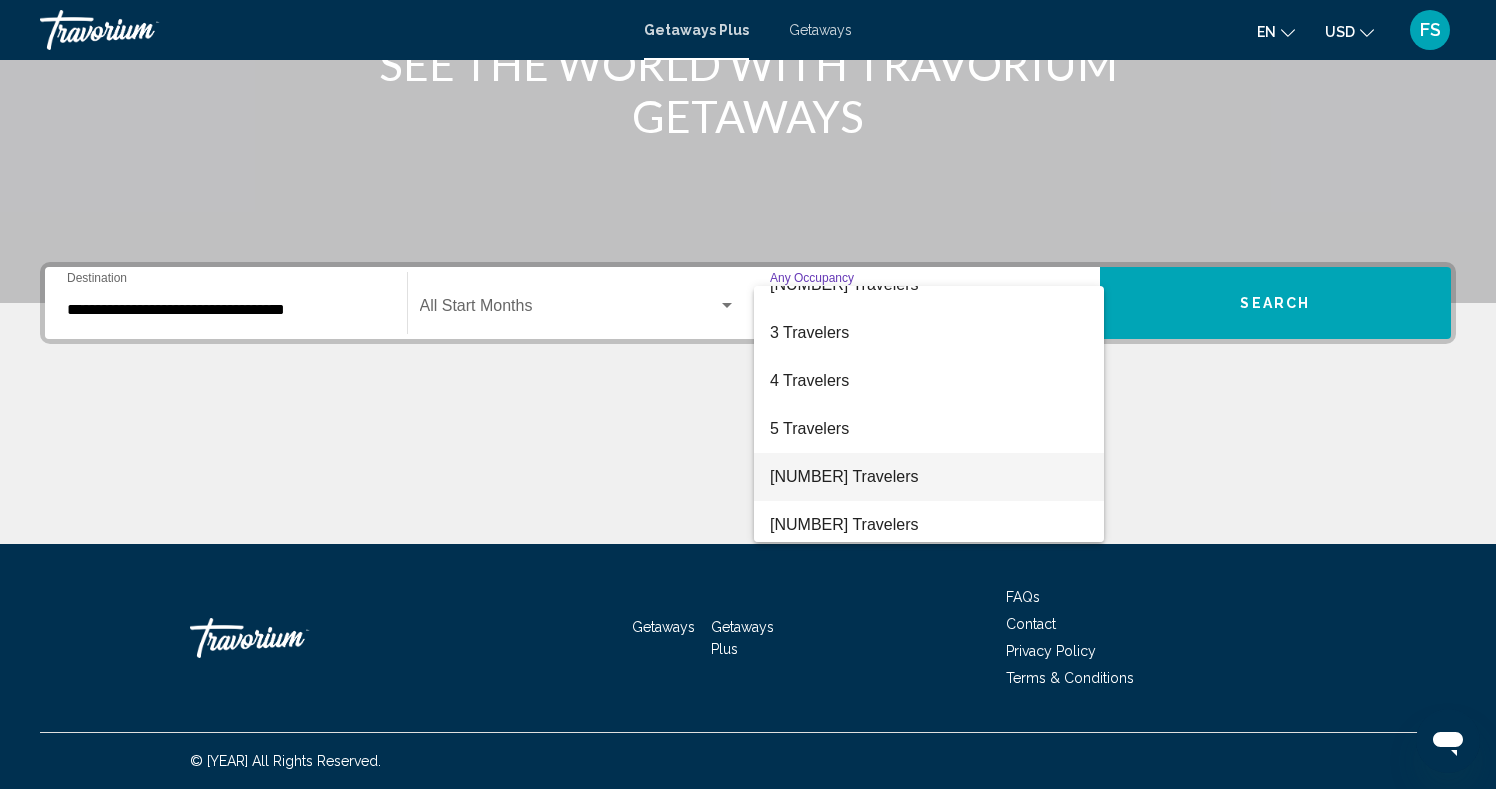 click on "[NUMBER] Travelers" at bounding box center [929, 477] 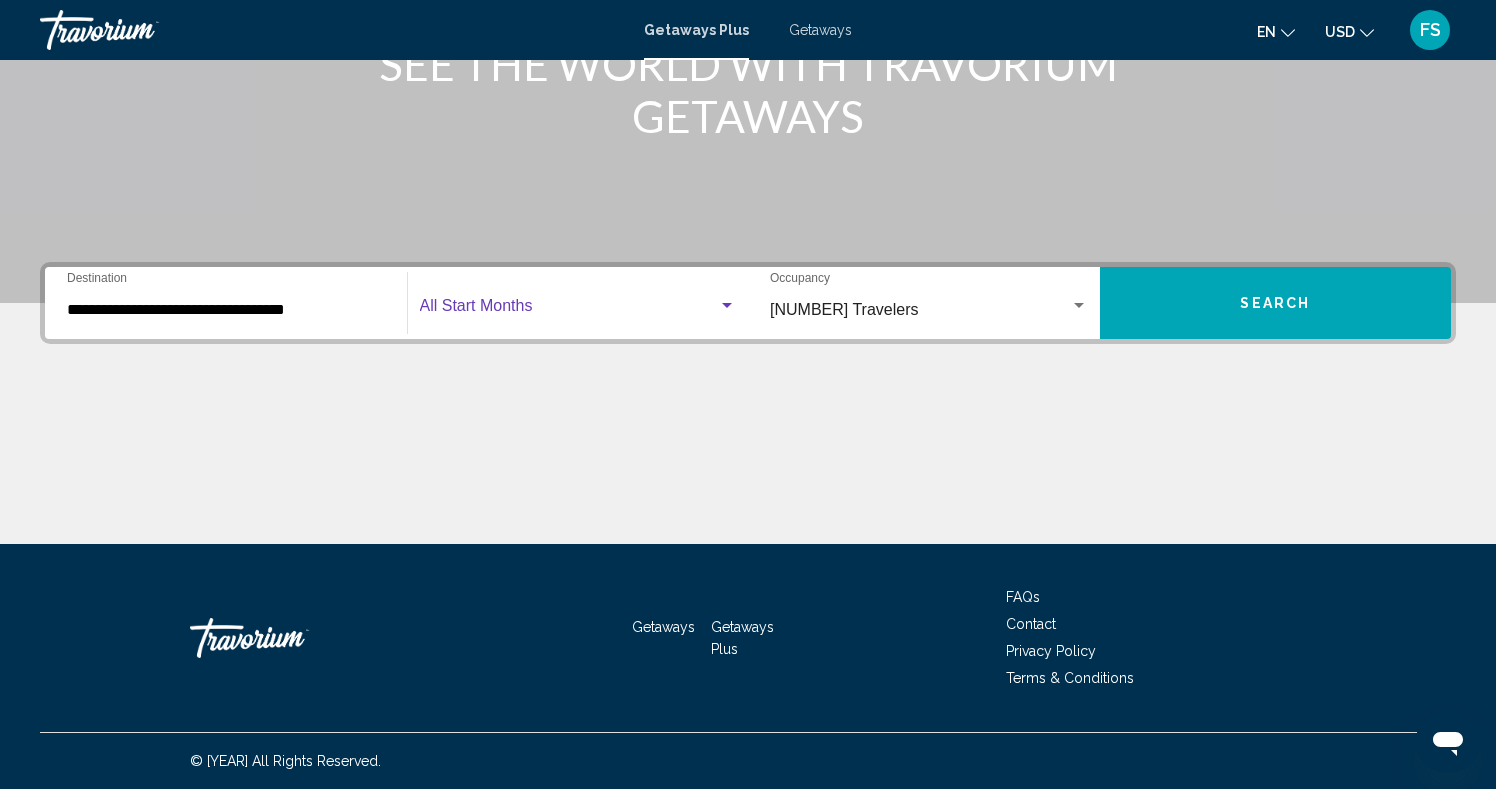 click at bounding box center (569, 310) 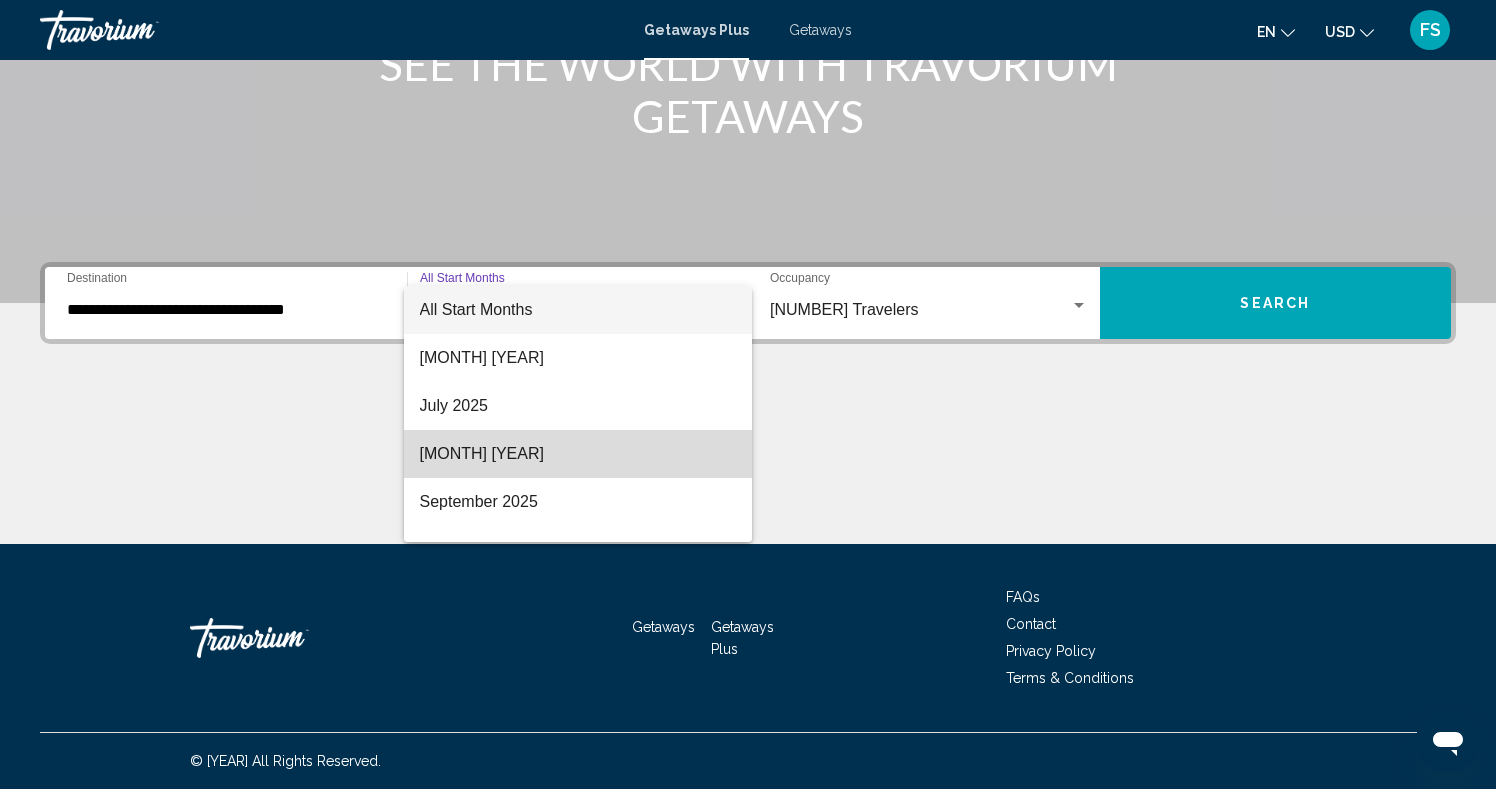 click on "[MONTH] [YEAR]" at bounding box center (578, 454) 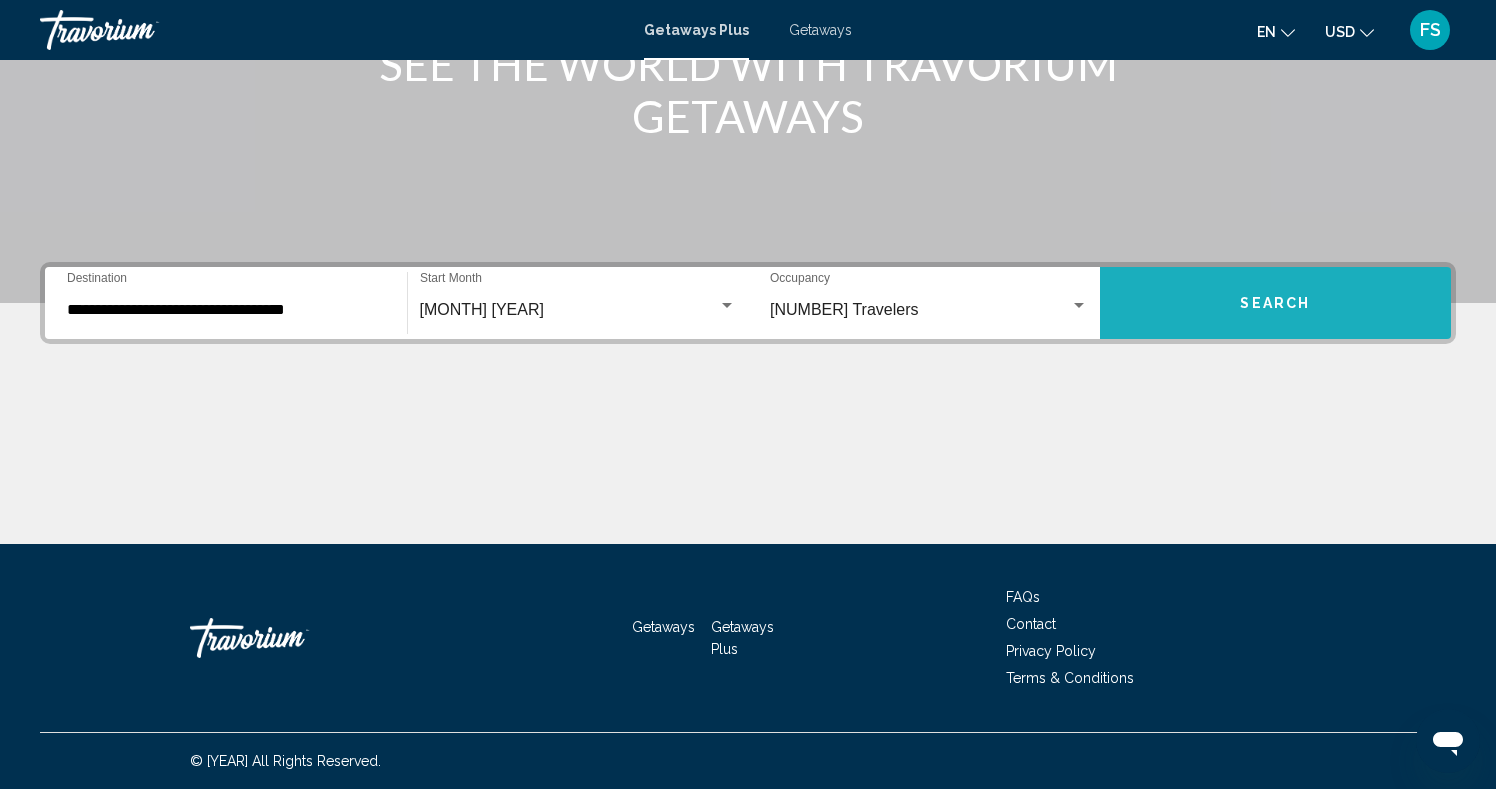 click on "Search" at bounding box center [1275, 304] 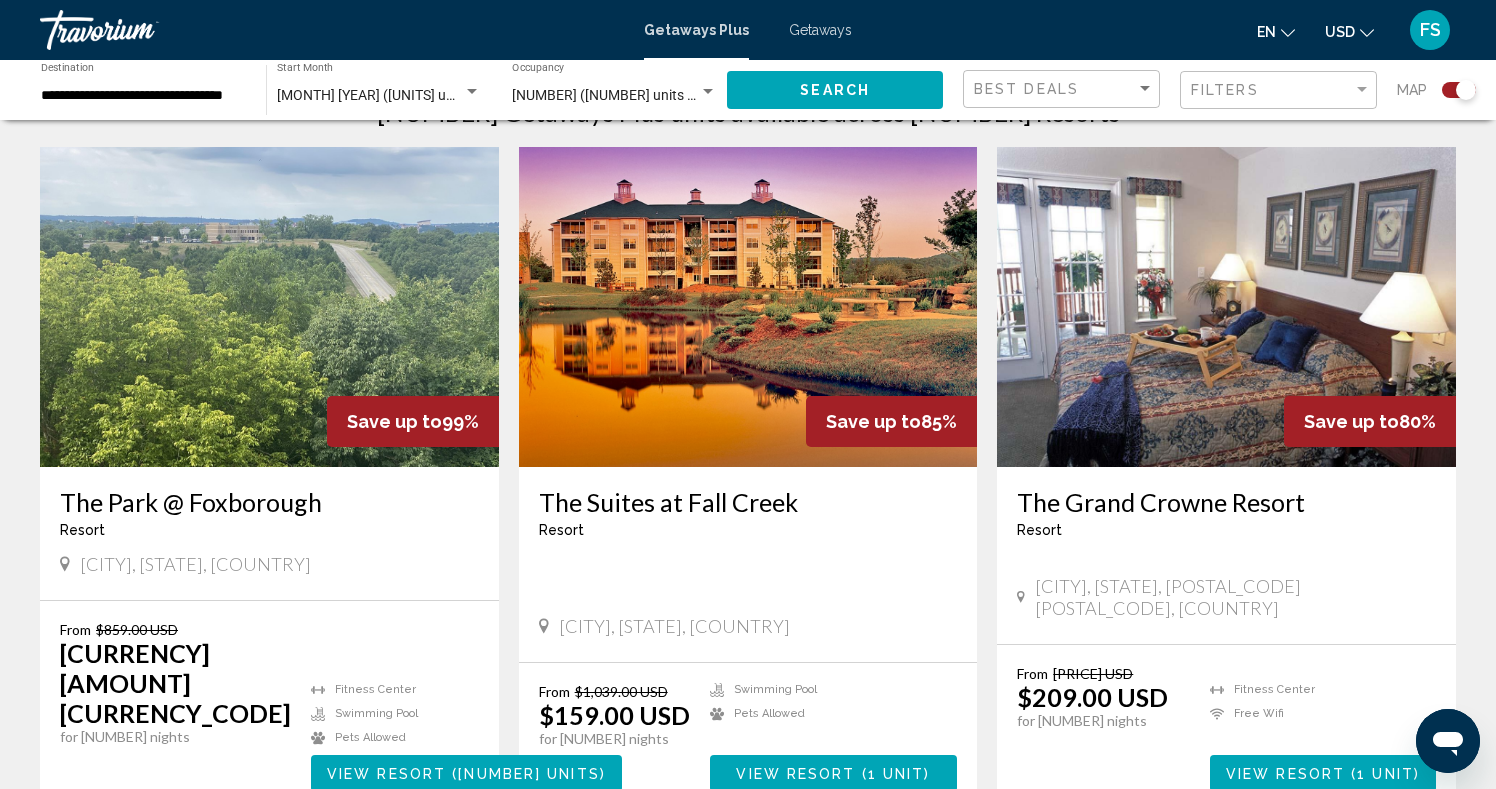 scroll, scrollTop: 694, scrollLeft: 0, axis: vertical 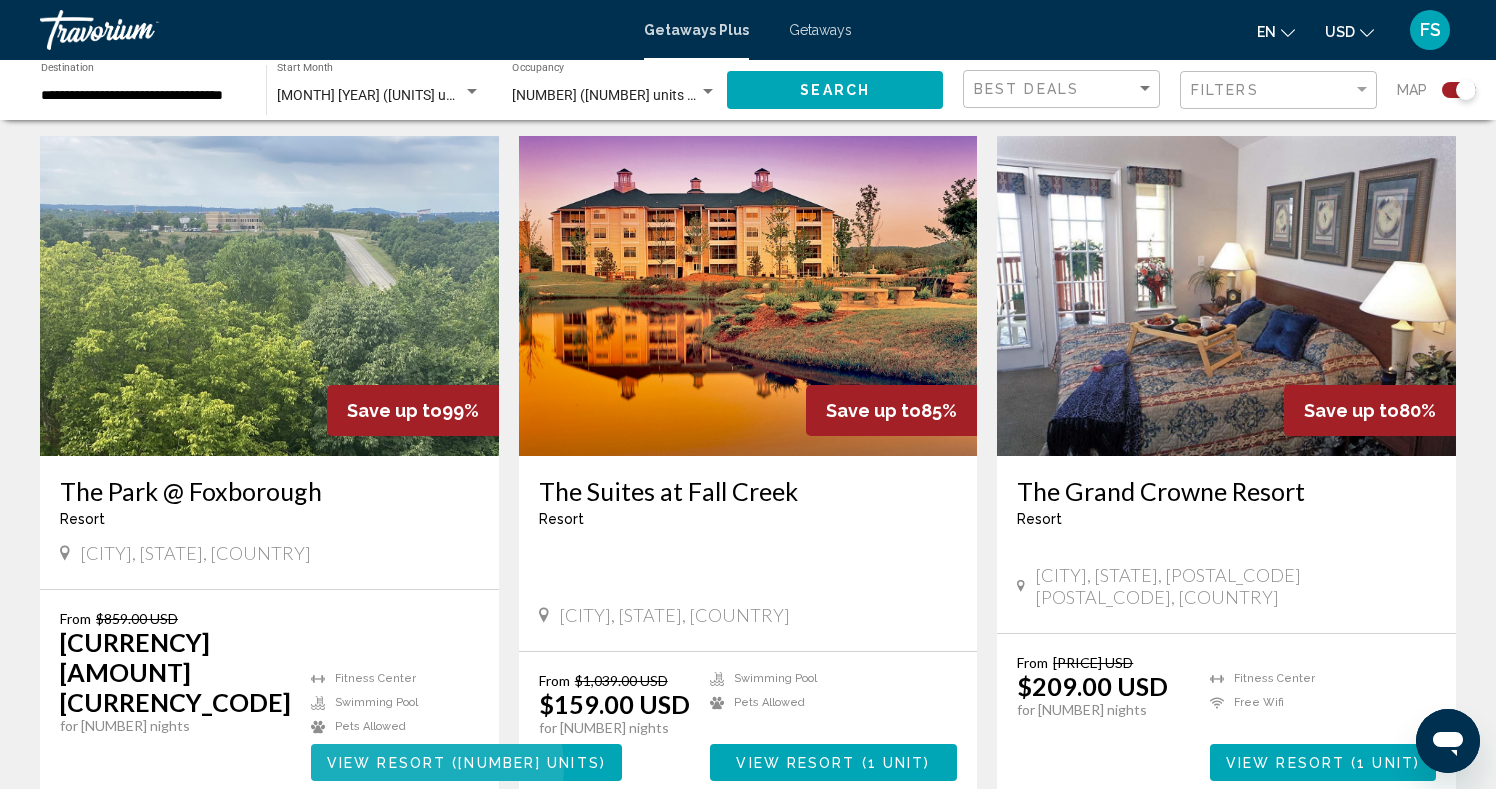 click on "View Resort" at bounding box center (386, 763) 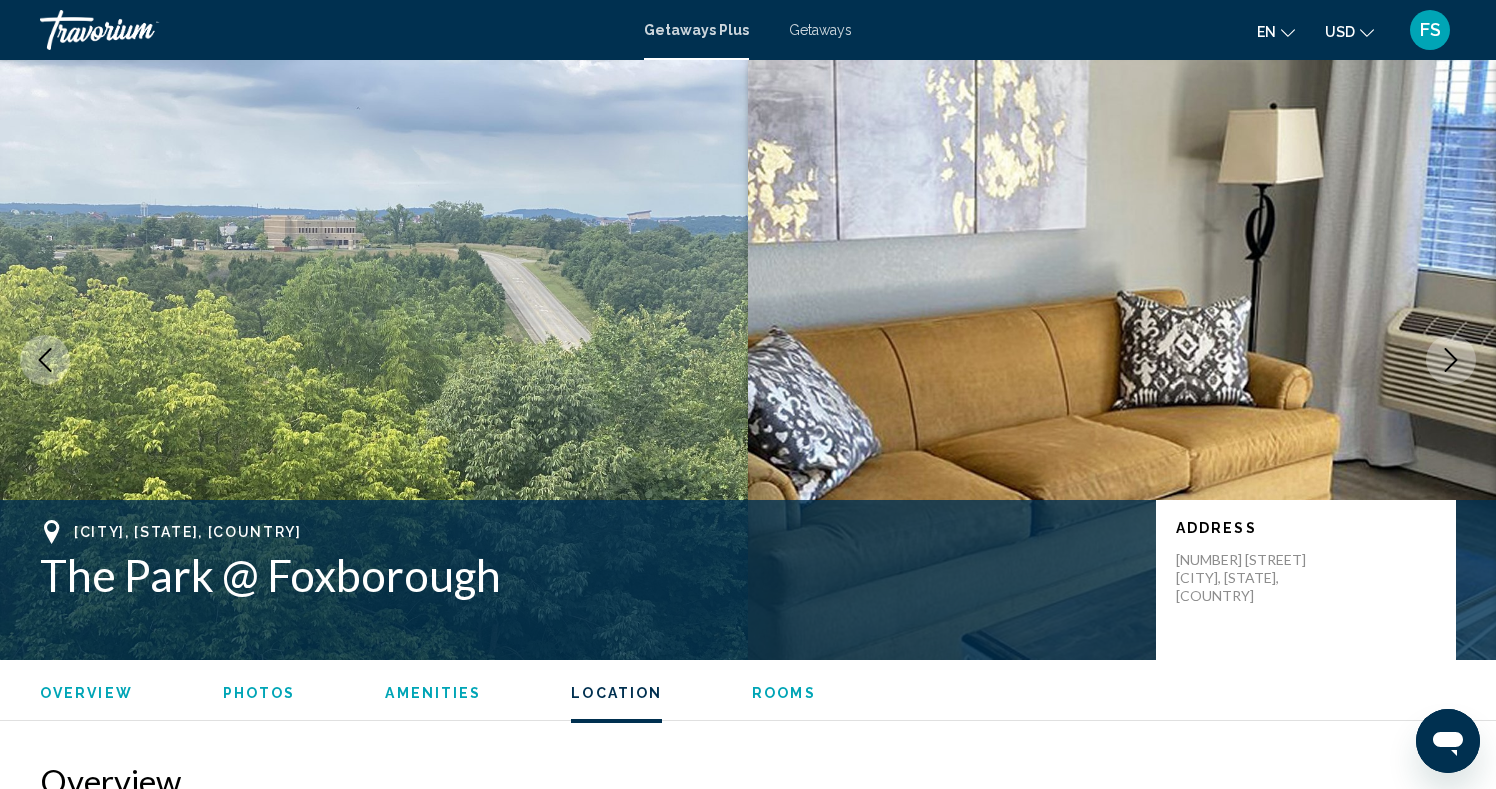 scroll, scrollTop: 2887, scrollLeft: 0, axis: vertical 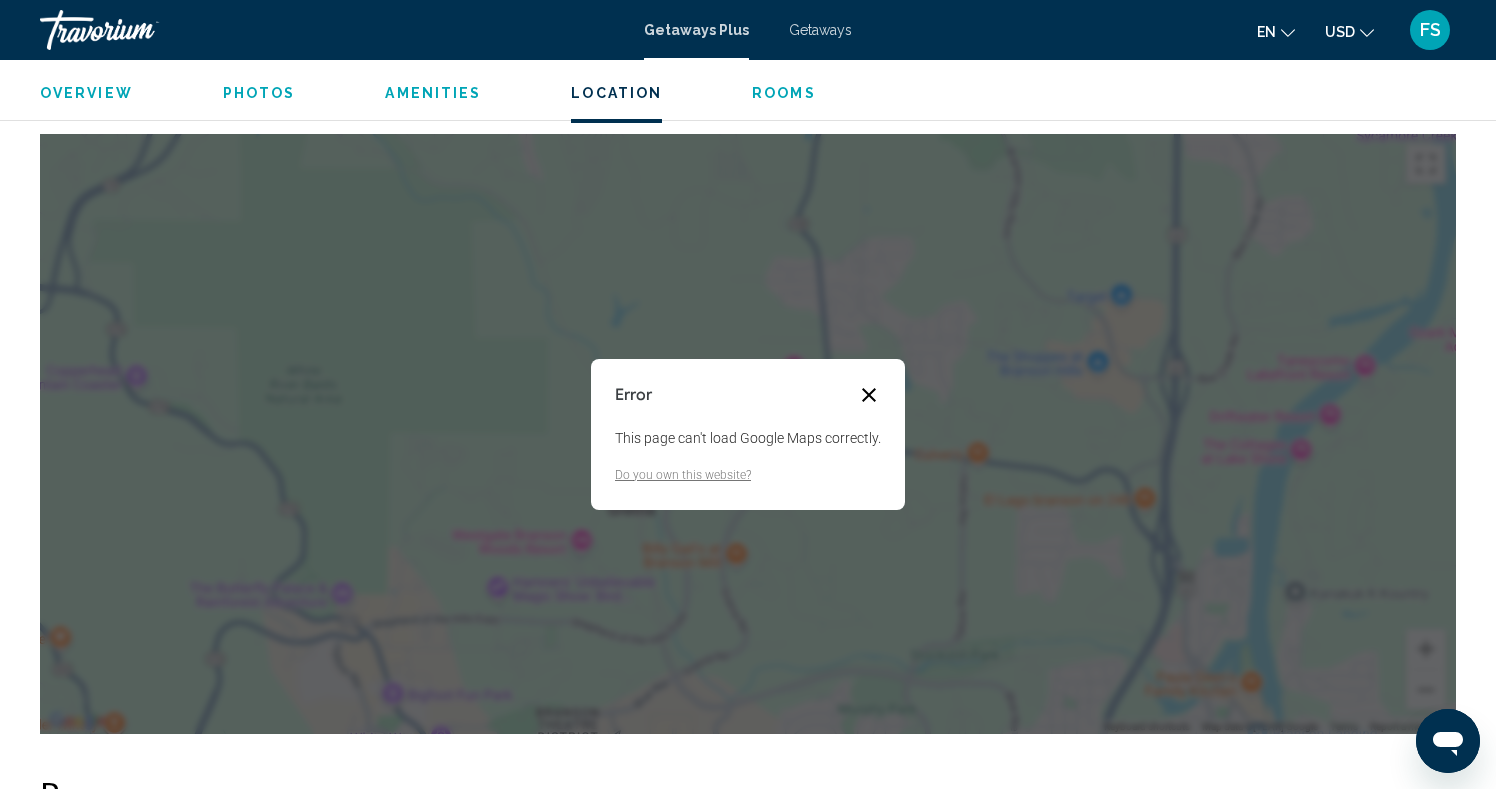 click at bounding box center [869, 395] 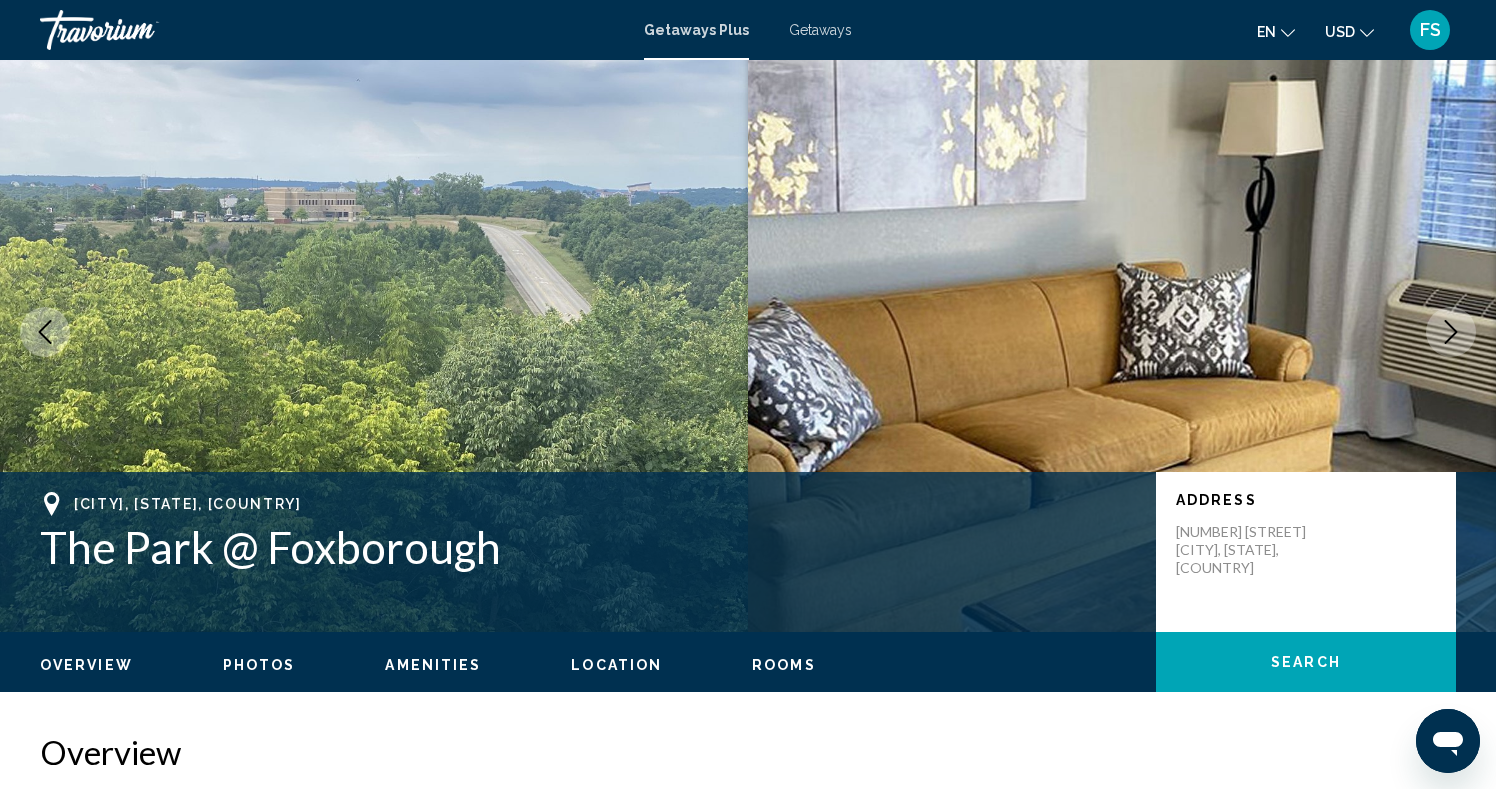 scroll, scrollTop: 0, scrollLeft: 0, axis: both 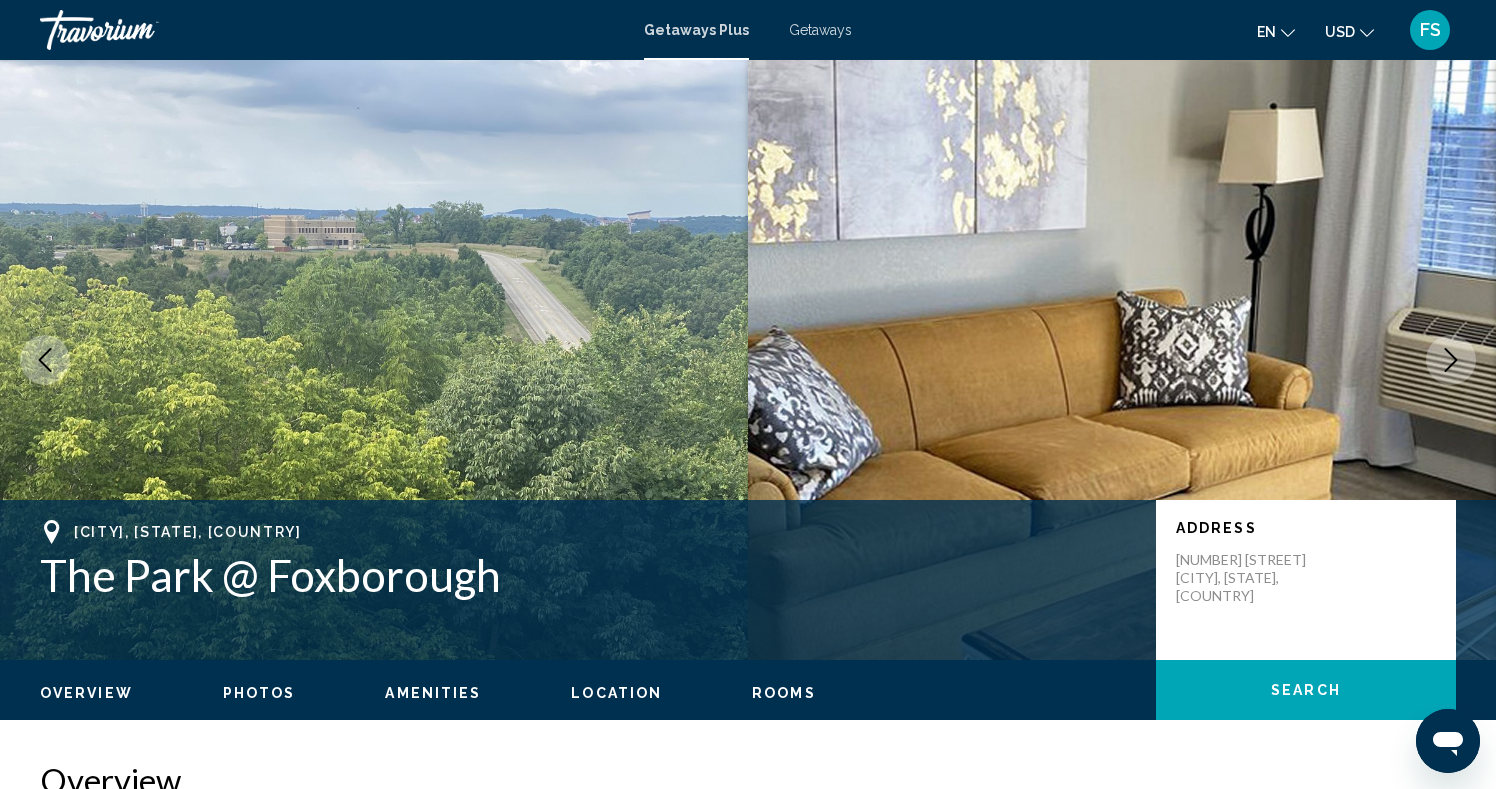 click at bounding box center [1451, 360] 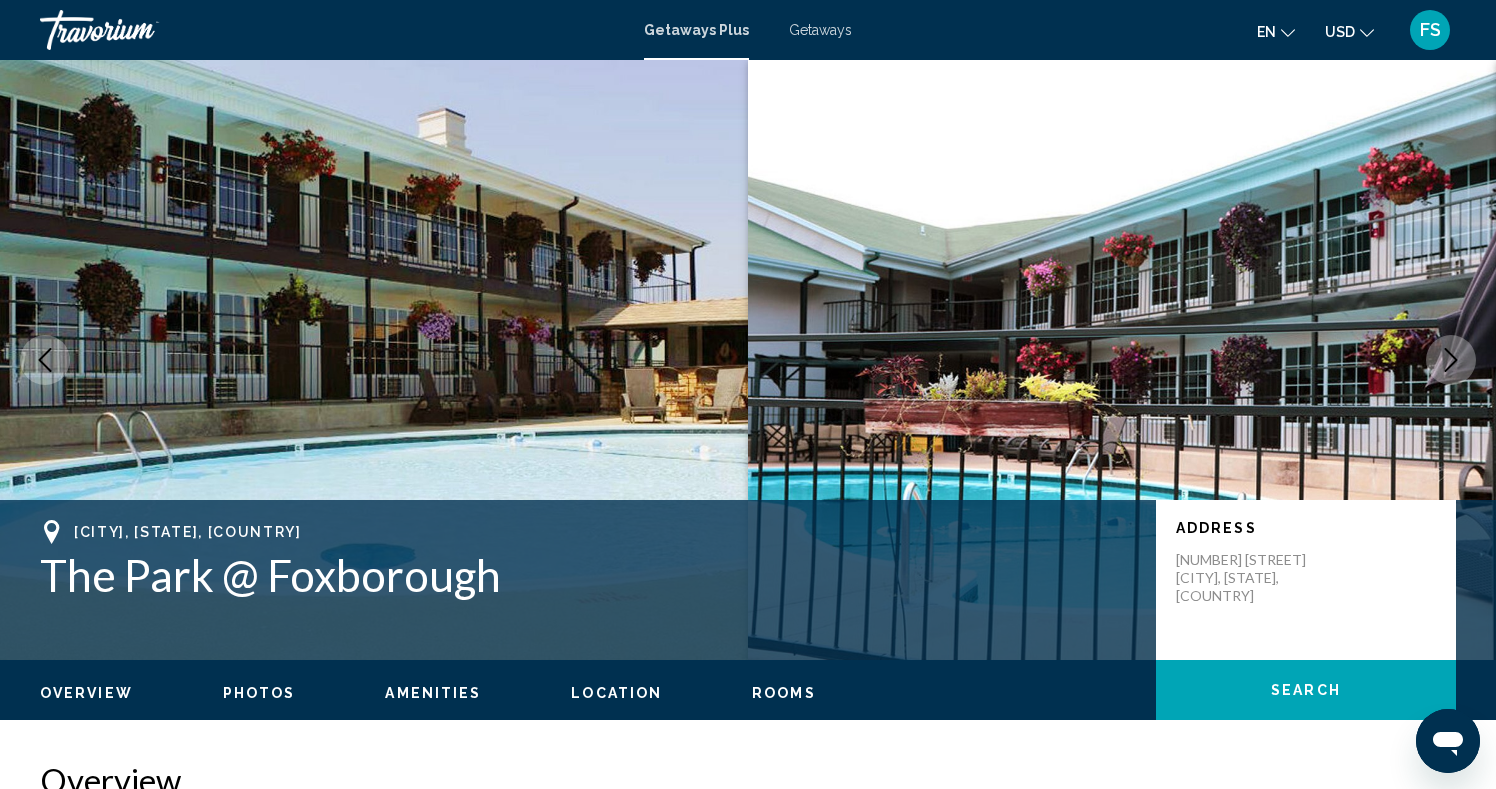 click at bounding box center (1451, 360) 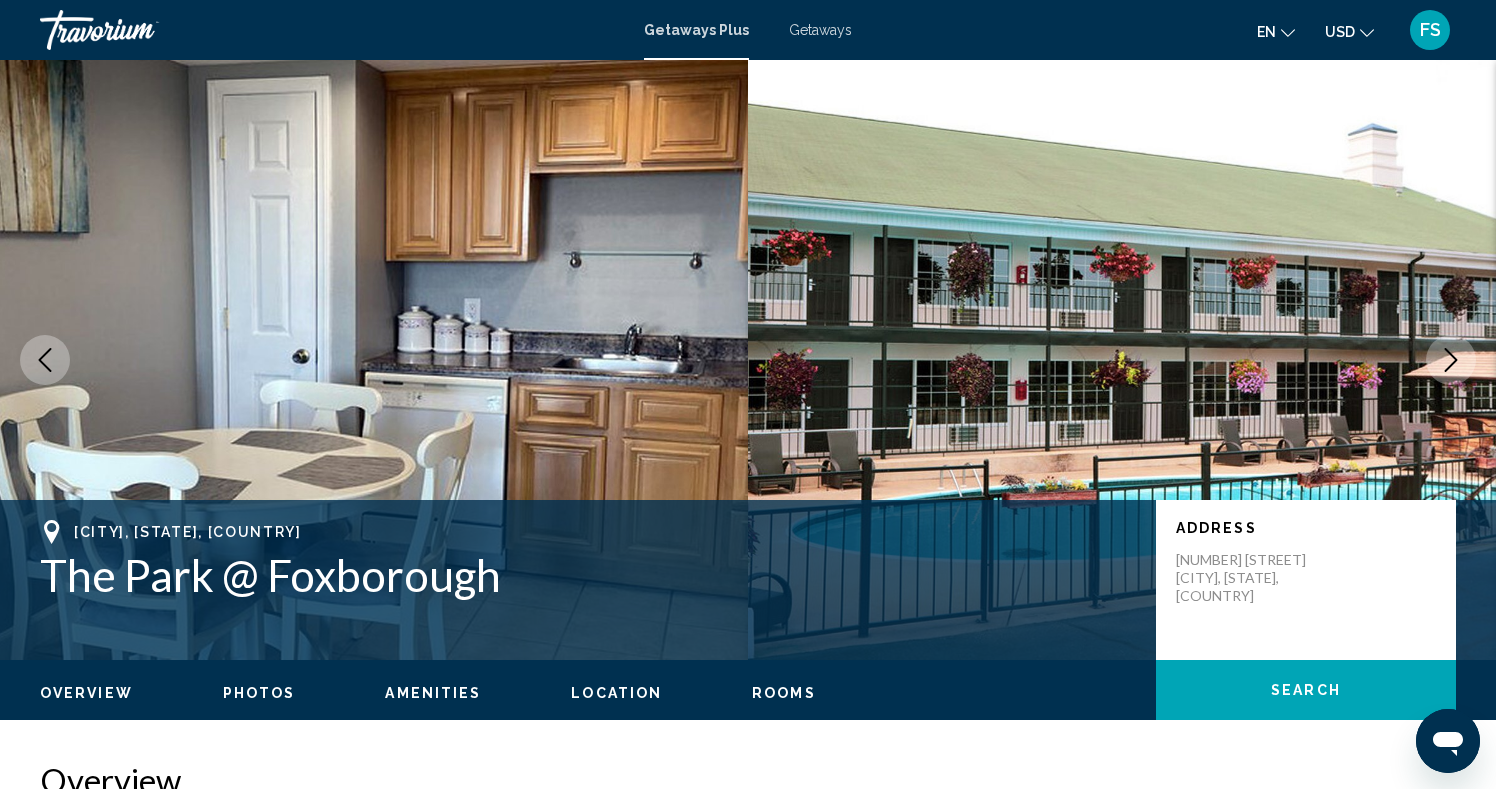 click at bounding box center (1451, 360) 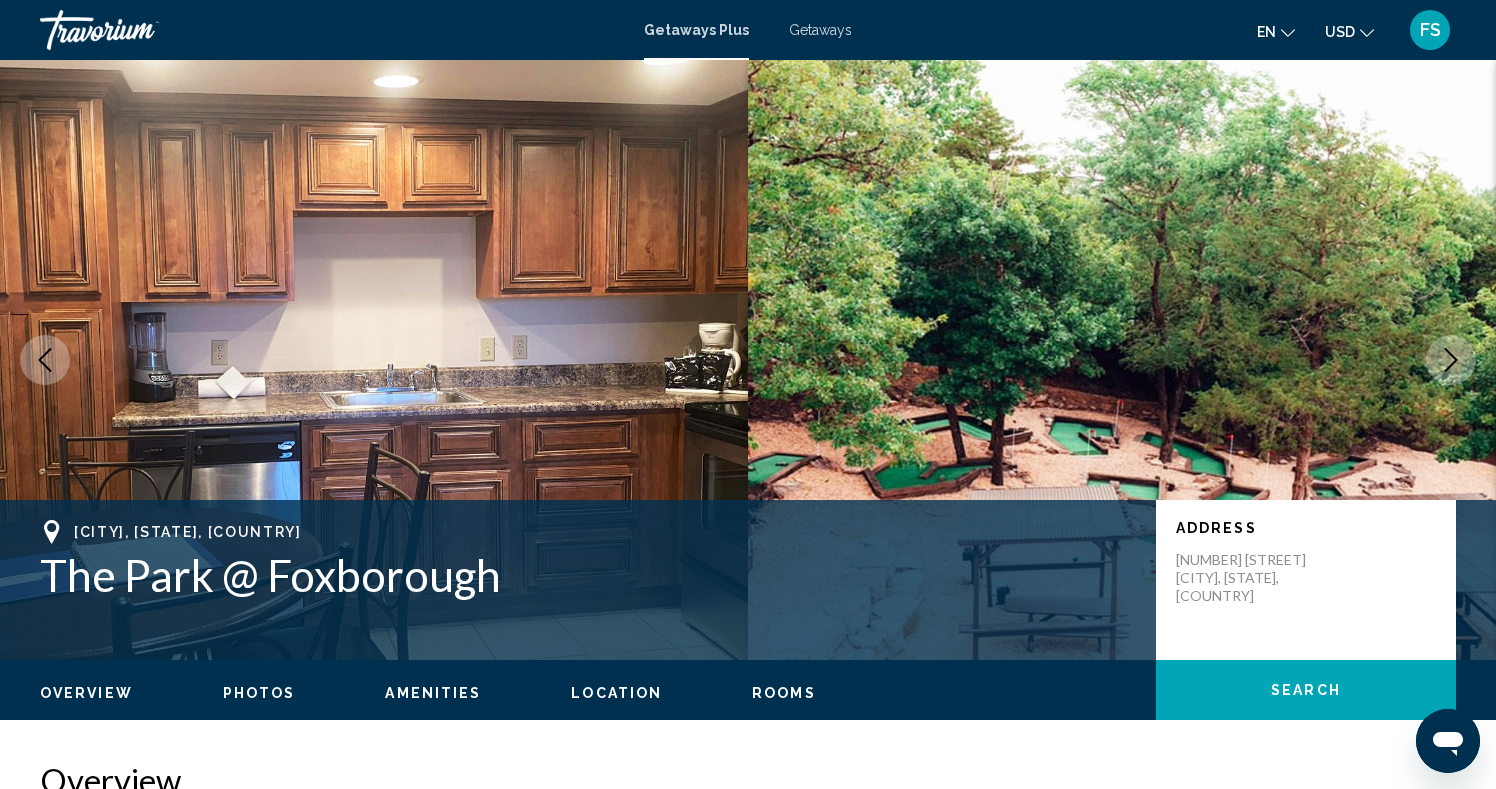 click at bounding box center (1451, 360) 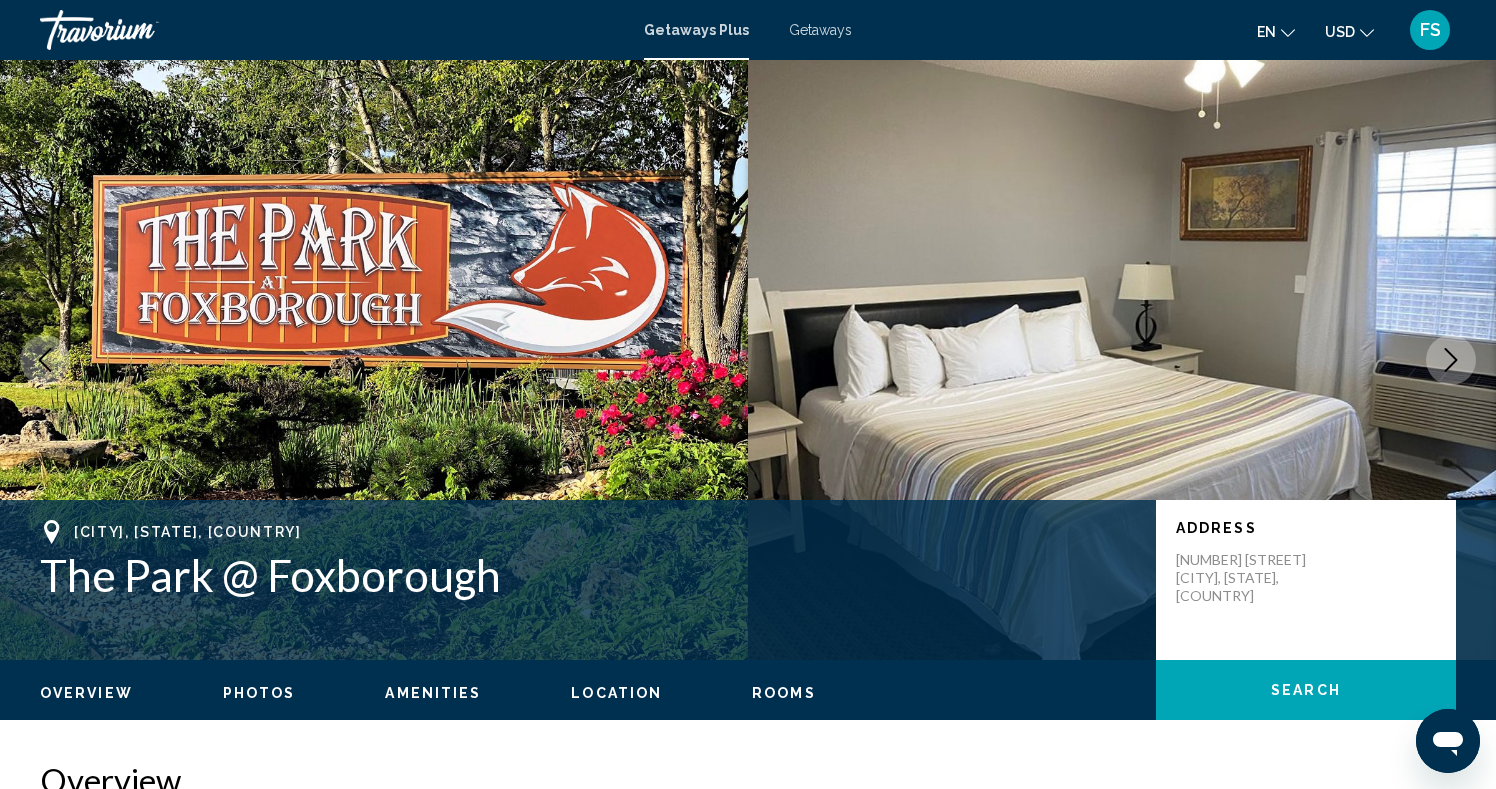 click at bounding box center [1451, 360] 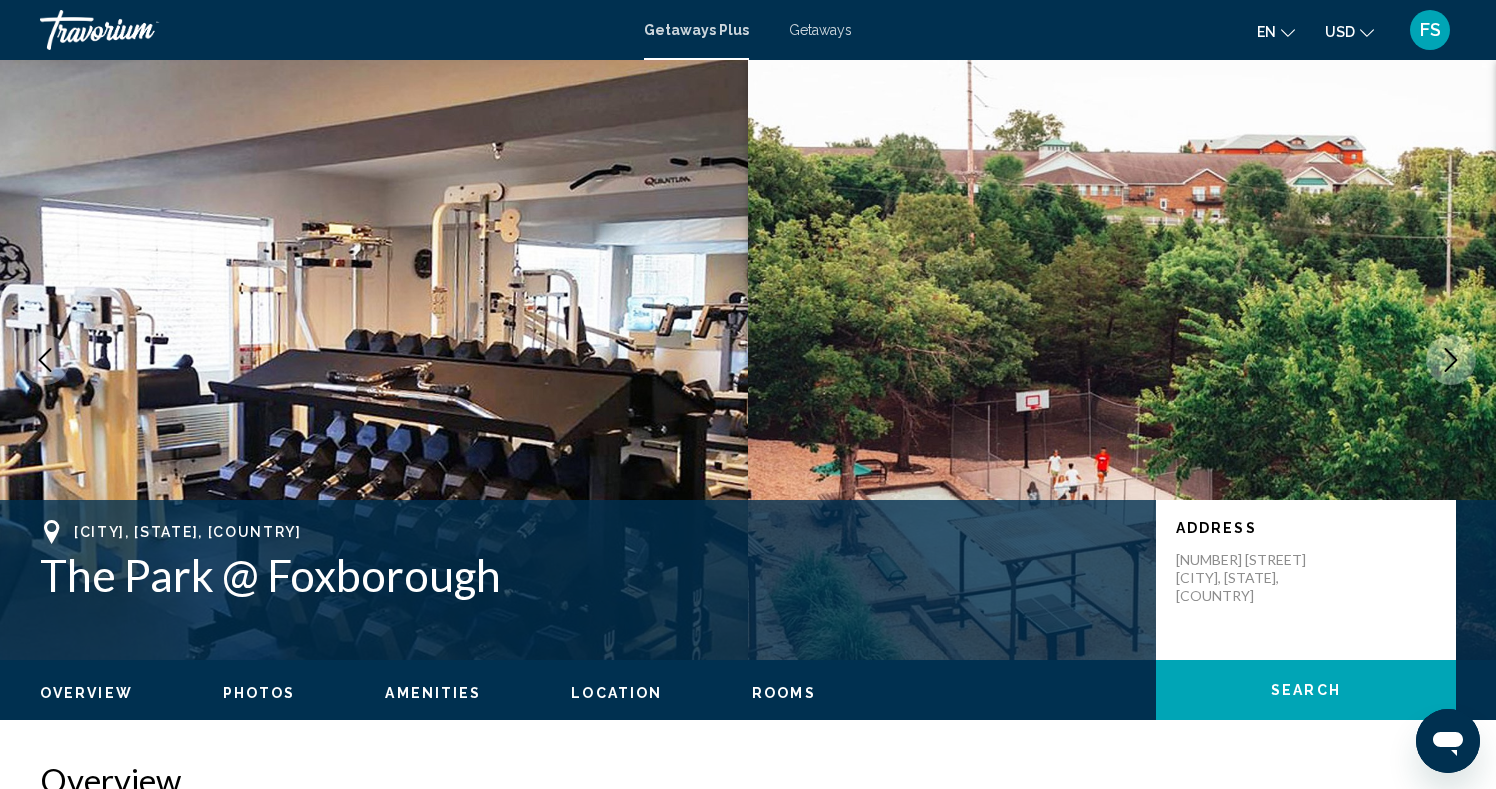 click at bounding box center (1451, 360) 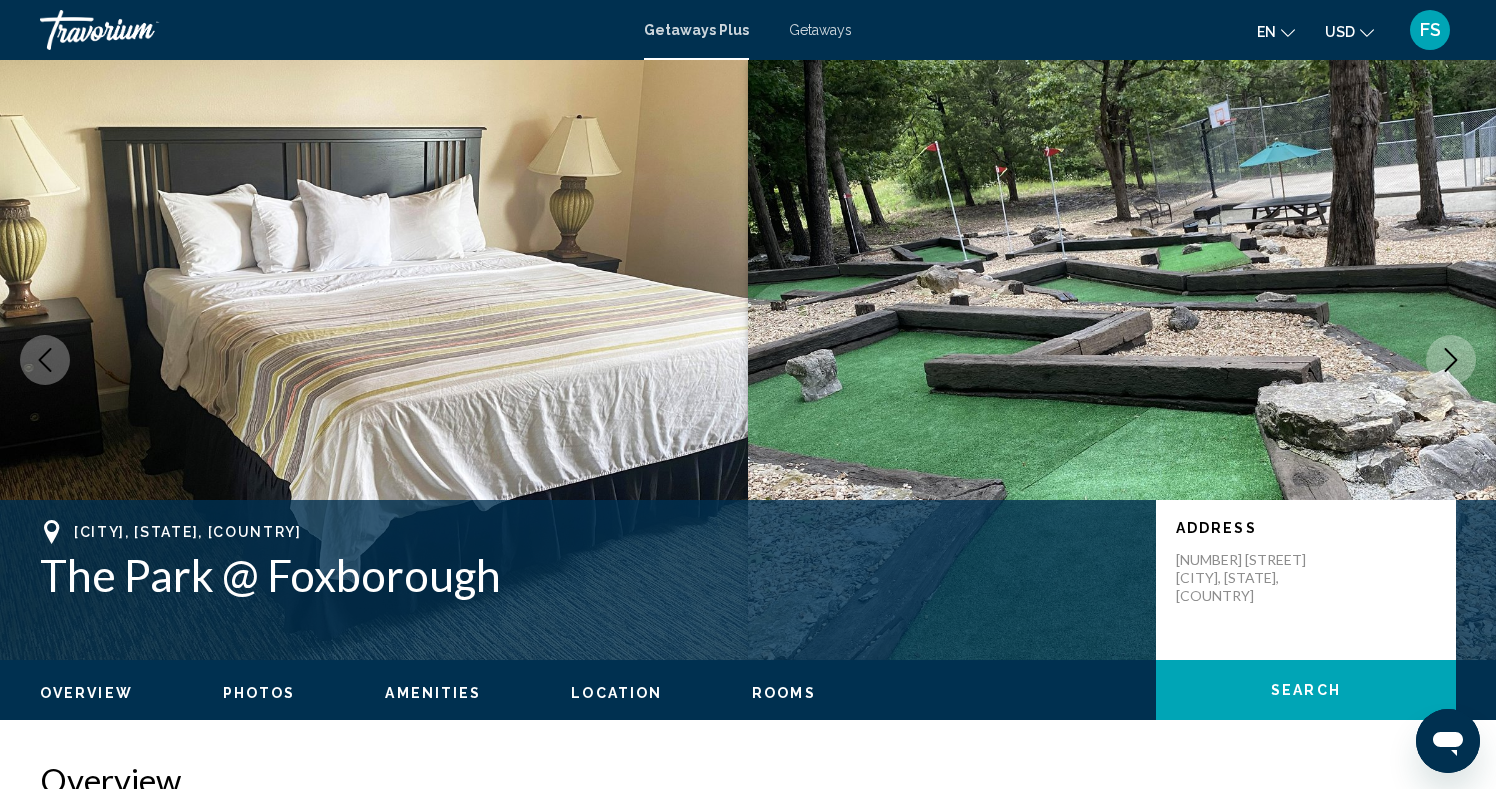 click at bounding box center [1451, 360] 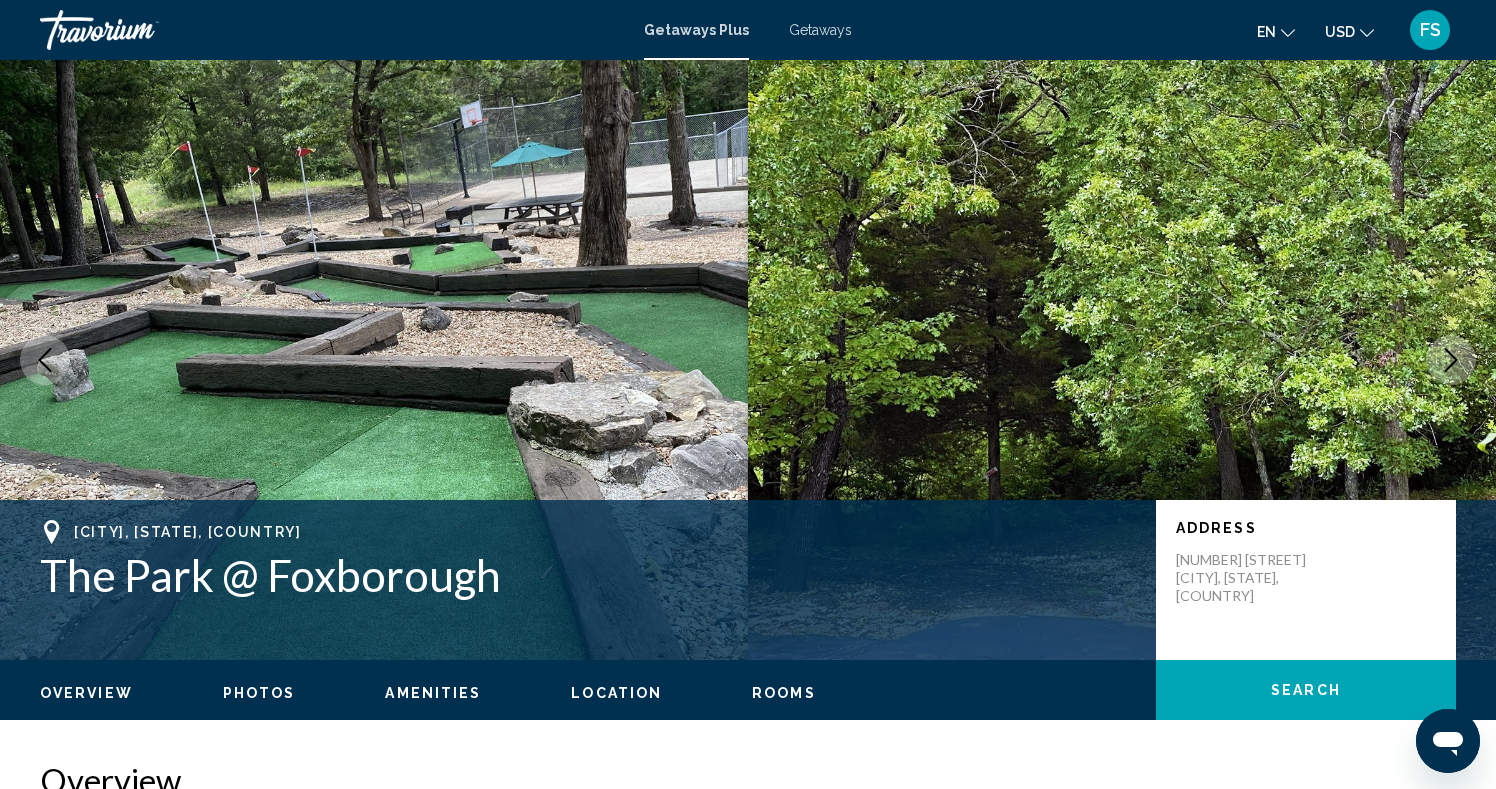click at bounding box center [1451, 360] 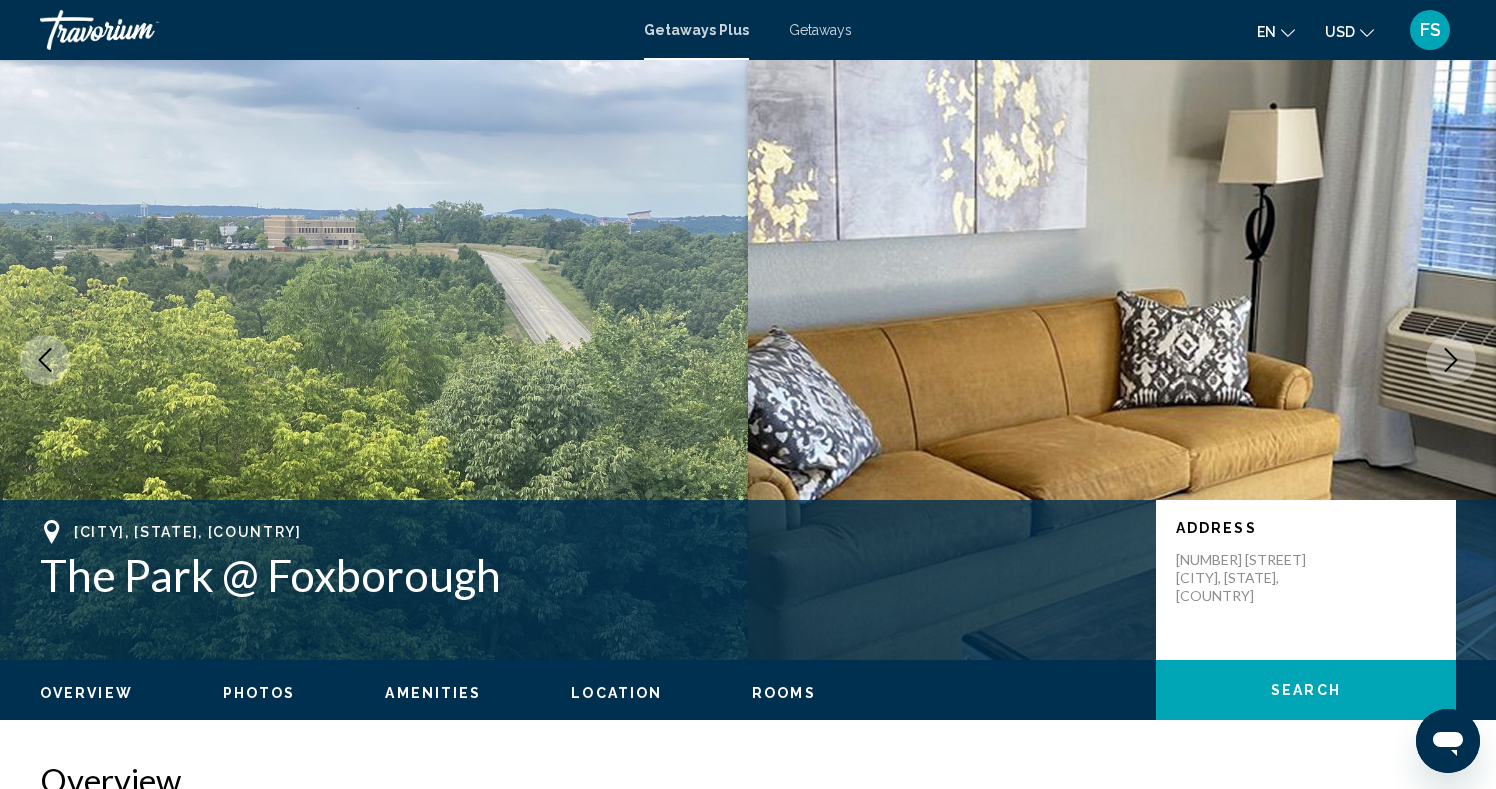 click at bounding box center (1451, 360) 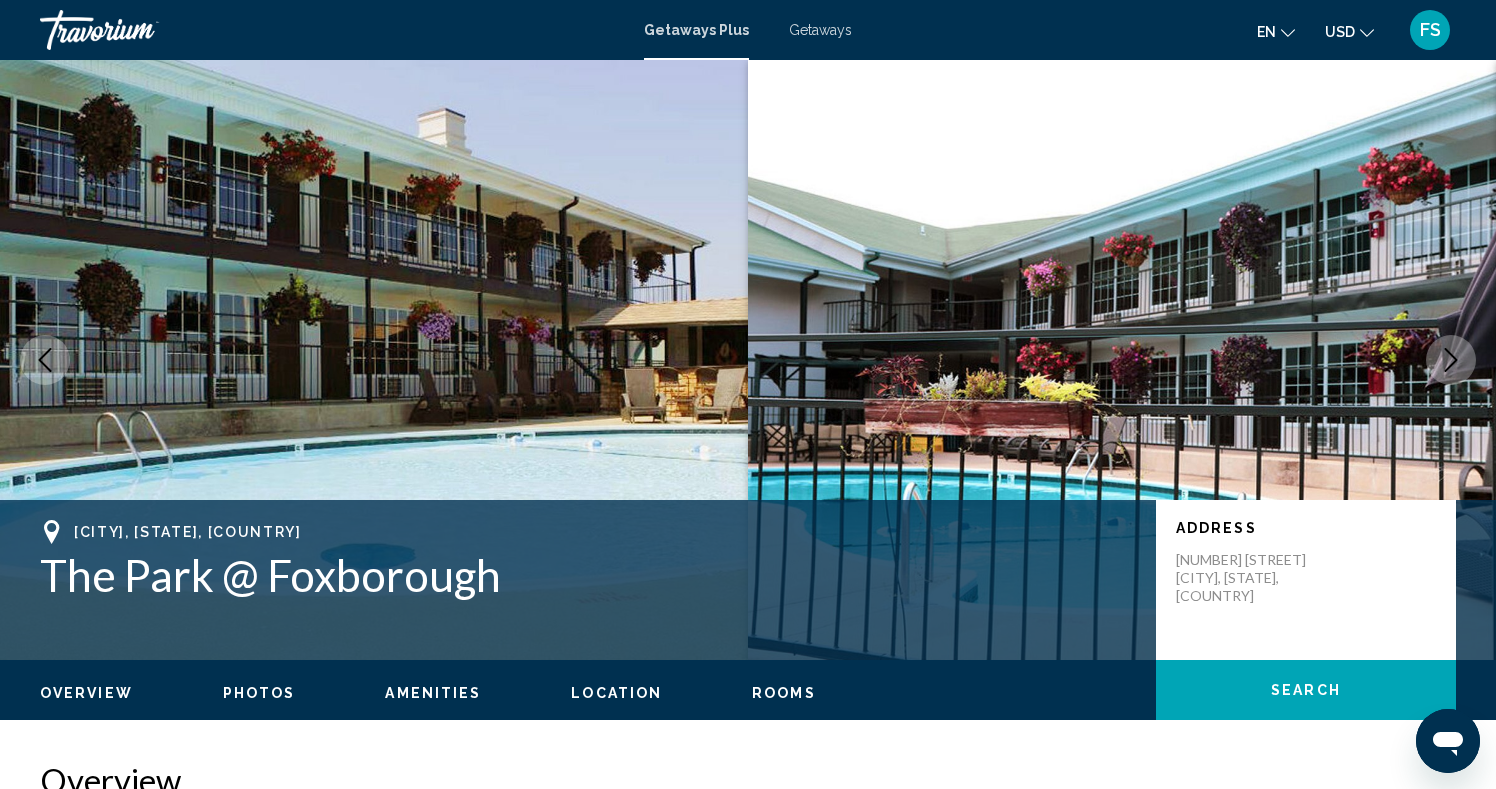 click at bounding box center [1451, 360] 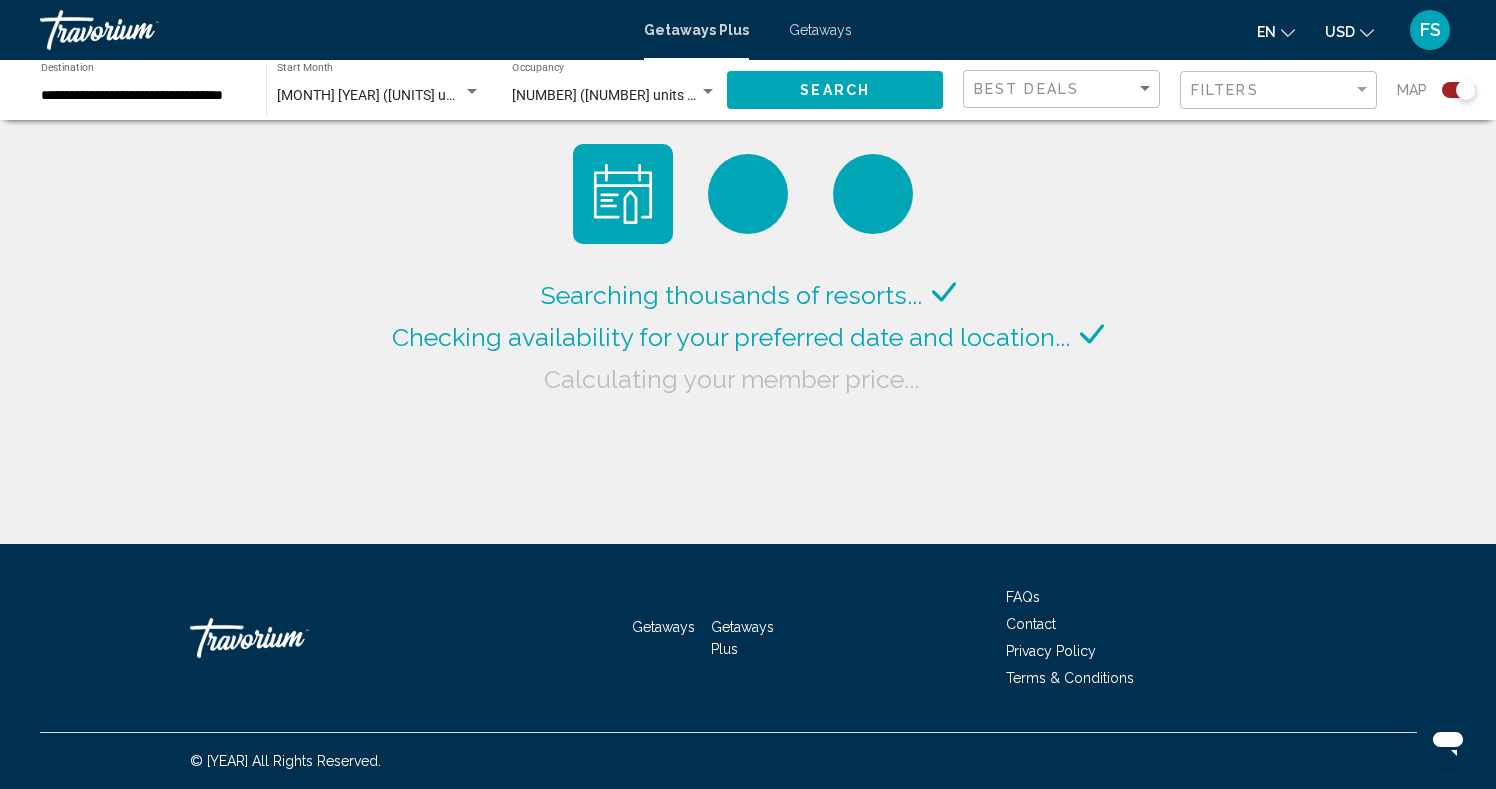 click at bounding box center [1459, 90] 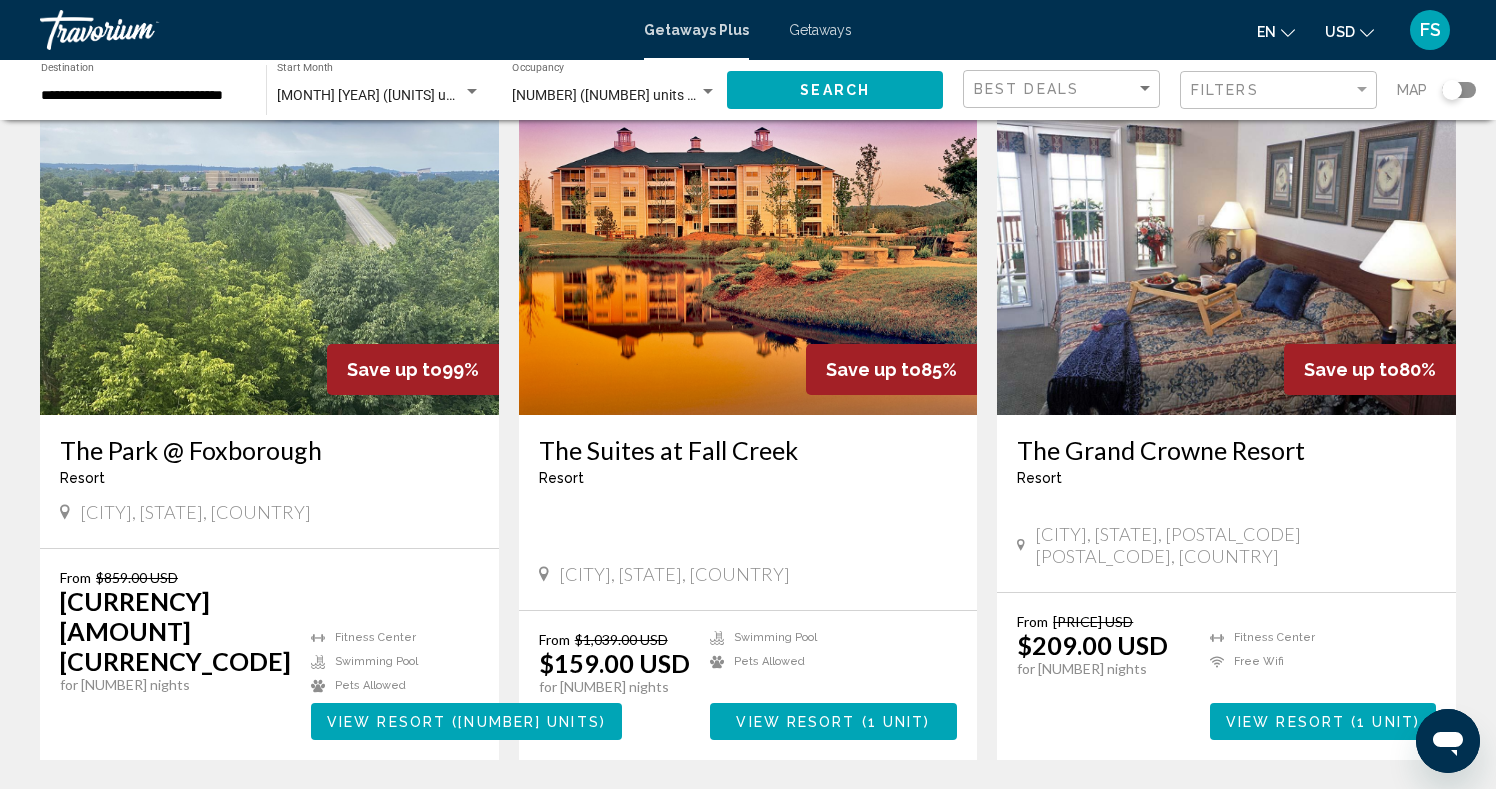 scroll, scrollTop: 122, scrollLeft: 0, axis: vertical 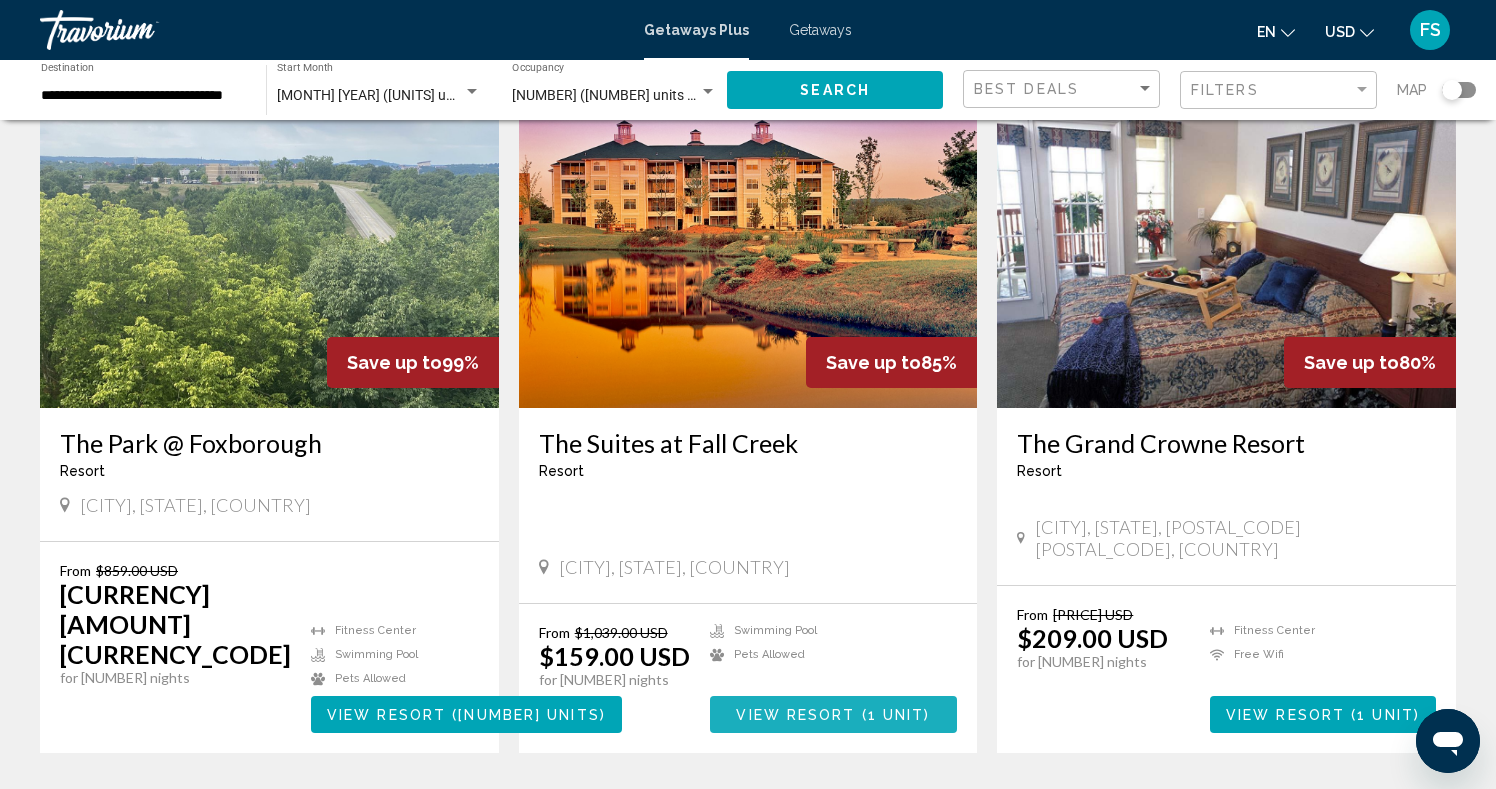 click at bounding box center [859, 715] 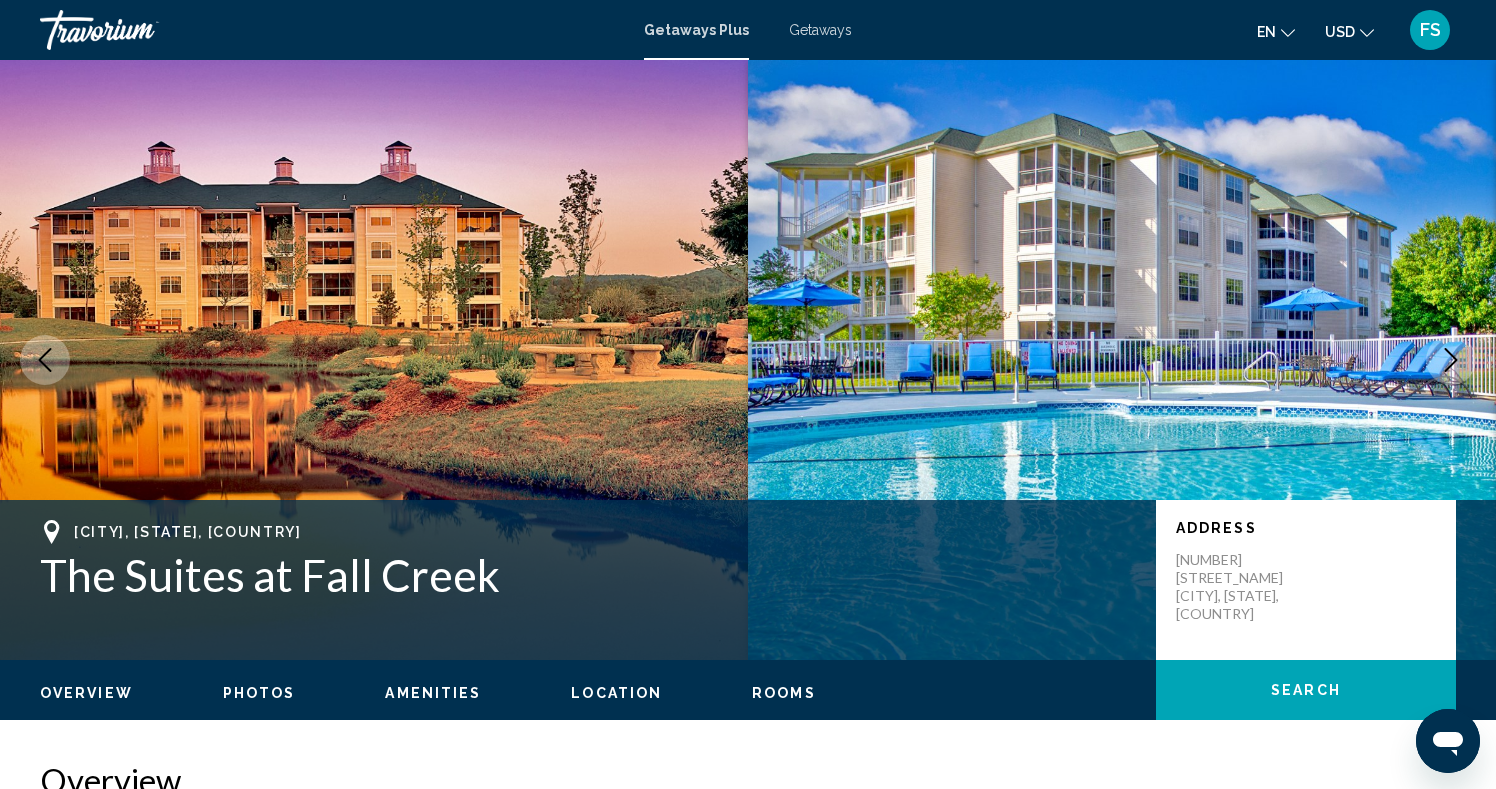 scroll, scrollTop: 2442, scrollLeft: 0, axis: vertical 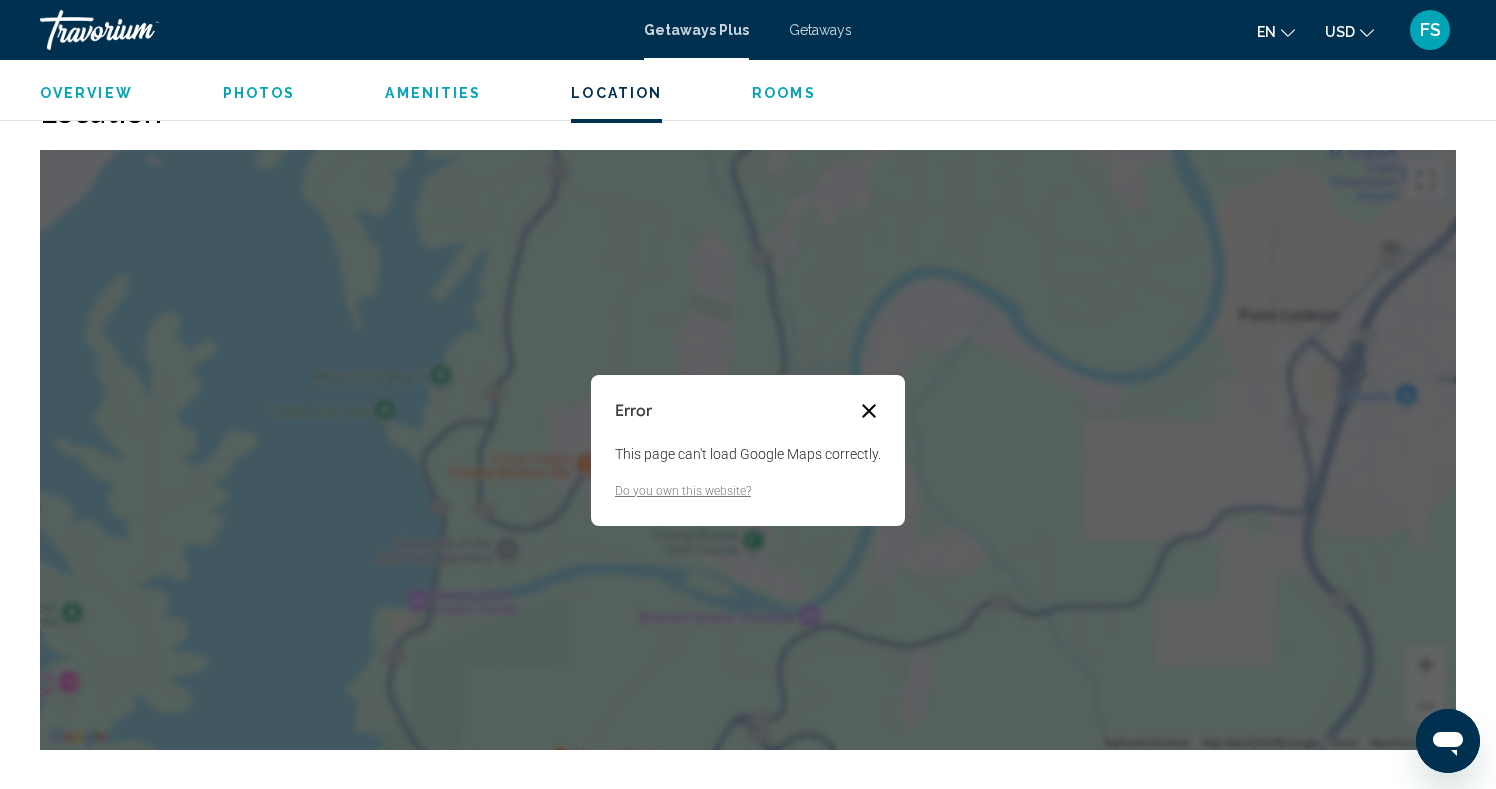 click at bounding box center (869, 411) 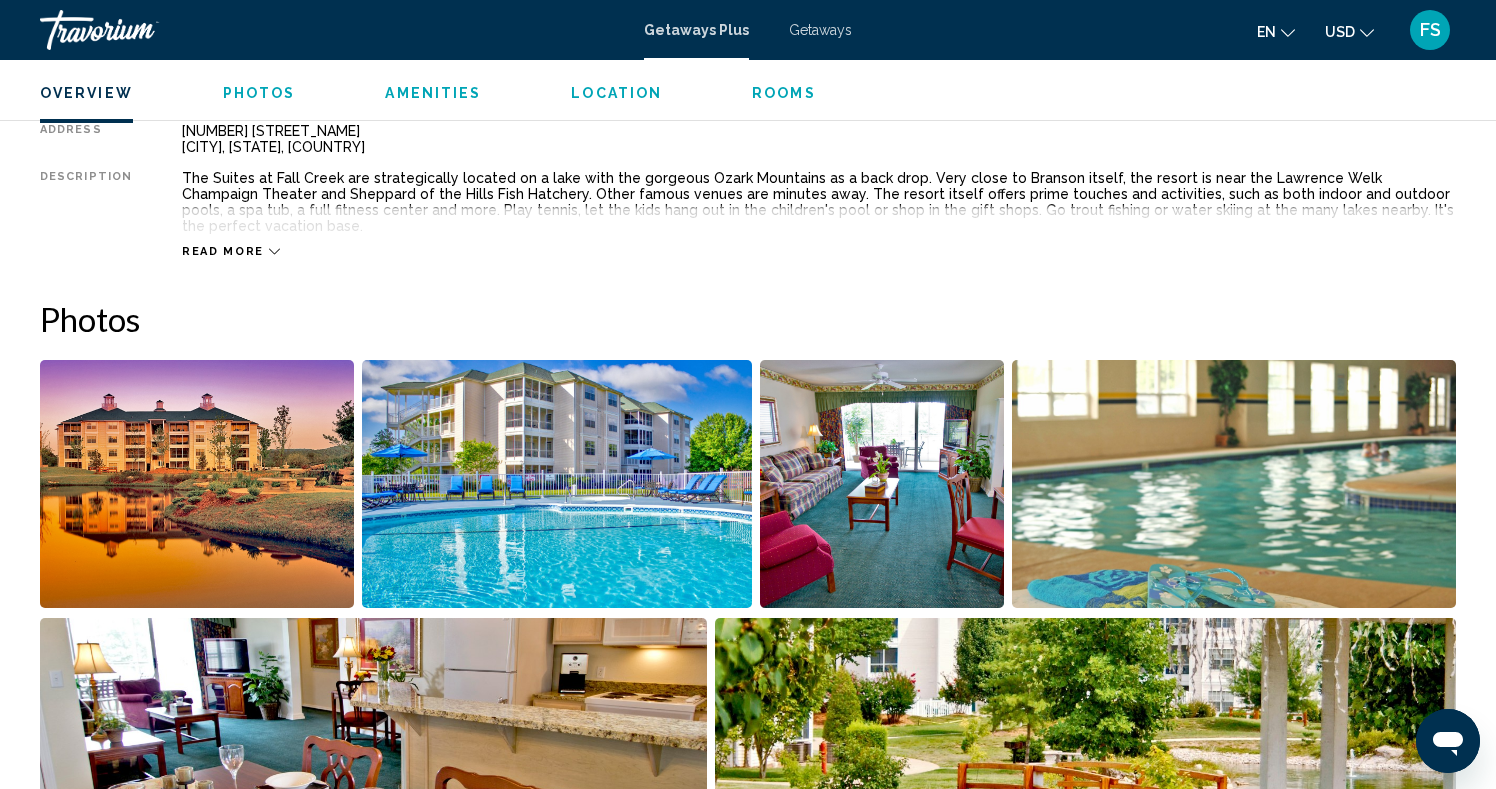 scroll, scrollTop: 681, scrollLeft: 0, axis: vertical 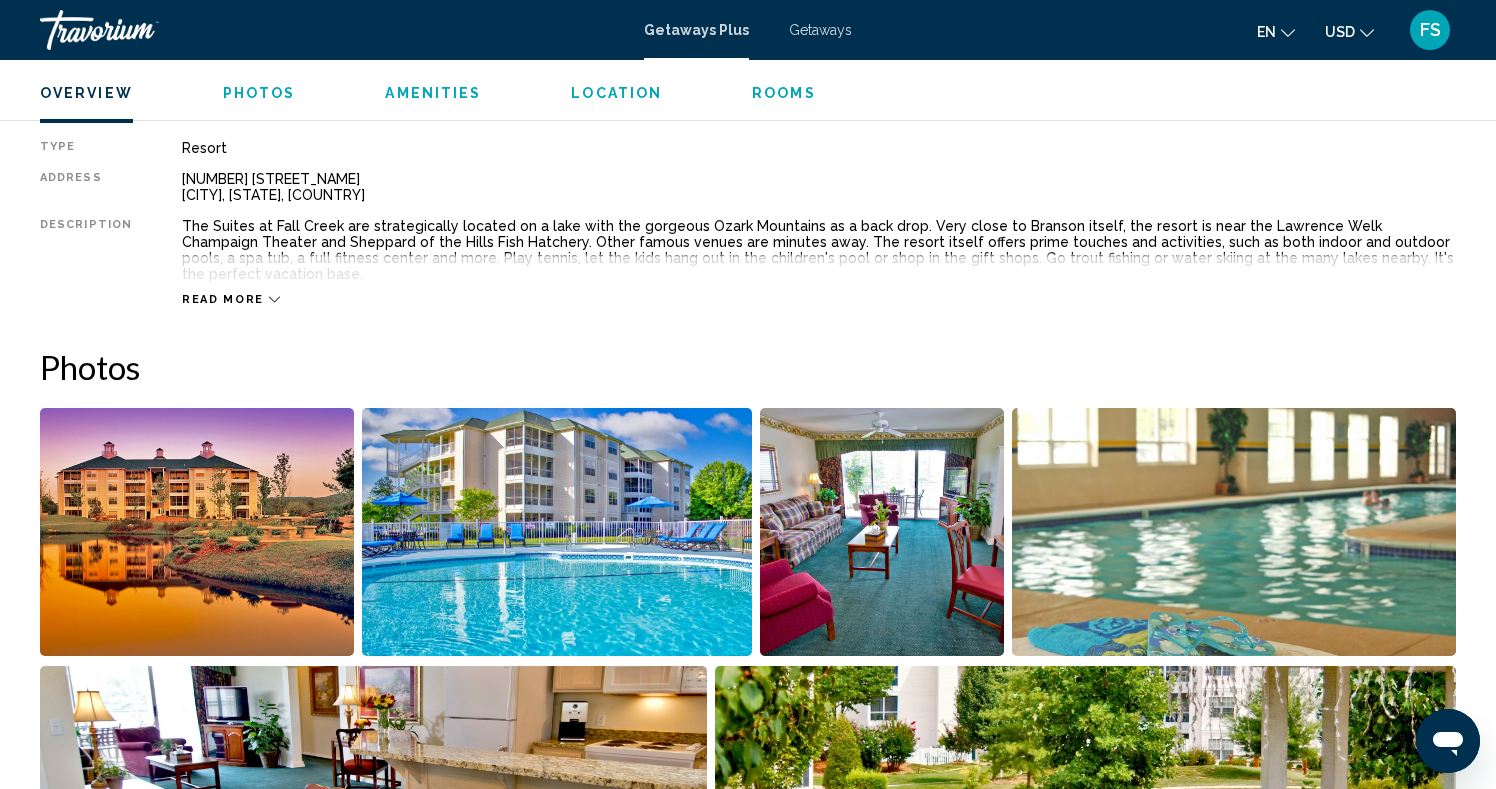 click at bounding box center (197, 532) 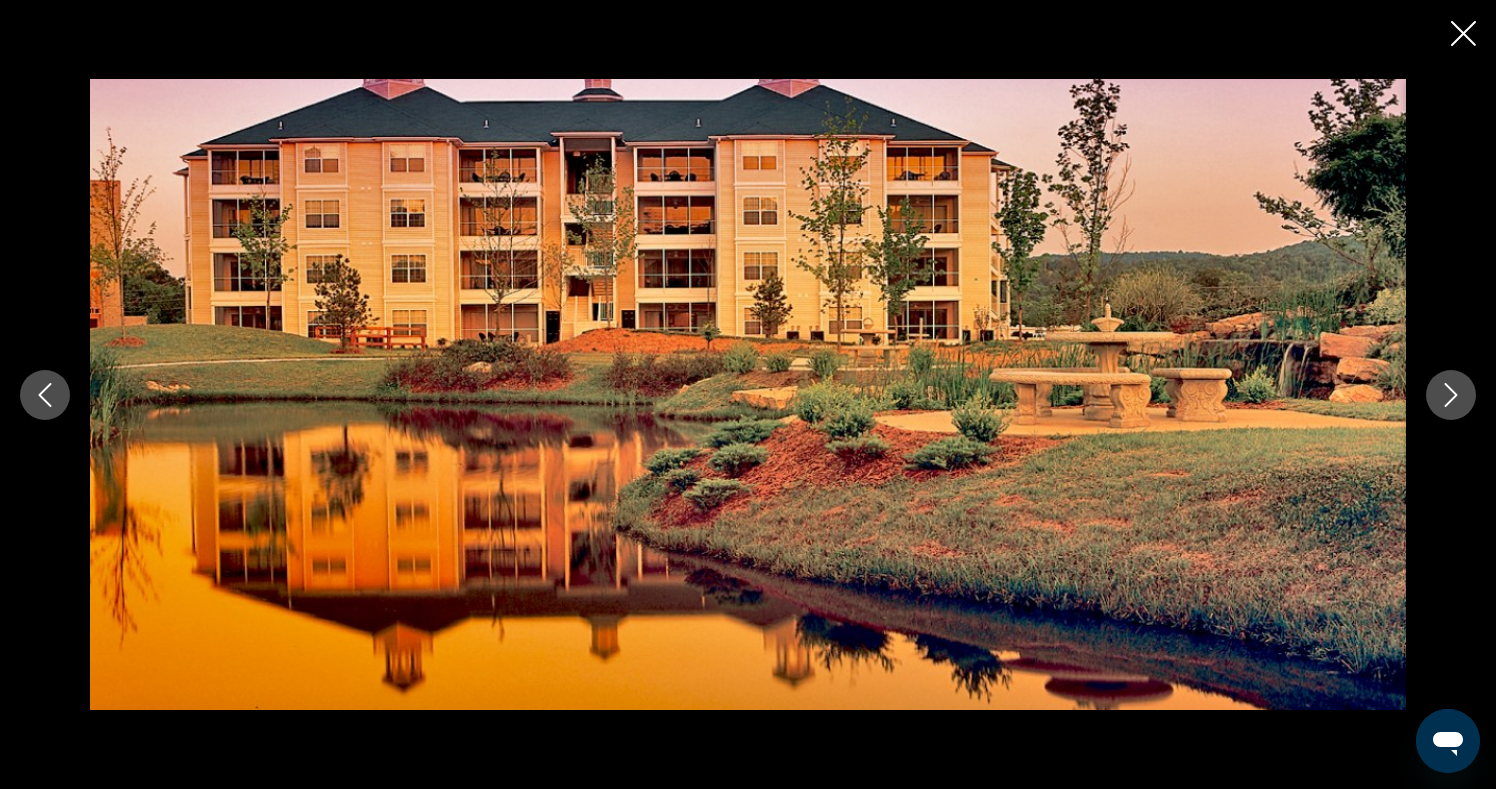 click at bounding box center (1451, 395) 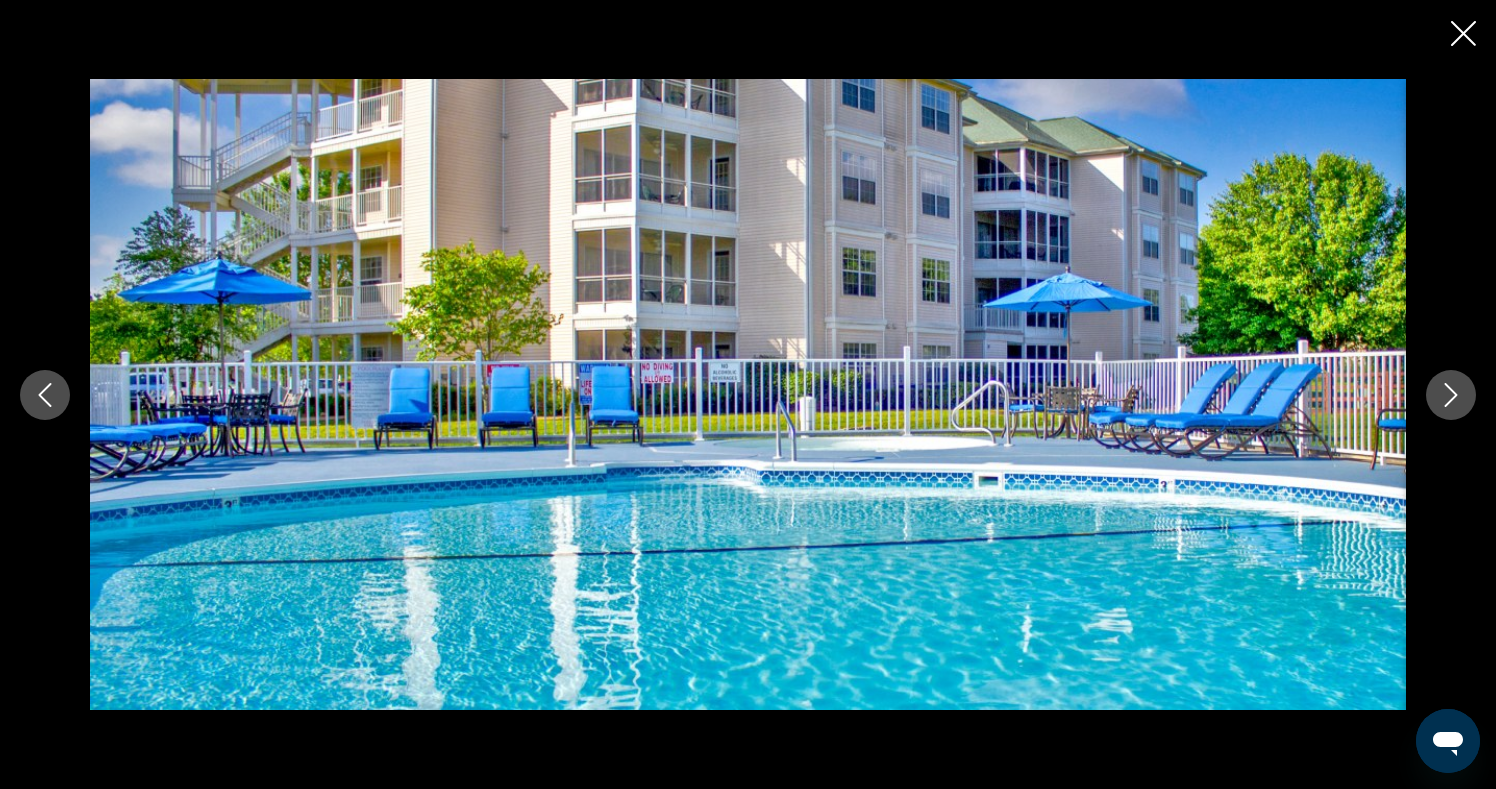 click at bounding box center [1451, 395] 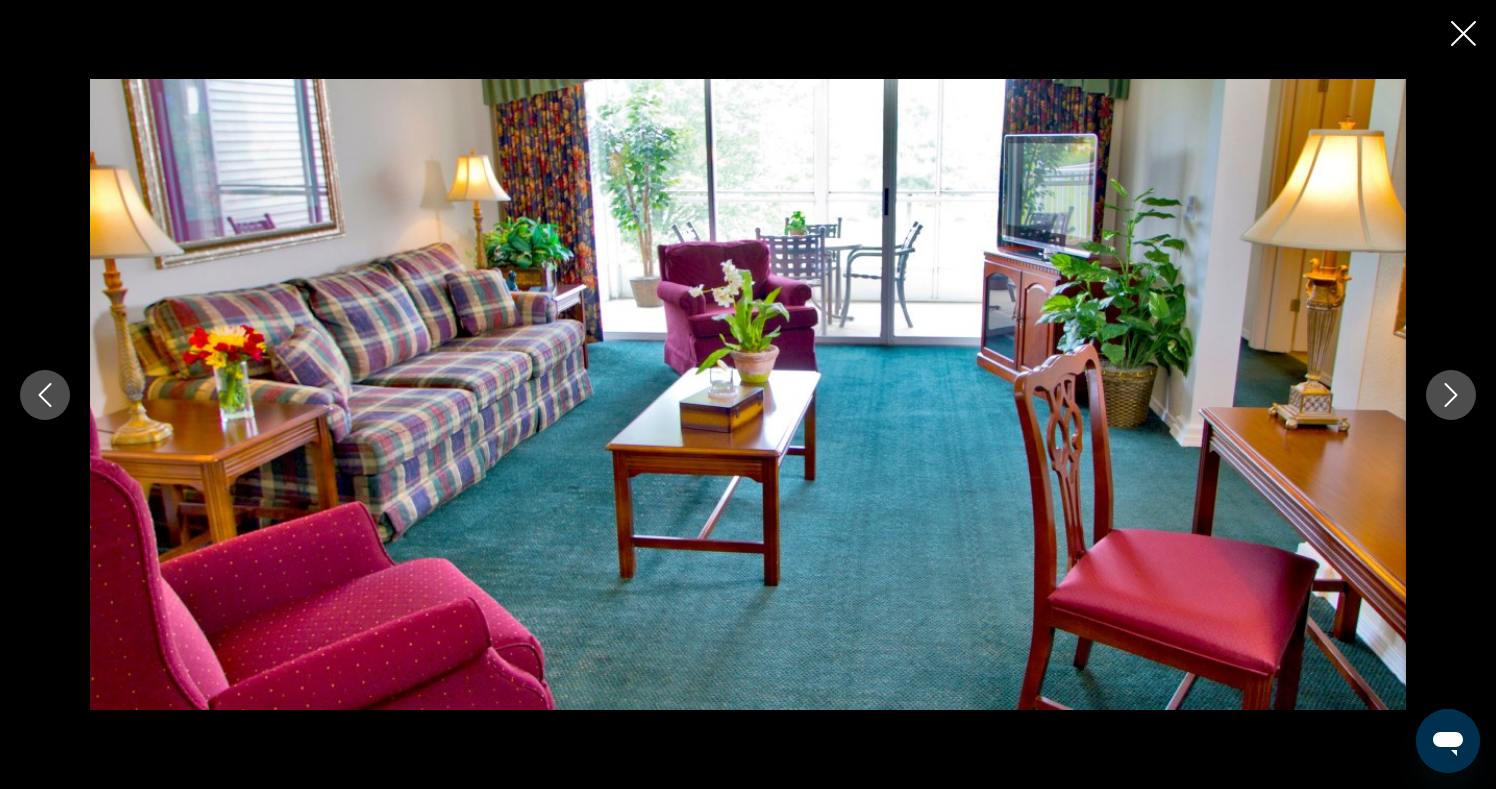 click at bounding box center [1451, 395] 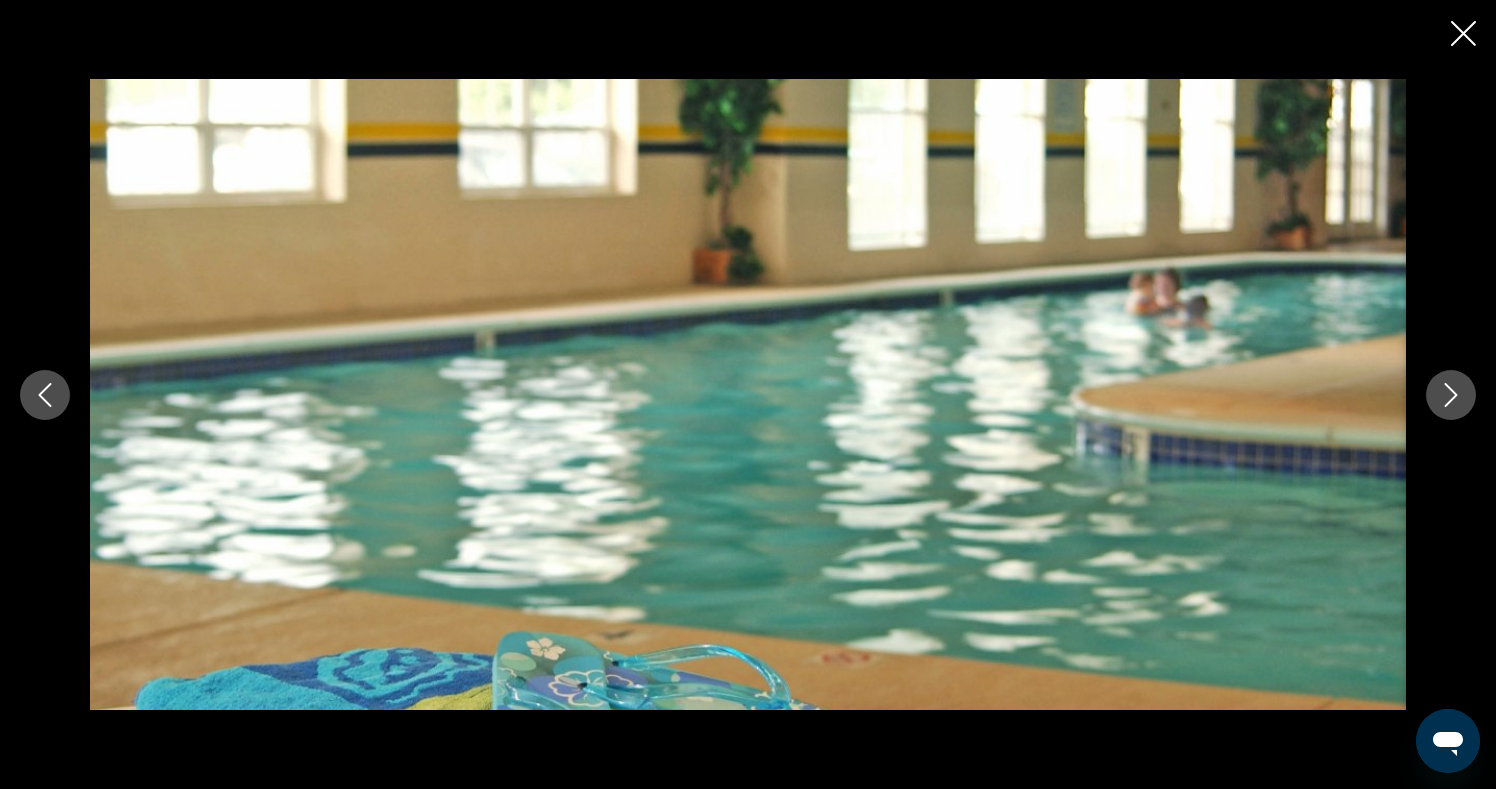 click at bounding box center [1451, 395] 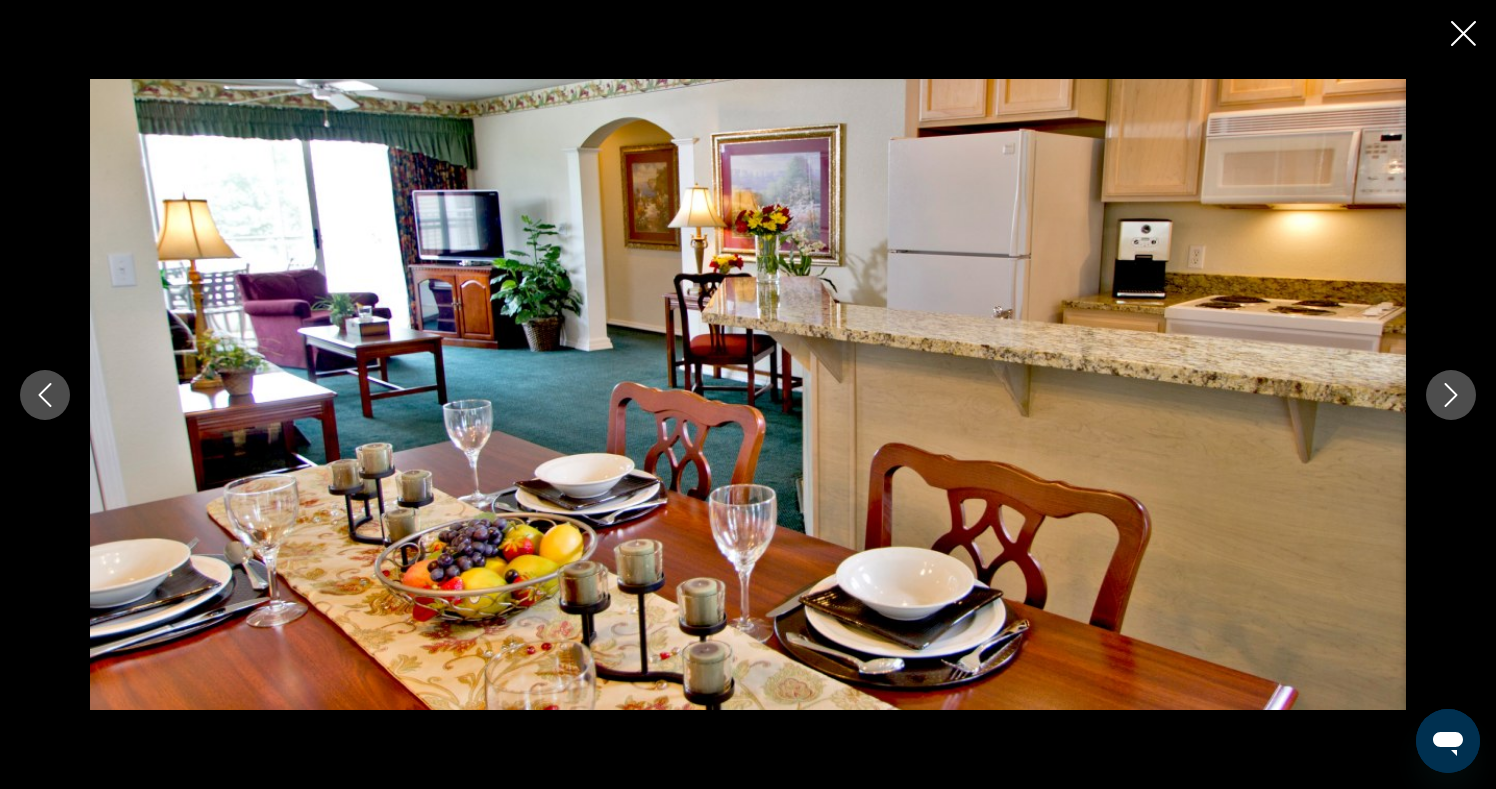click at bounding box center [1451, 395] 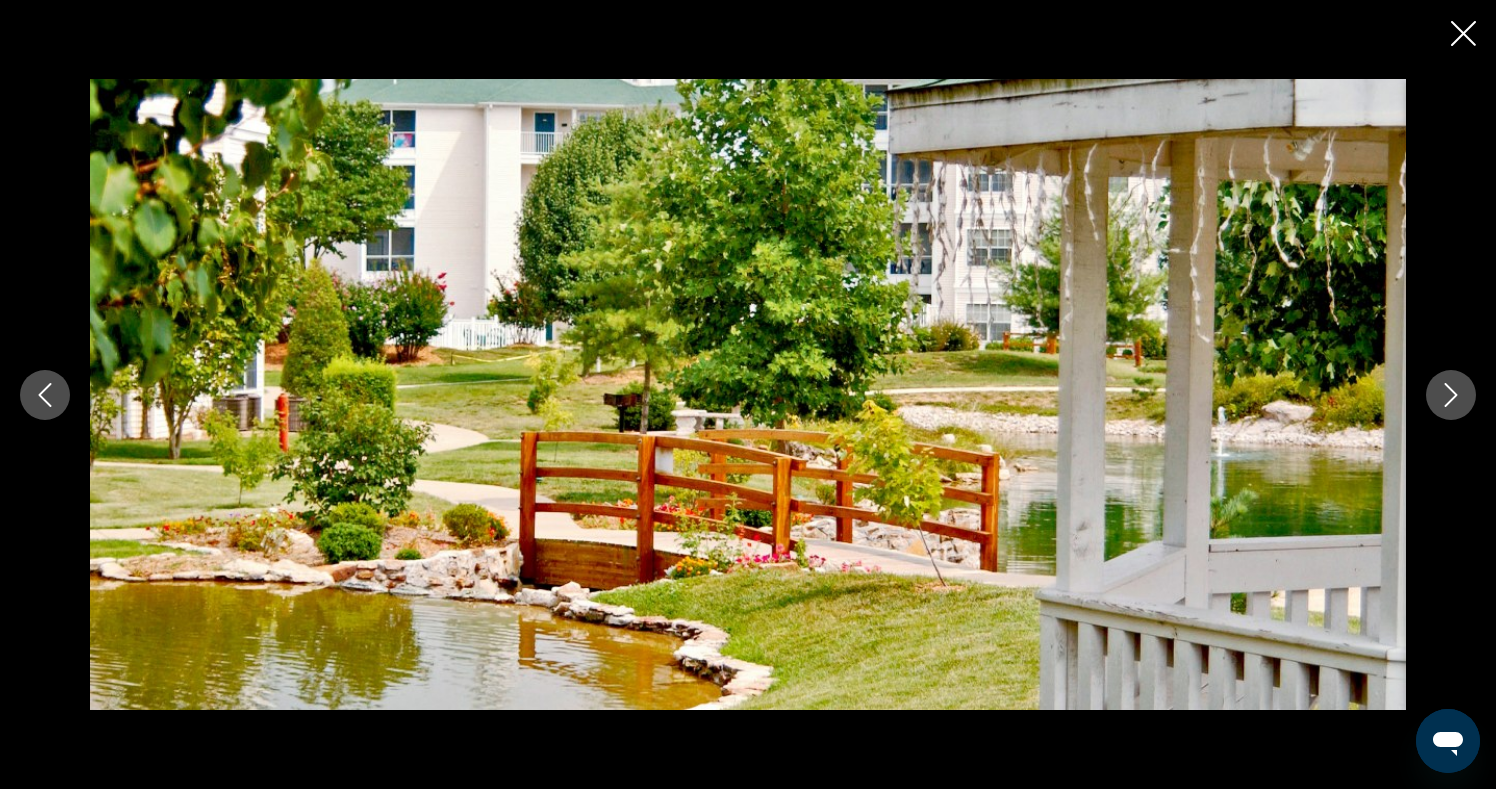 click at bounding box center (1451, 395) 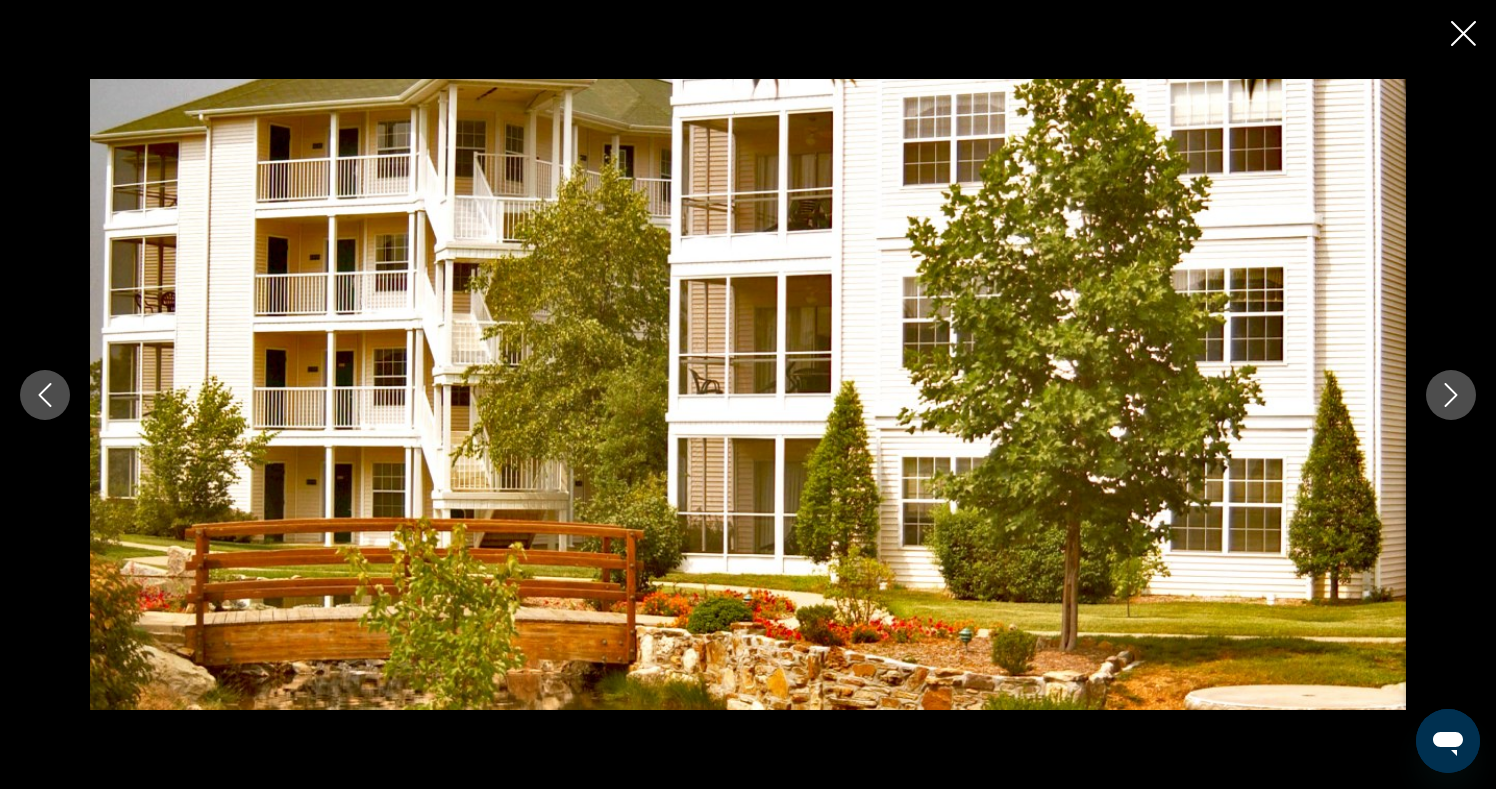 click at bounding box center [1451, 395] 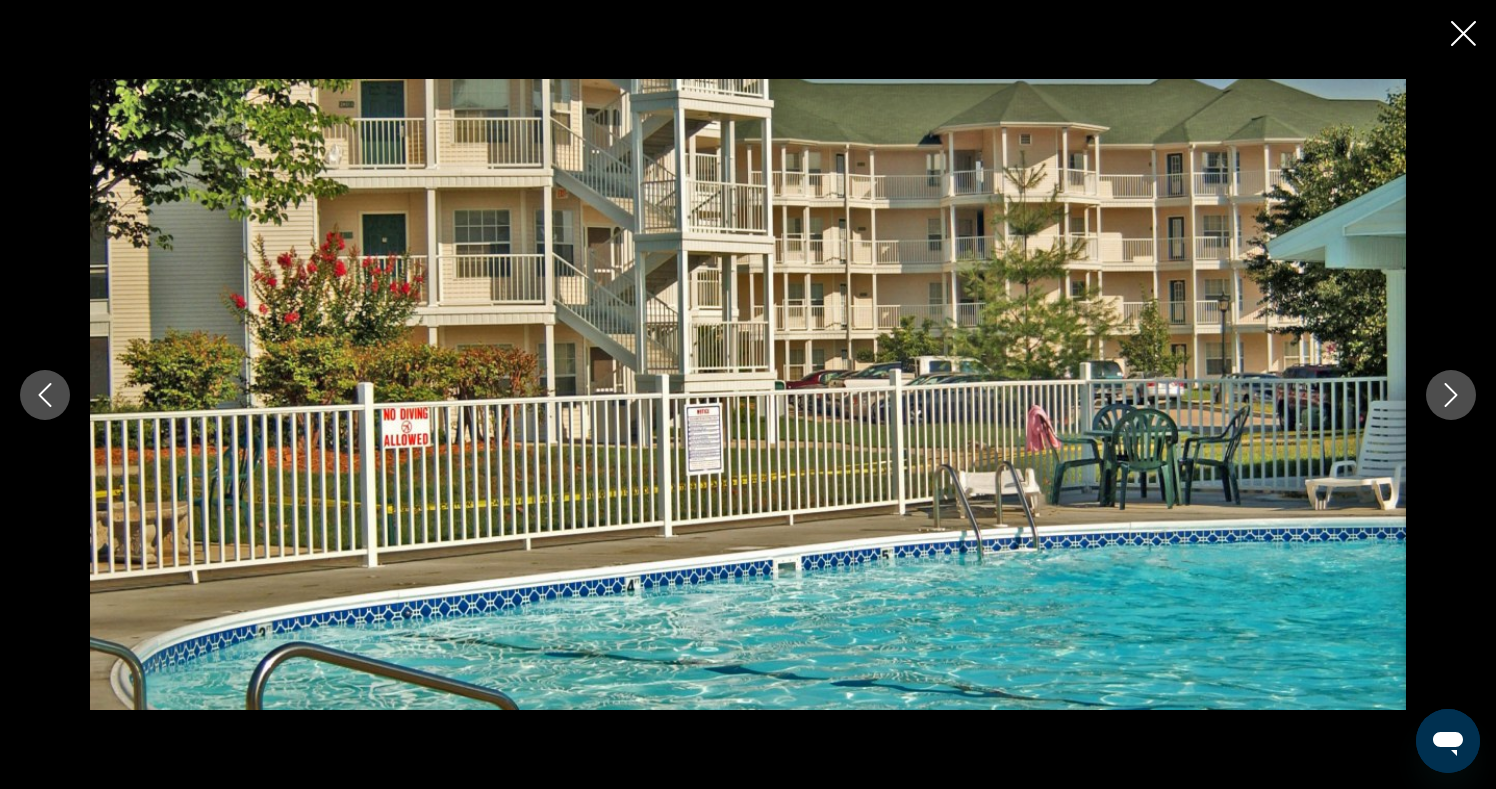 click at bounding box center [1463, 33] 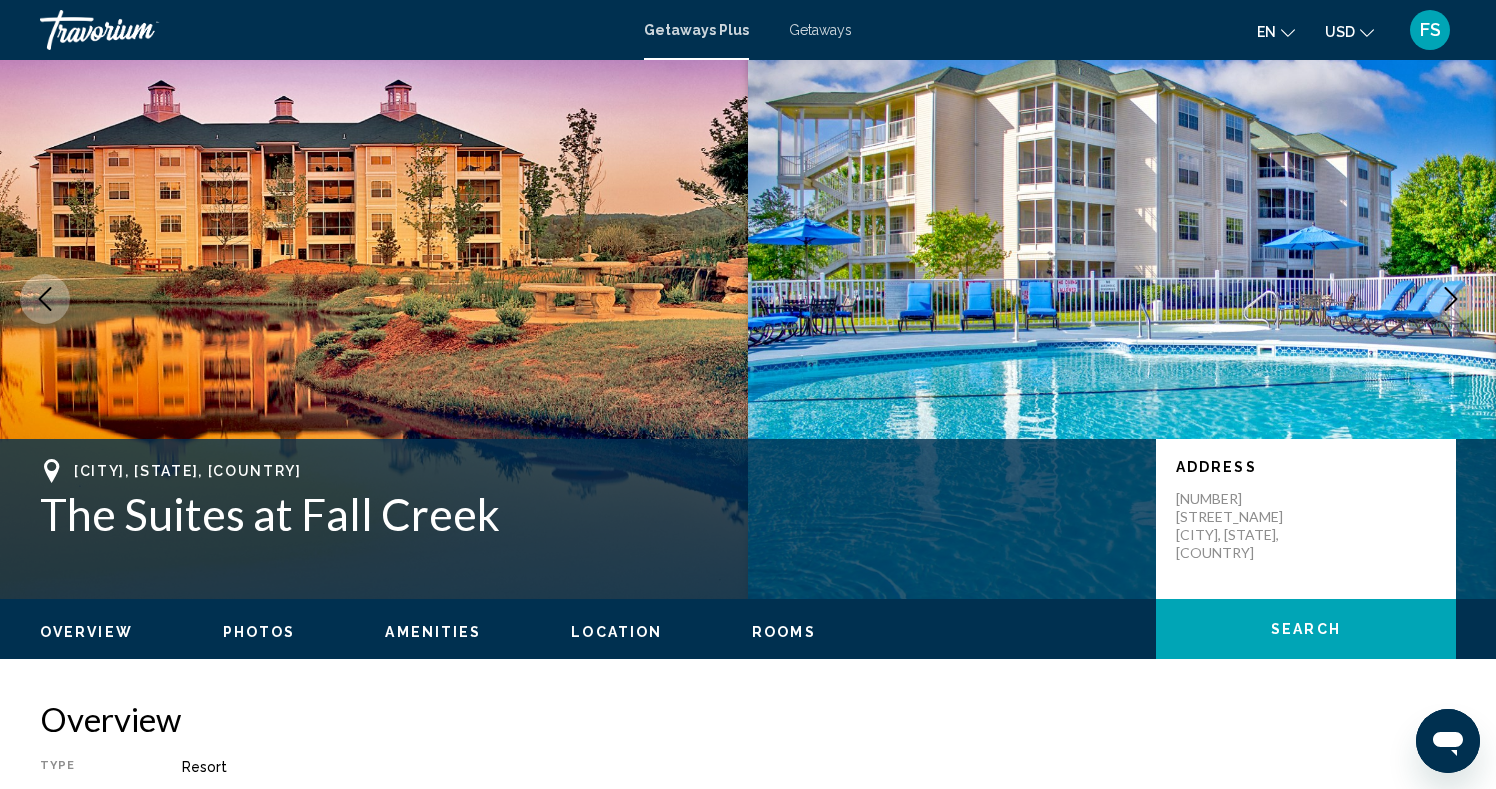scroll, scrollTop: 0, scrollLeft: 0, axis: both 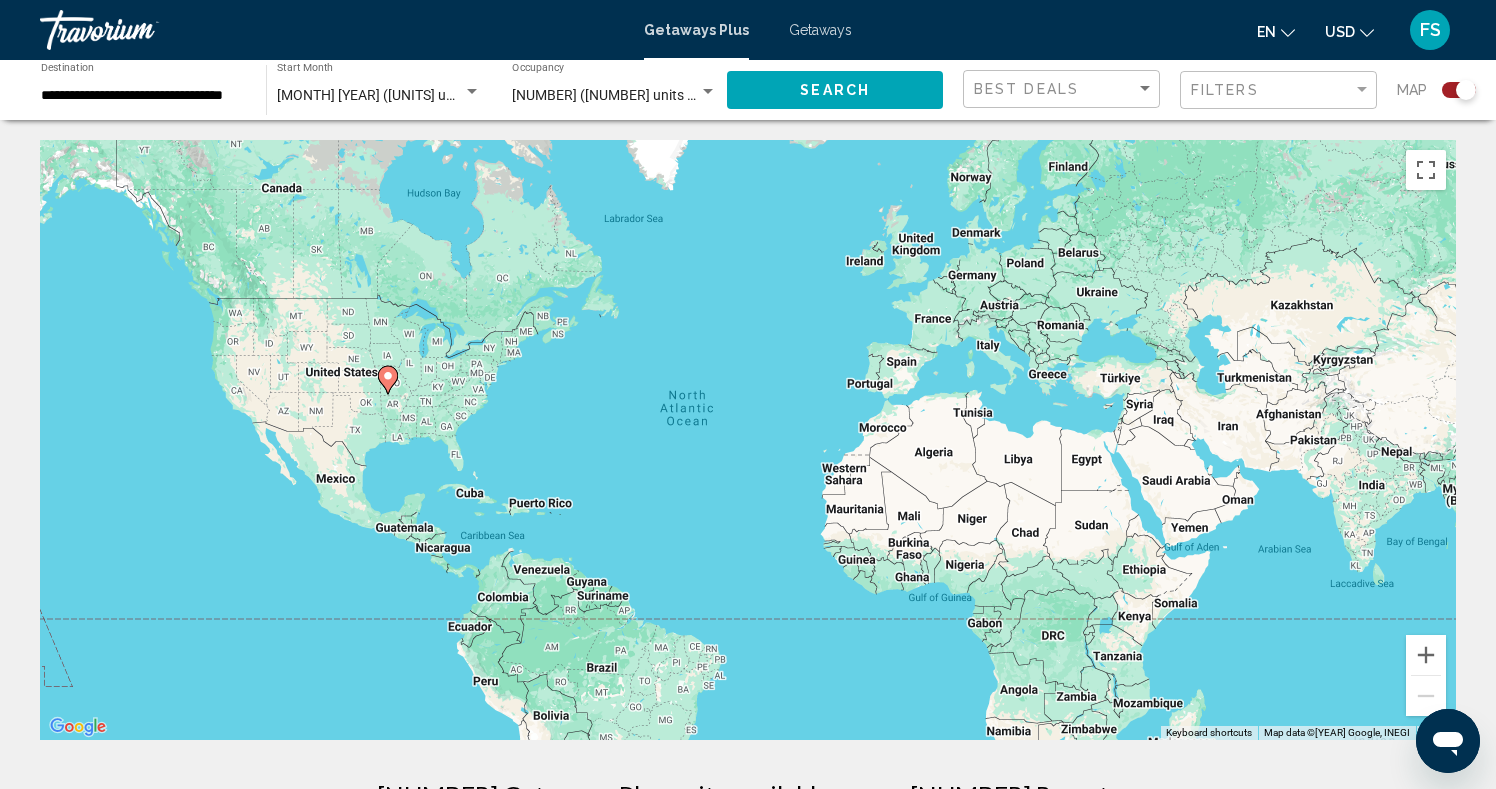 click at bounding box center (1466, 90) 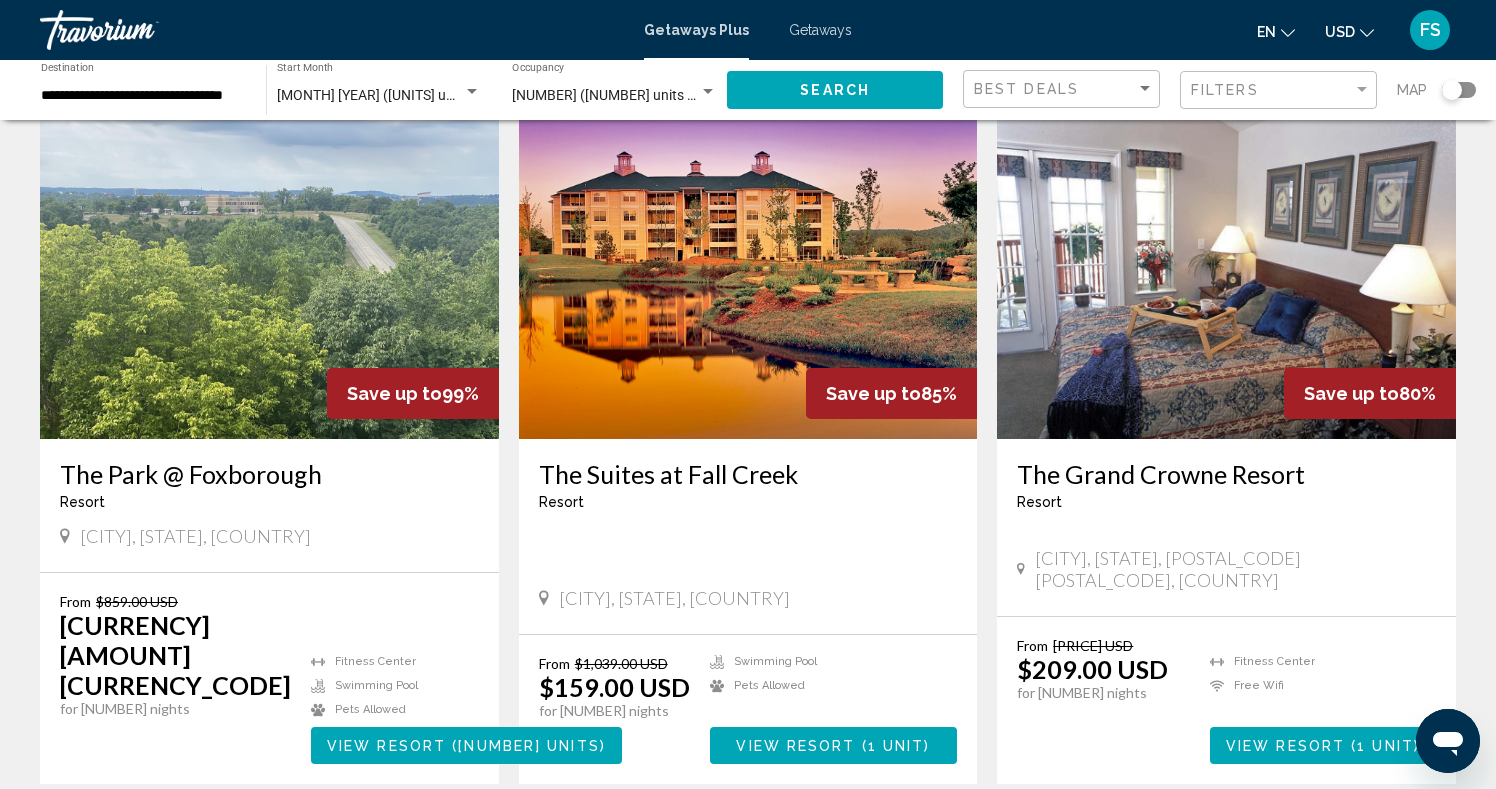 scroll, scrollTop: 92, scrollLeft: 0, axis: vertical 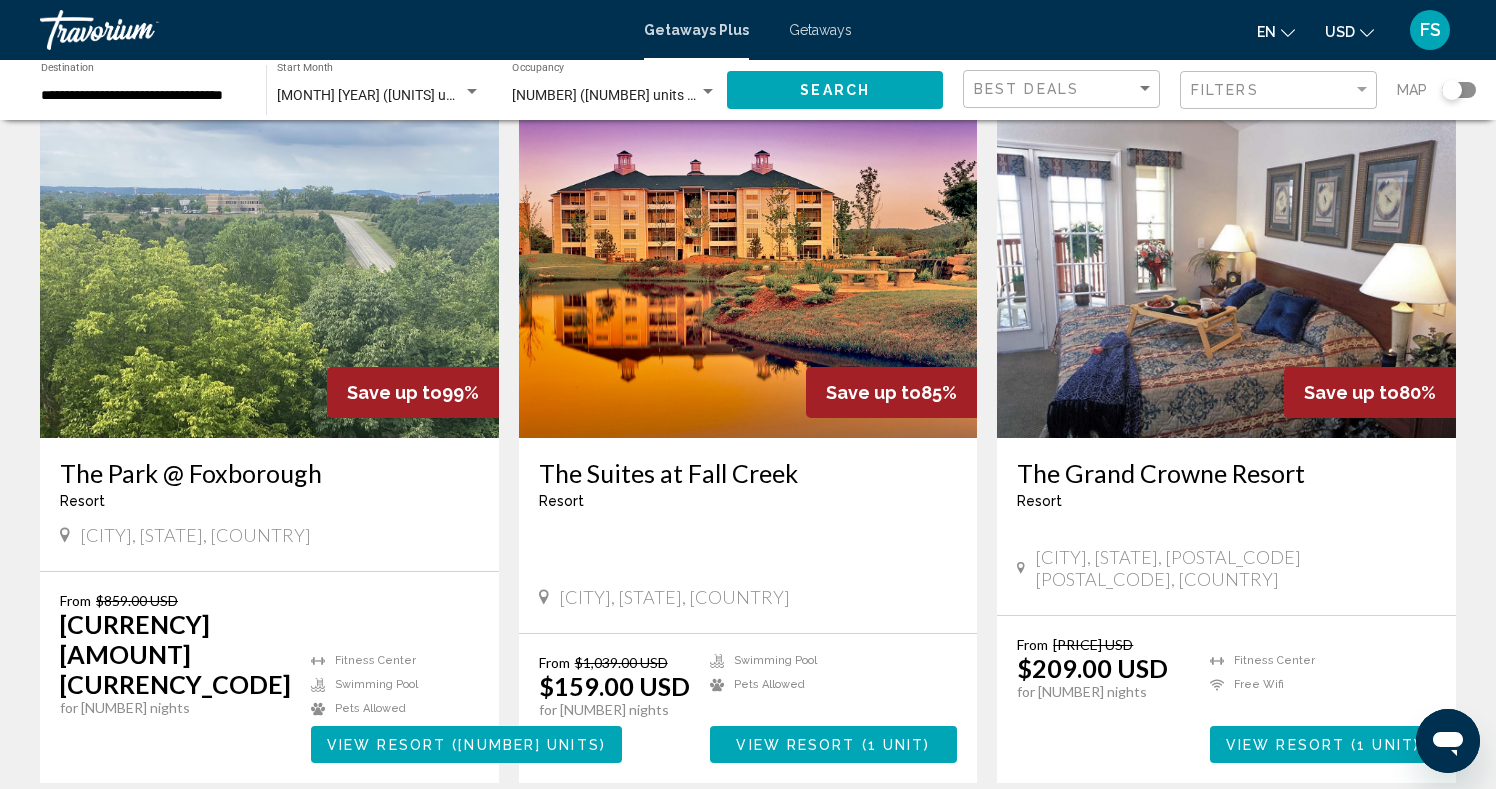 click at bounding box center (1226, 278) 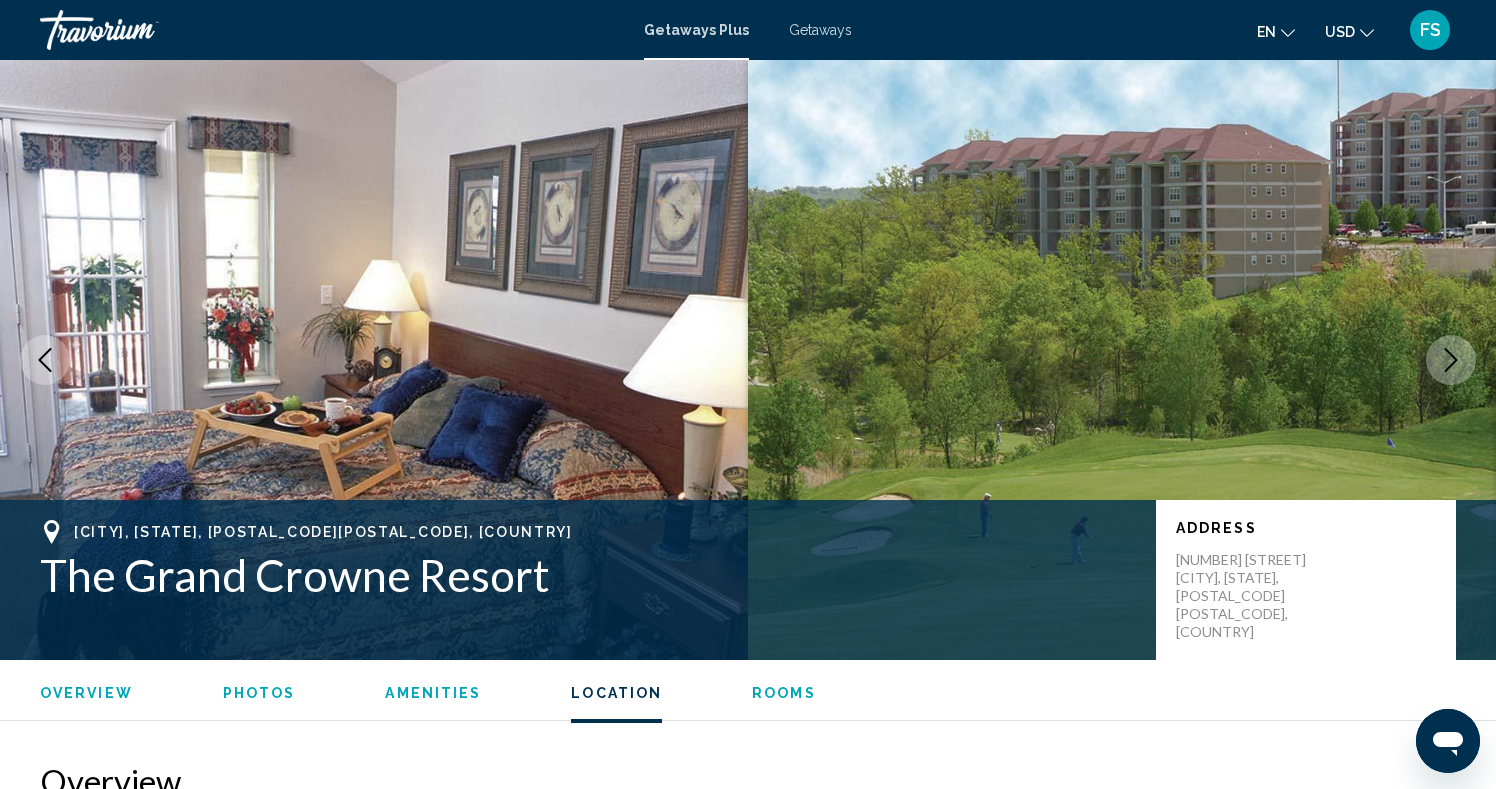 scroll, scrollTop: 2254, scrollLeft: 0, axis: vertical 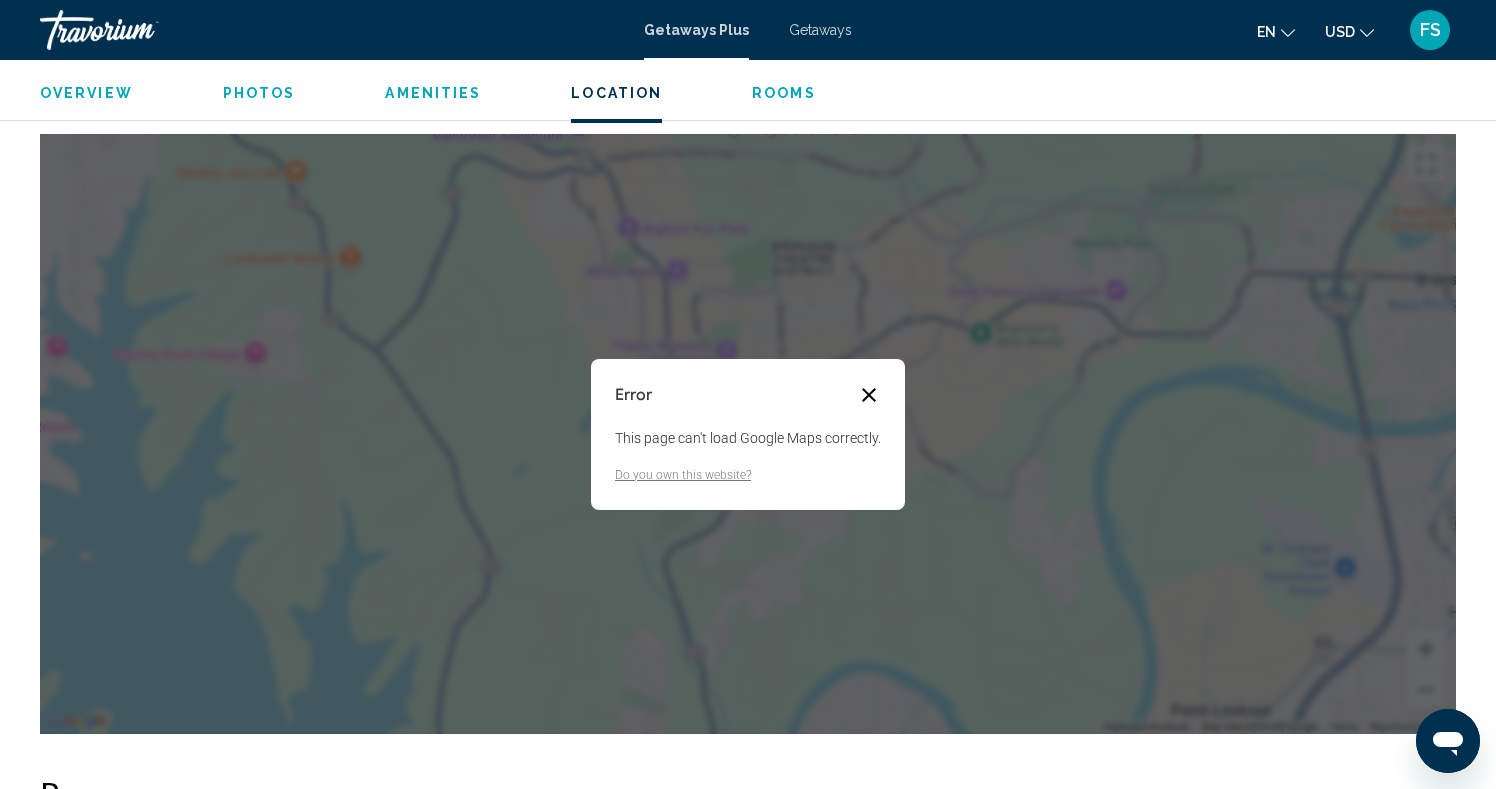 click at bounding box center [869, 395] 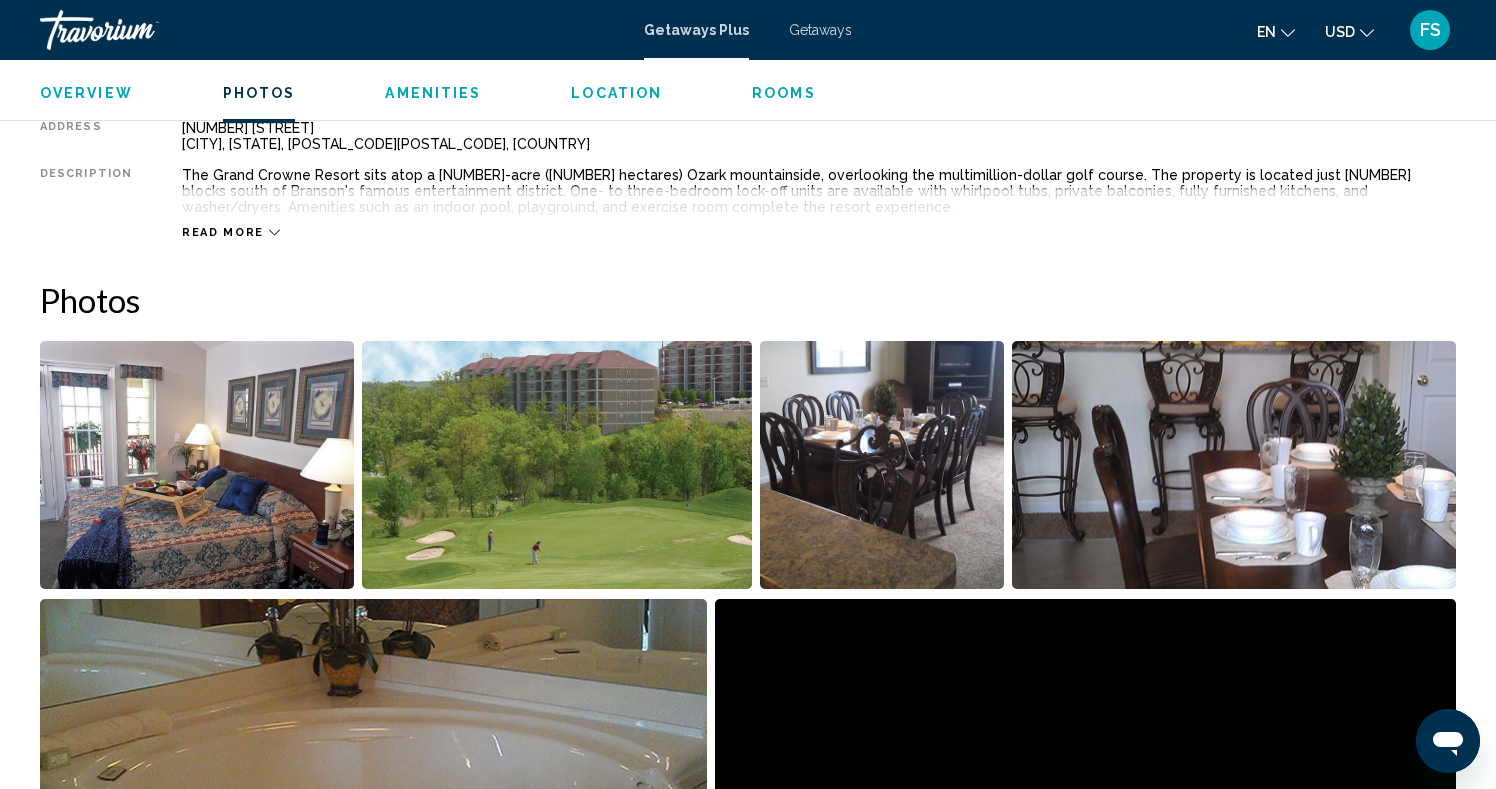 scroll, scrollTop: 677, scrollLeft: 0, axis: vertical 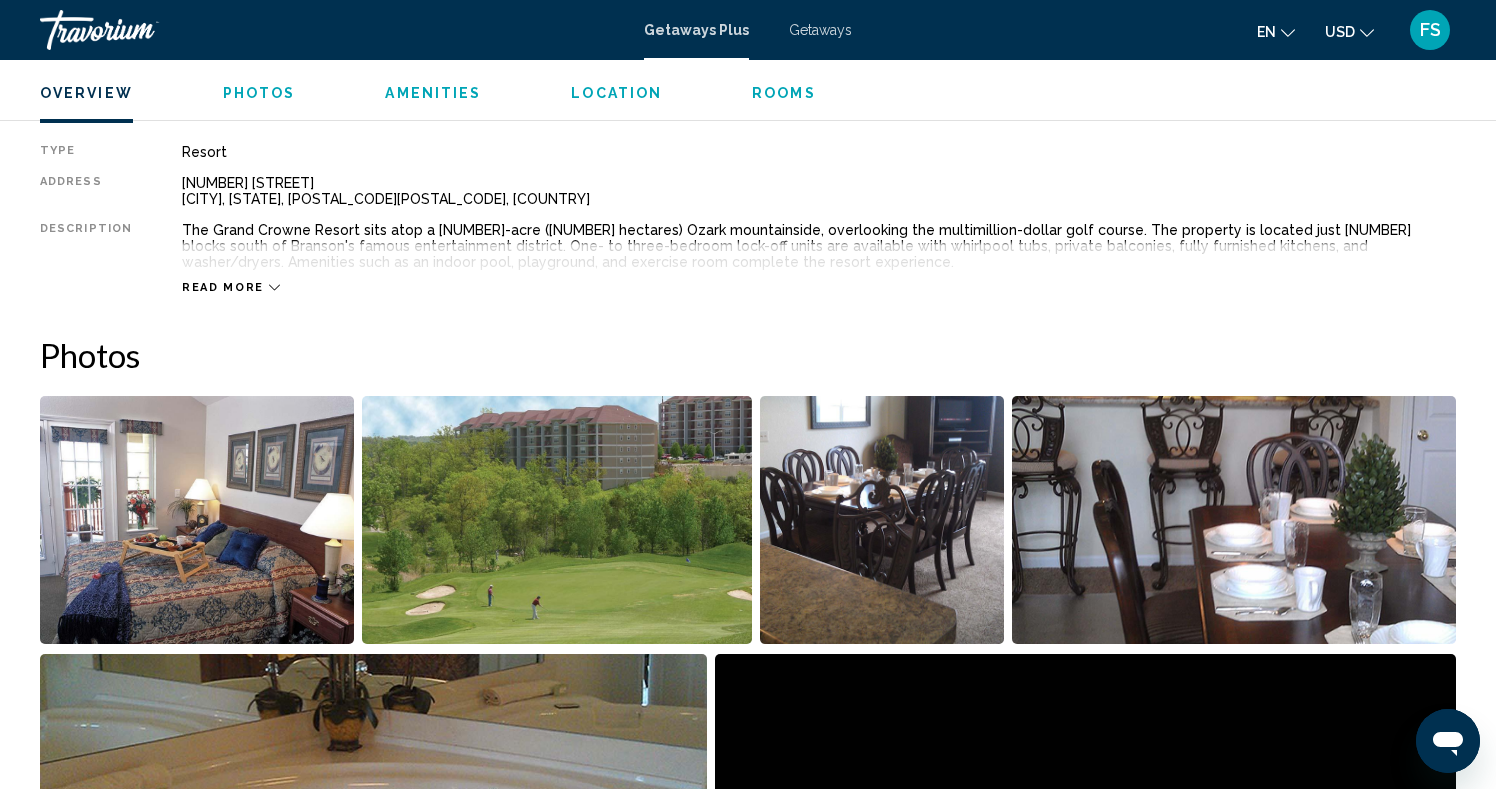 click at bounding box center (197, 520) 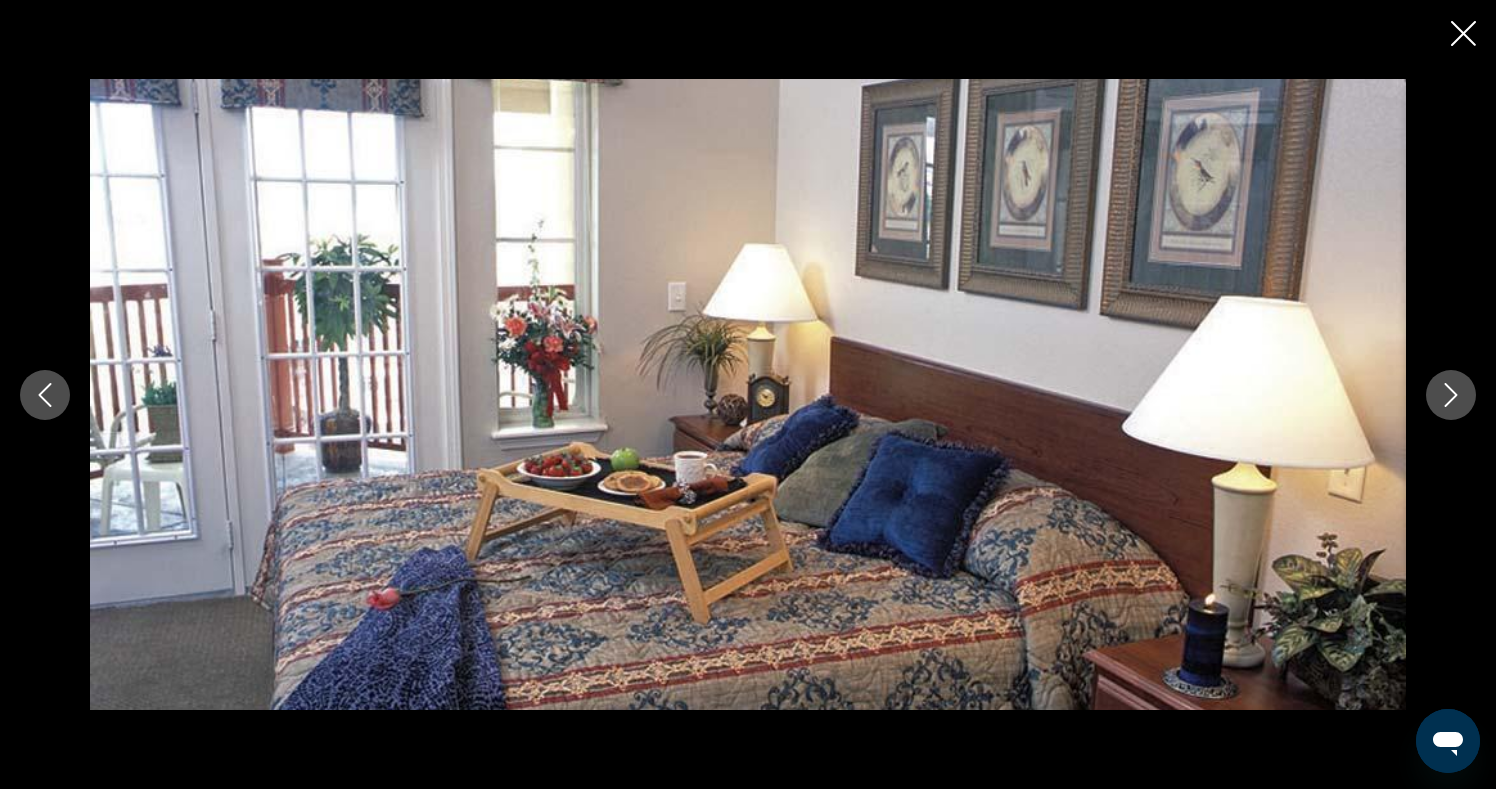 click at bounding box center [1451, 395] 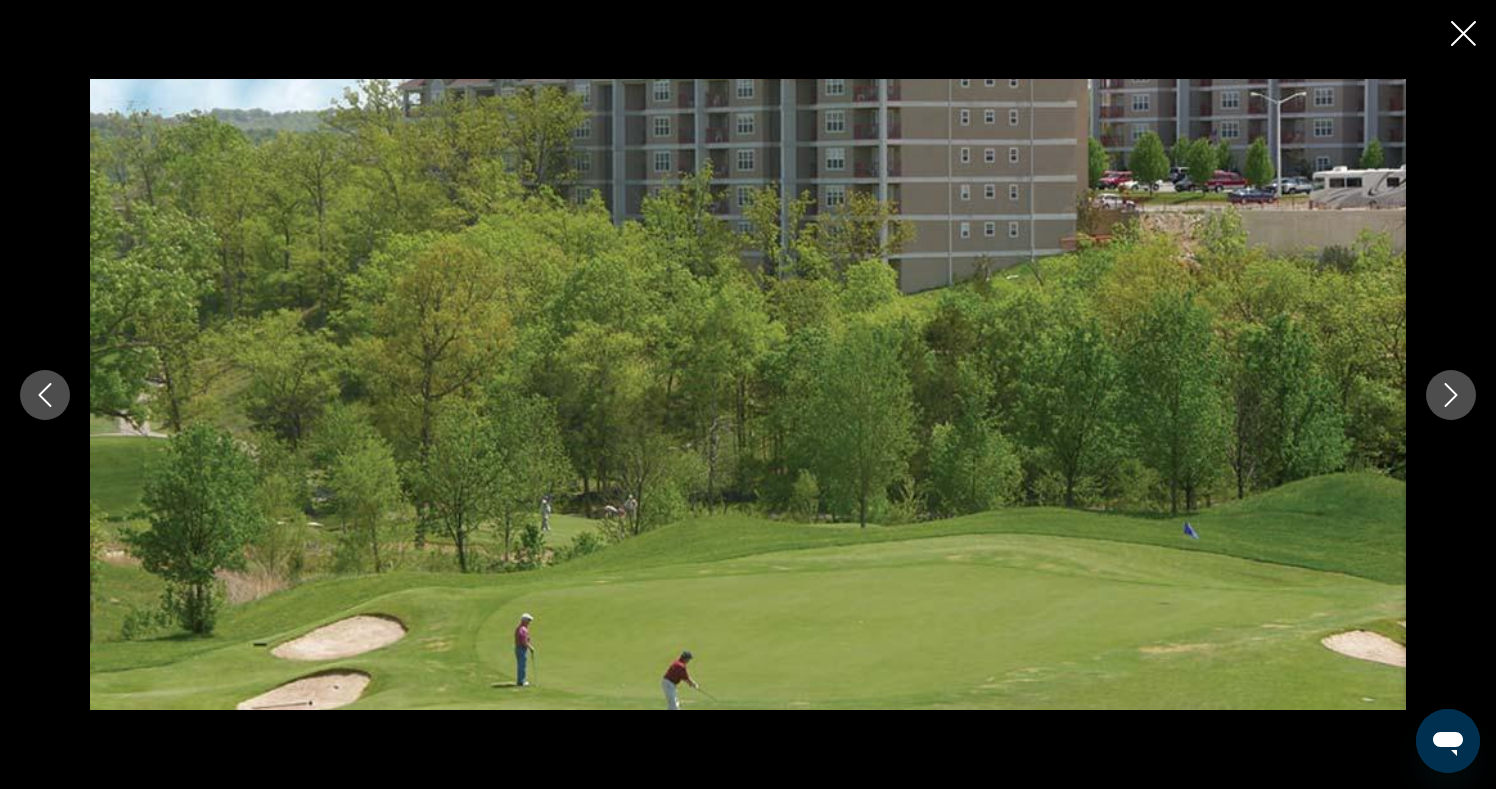 click at bounding box center (1451, 395) 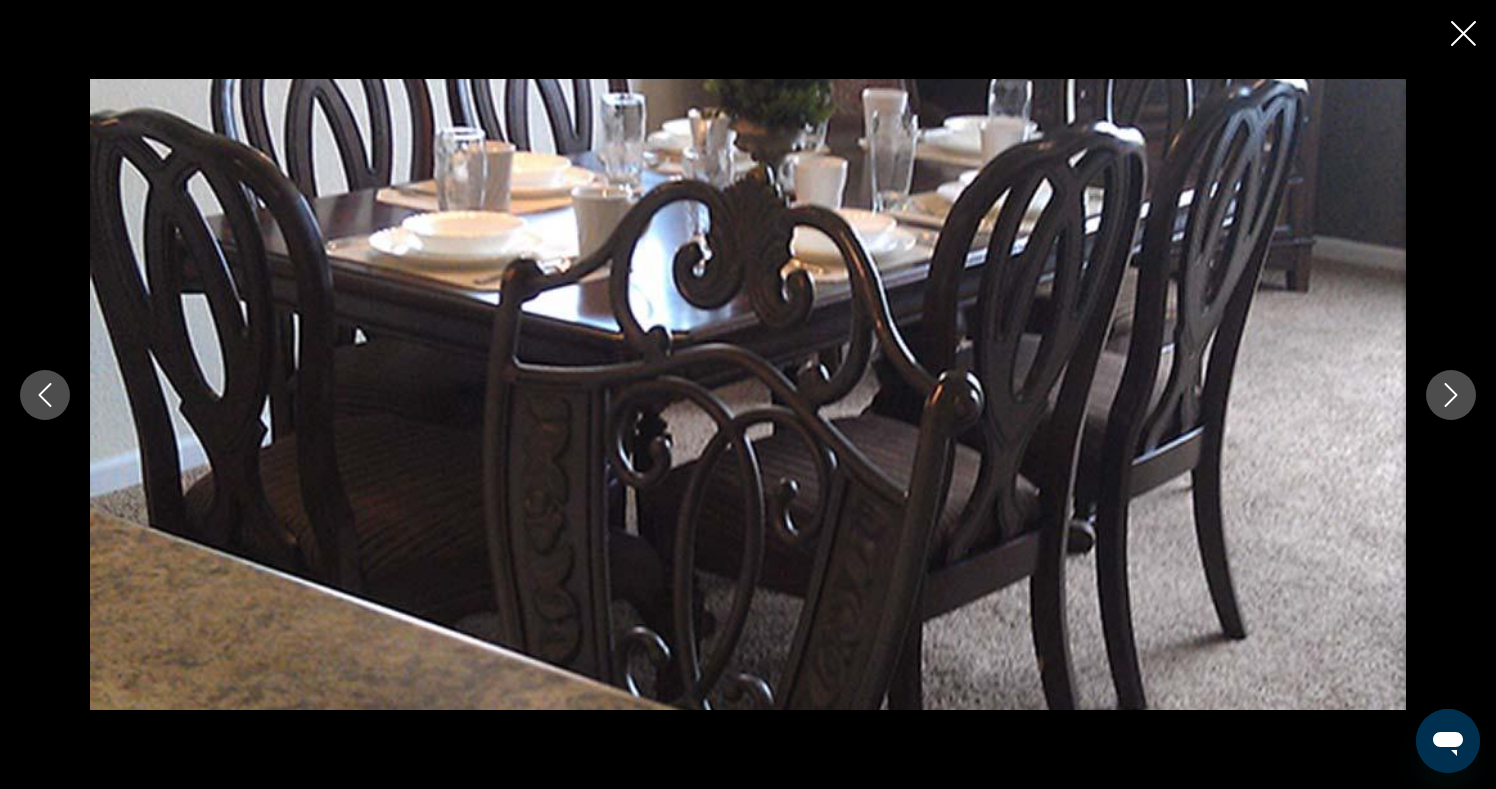 click at bounding box center [1451, 395] 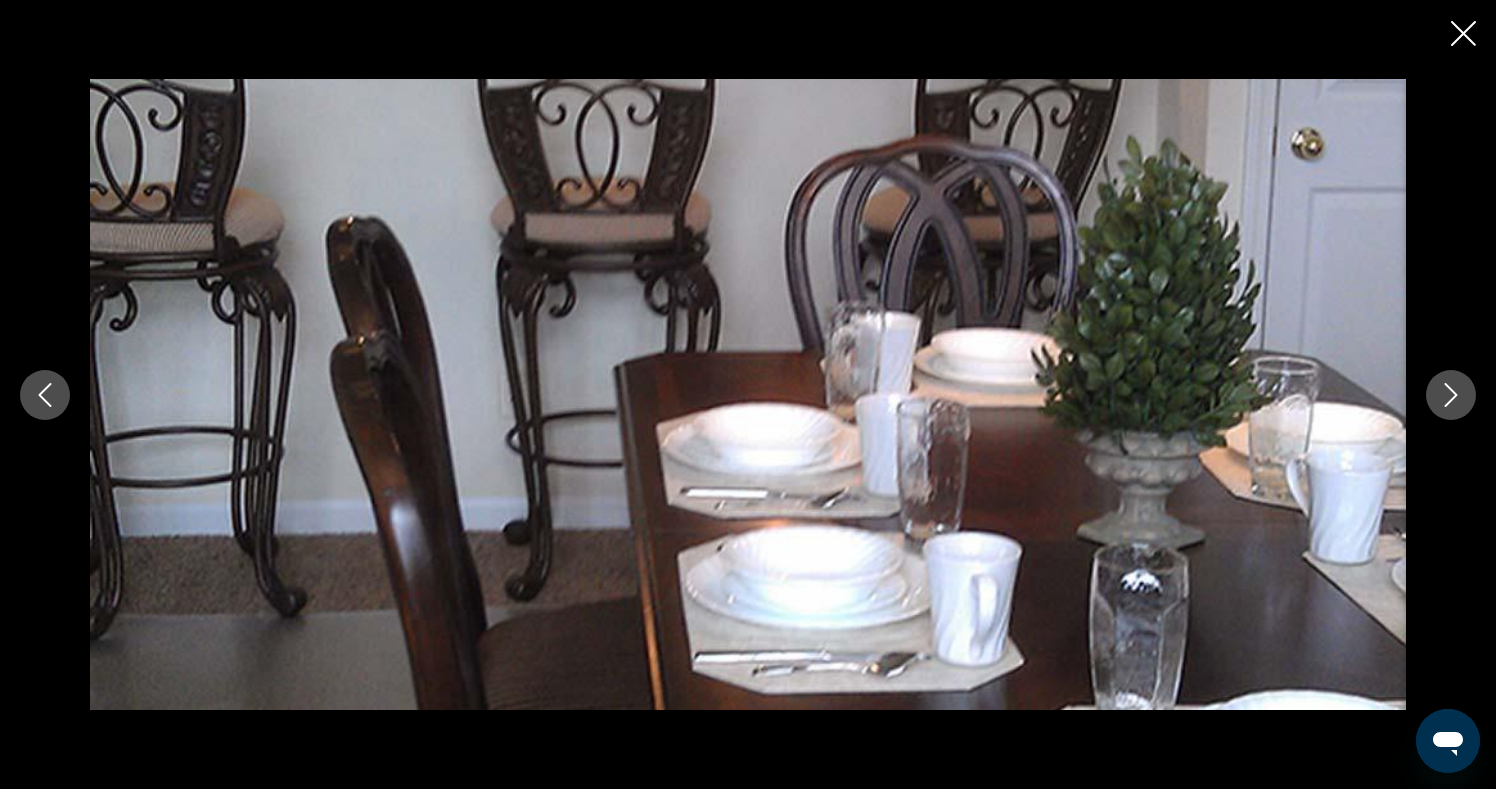 click at bounding box center [1451, 395] 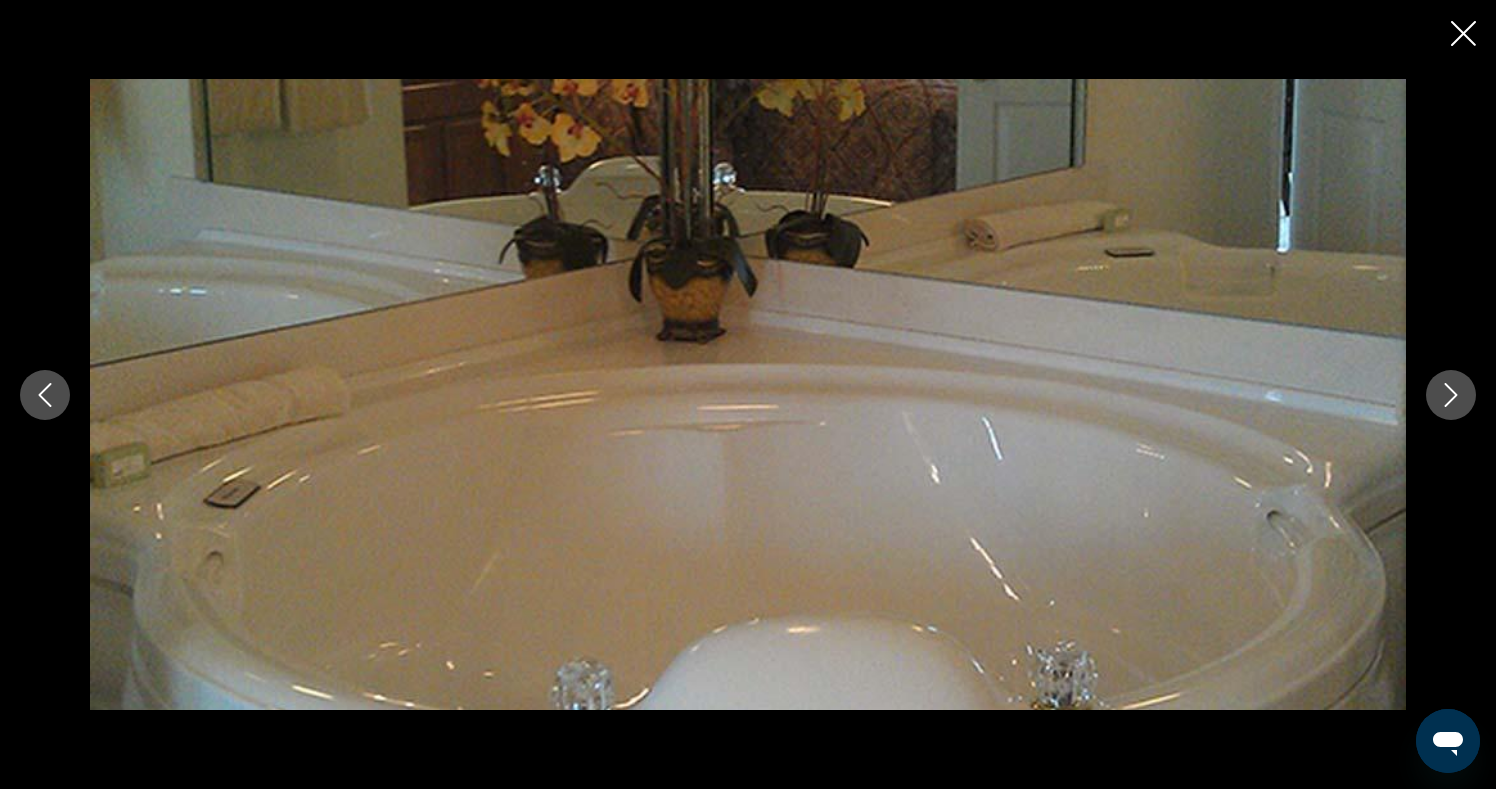 click at bounding box center (1451, 395) 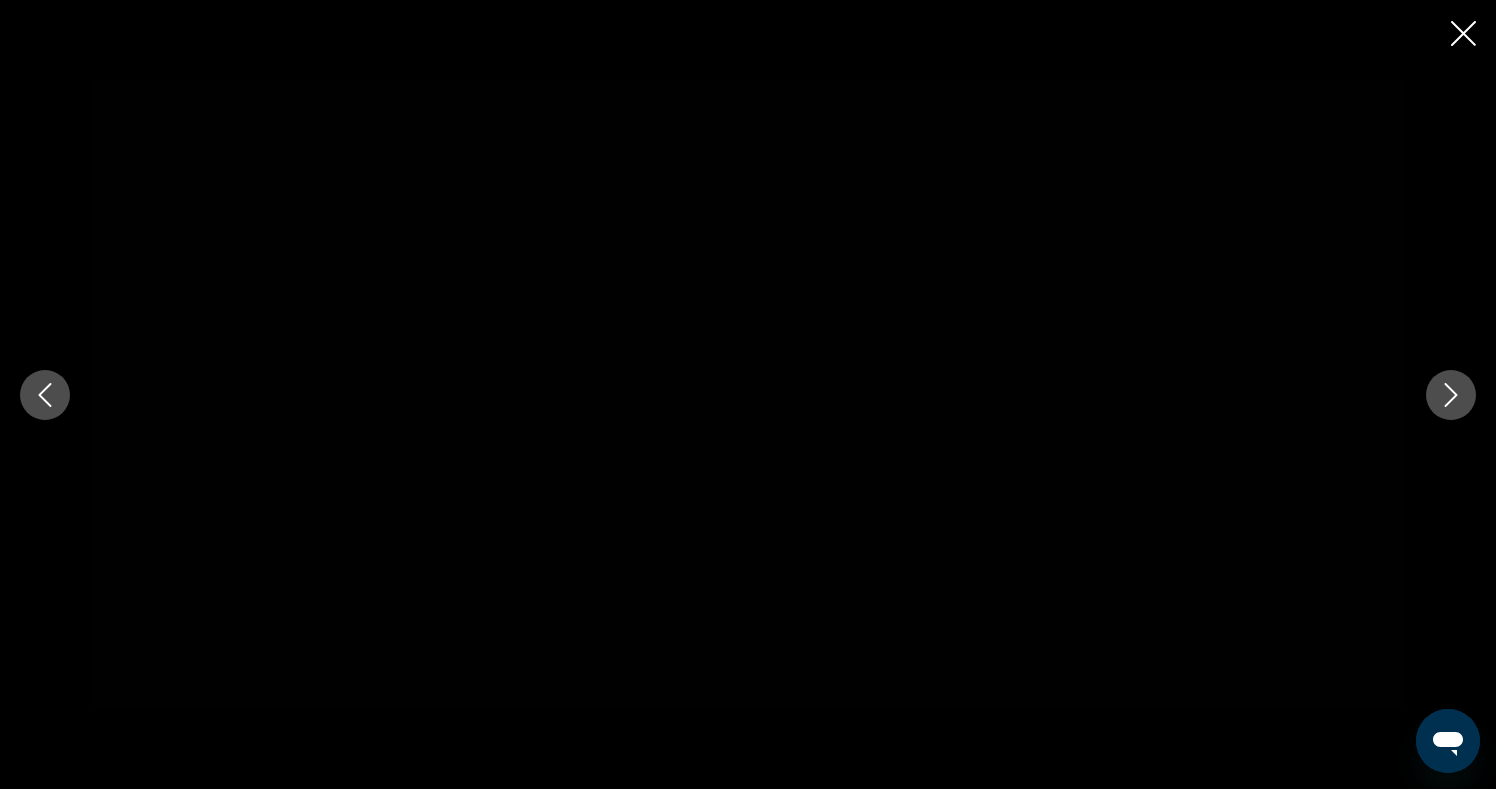 click at bounding box center [1451, 395] 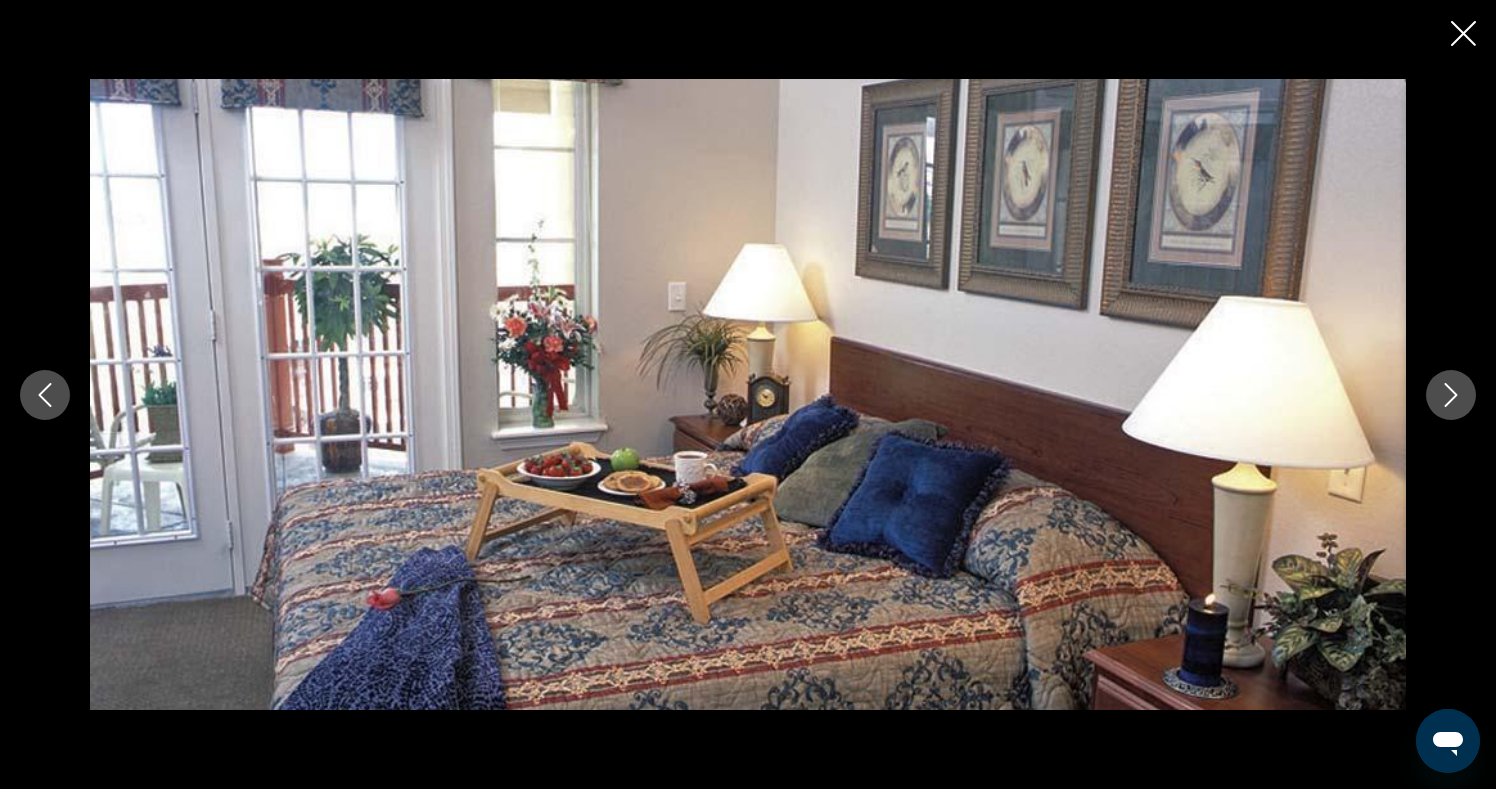 click at bounding box center [748, 394] 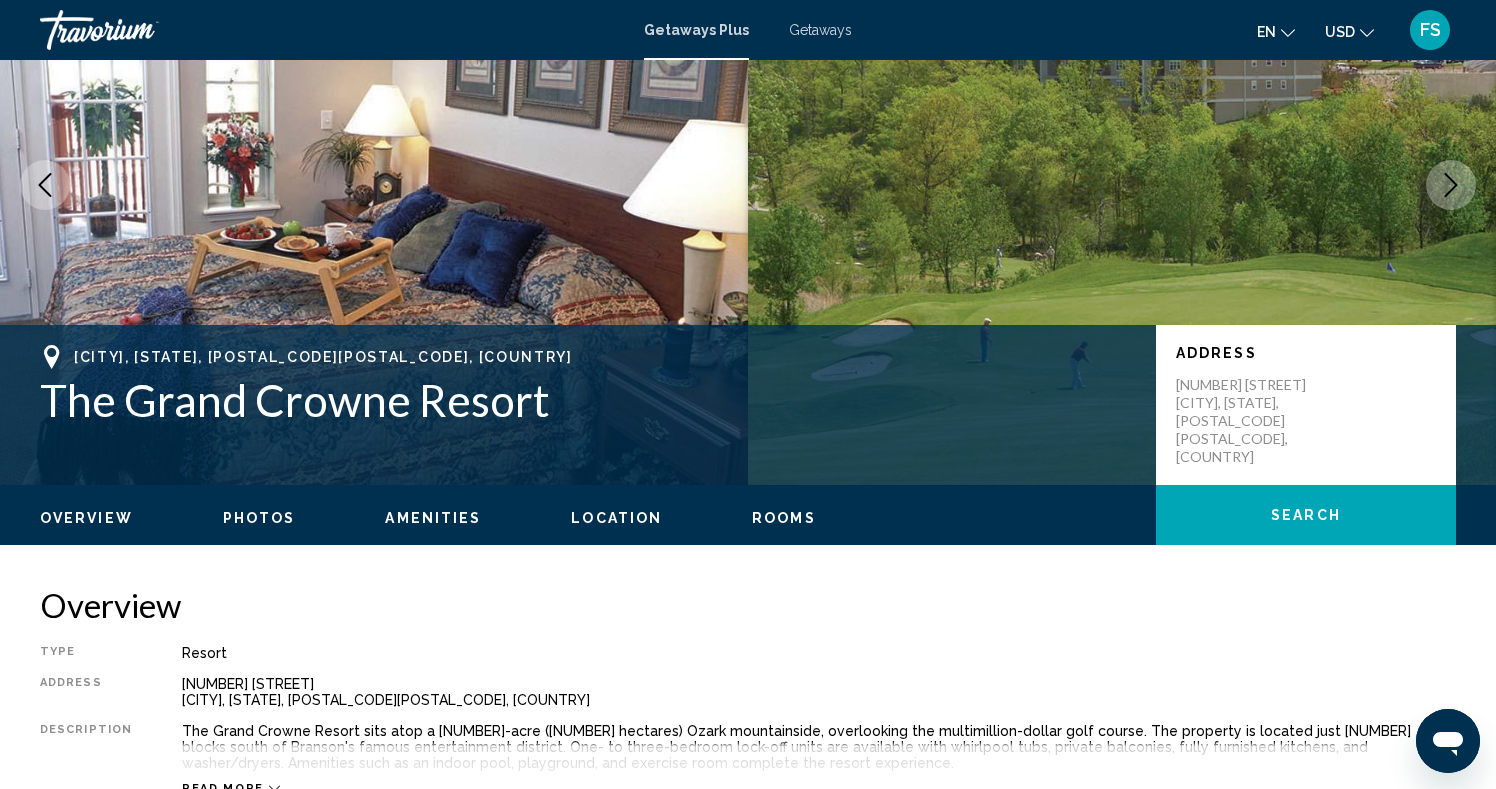 scroll, scrollTop: 0, scrollLeft: 0, axis: both 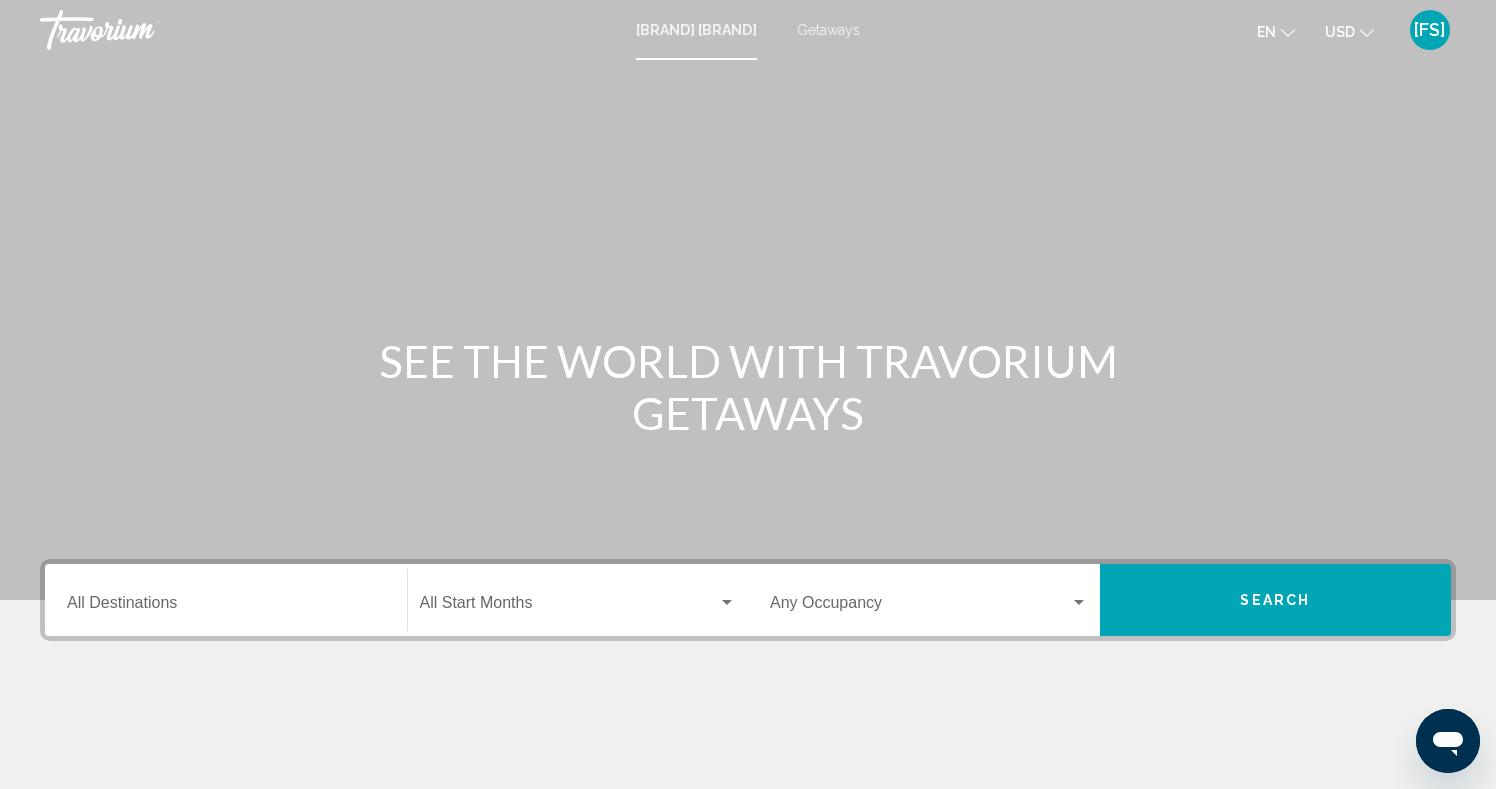click on "Destination All Destinations" at bounding box center (226, 600) 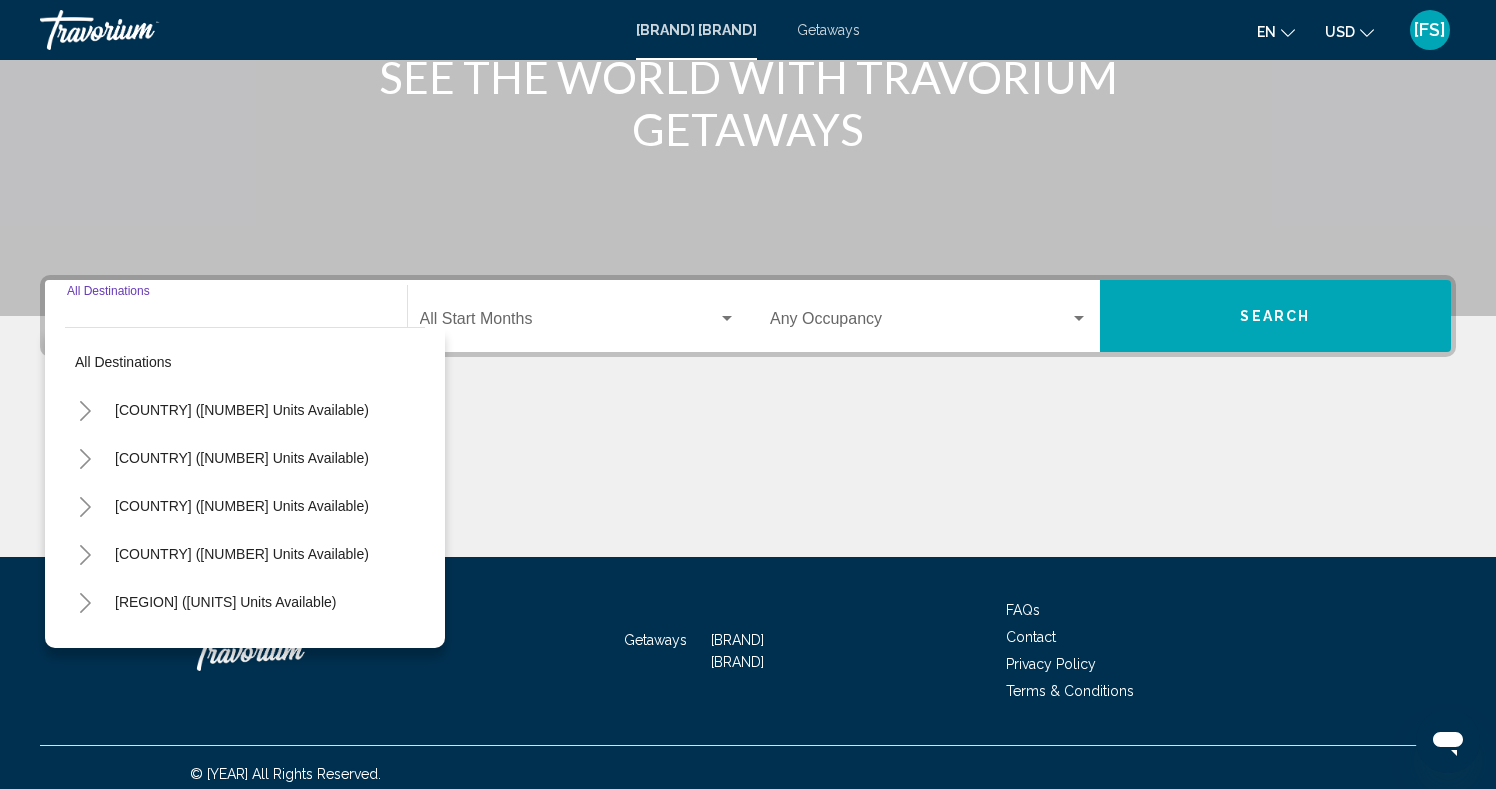 scroll, scrollTop: 297, scrollLeft: 0, axis: vertical 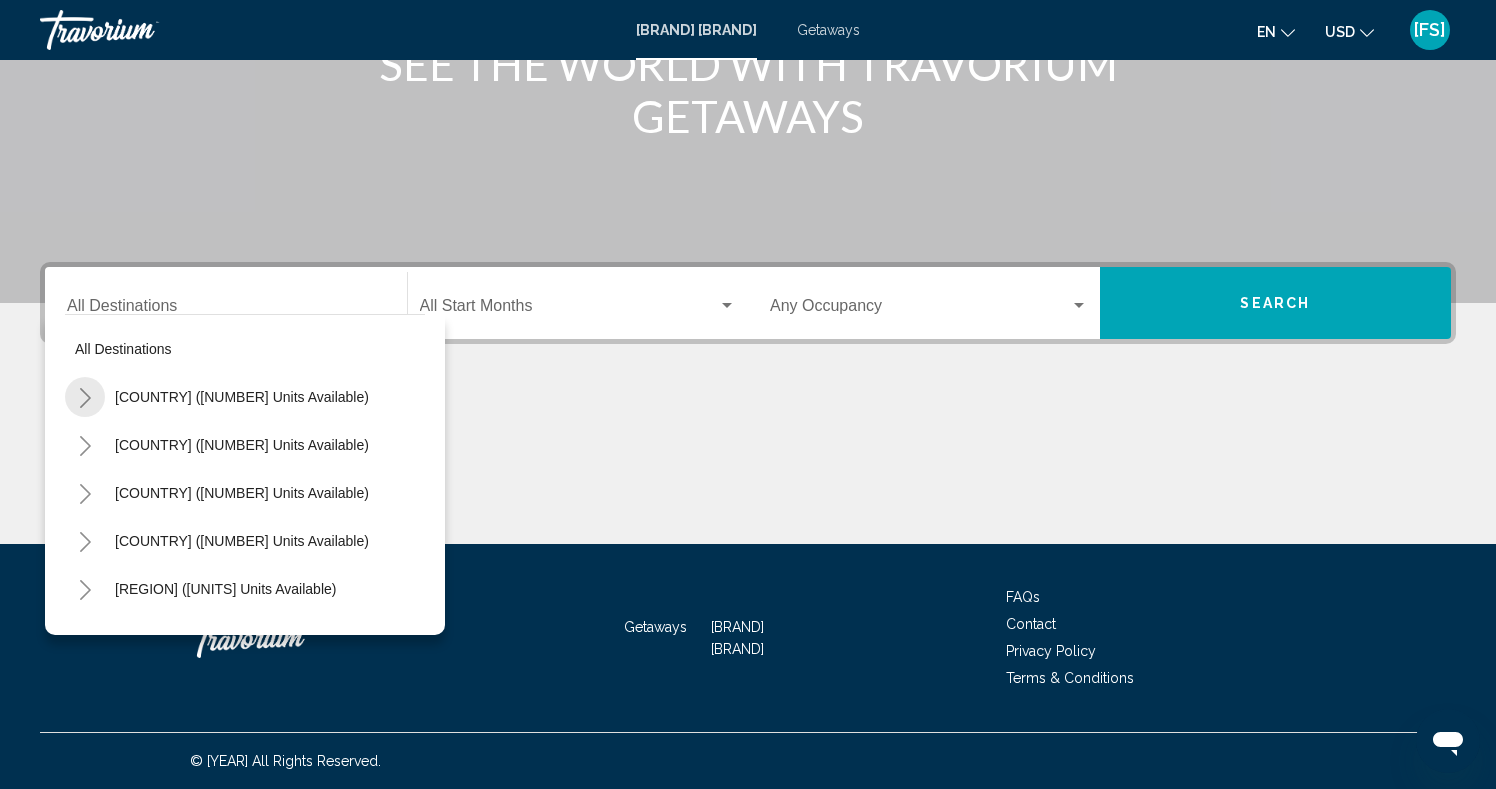 click at bounding box center (85, 398) 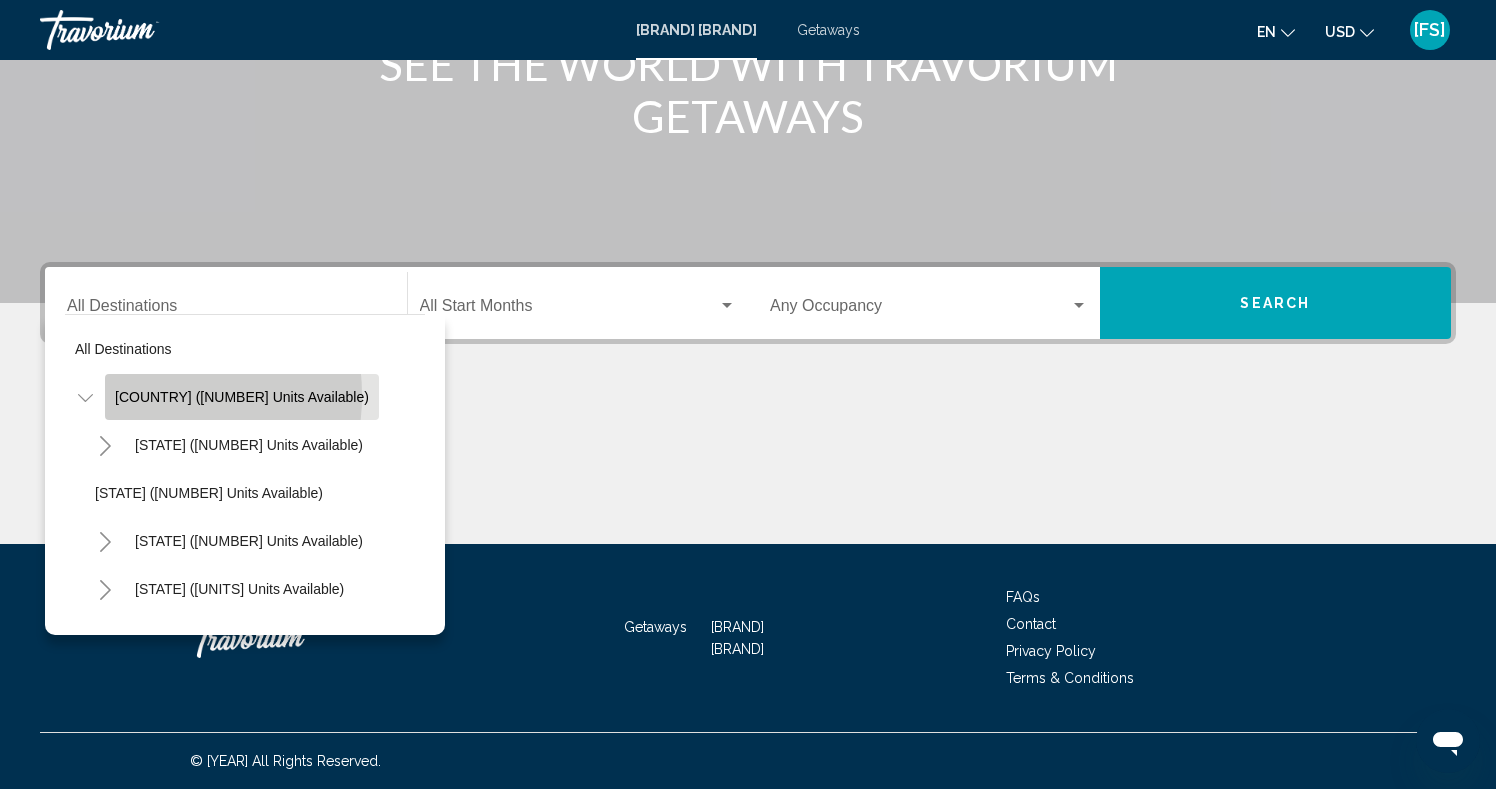 click on "[COUNTRY] ([NUMBER] units available)" at bounding box center [242, 397] 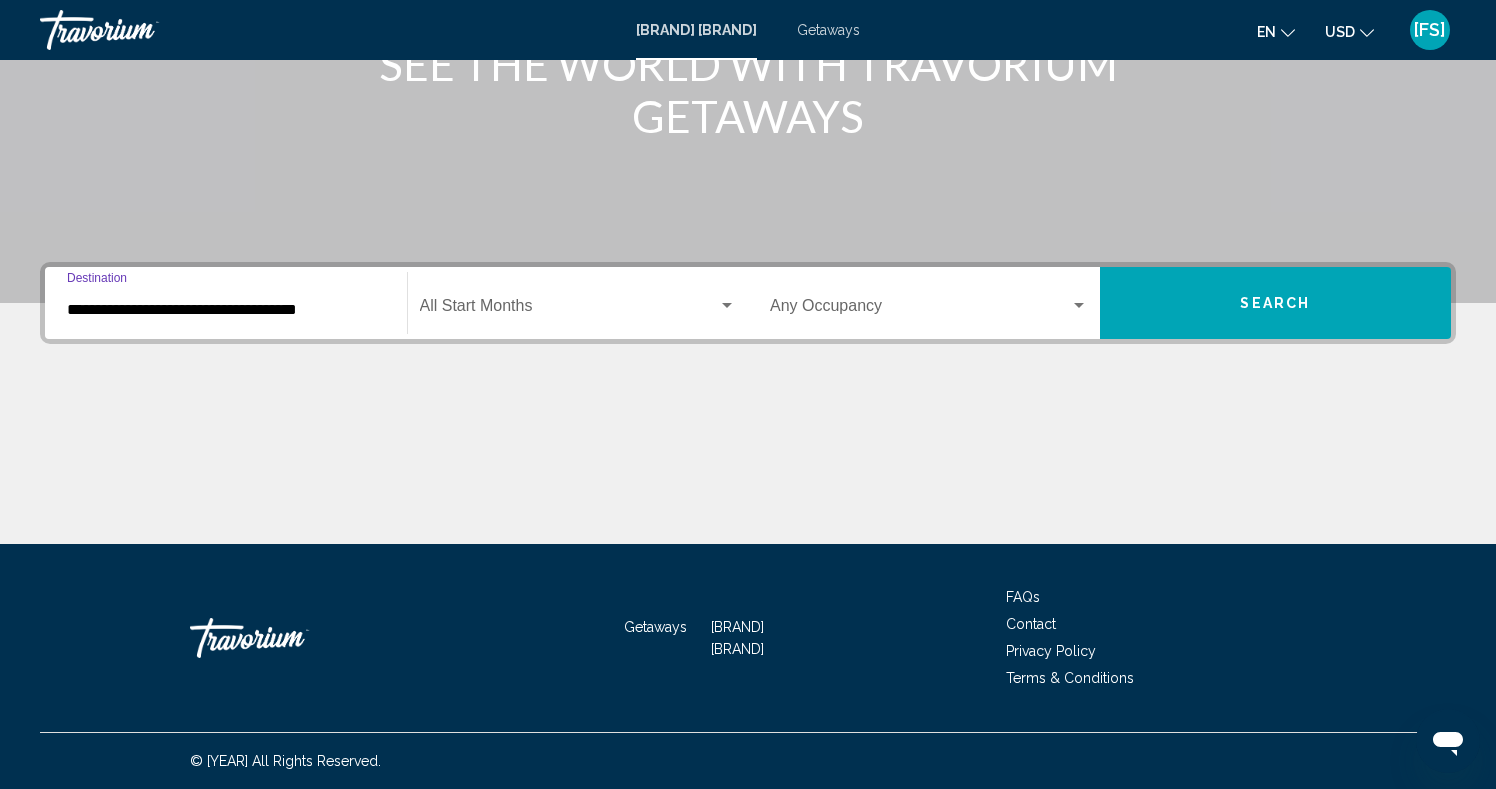 click at bounding box center (569, 310) 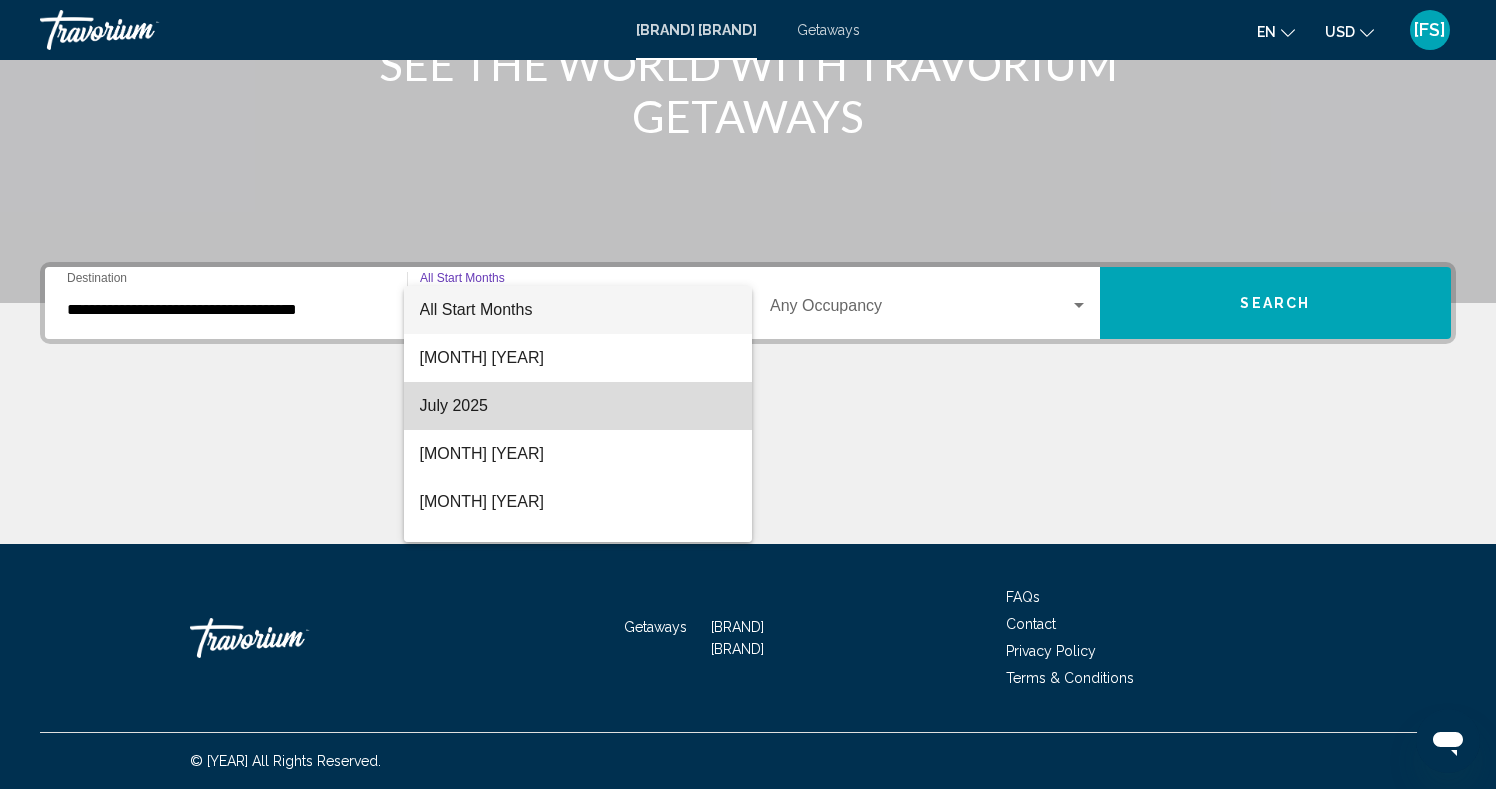 click on "July 2025" at bounding box center (578, 406) 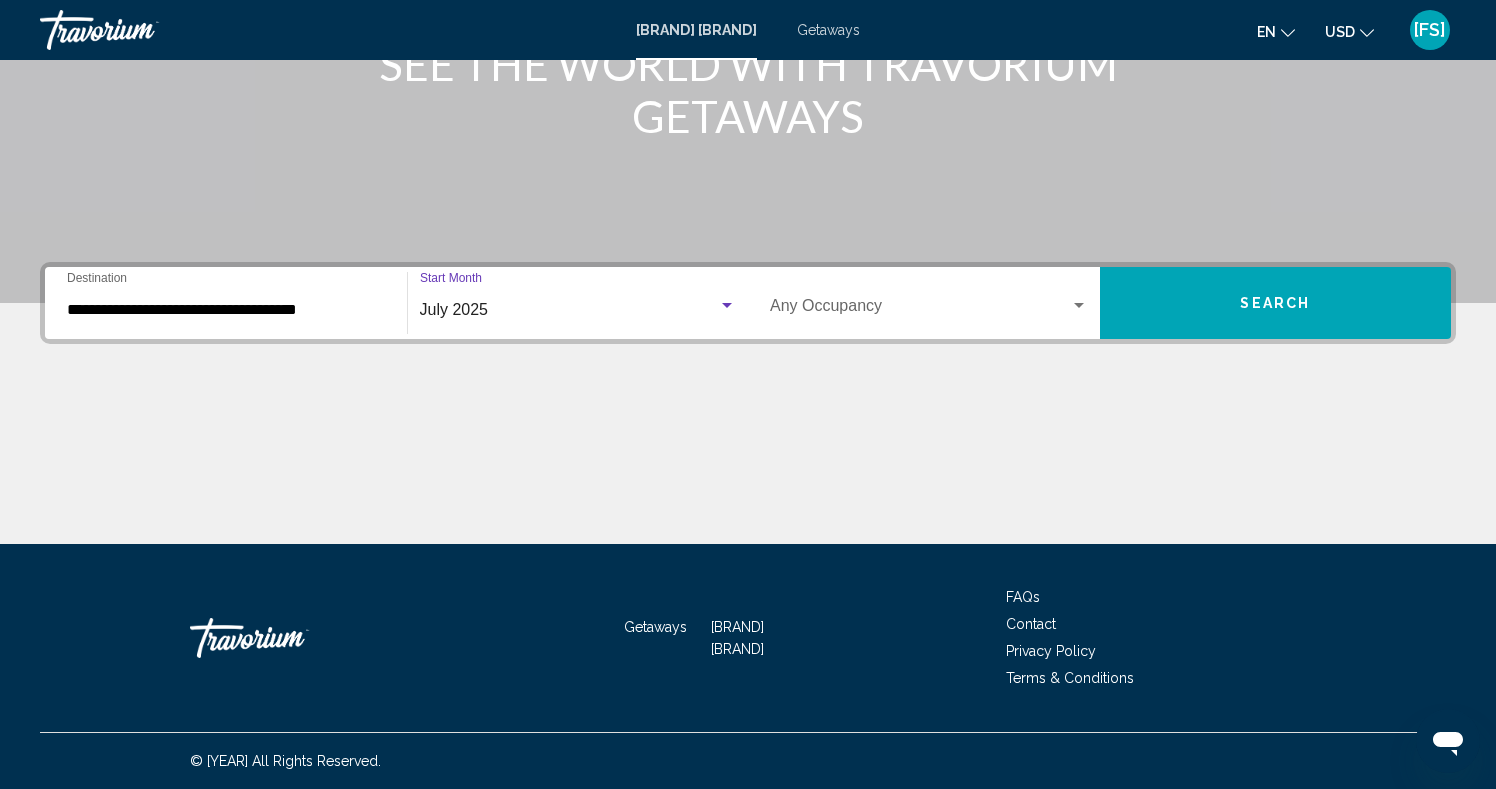 click on "Occupancy Any Occupancy" at bounding box center (929, 303) 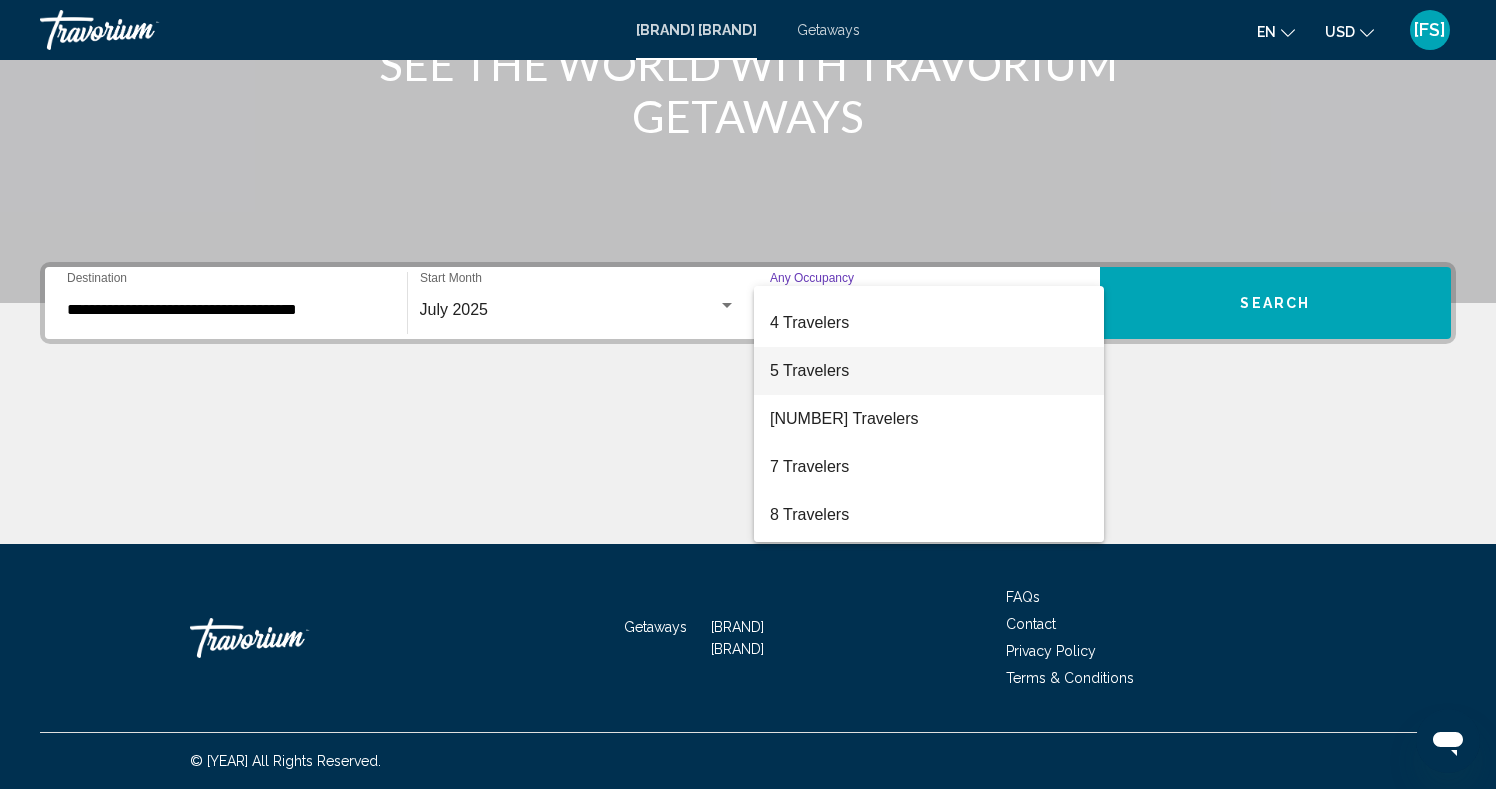 scroll, scrollTop: 156, scrollLeft: 0, axis: vertical 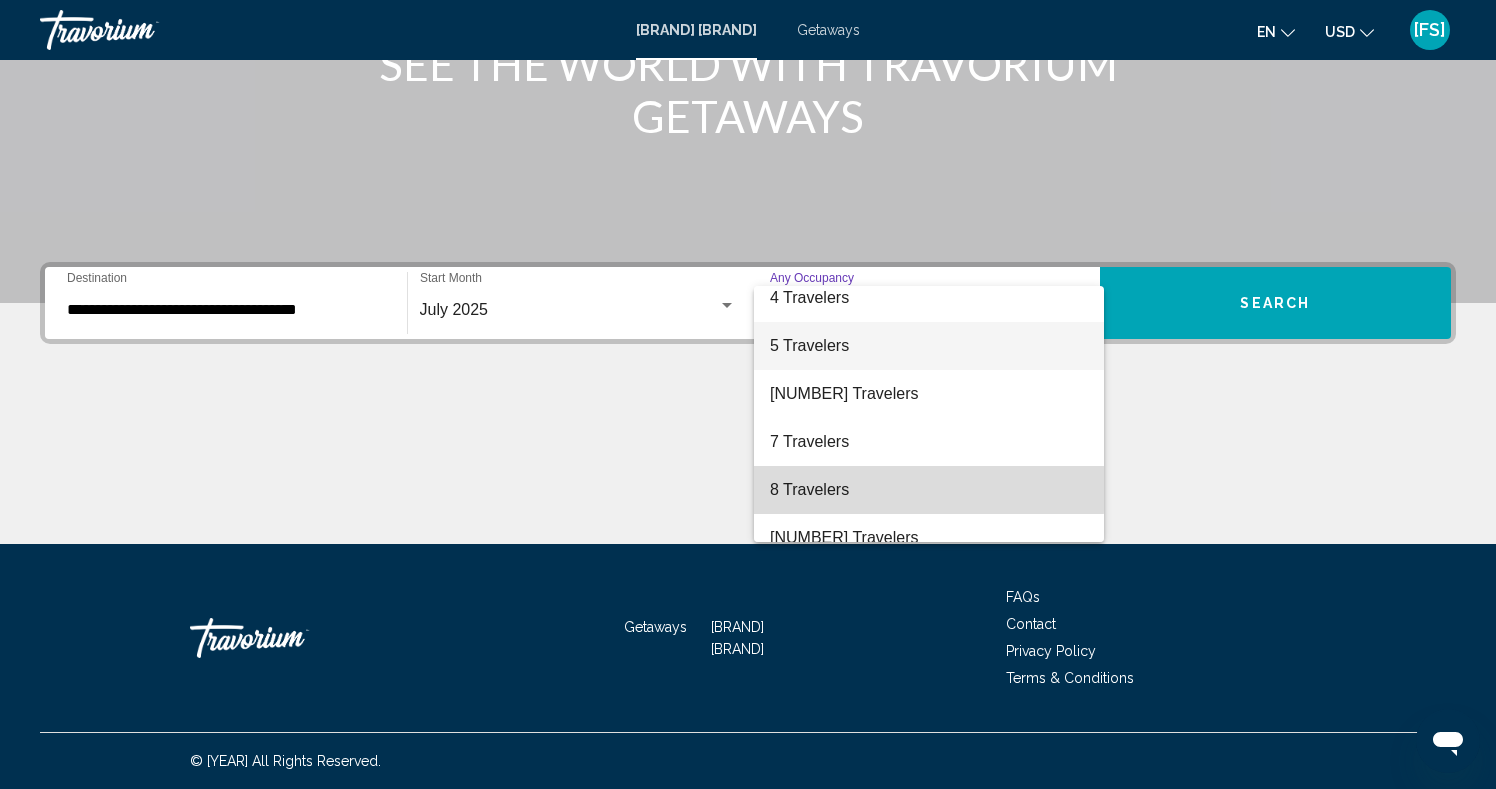 click on "8 Travelers" at bounding box center [929, 490] 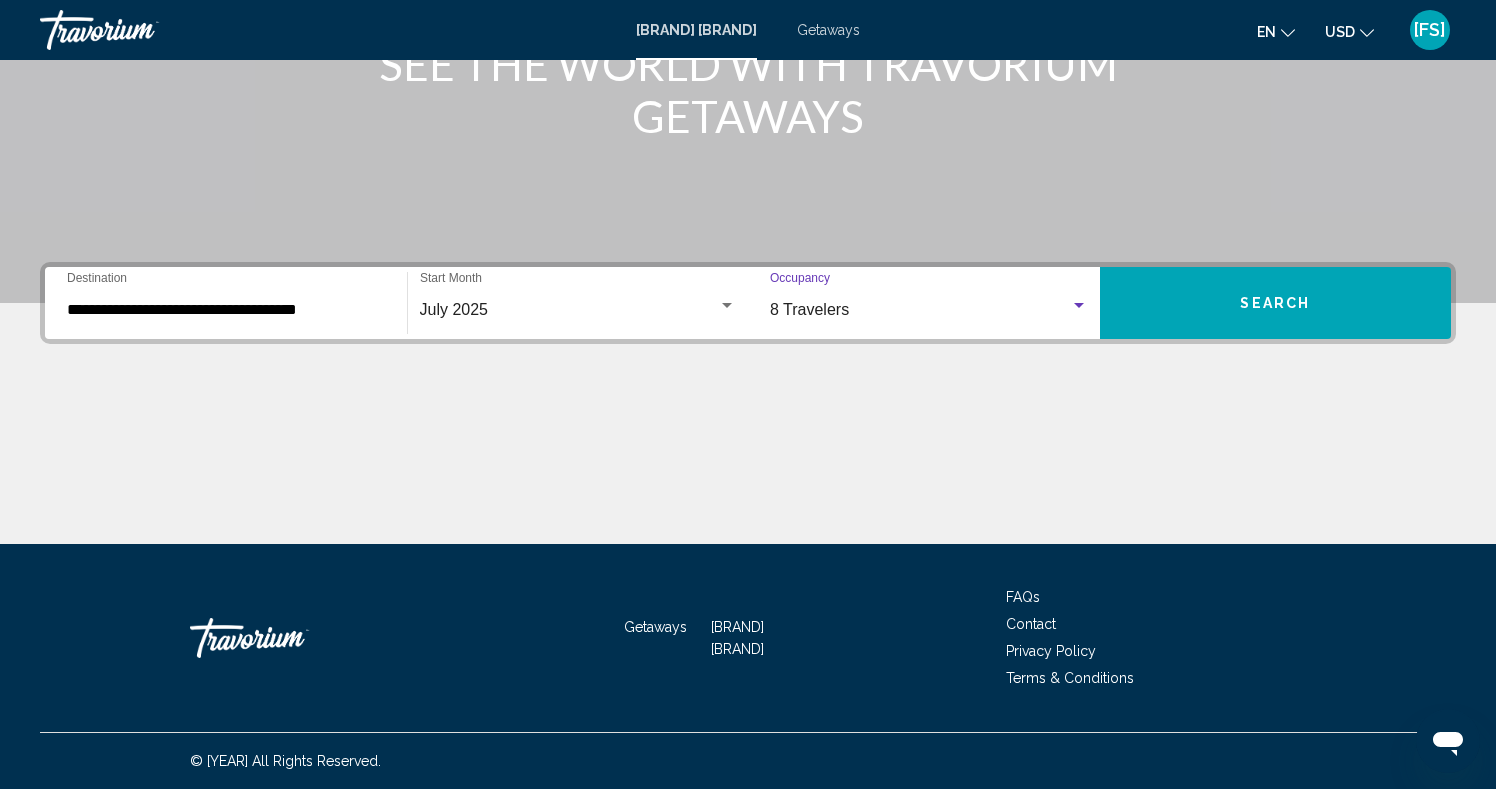 click on "Search" at bounding box center [1276, 303] 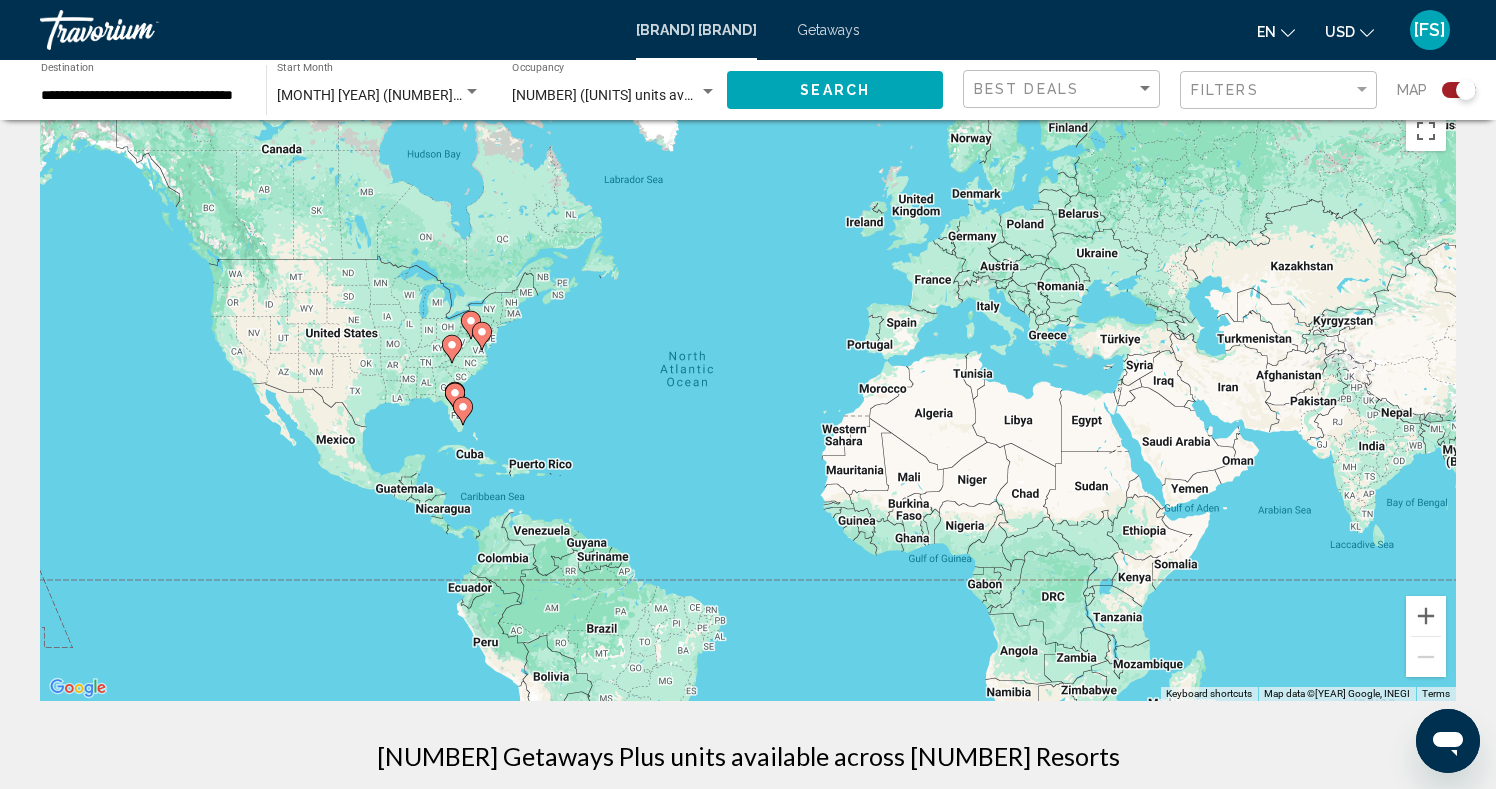 scroll, scrollTop: 0, scrollLeft: 0, axis: both 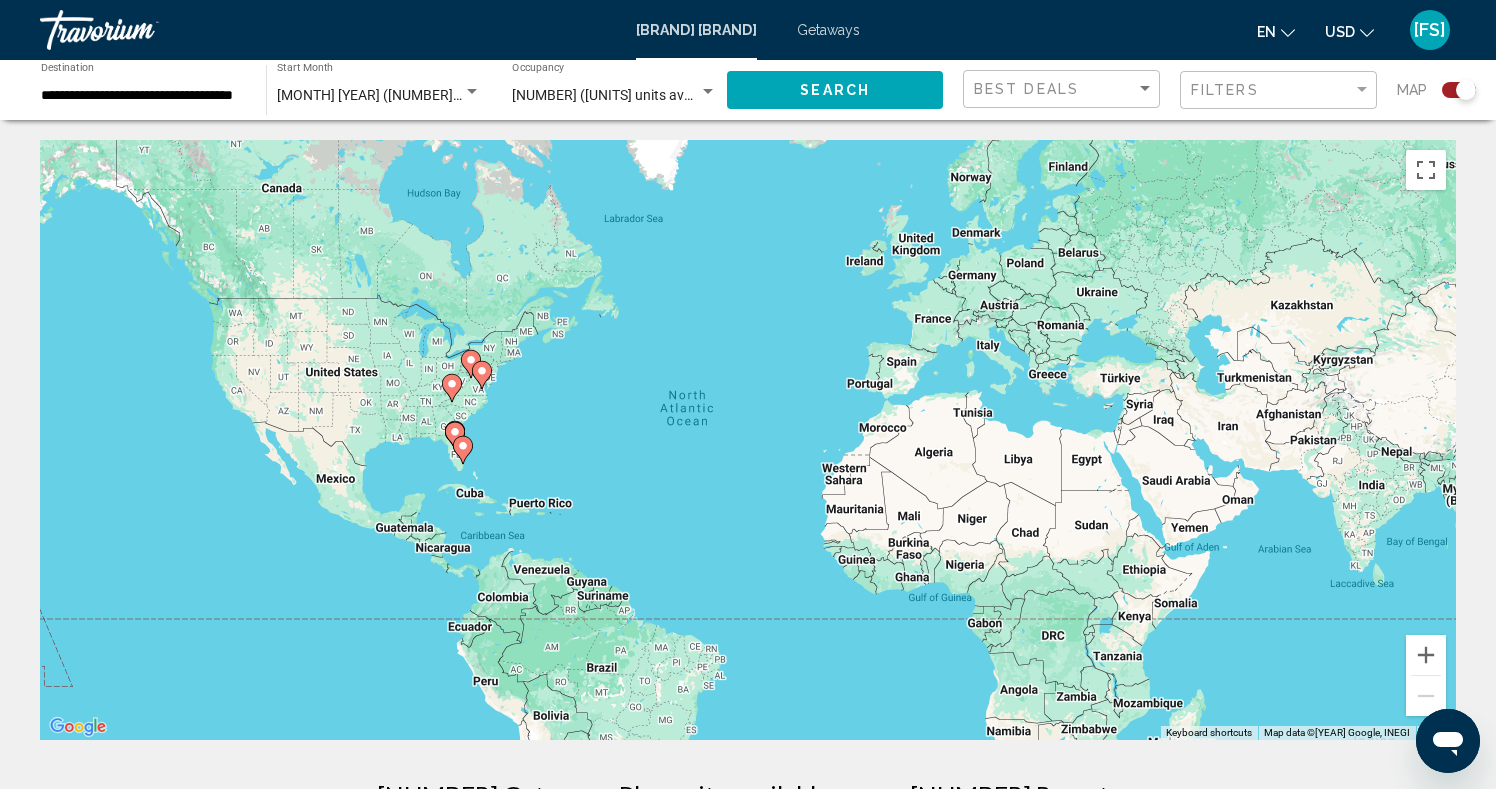 click at bounding box center [708, 92] 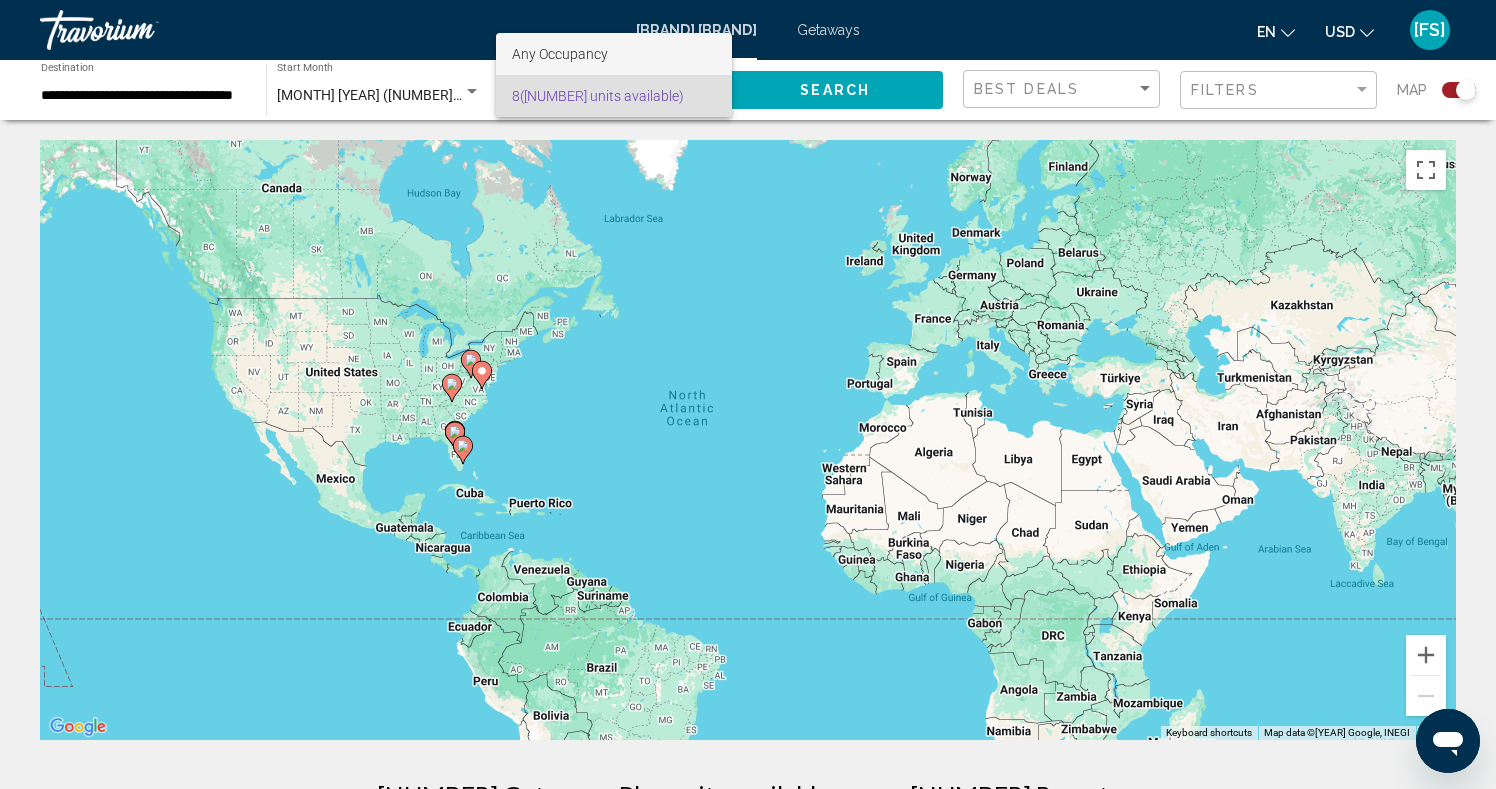 click on "Any Occupancy" at bounding box center [614, 54] 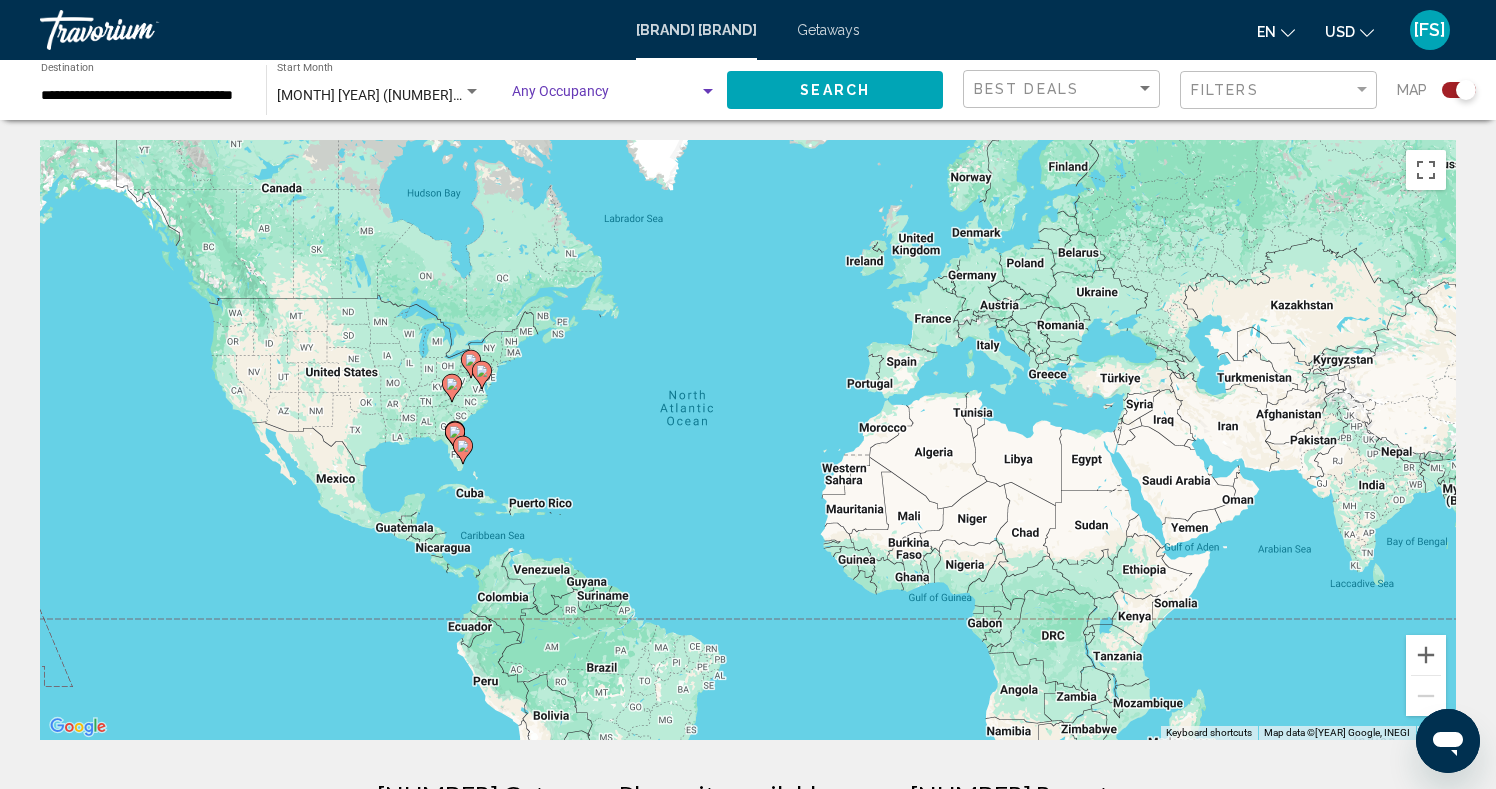 click at bounding box center (708, 91) 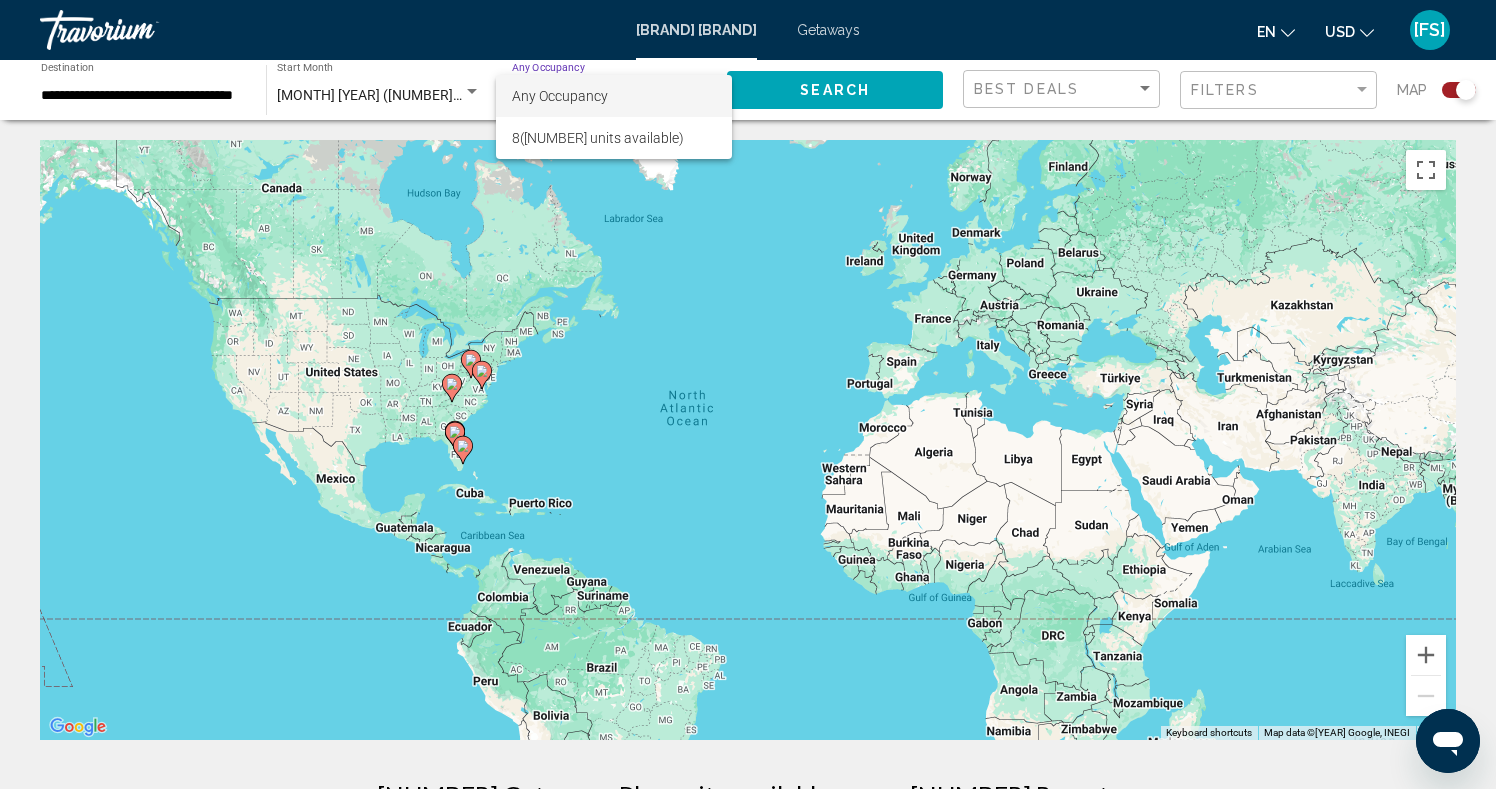 click at bounding box center [748, 394] 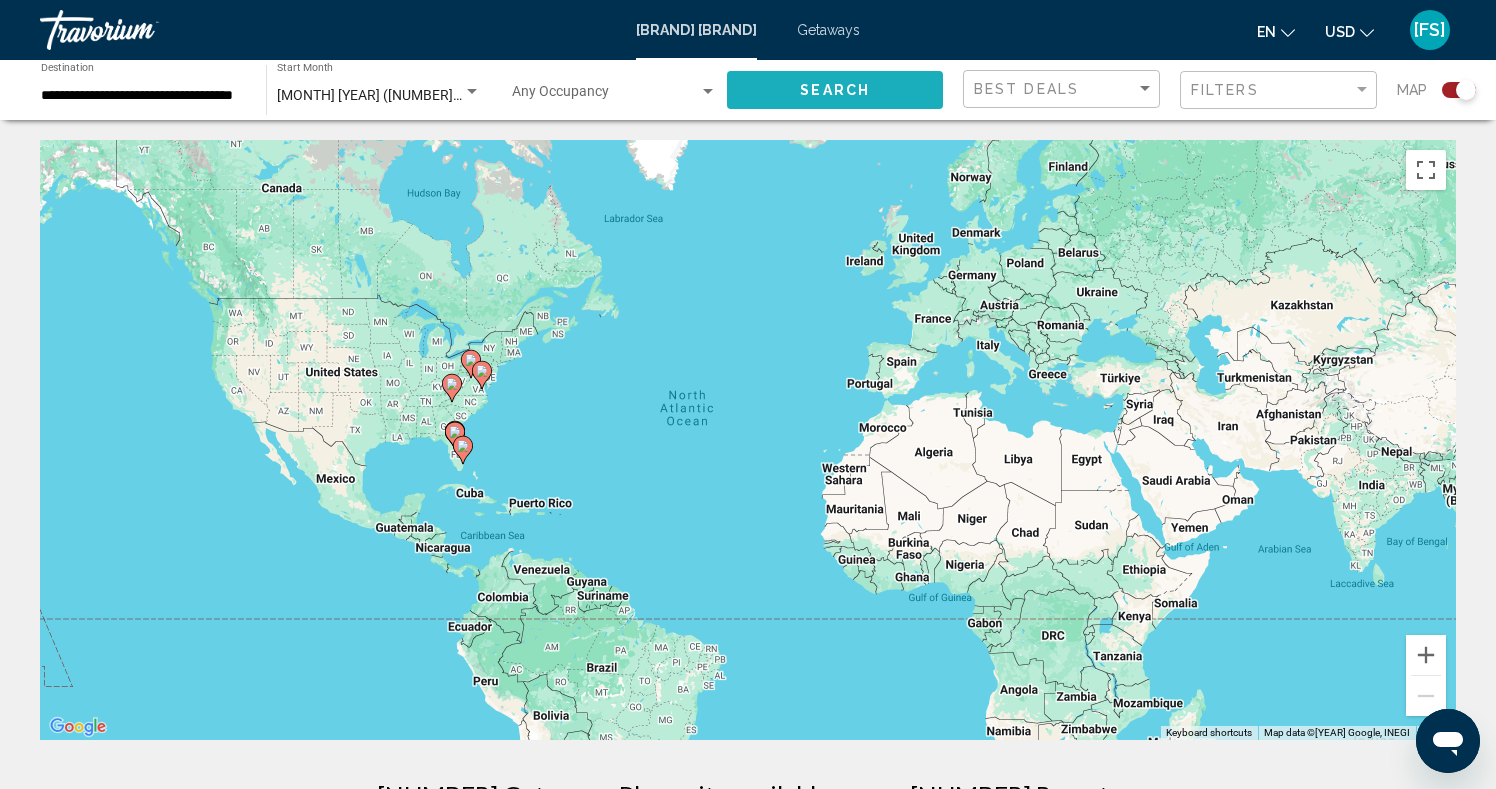 click on "Search" at bounding box center [835, 91] 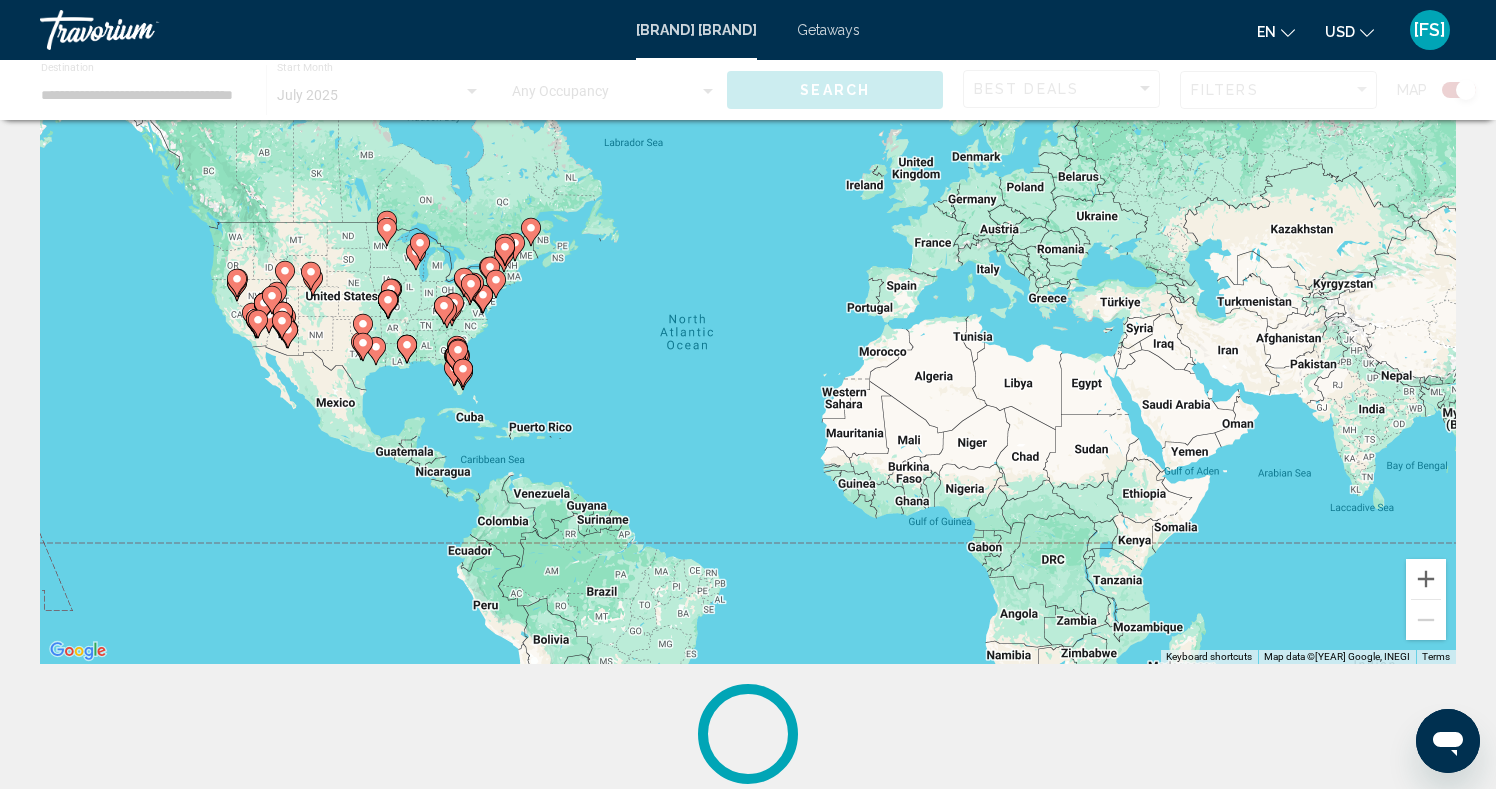 scroll, scrollTop: 0, scrollLeft: 0, axis: both 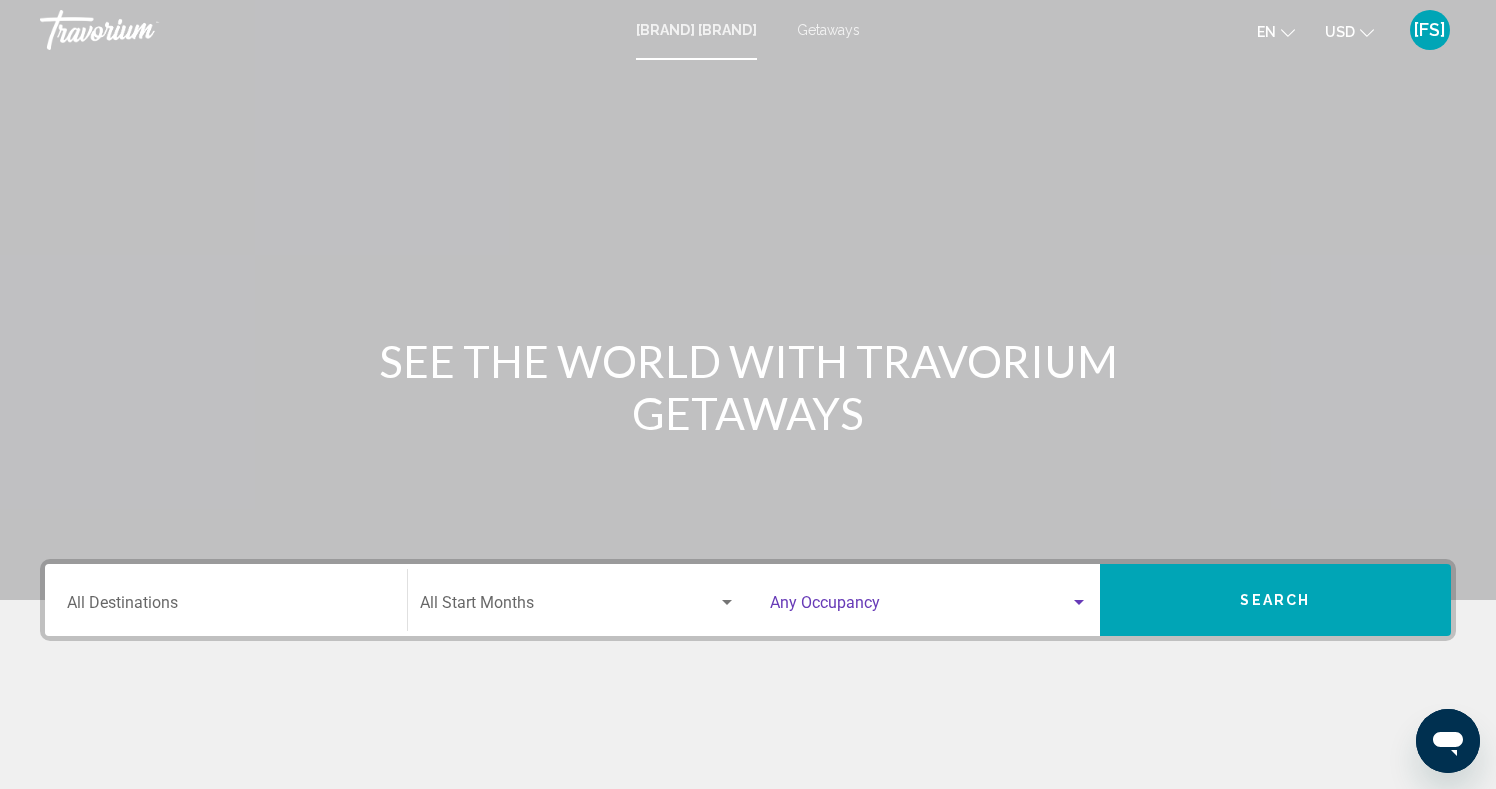 click at bounding box center [920, 607] 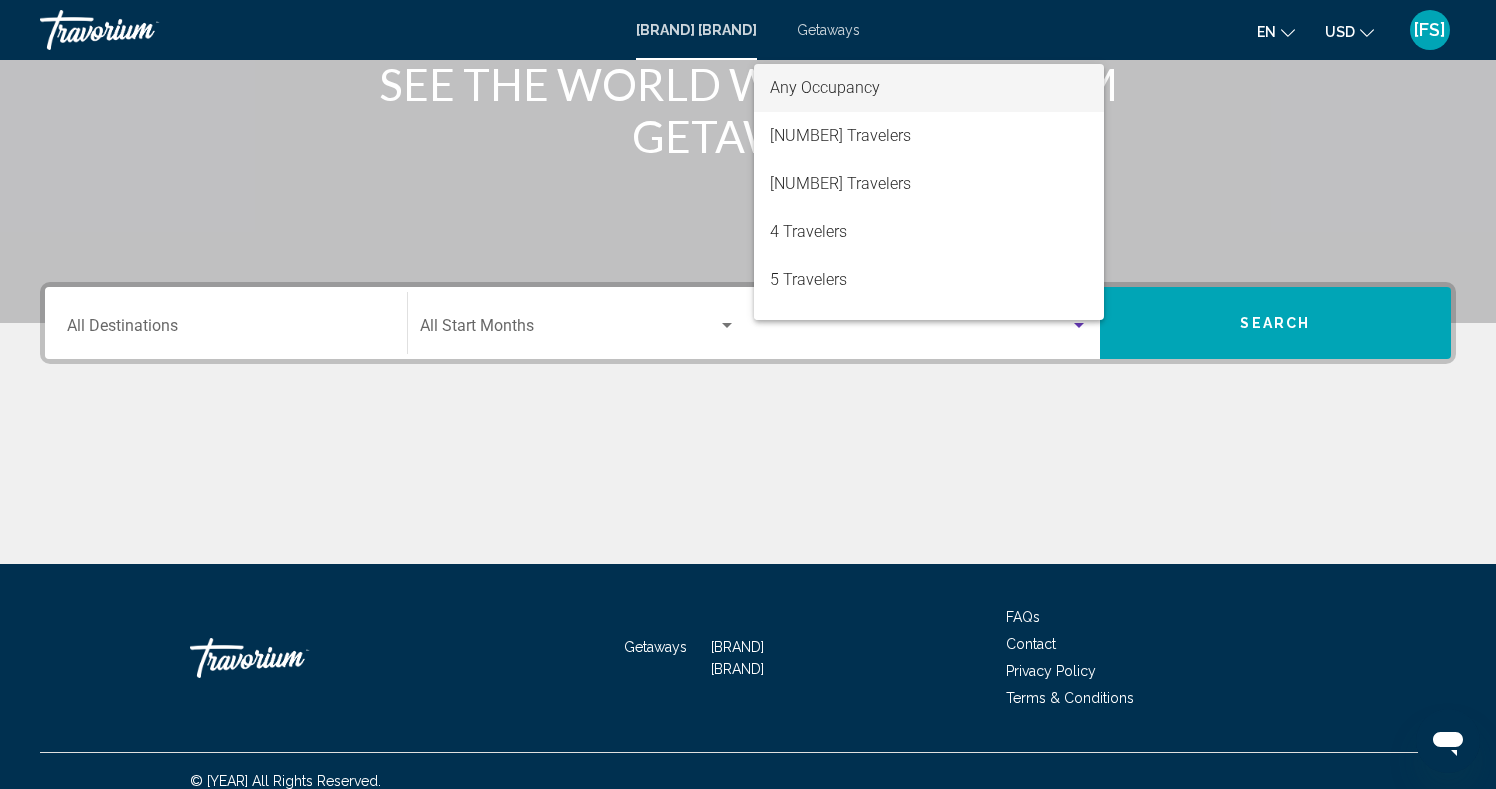 scroll, scrollTop: 297, scrollLeft: 0, axis: vertical 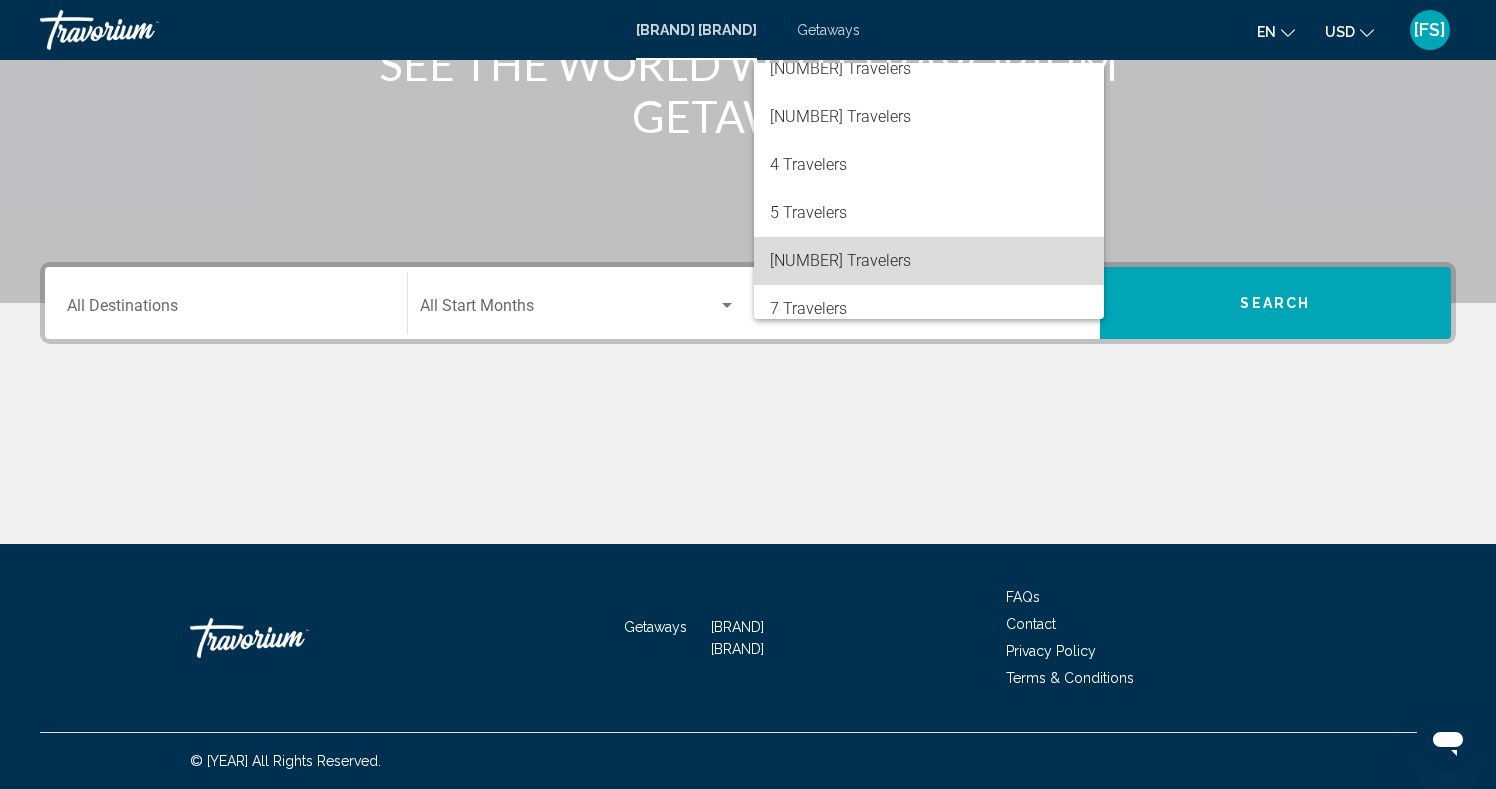 click on "[NUMBER] Travelers" at bounding box center (929, 261) 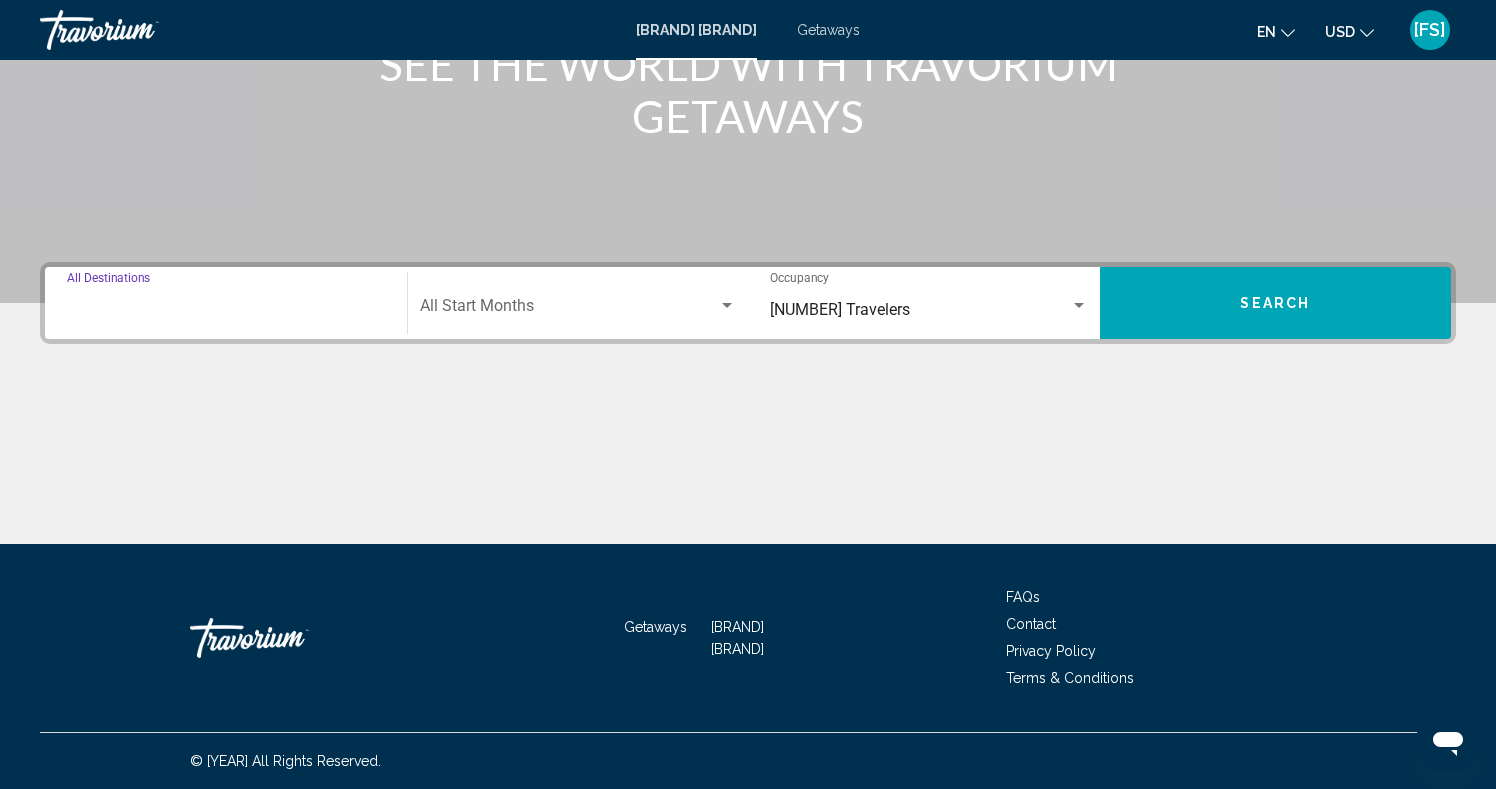click on "Destination All Destinations" at bounding box center (226, 310) 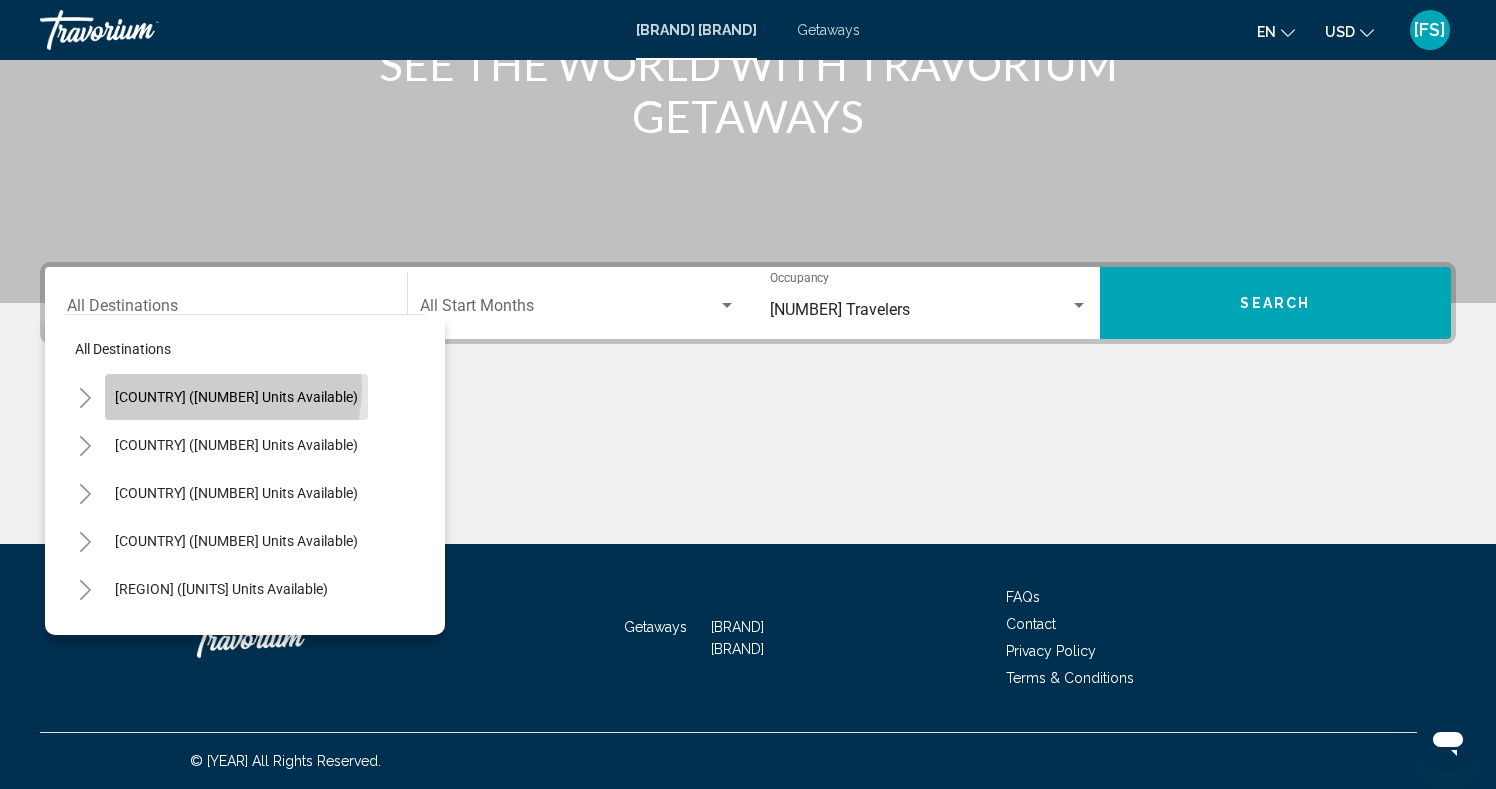 click on "[COUNTRY] ([NUMBER] units available)" at bounding box center (236, 397) 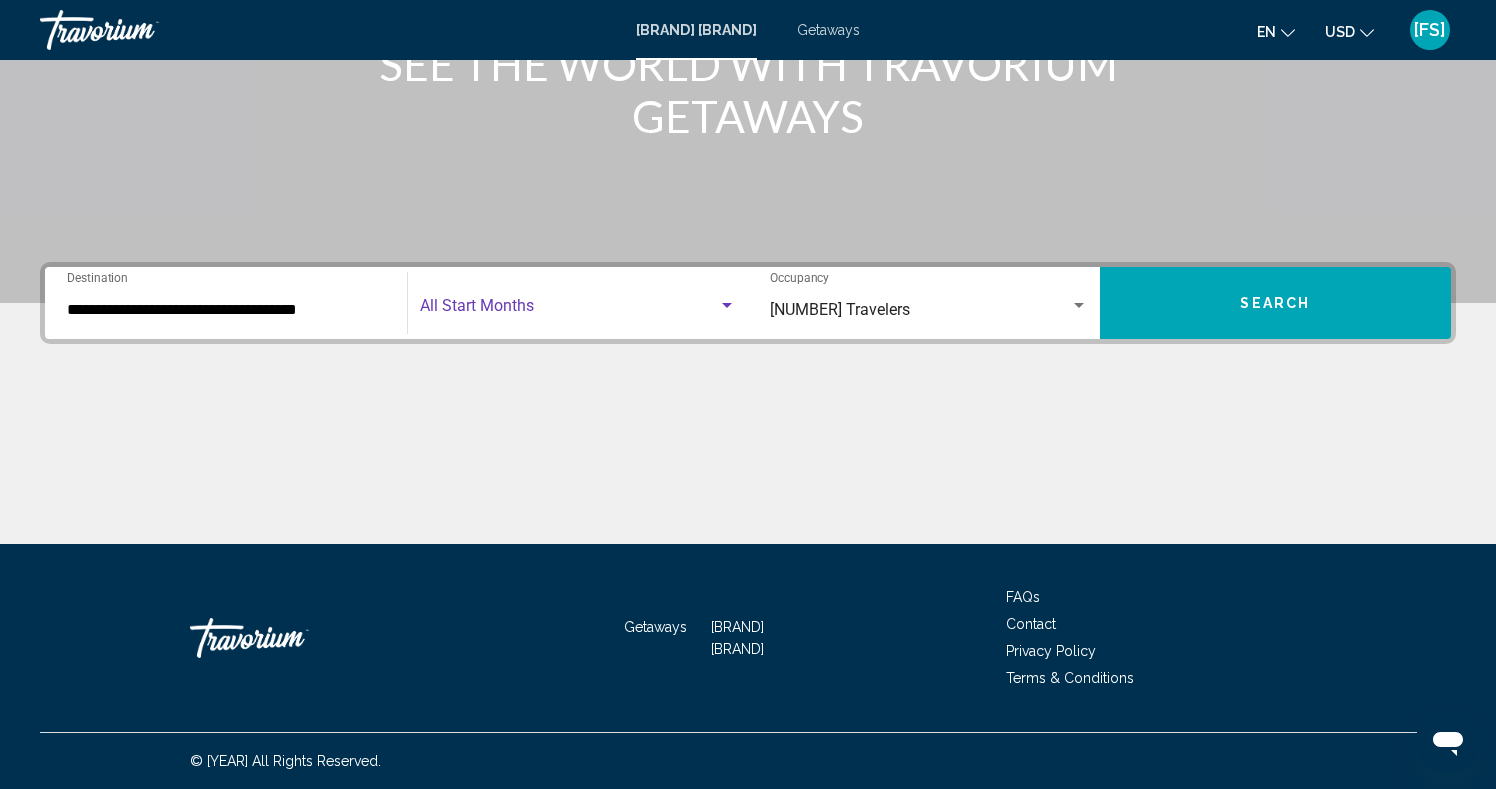 click at bounding box center [569, 310] 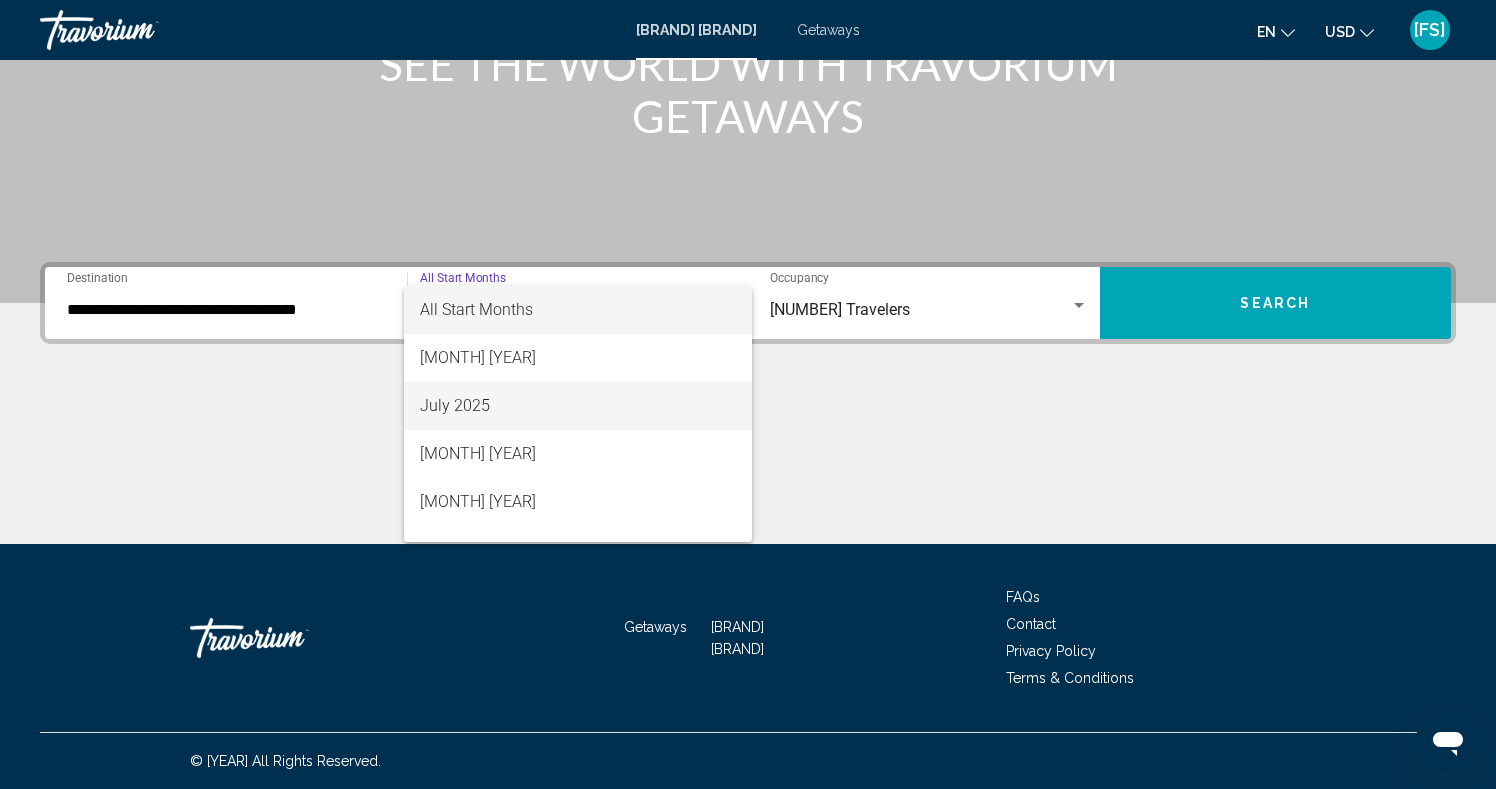 click on "July 2025" at bounding box center [578, 406] 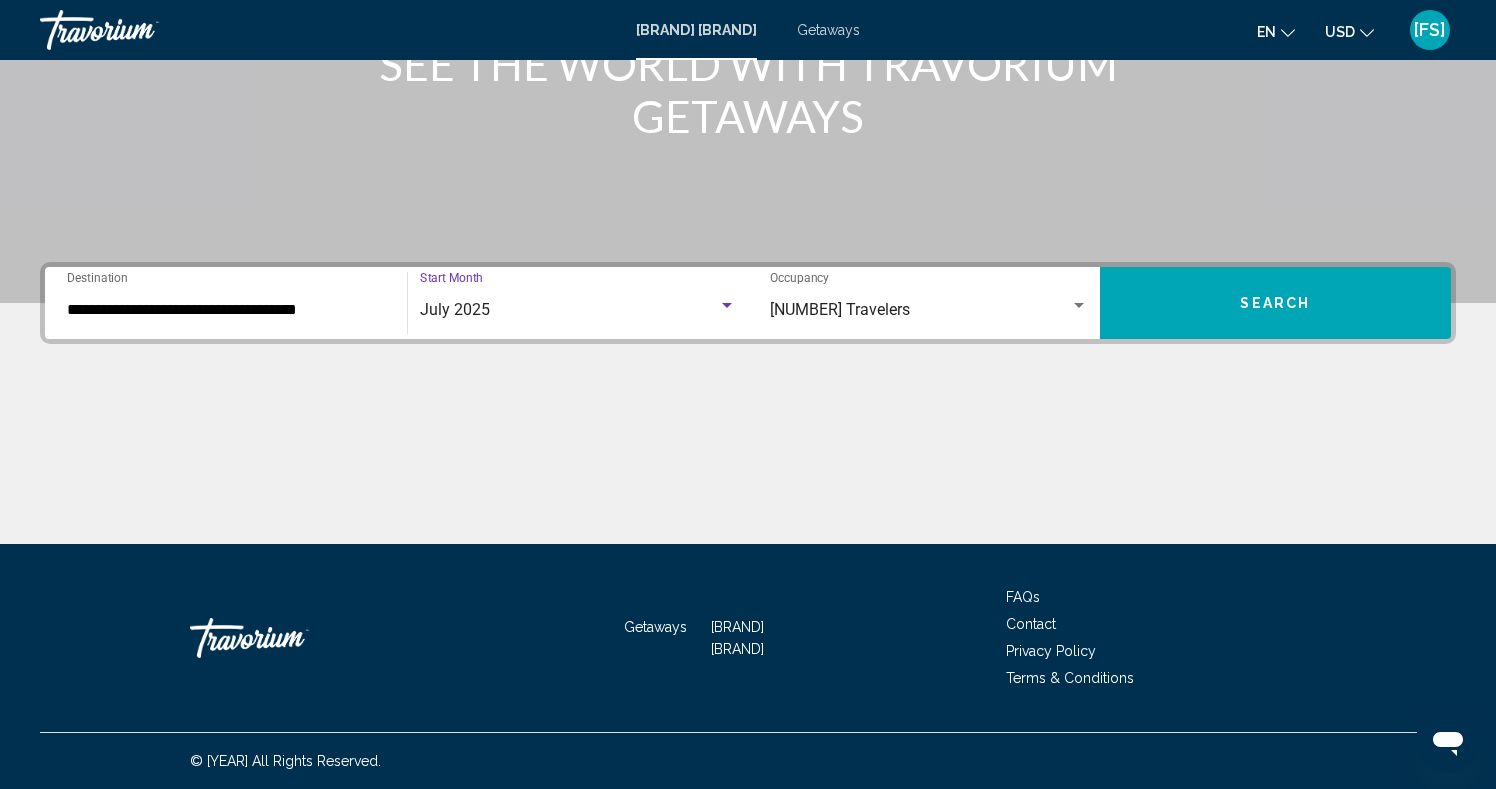 click on "Search" at bounding box center [1276, 303] 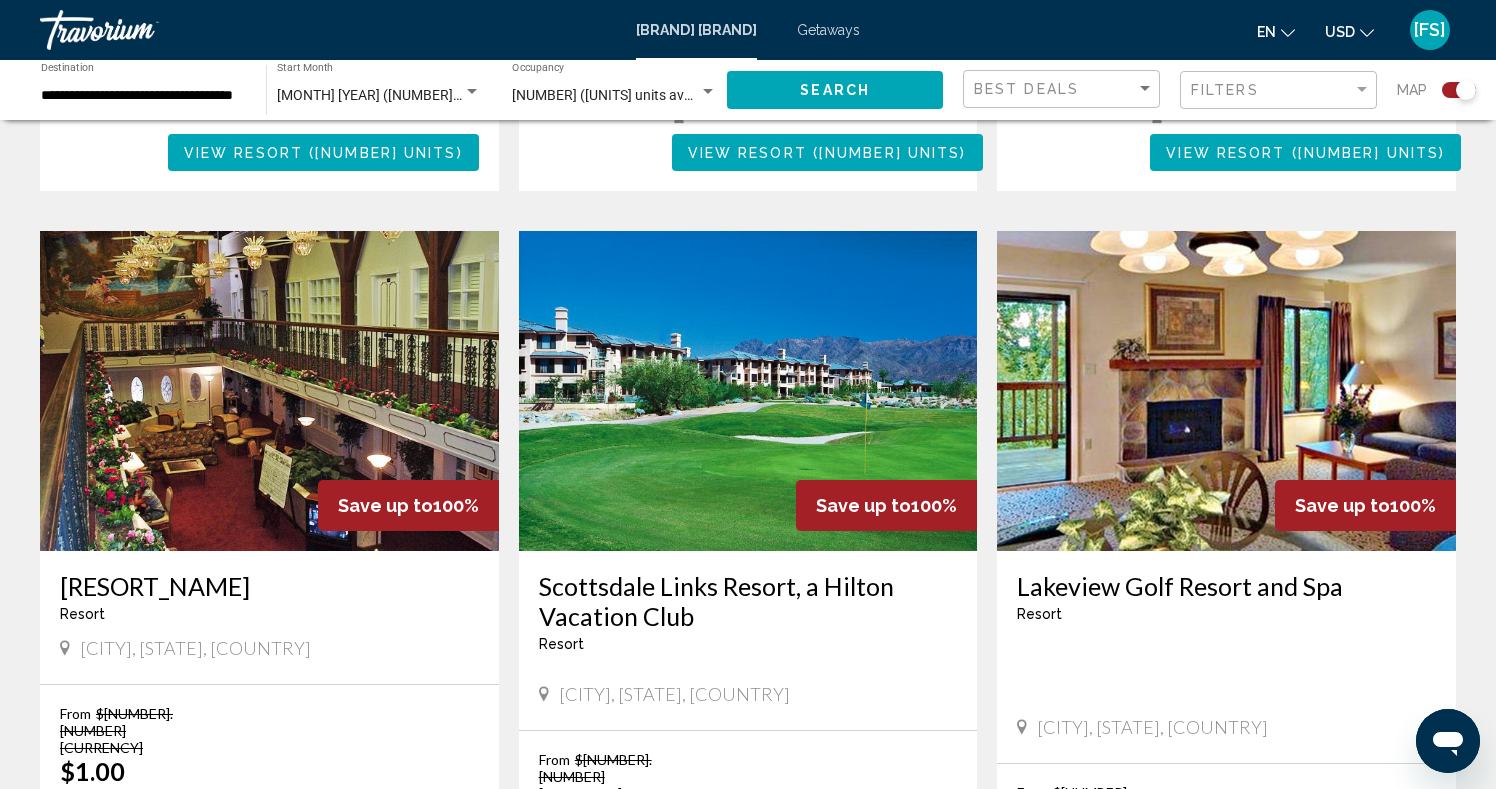 scroll, scrollTop: 1378, scrollLeft: 0, axis: vertical 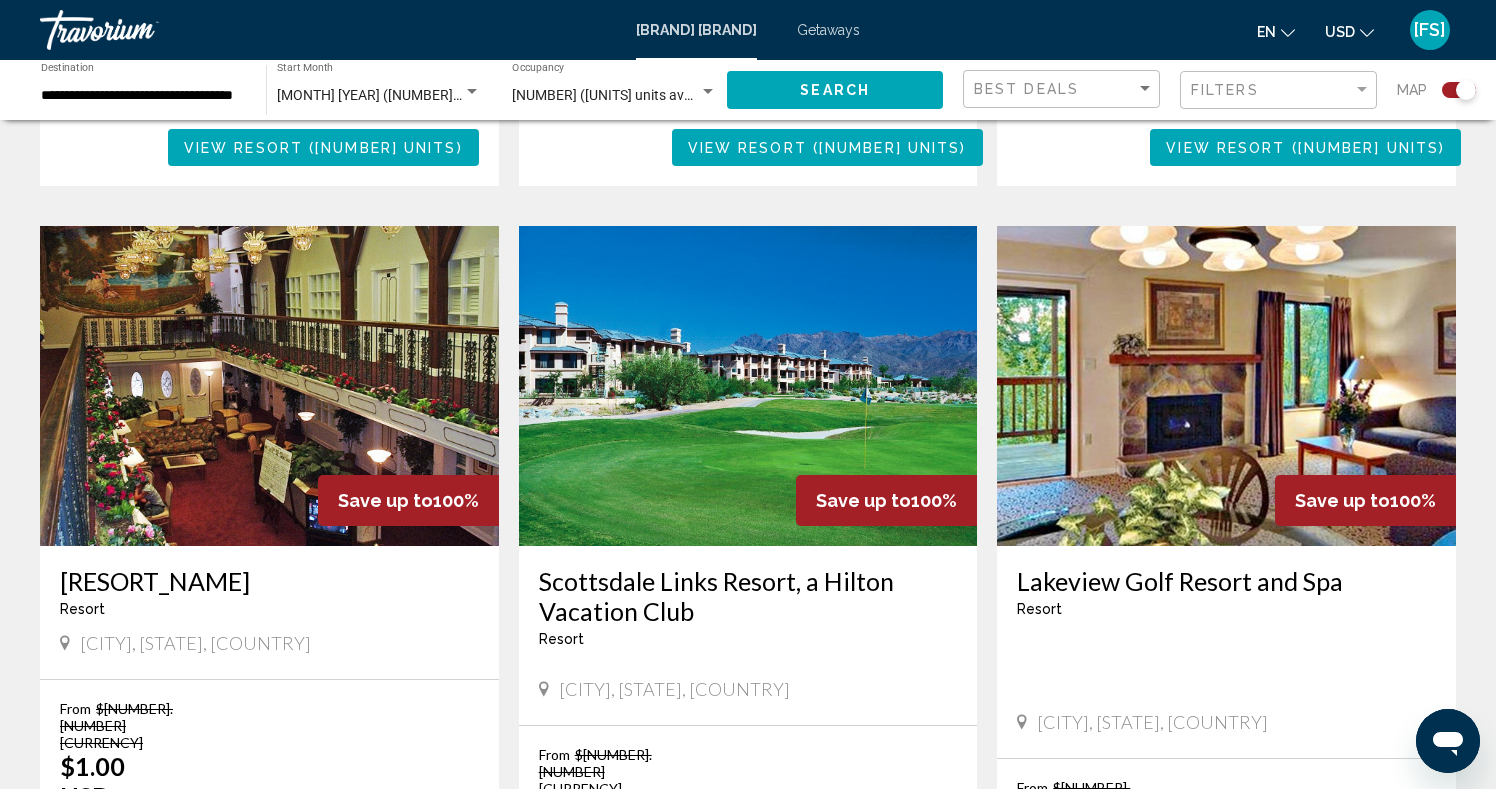 click at bounding box center (269, 386) 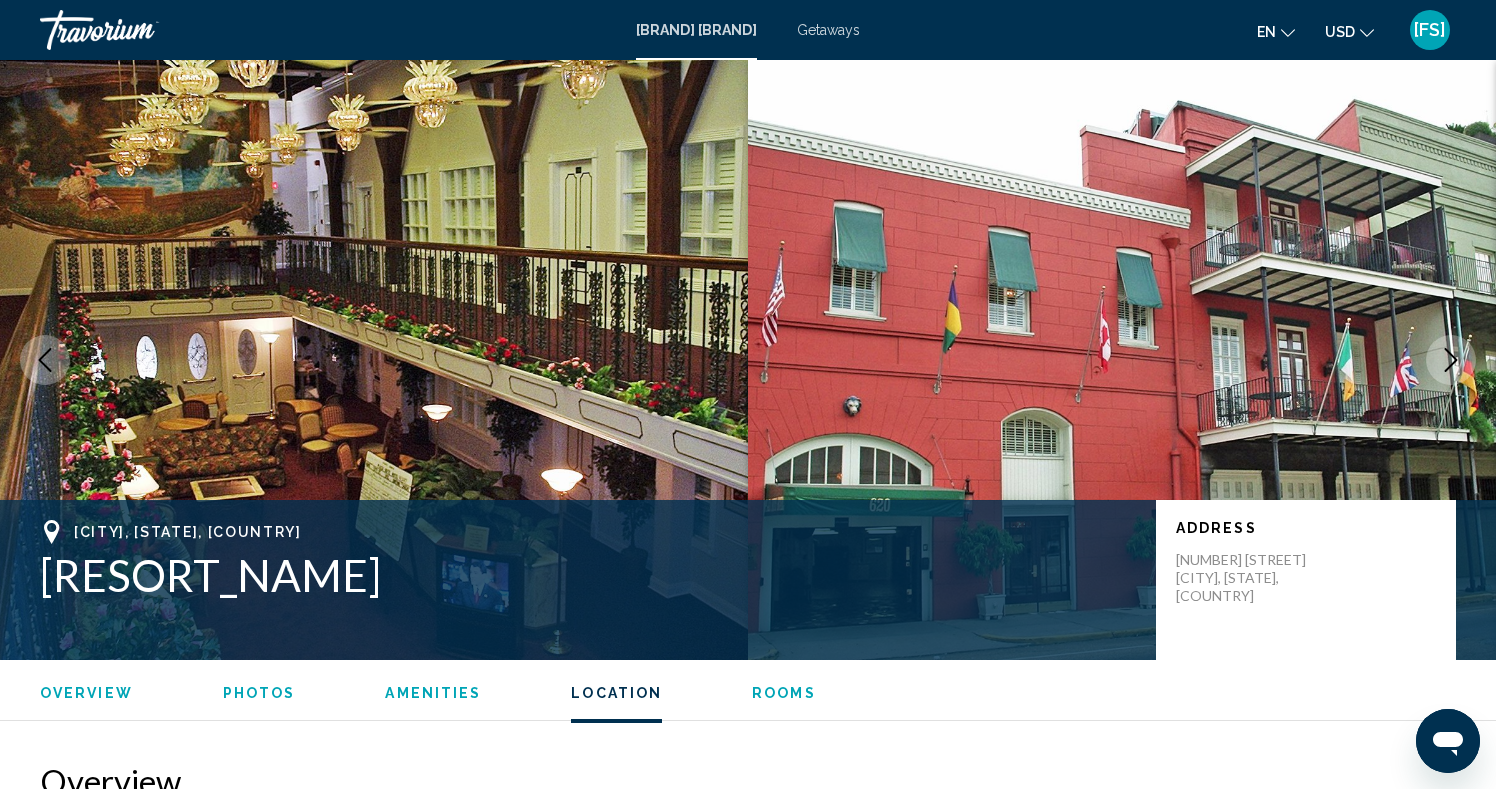 scroll, scrollTop: 2504, scrollLeft: 0, axis: vertical 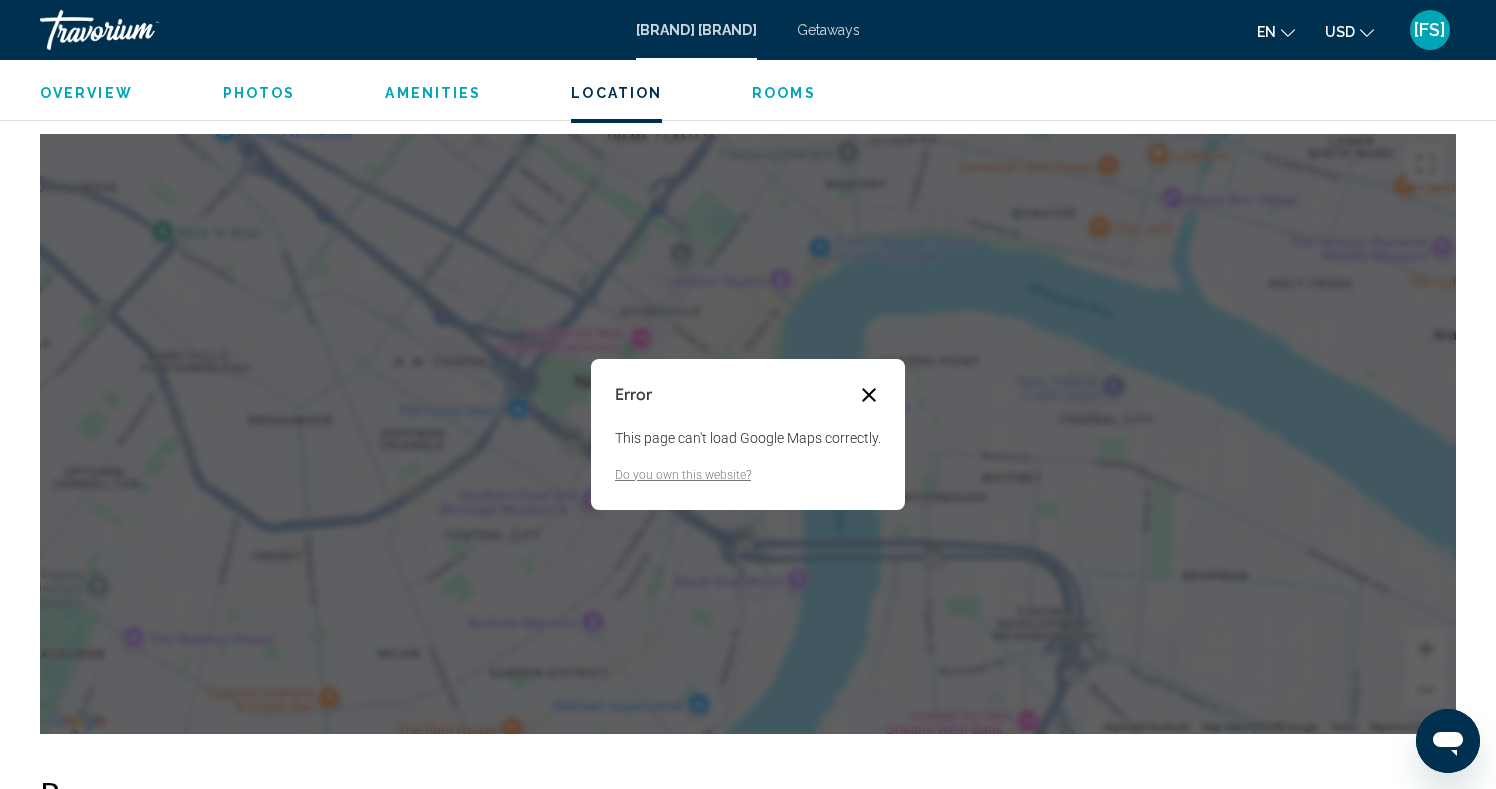 click at bounding box center [869, 395] 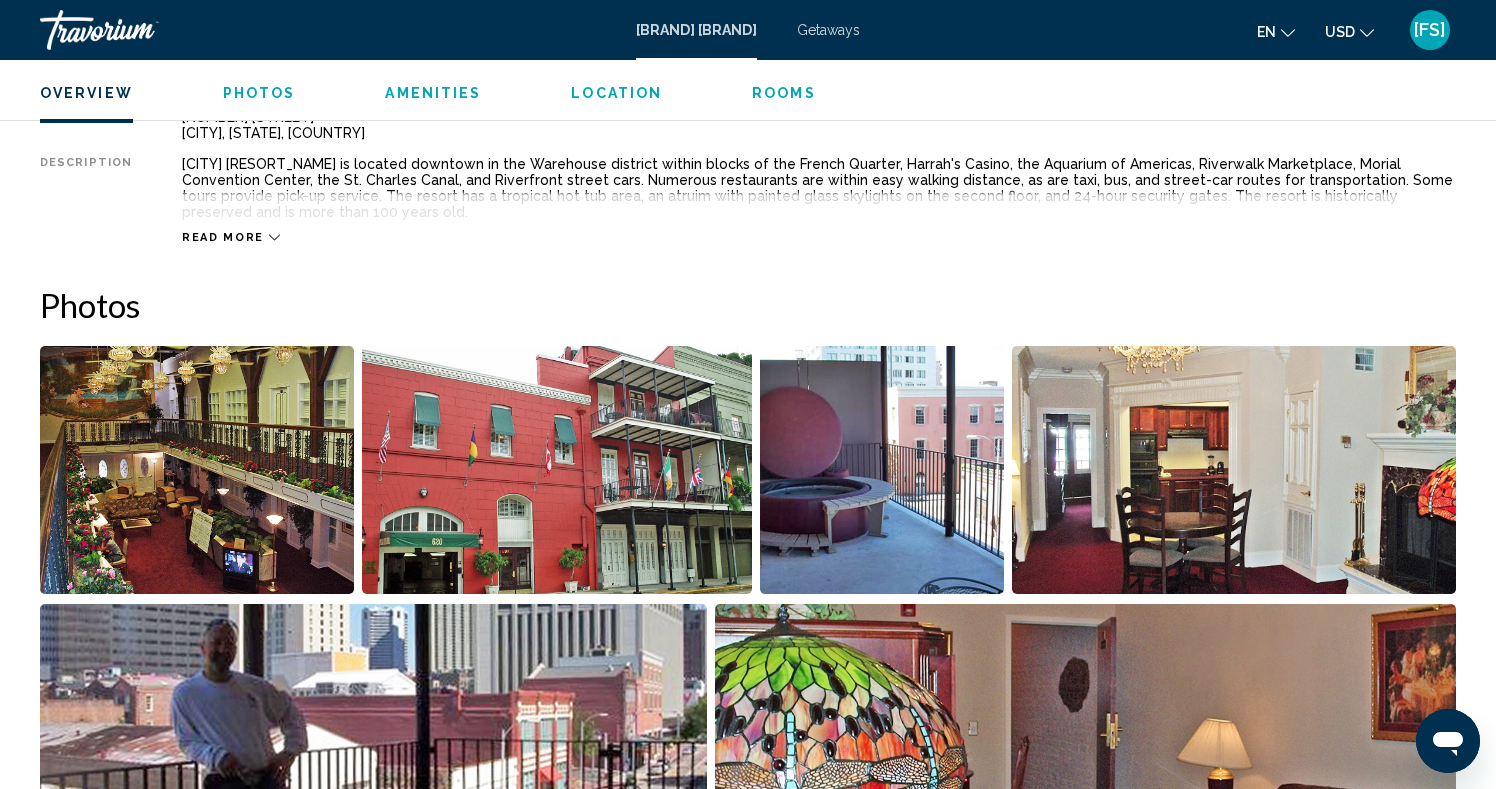 scroll, scrollTop: 579, scrollLeft: 0, axis: vertical 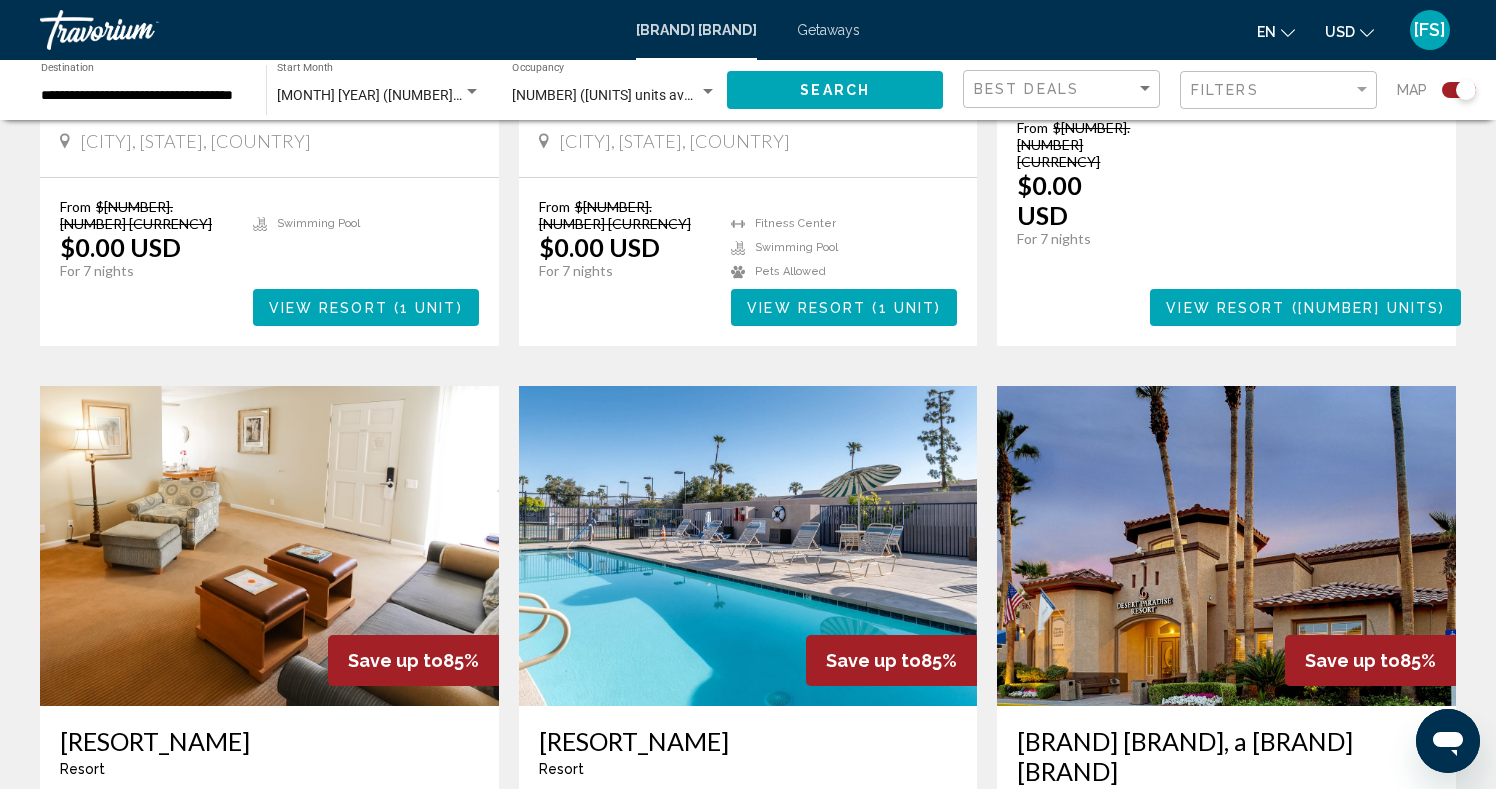 click on "page [NUMBER]" at bounding box center (713, 1191) 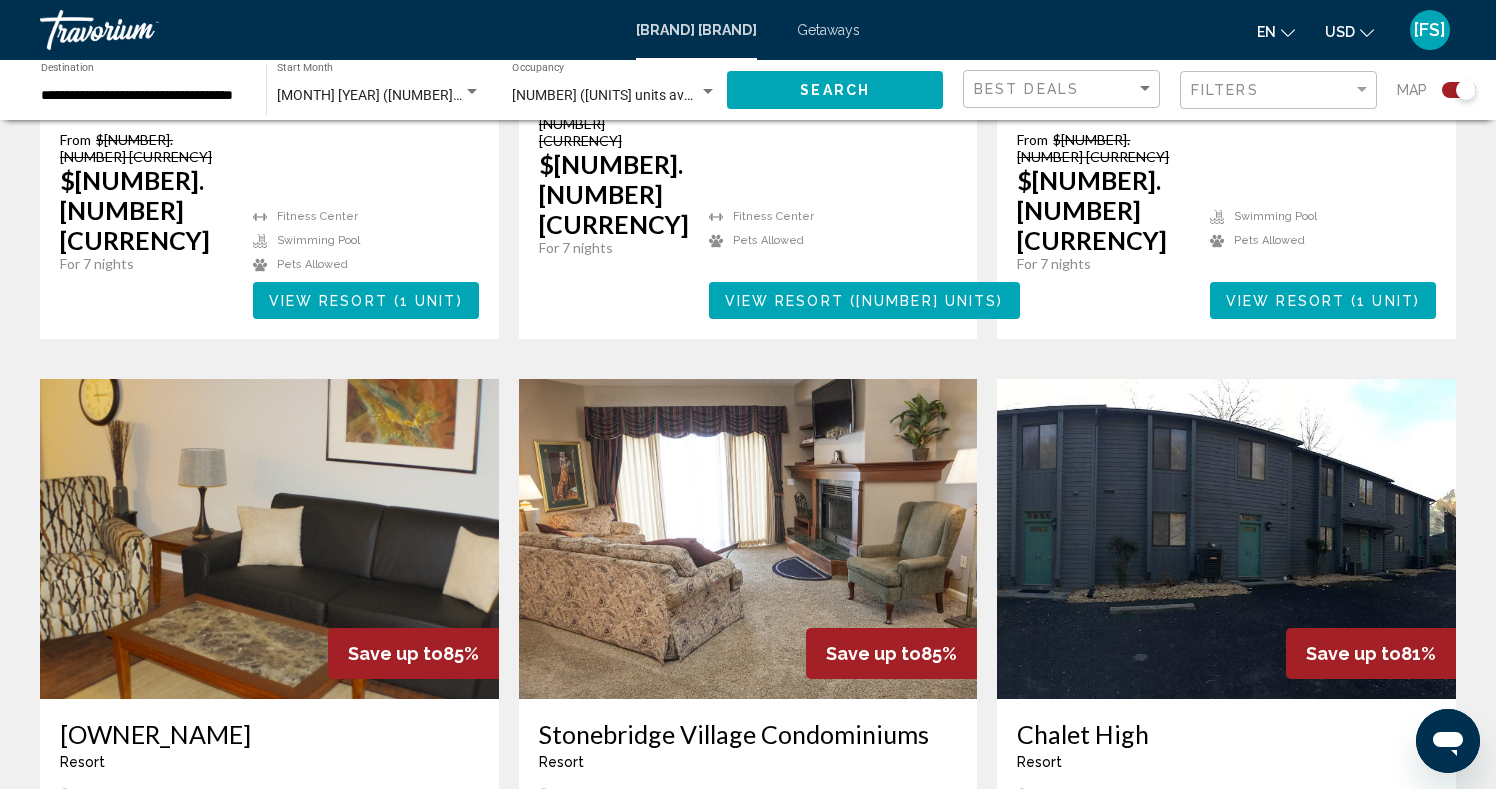 scroll, scrollTop: 2716, scrollLeft: 0, axis: vertical 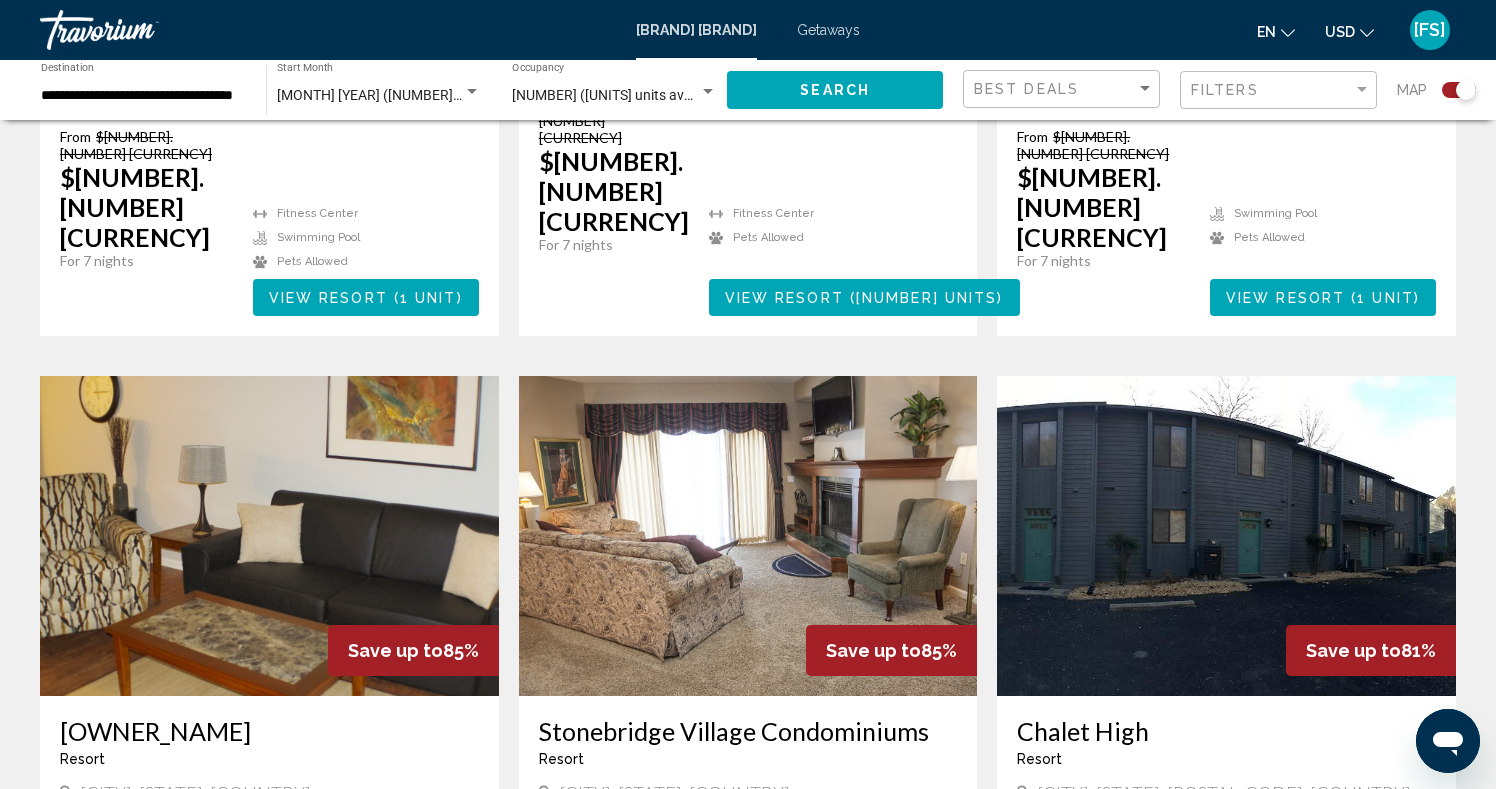 click on "page [NUMBER]" at bounding box center [643, 1118] 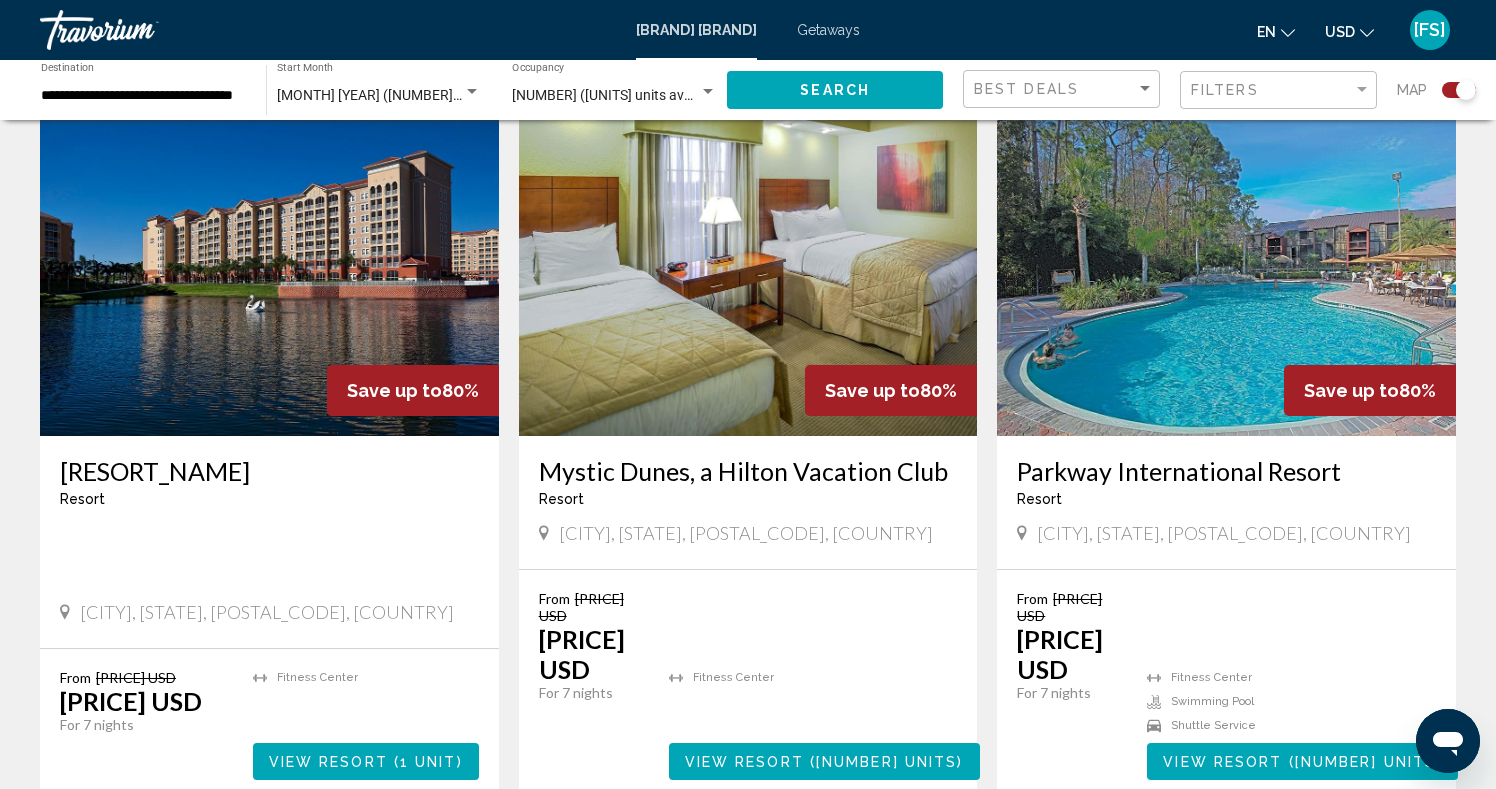 scroll, scrollTop: 2917, scrollLeft: 0, axis: vertical 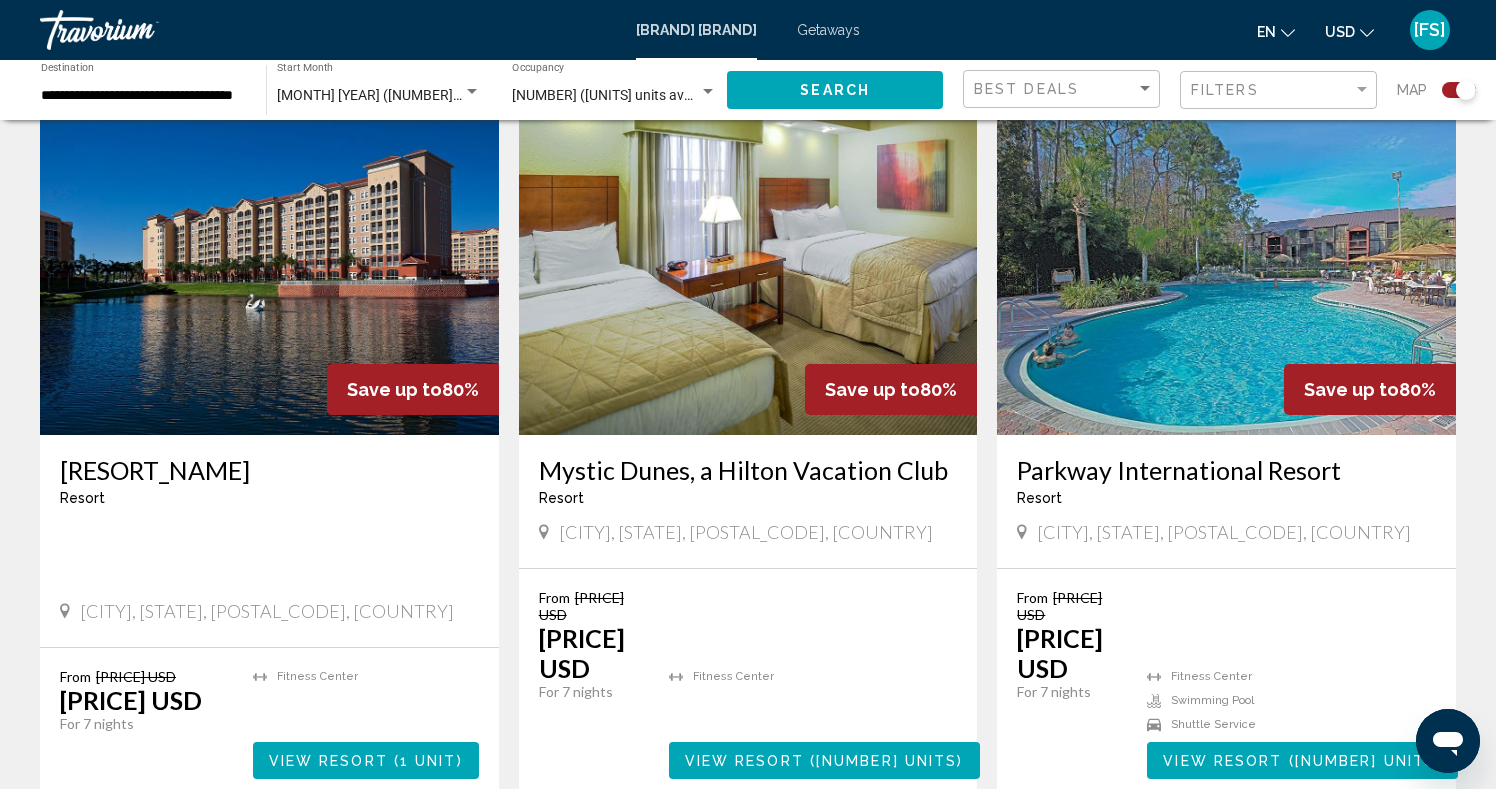 click on "4" at bounding box center [643, 859] 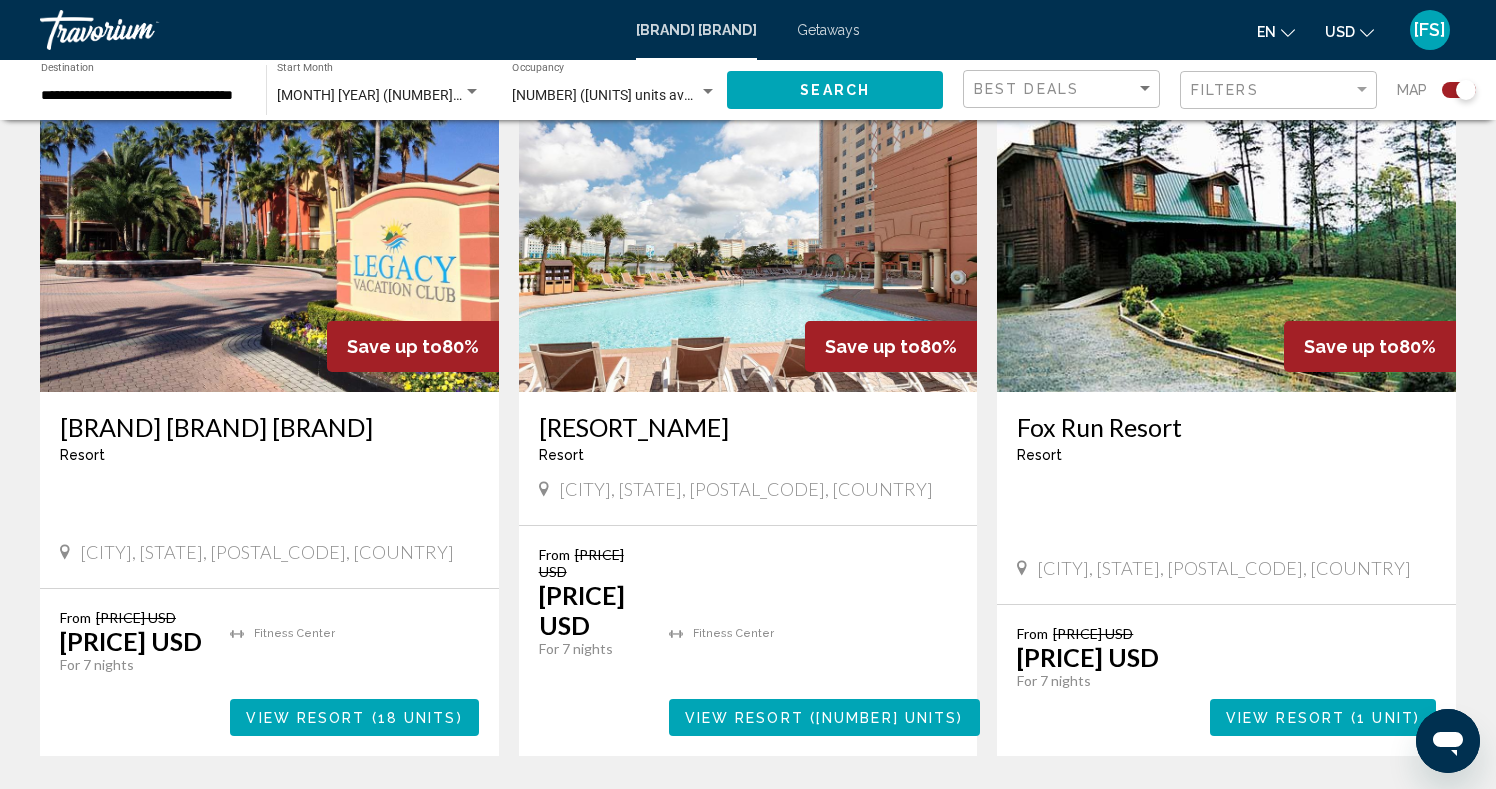 scroll, scrollTop: 1470, scrollLeft: 0, axis: vertical 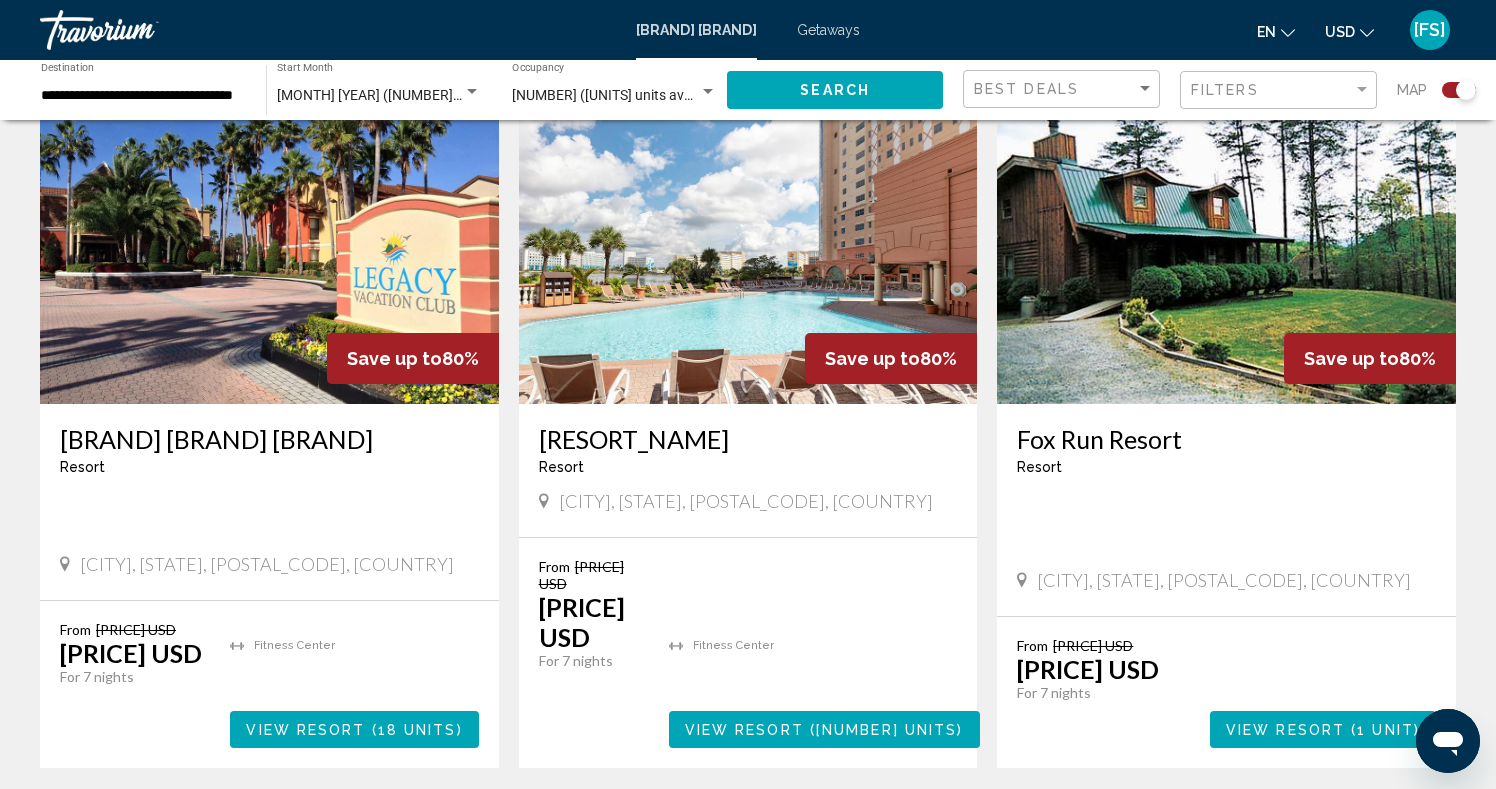 click at bounding box center [1226, 244] 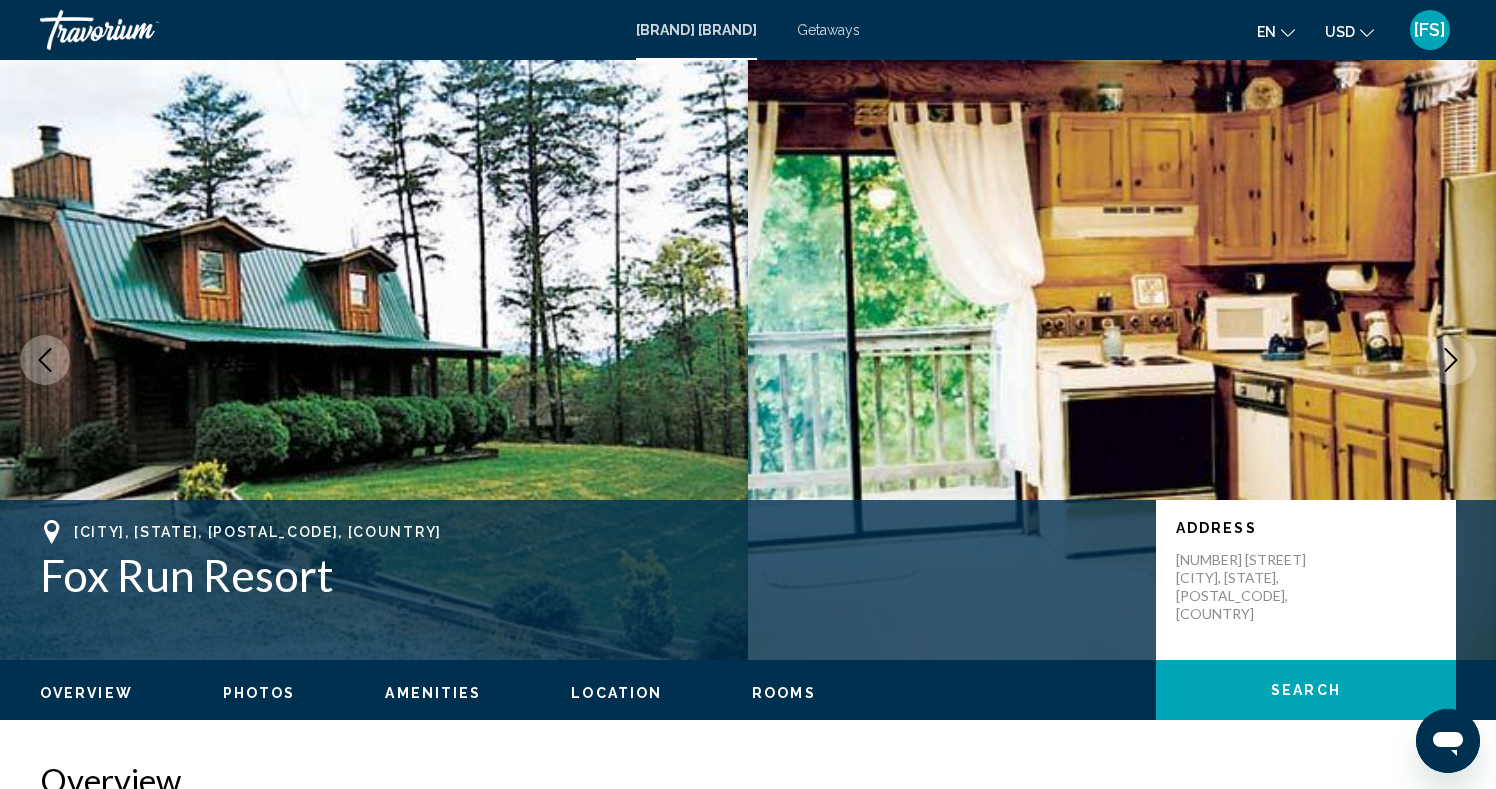 scroll, scrollTop: 2140, scrollLeft: 0, axis: vertical 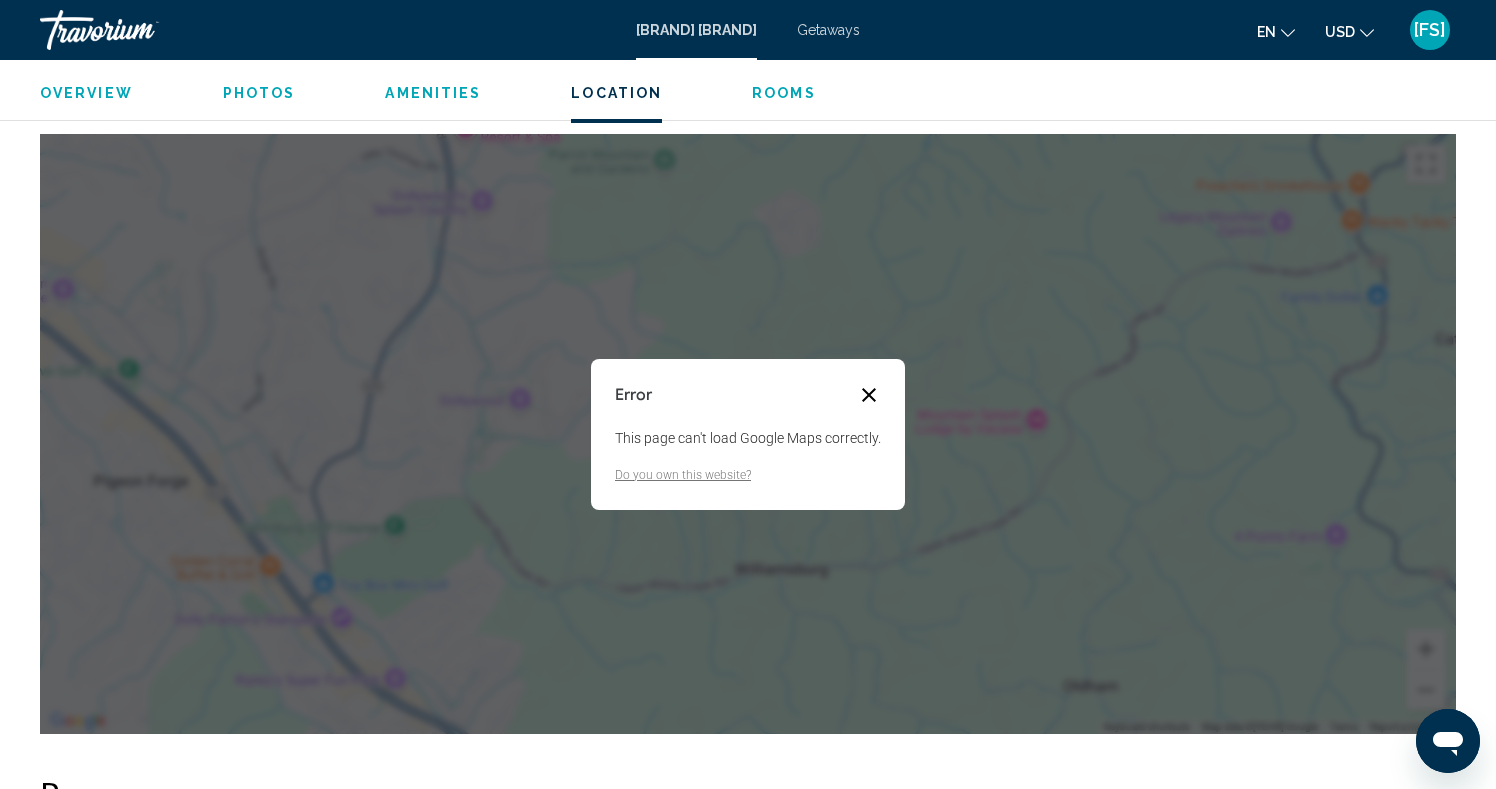 click at bounding box center (869, 395) 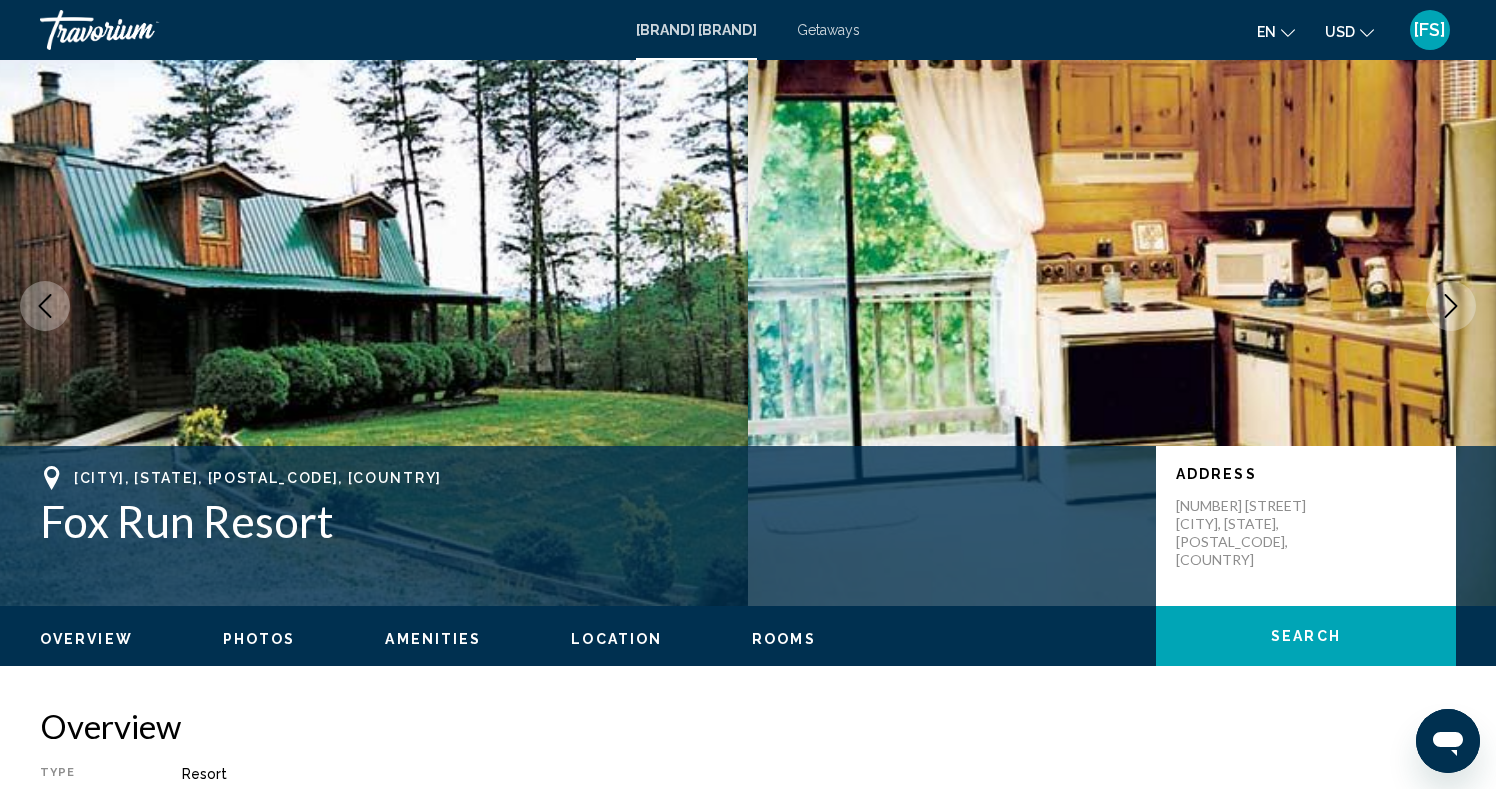 scroll, scrollTop: 50, scrollLeft: 0, axis: vertical 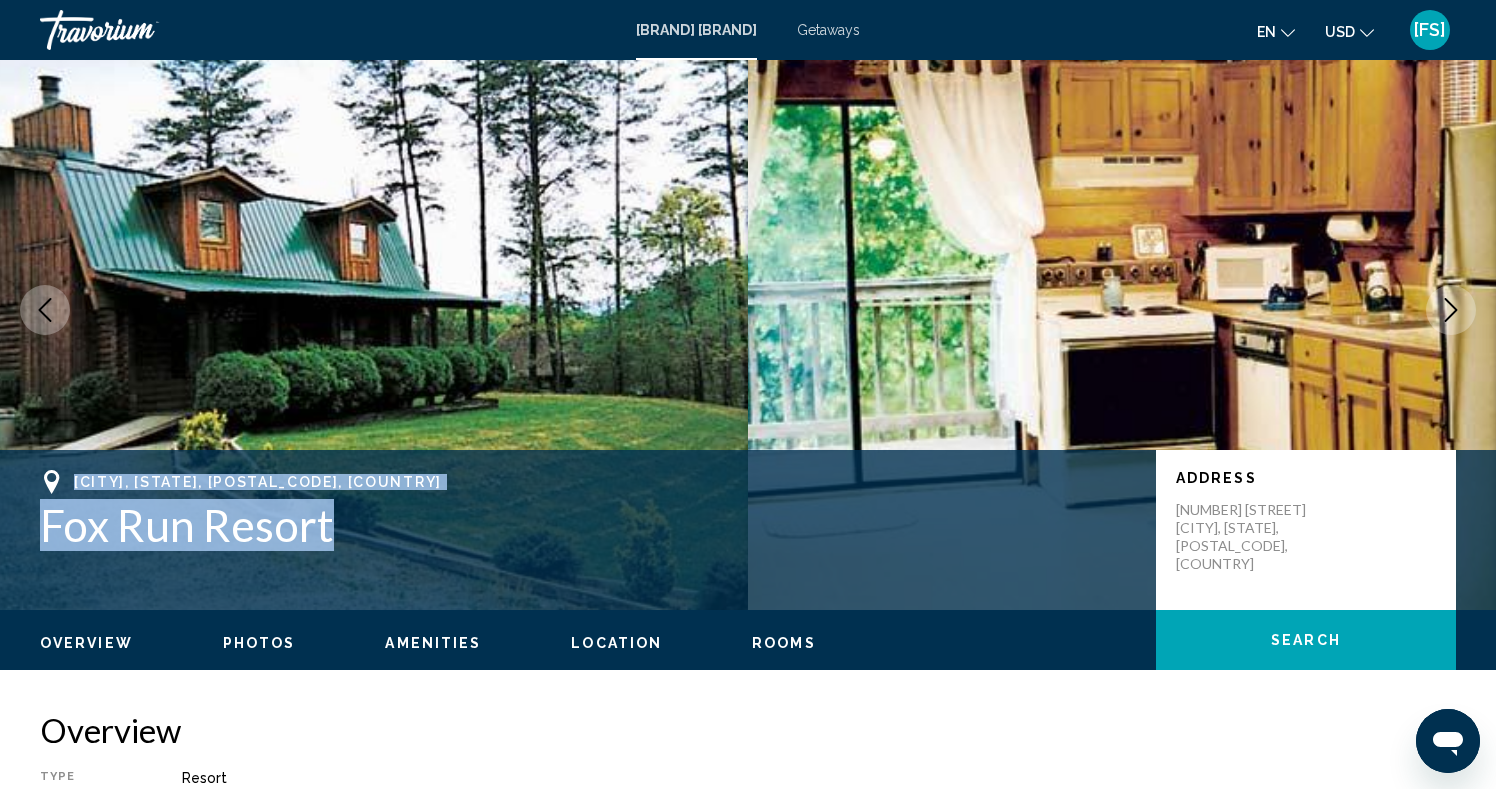 drag, startPoint x: 72, startPoint y: 479, endPoint x: 326, endPoint y: 498, distance: 254.70964 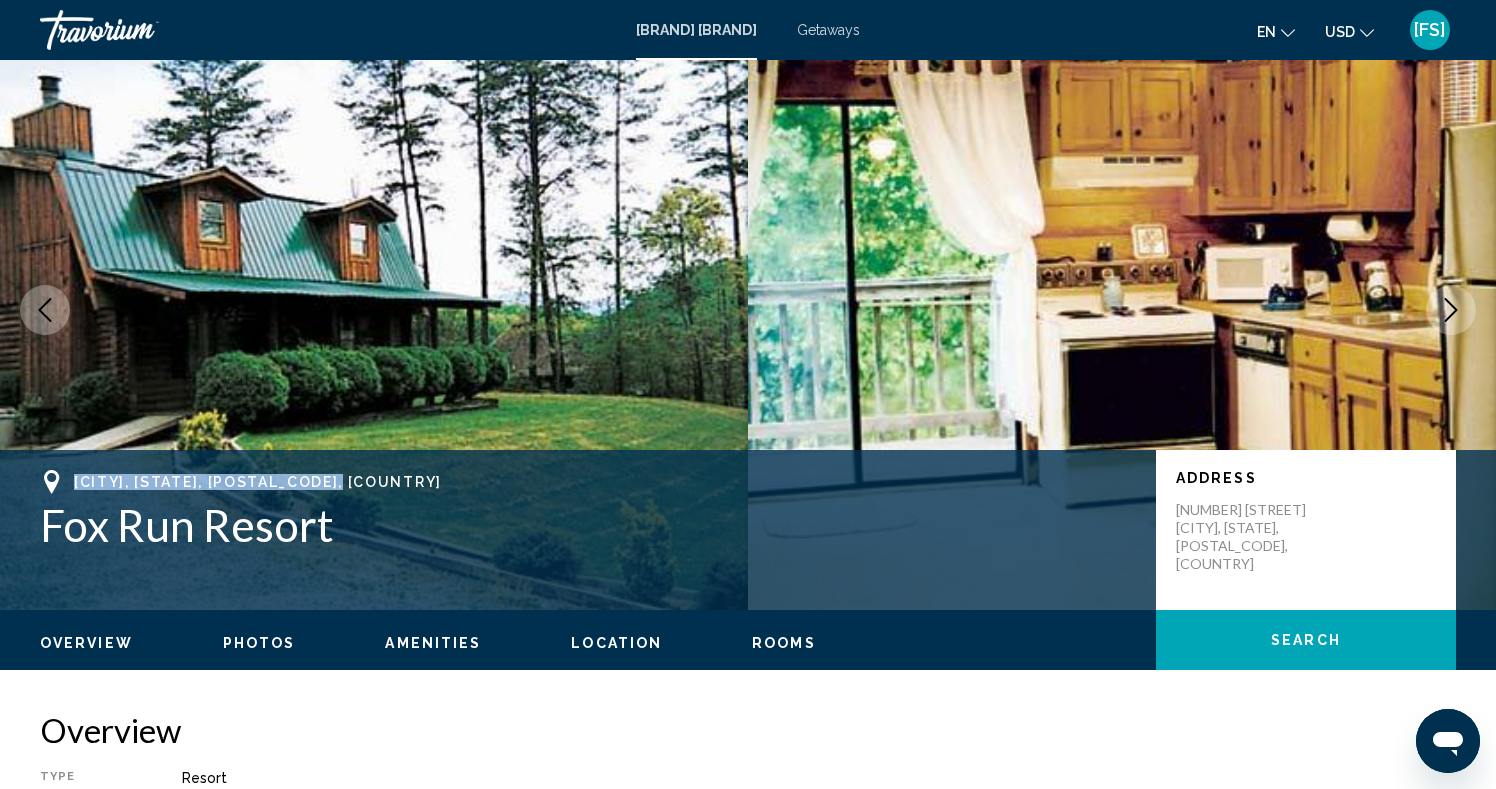 drag, startPoint x: 76, startPoint y: 480, endPoint x: 346, endPoint y: 481, distance: 270.00186 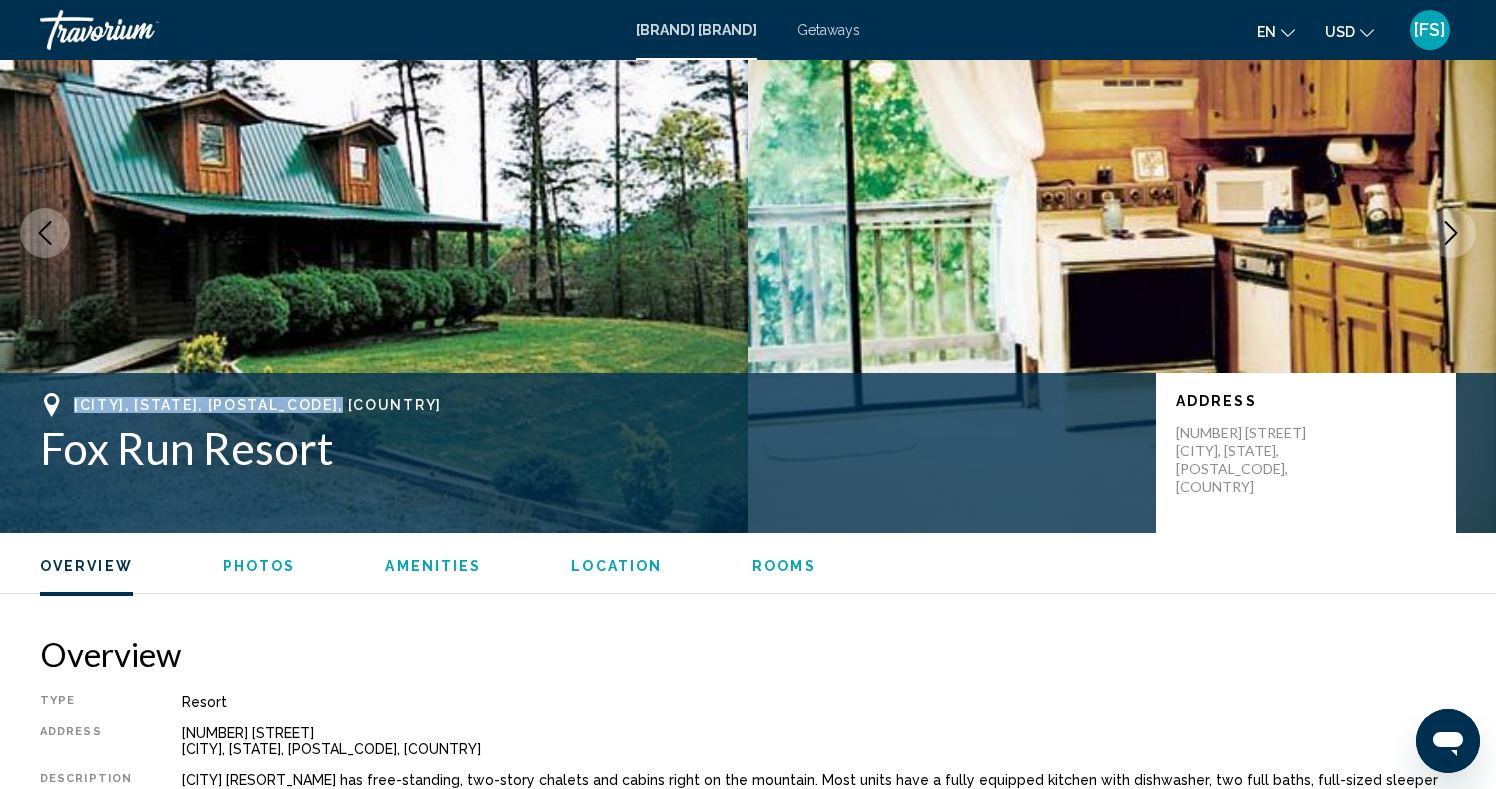 scroll, scrollTop: 0, scrollLeft: 0, axis: both 